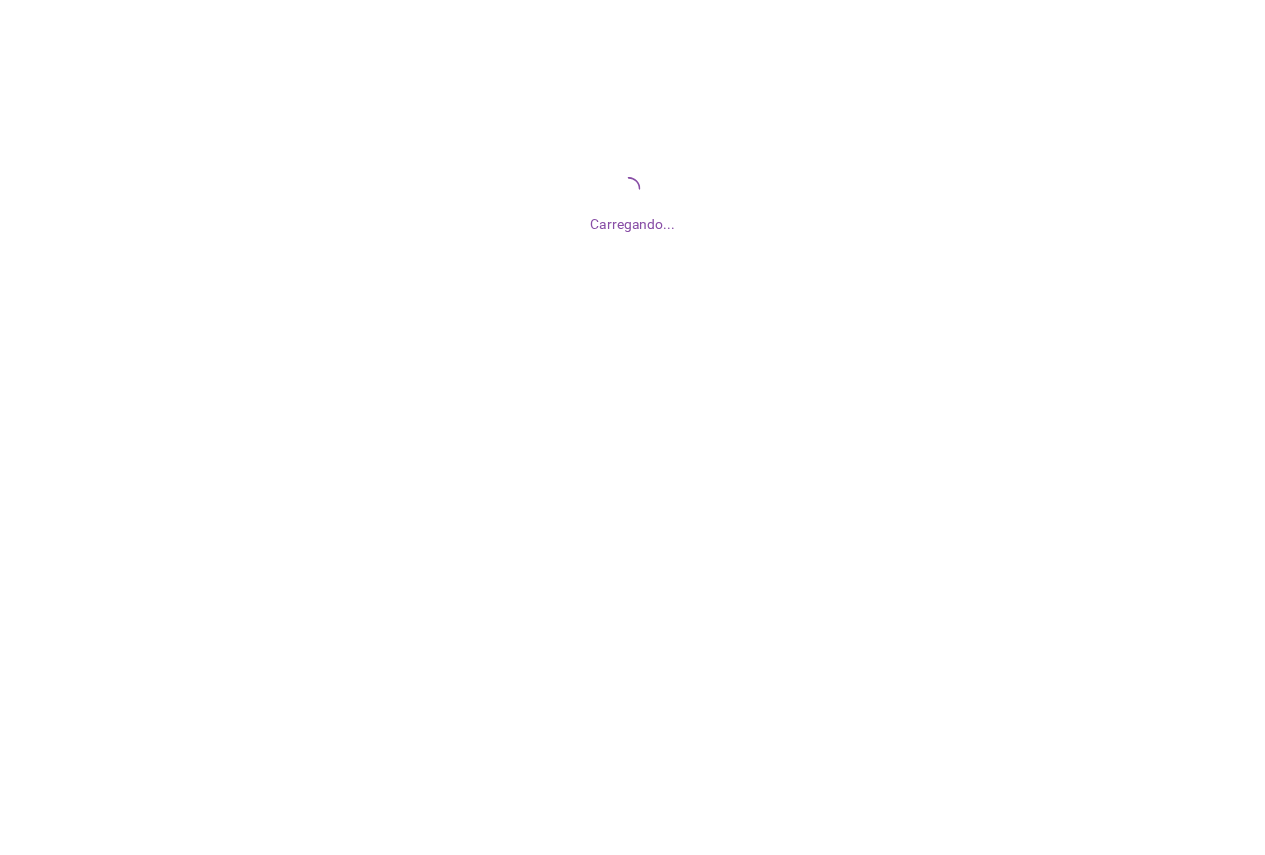 scroll, scrollTop: 0, scrollLeft: 0, axis: both 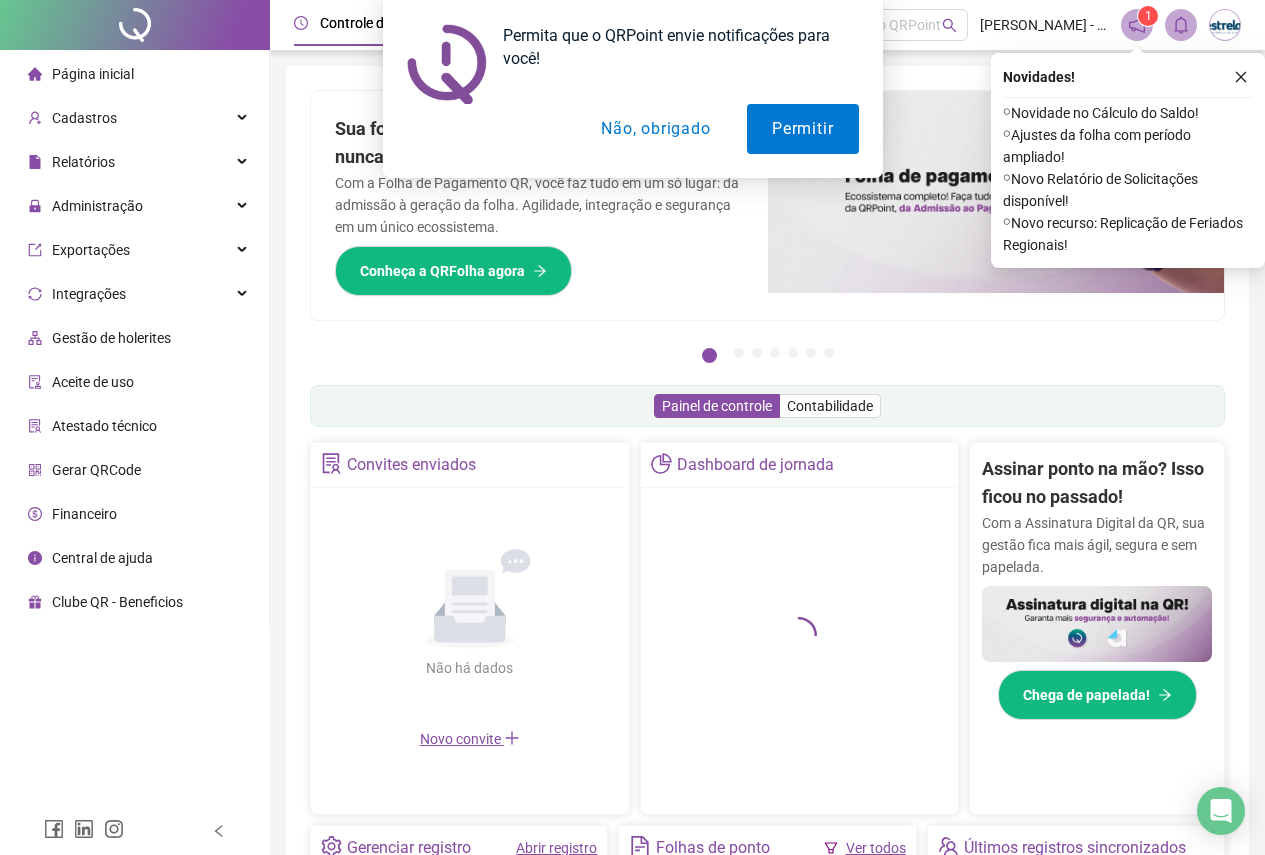 click on "Não, obrigado" at bounding box center (655, 129) 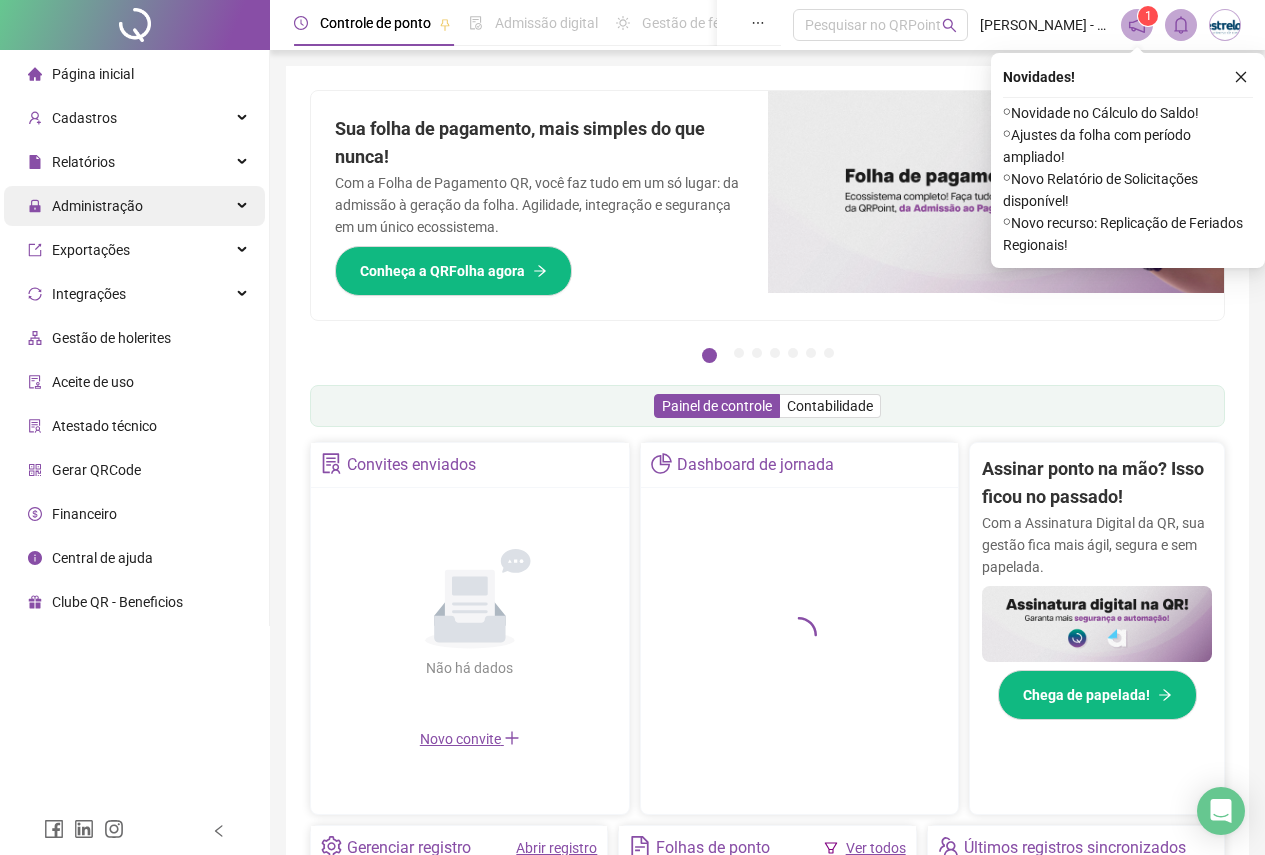 click on "Administração" at bounding box center (97, 206) 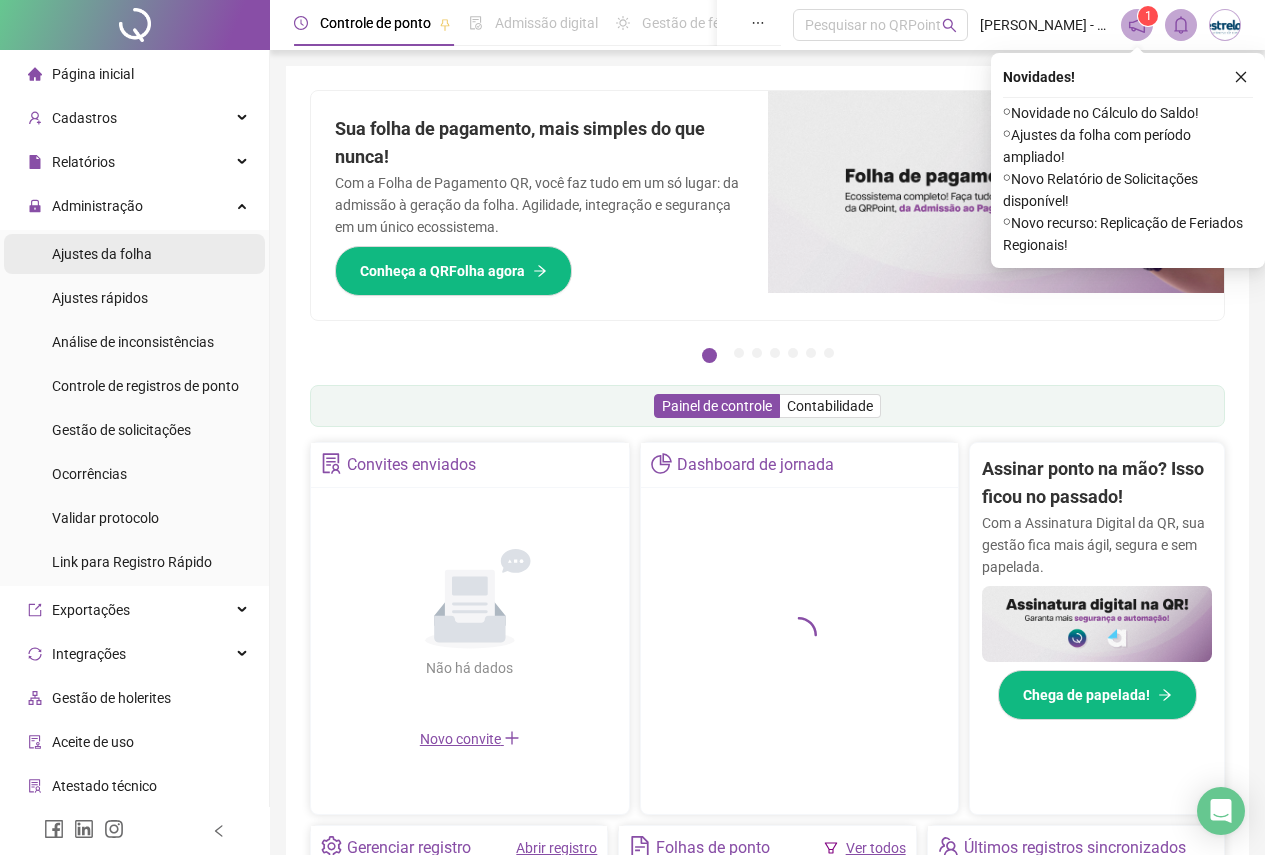 click on "Ajustes da folha" at bounding box center (102, 254) 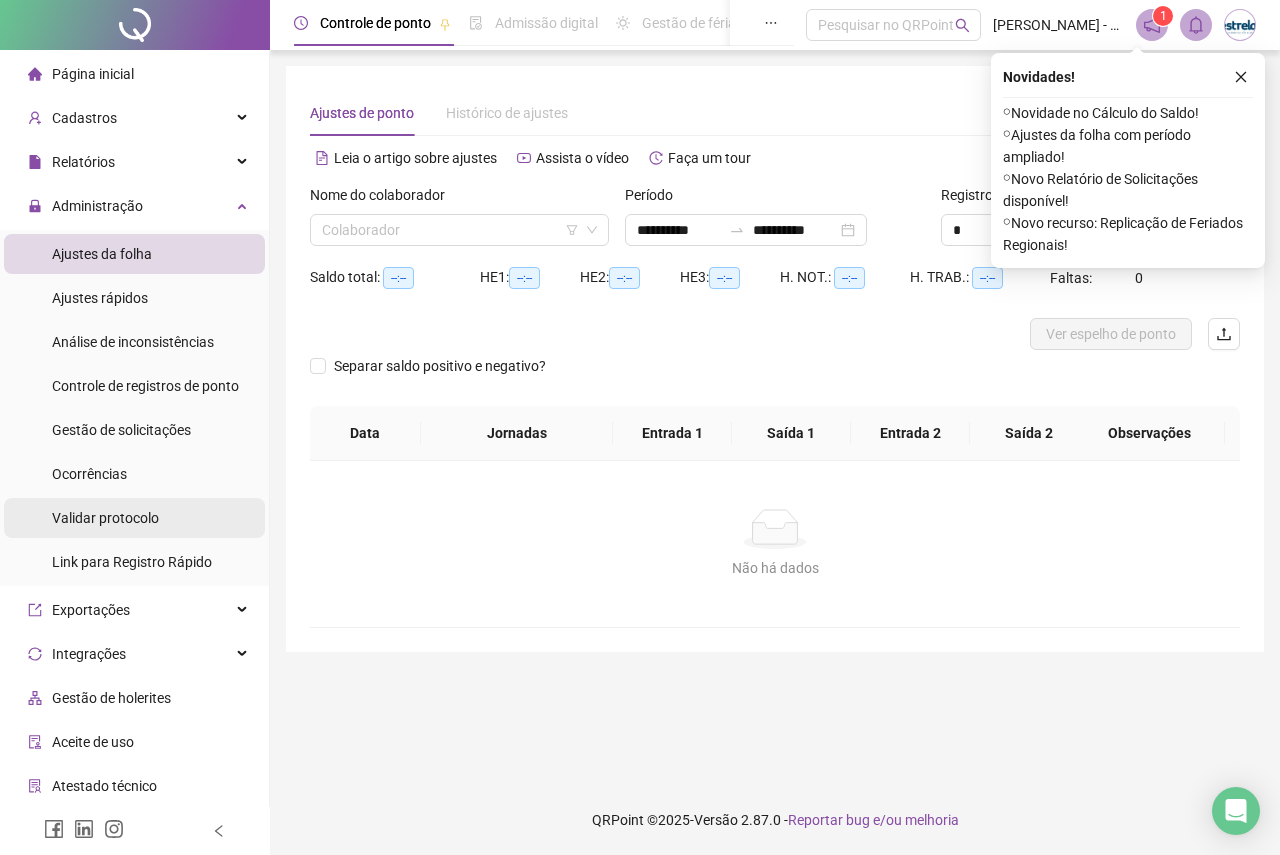 type on "**********" 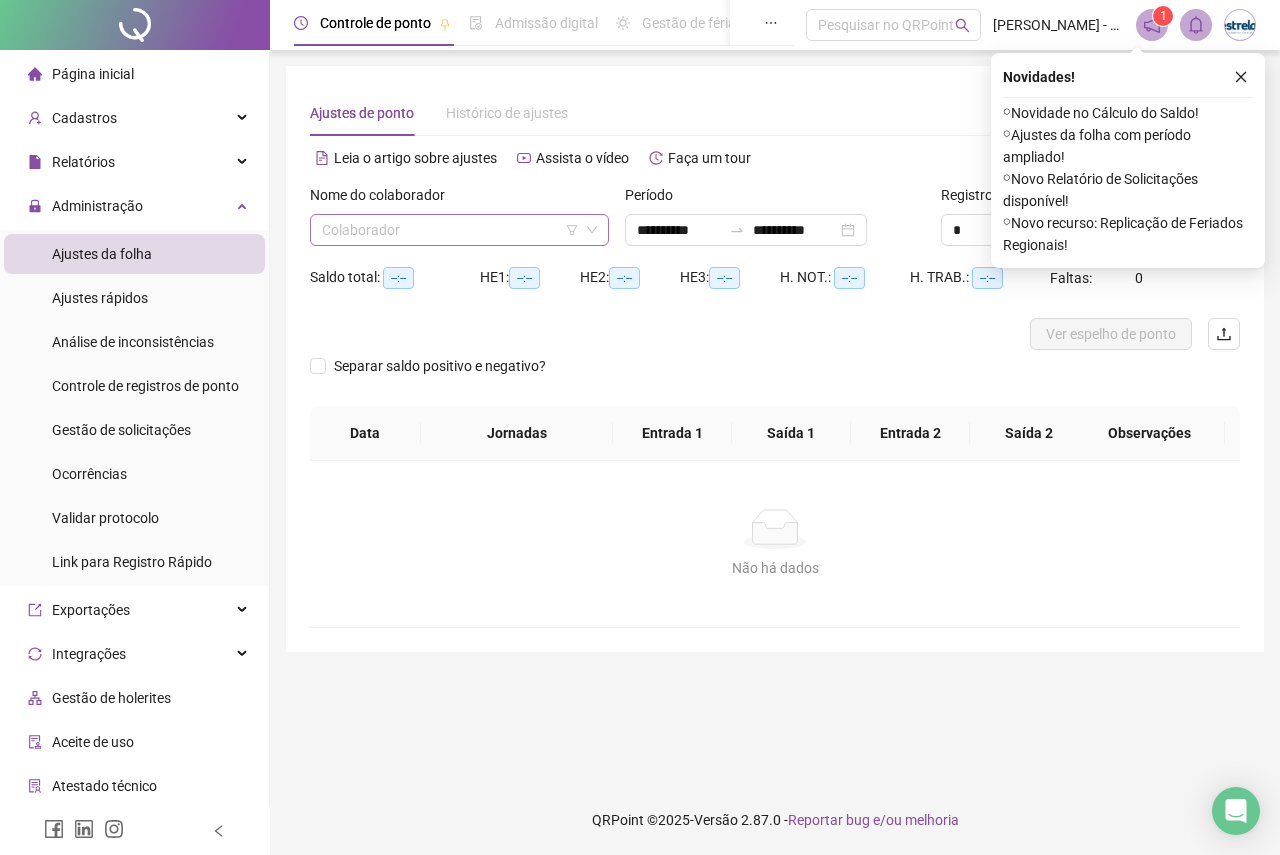 click at bounding box center (453, 230) 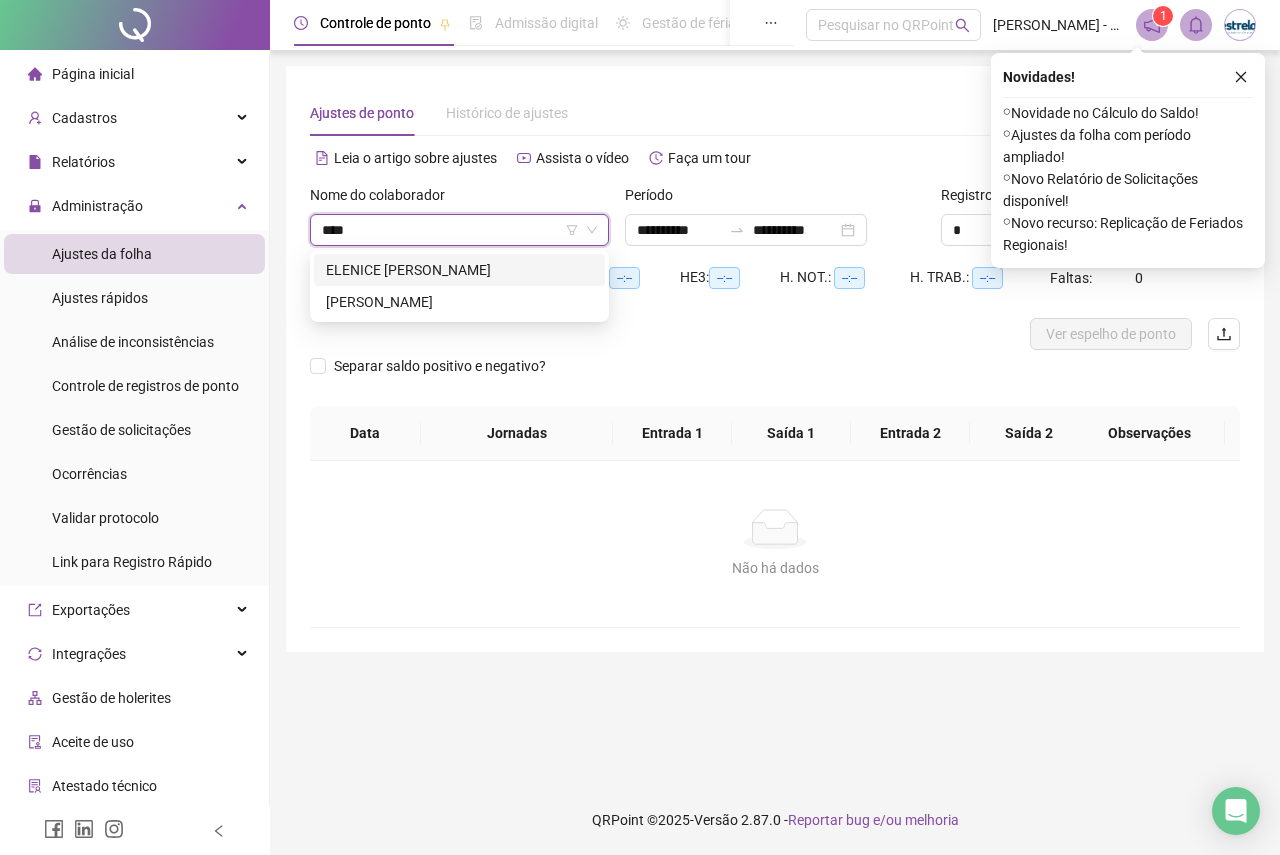 type on "*****" 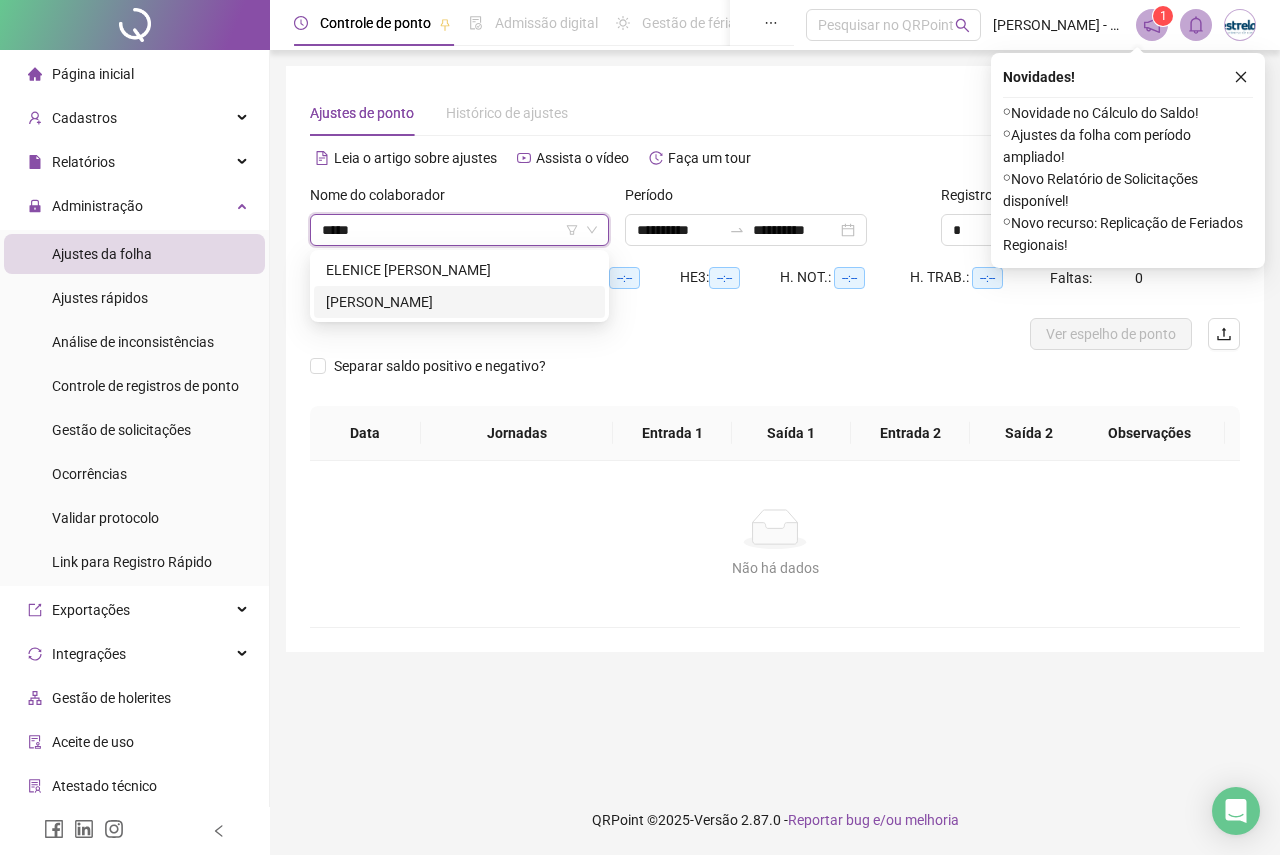 click on "[PERSON_NAME]" at bounding box center [459, 302] 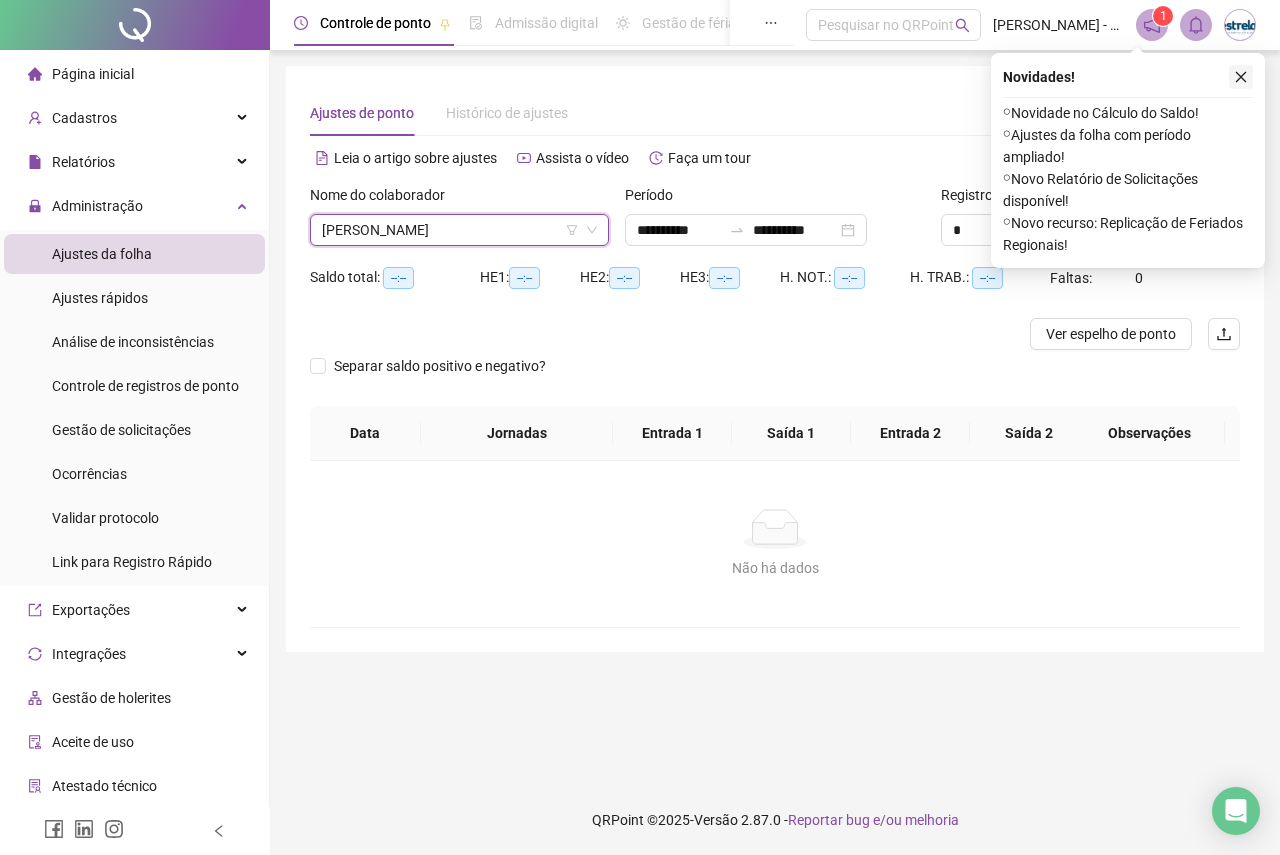 click 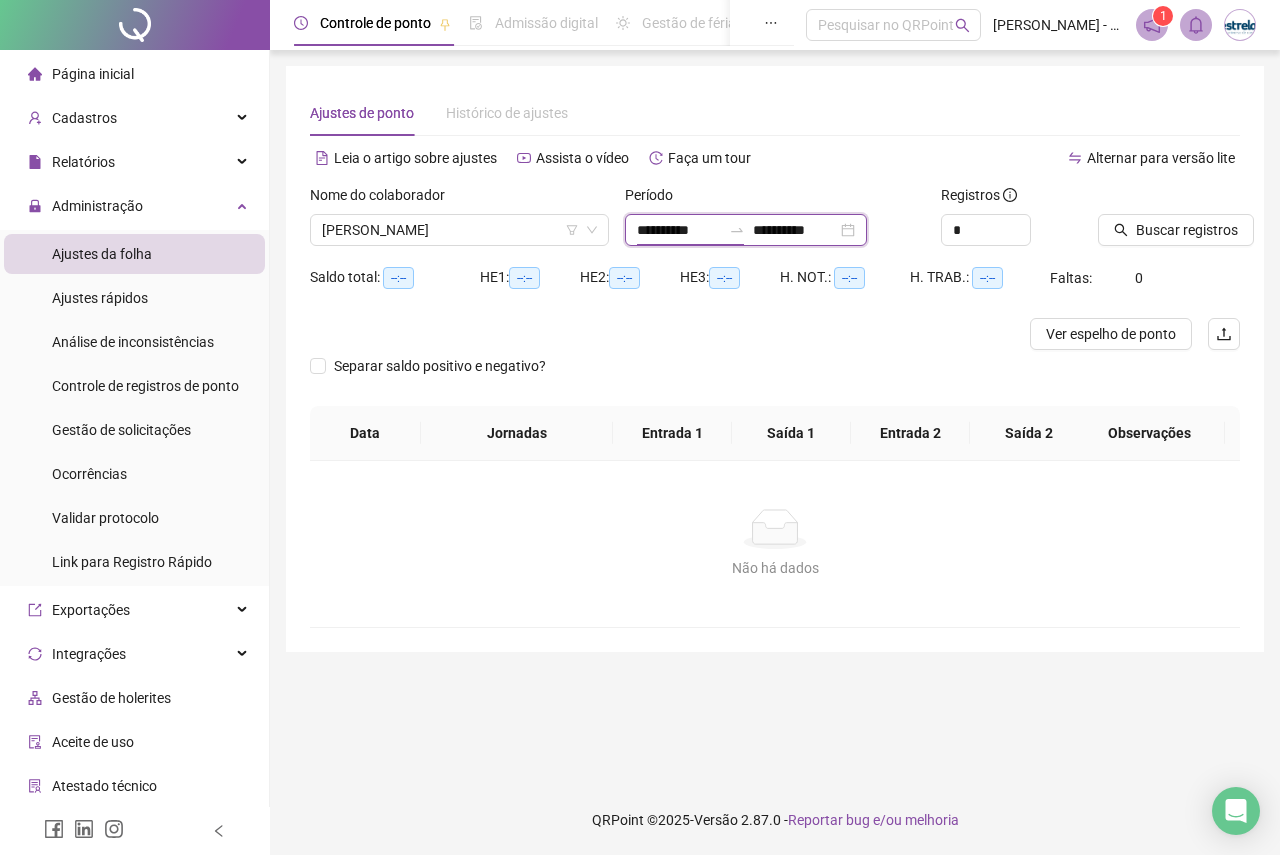 click on "**********" at bounding box center [679, 230] 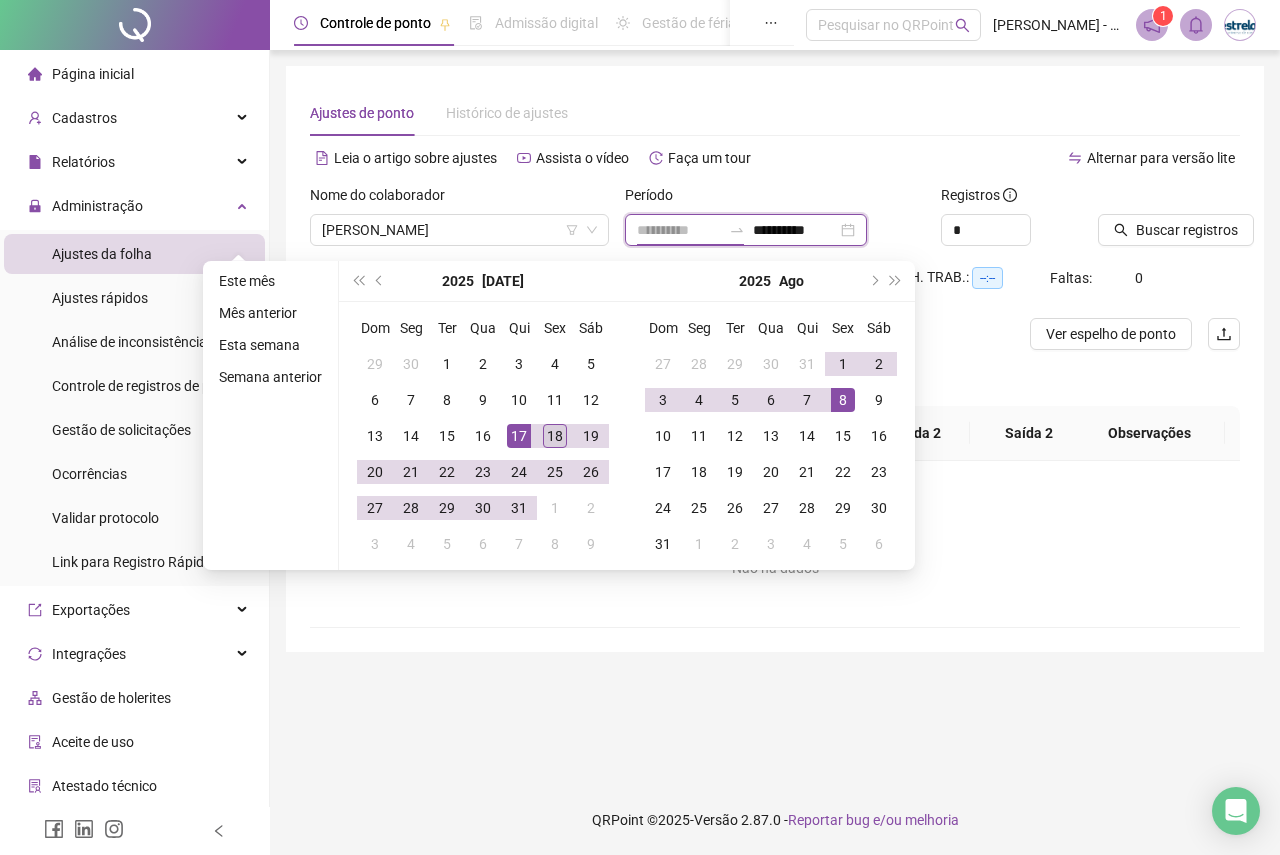 type on "**********" 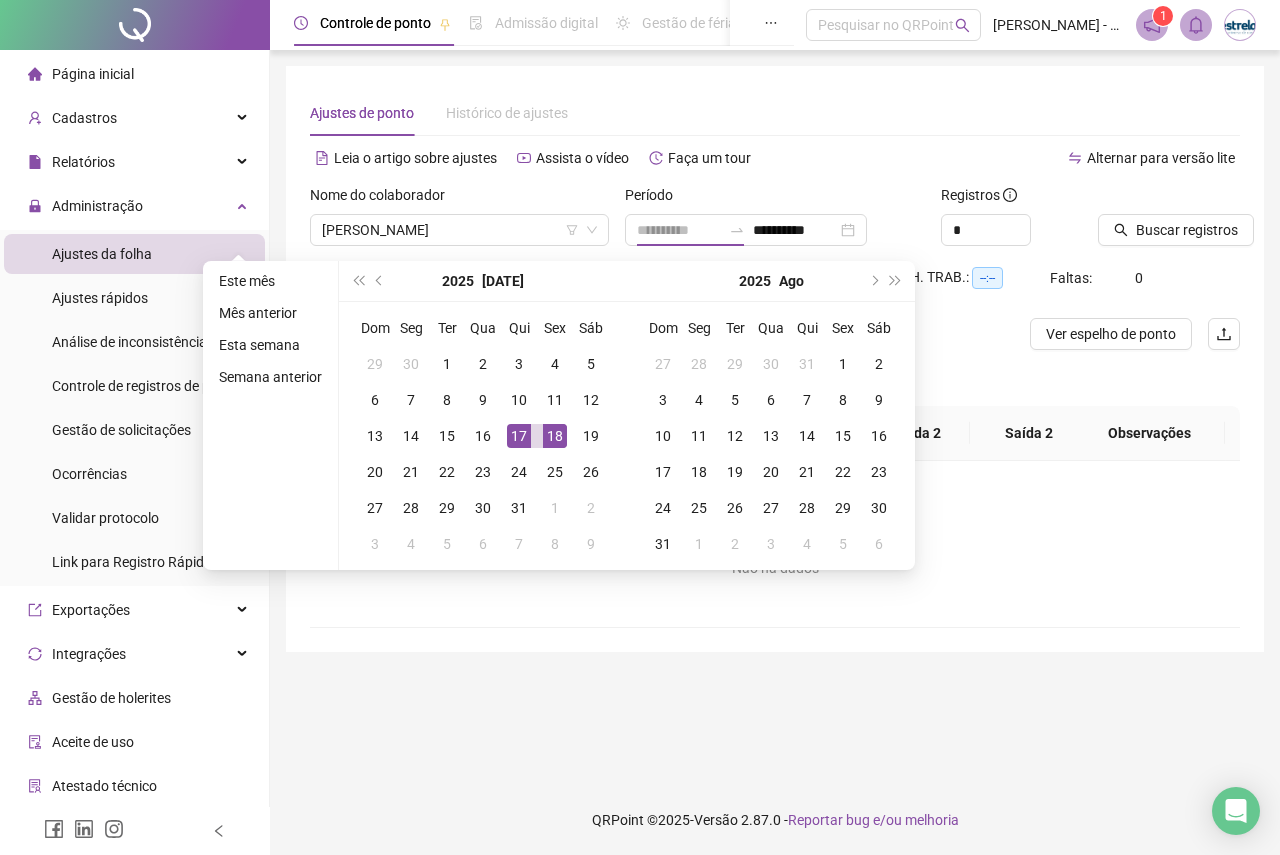 click on "18" at bounding box center (555, 436) 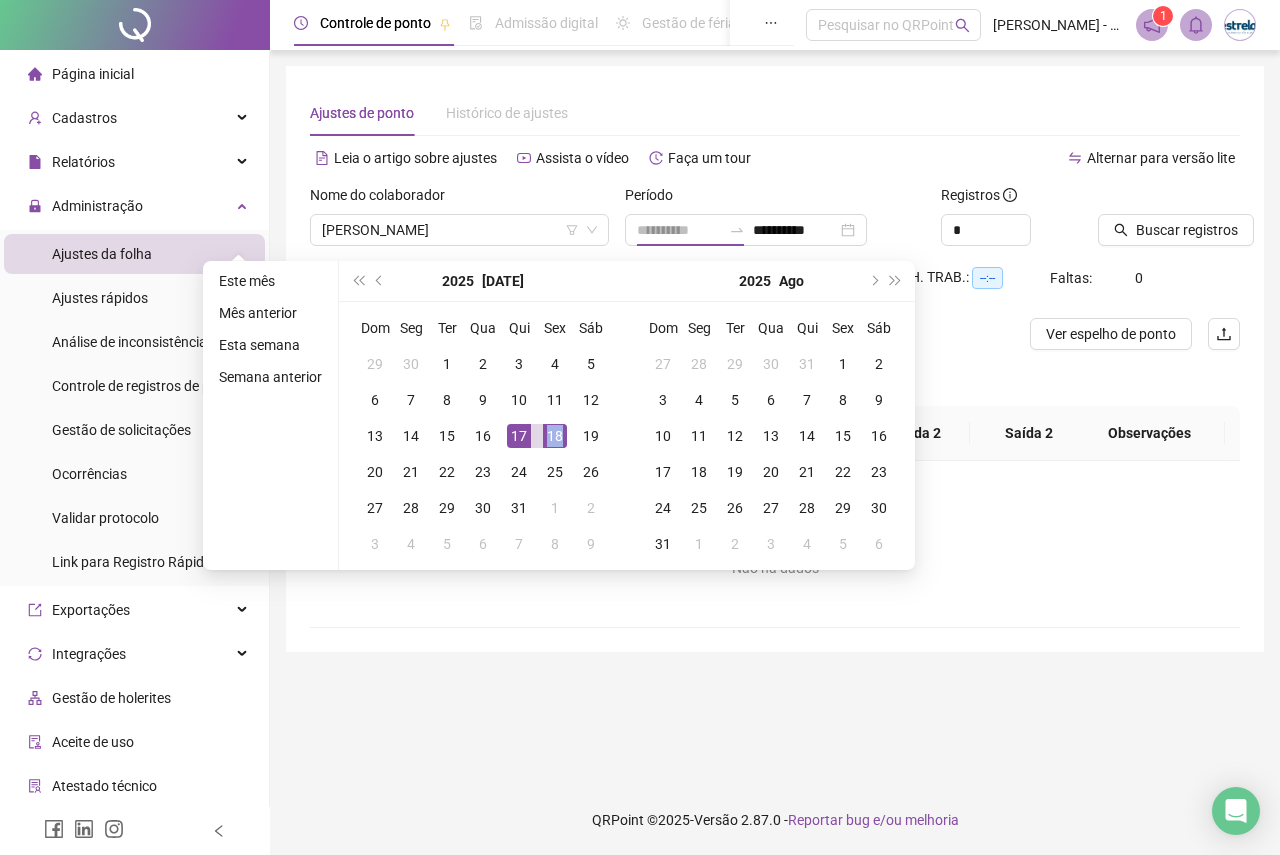 click on "18" at bounding box center (555, 436) 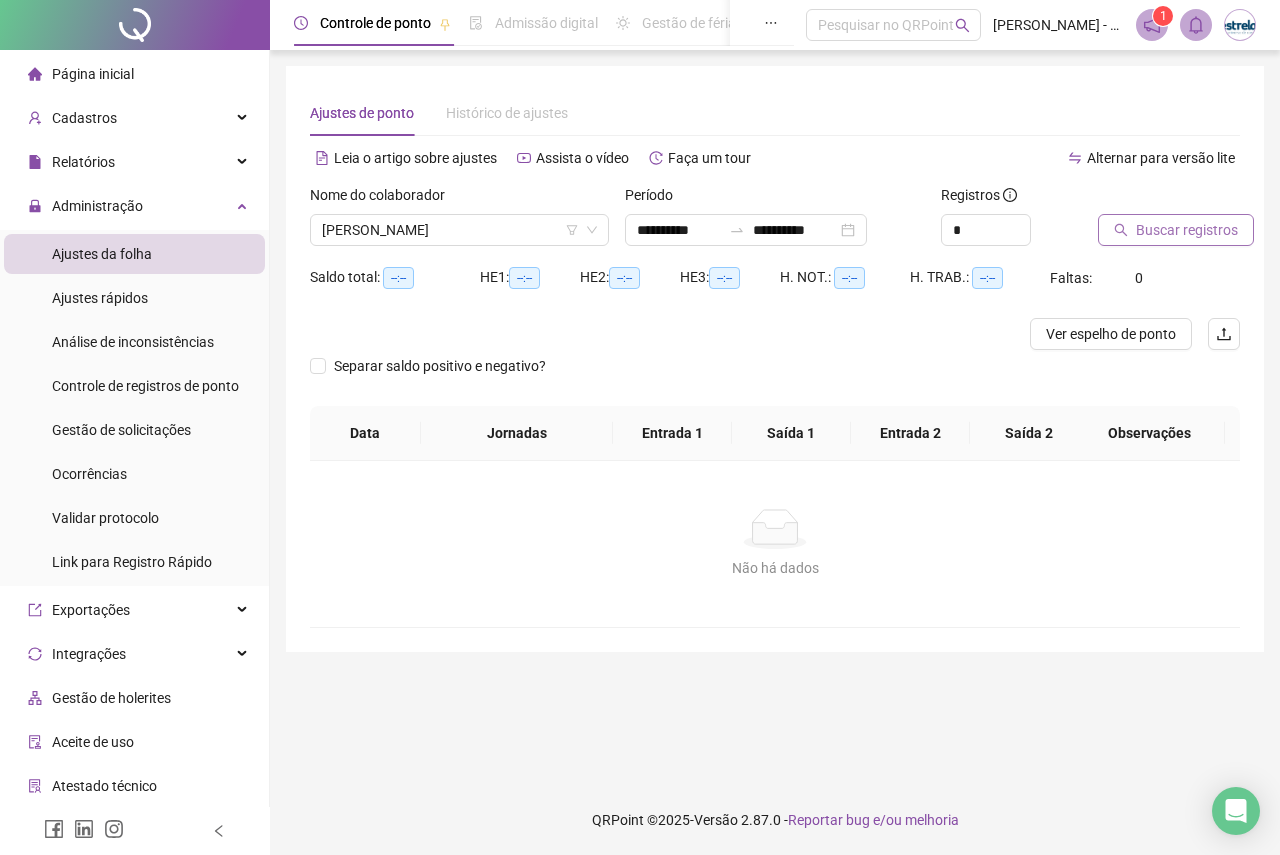 click on "Buscar registros" at bounding box center (1187, 230) 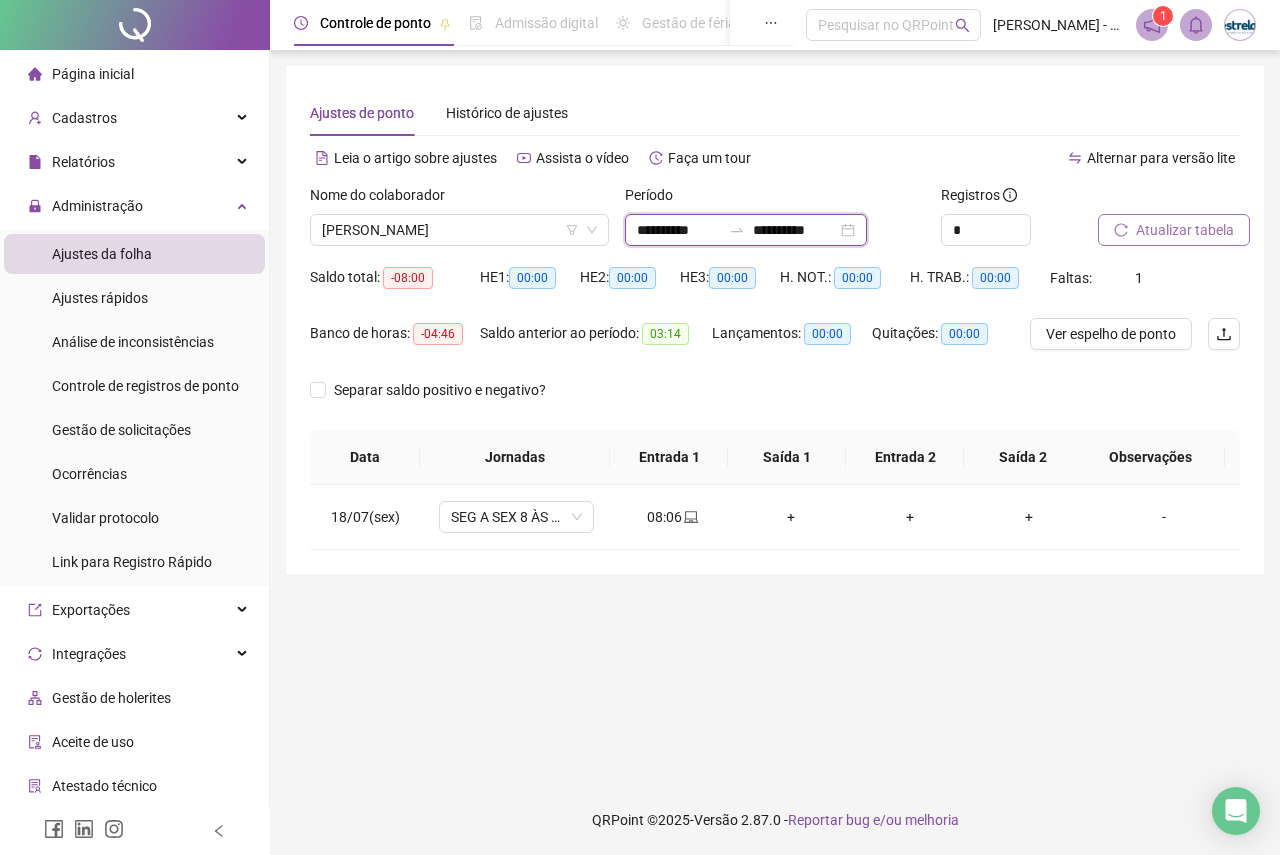 click on "**********" at bounding box center [679, 230] 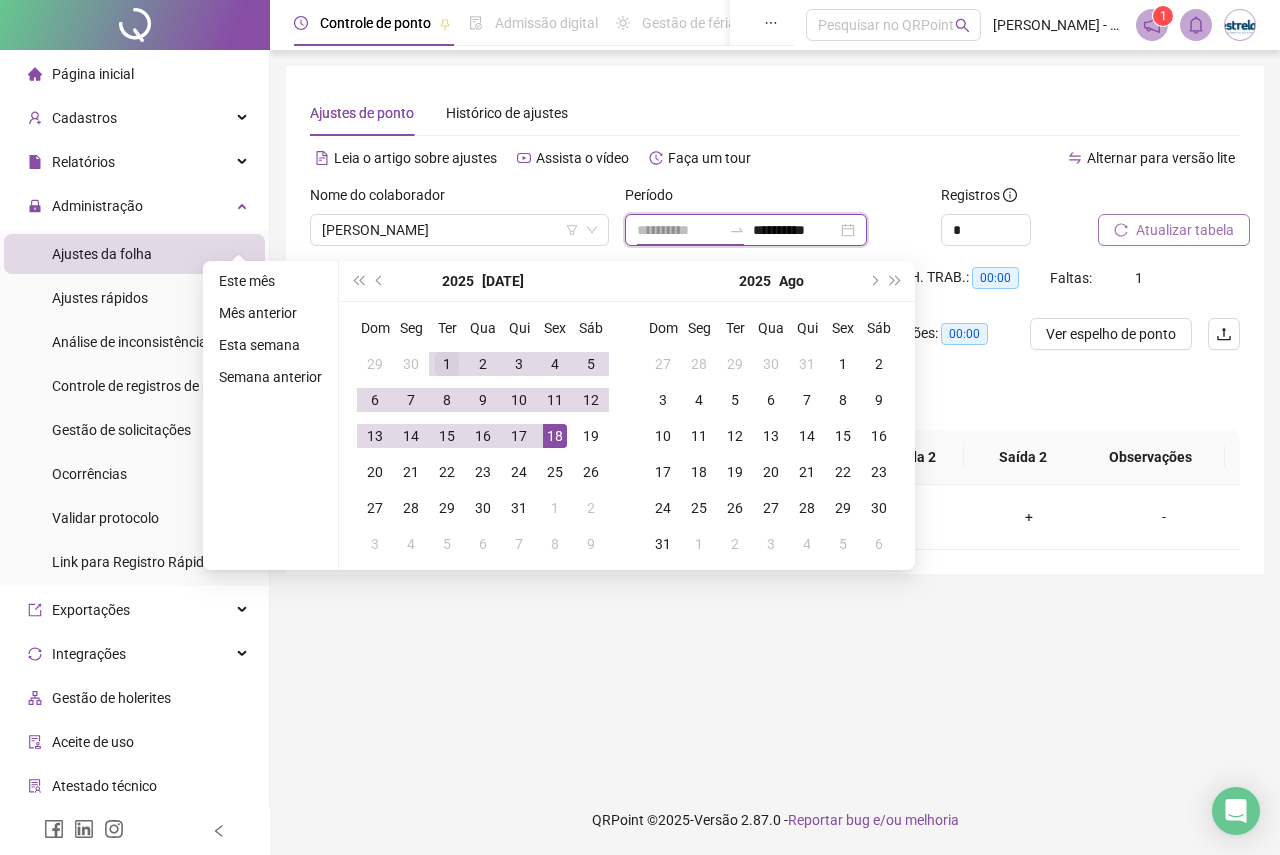 type on "**********" 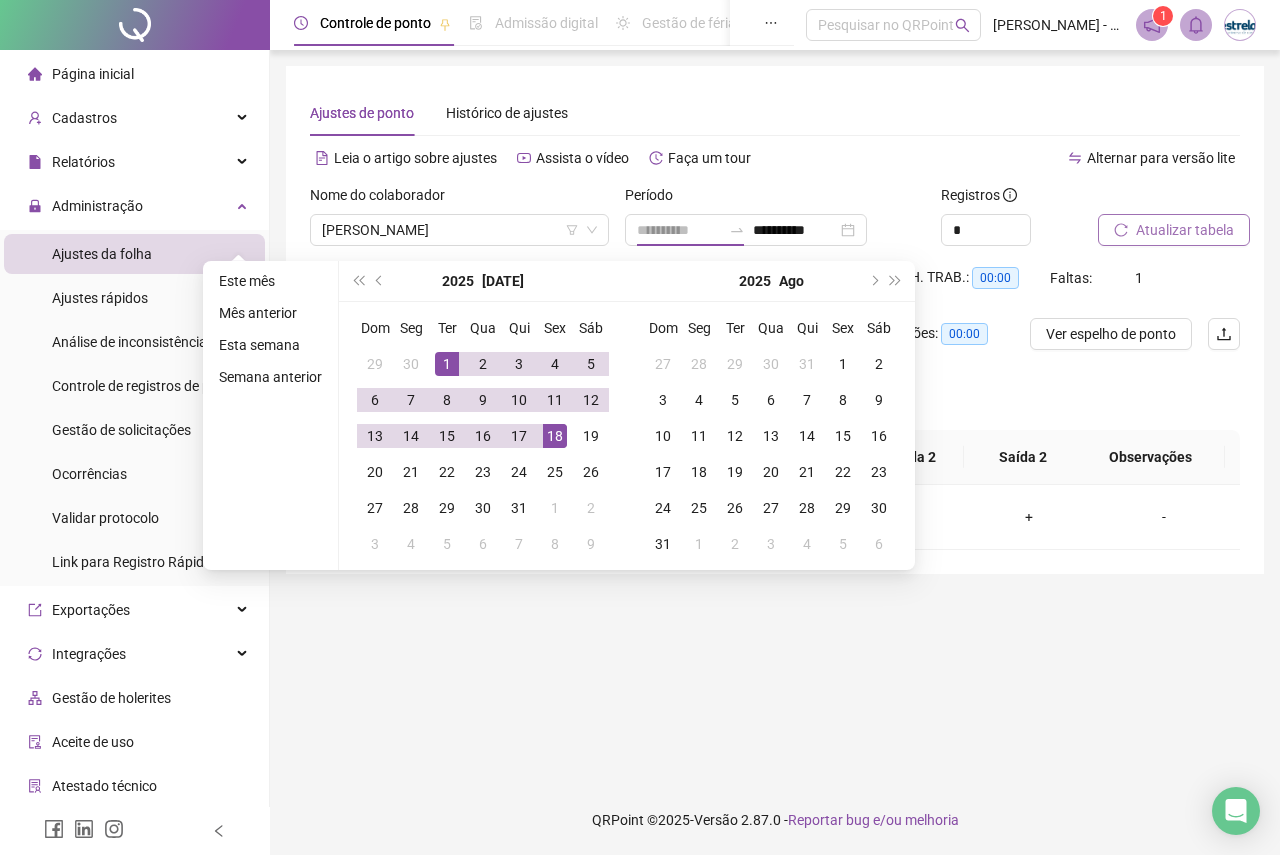 click on "1" at bounding box center (447, 364) 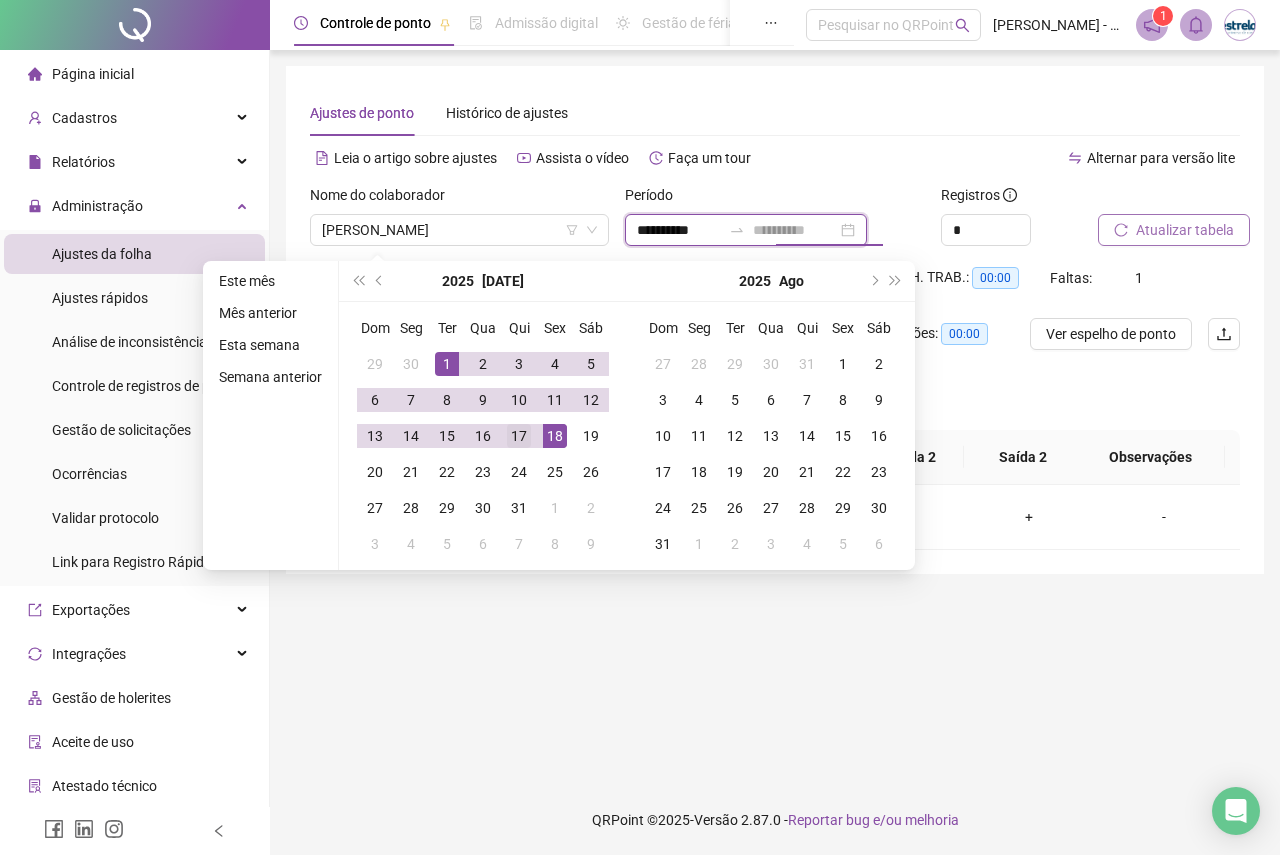 type on "**********" 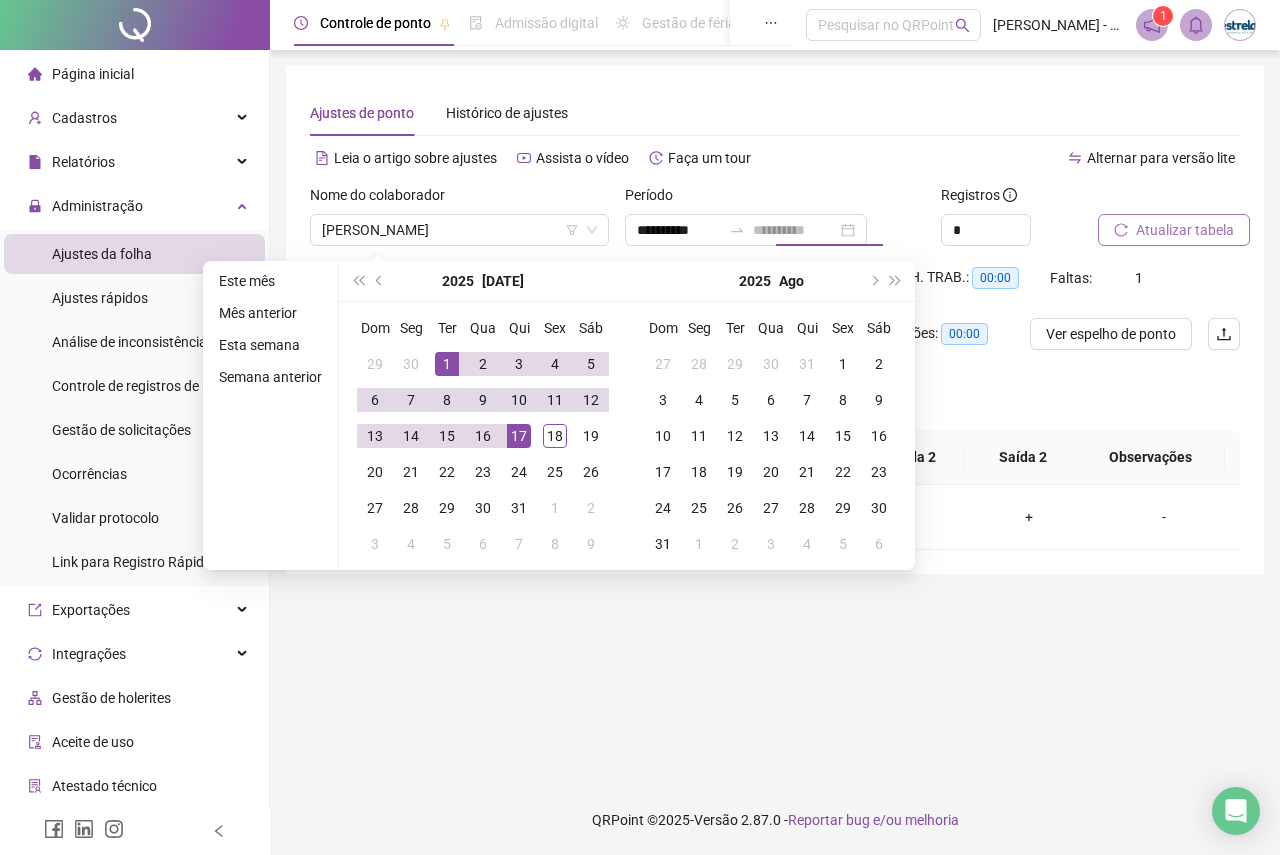 click on "17" at bounding box center [519, 436] 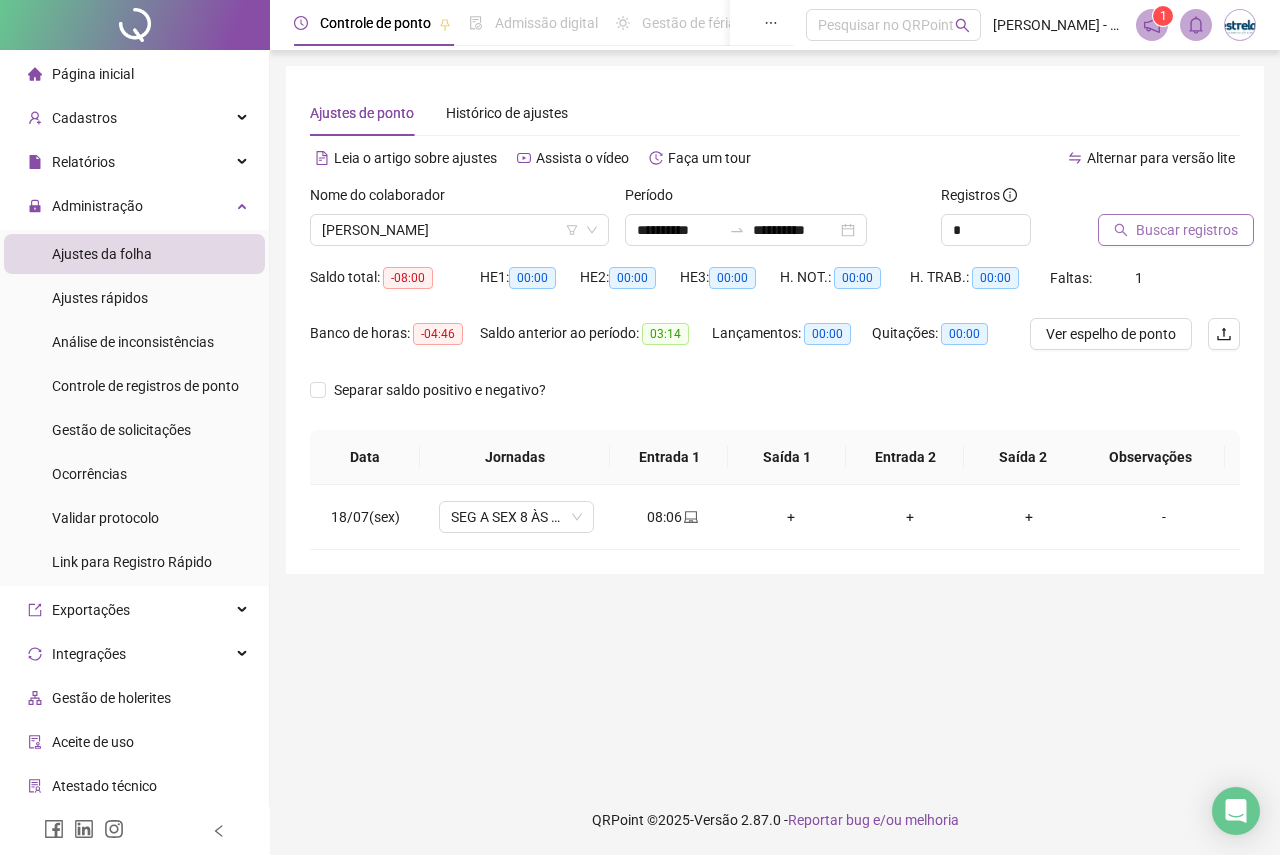 click on "Buscar registros" at bounding box center [1187, 230] 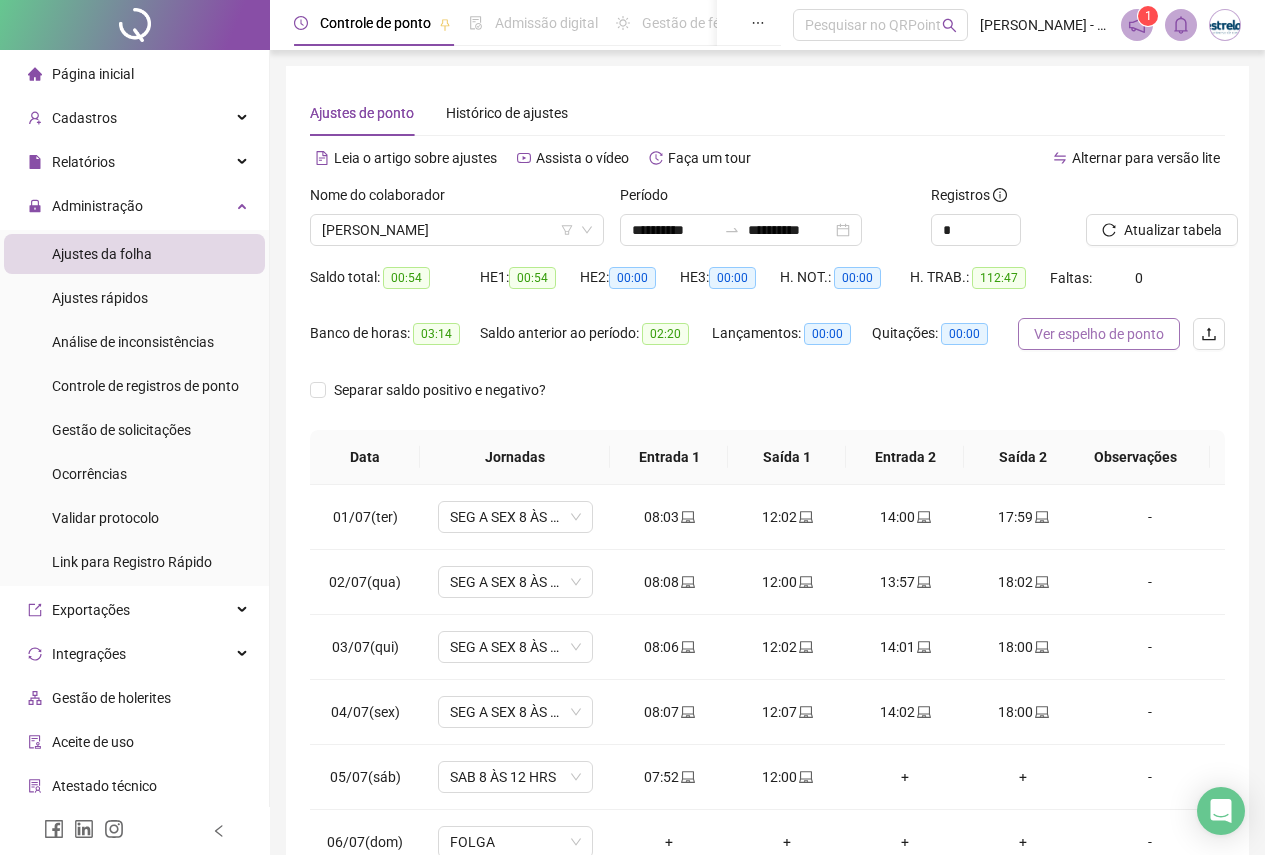 click on "Ver espelho de ponto" at bounding box center [1099, 334] 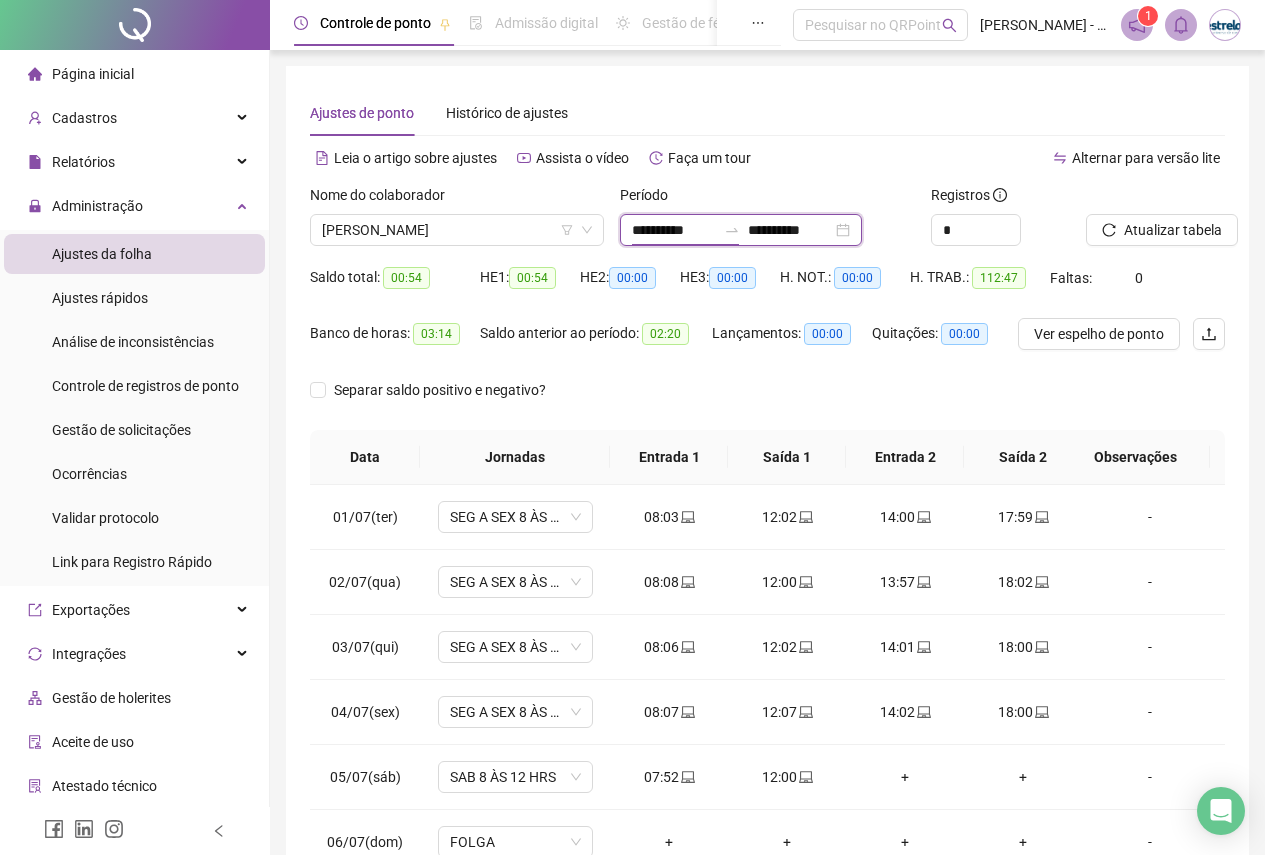 click on "**********" at bounding box center (674, 230) 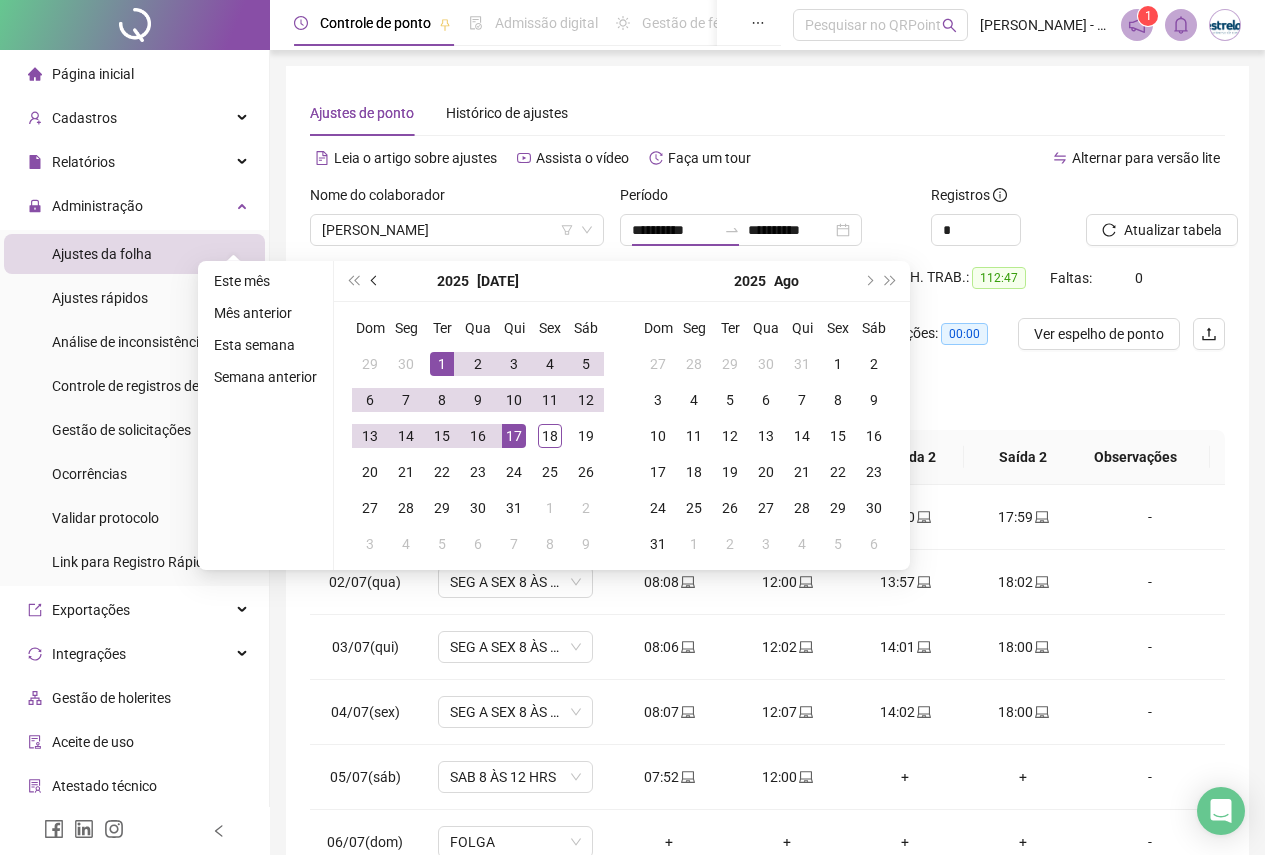 click at bounding box center [376, 281] 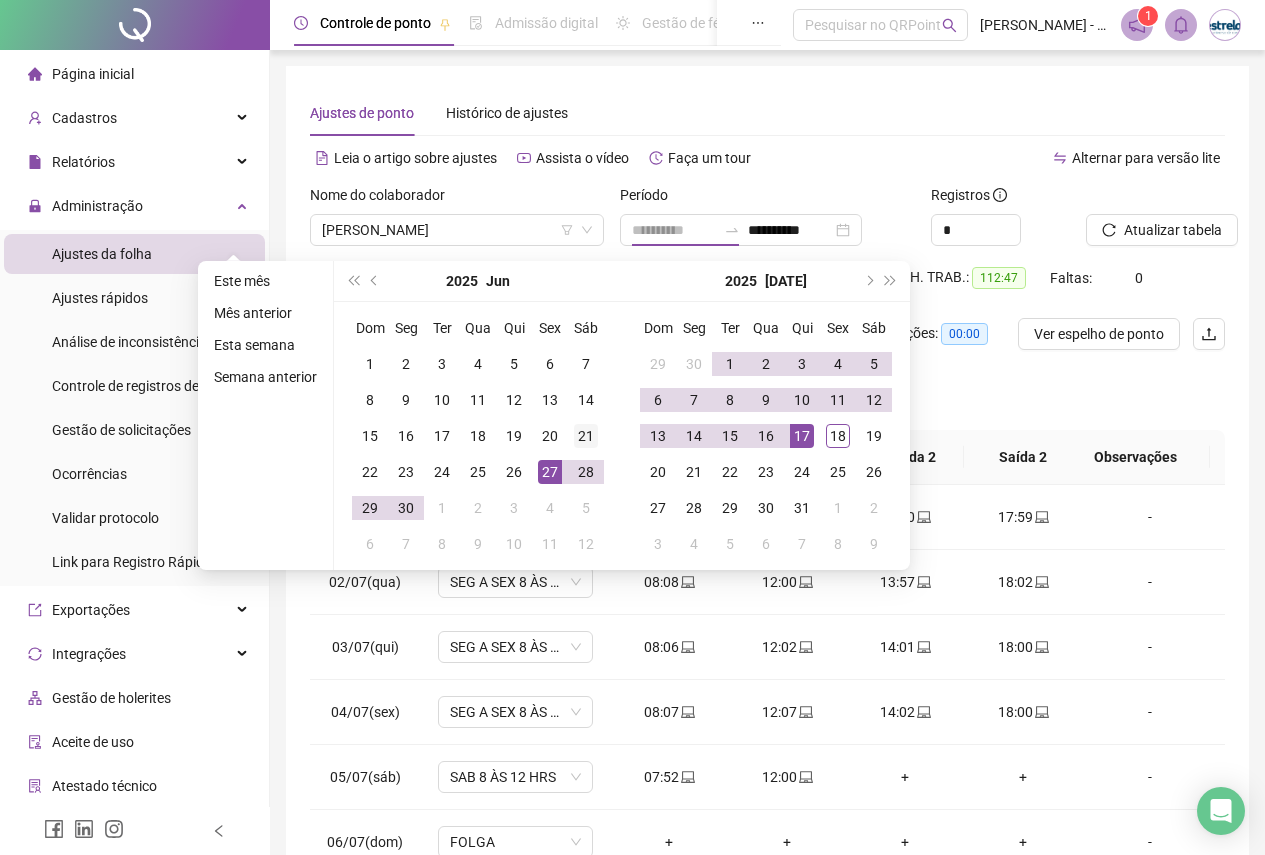 type on "**********" 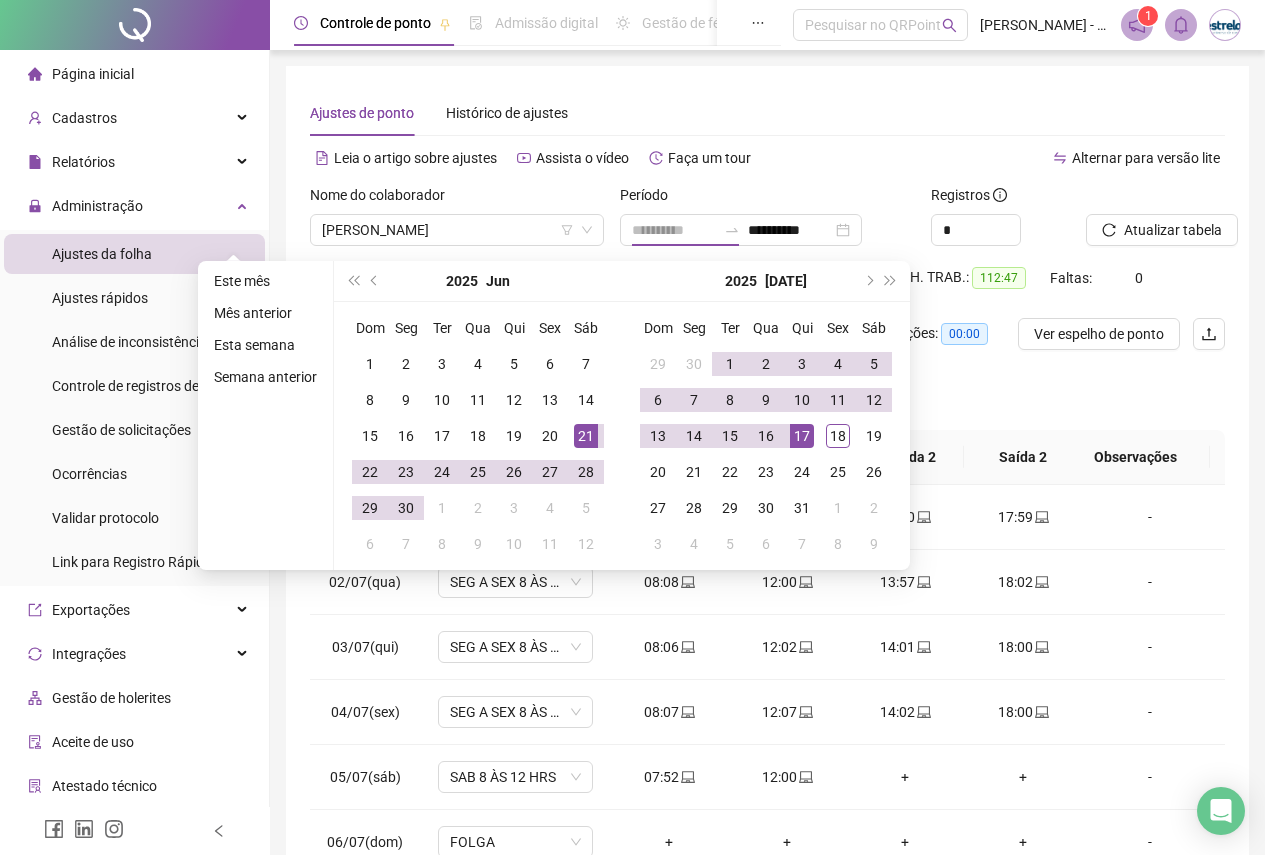 click on "21" at bounding box center [586, 436] 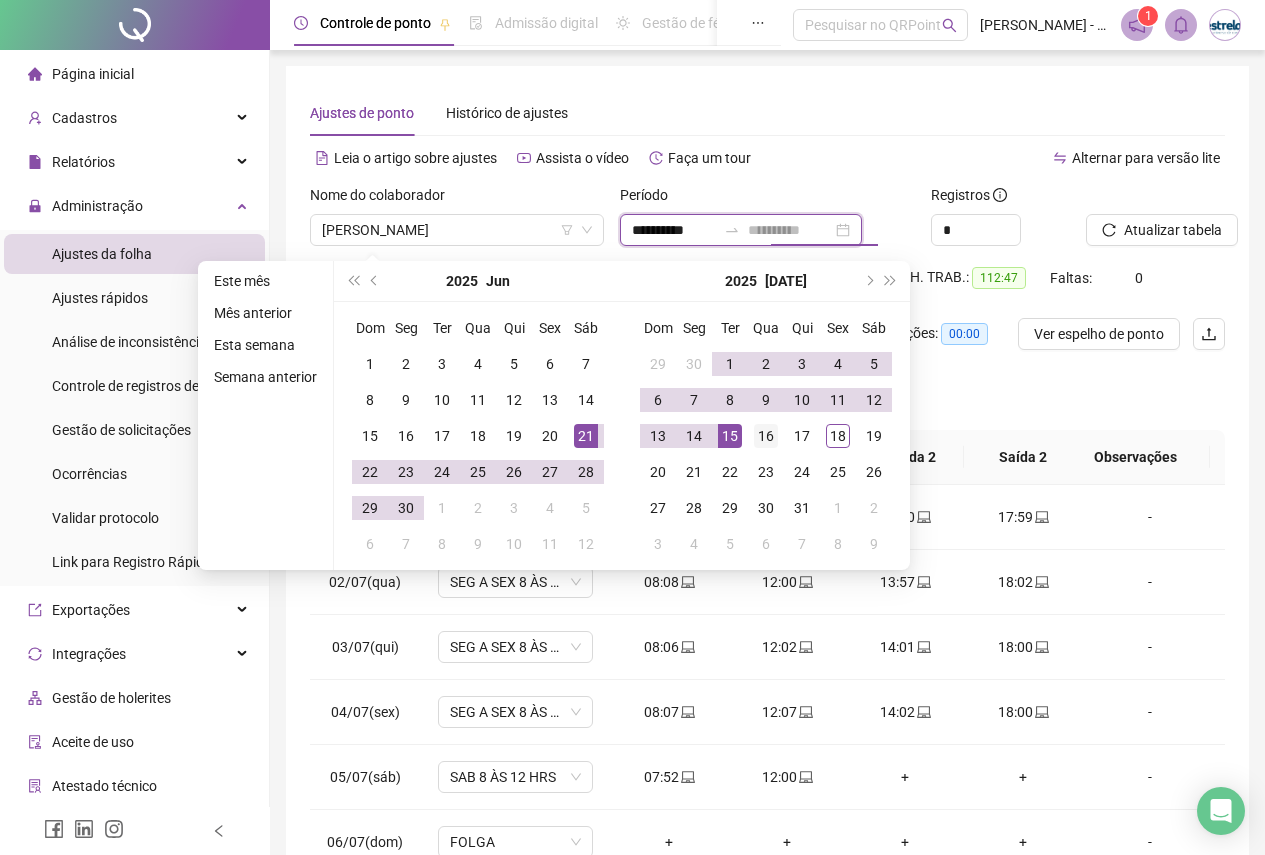 type on "**********" 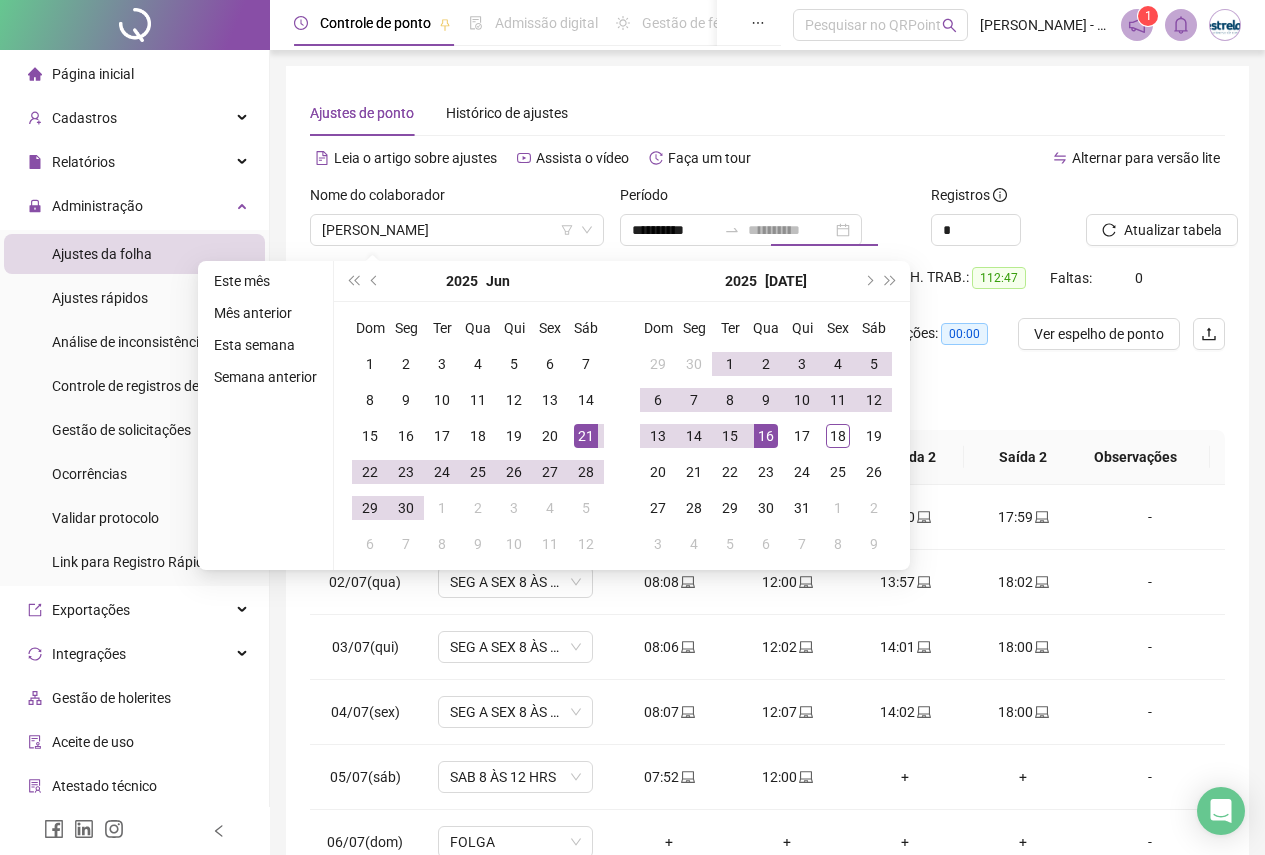 click on "16" at bounding box center (766, 436) 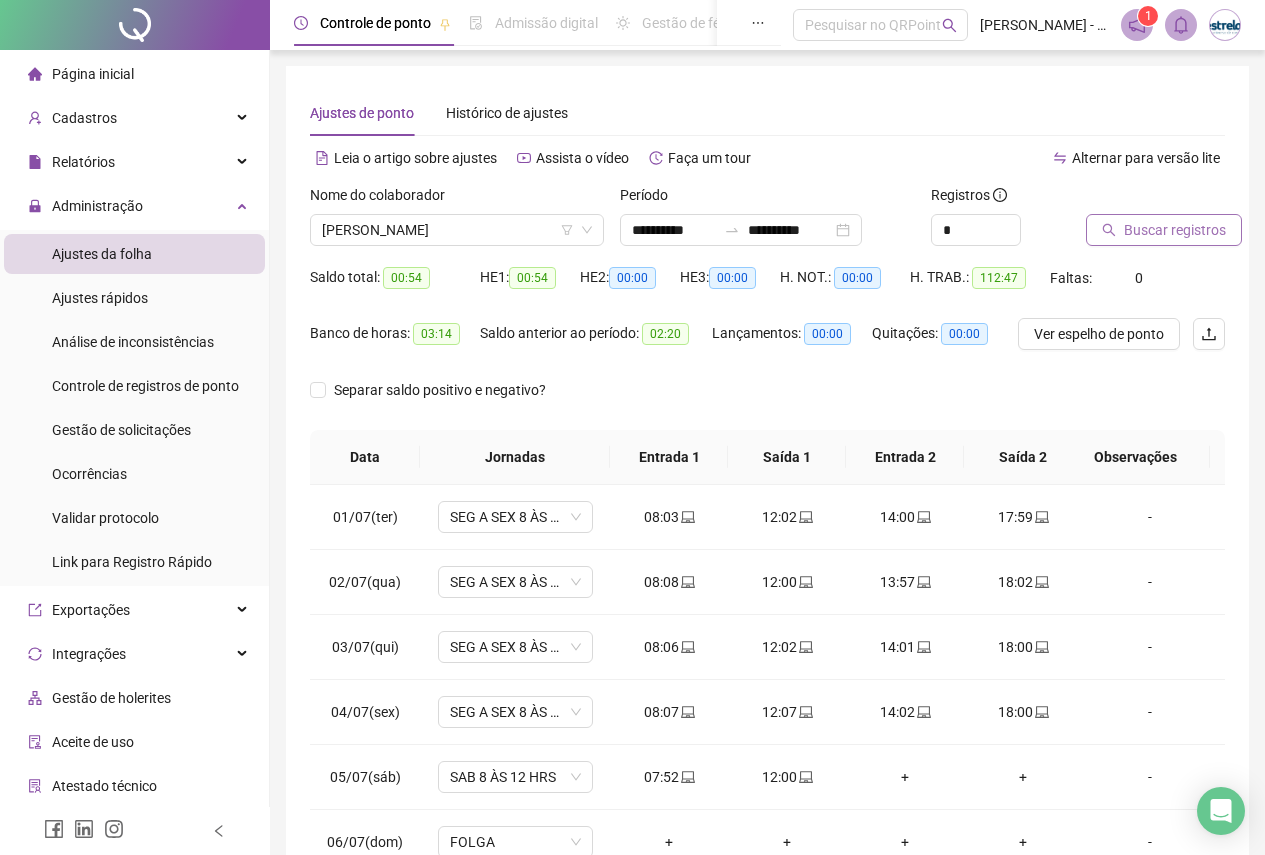 click on "Buscar registros" at bounding box center [1164, 230] 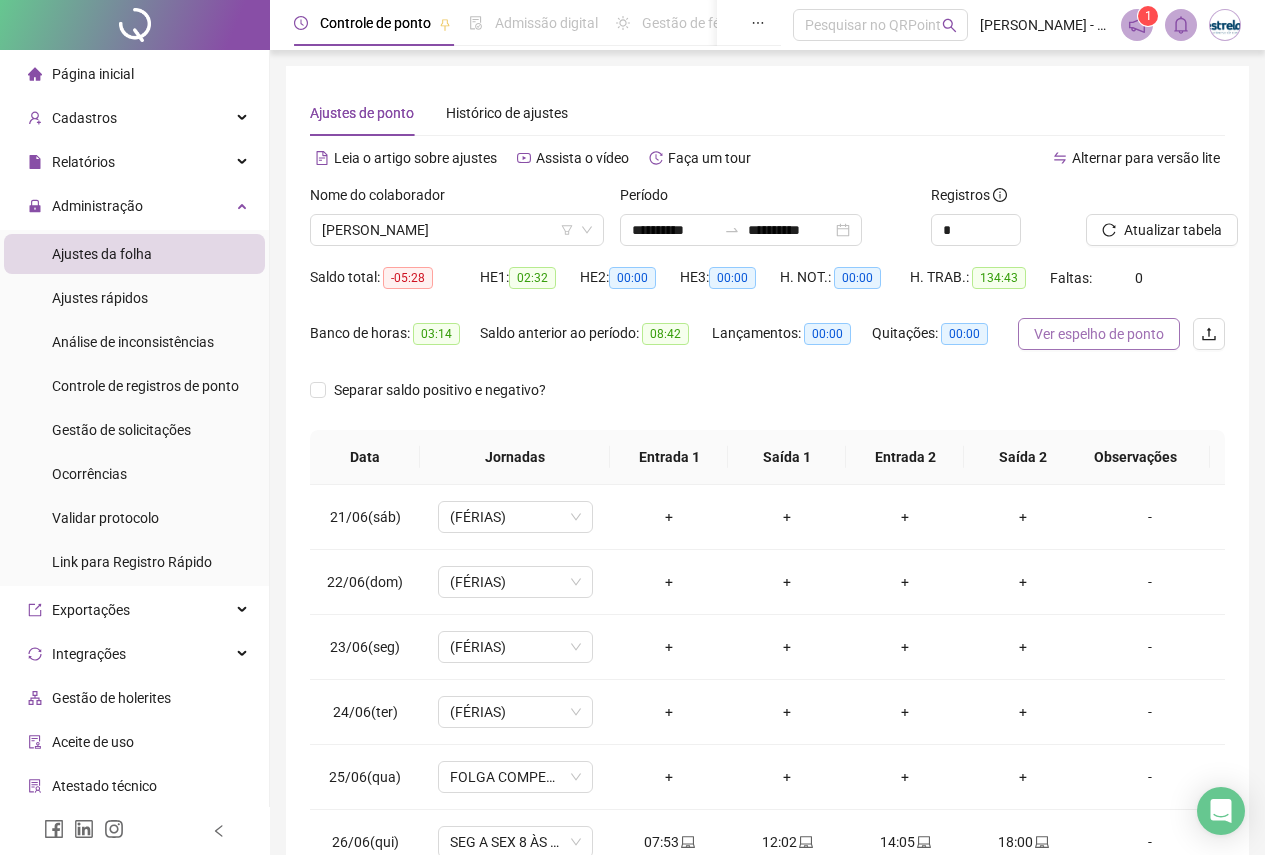 click on "Ver espelho de ponto" at bounding box center (1099, 334) 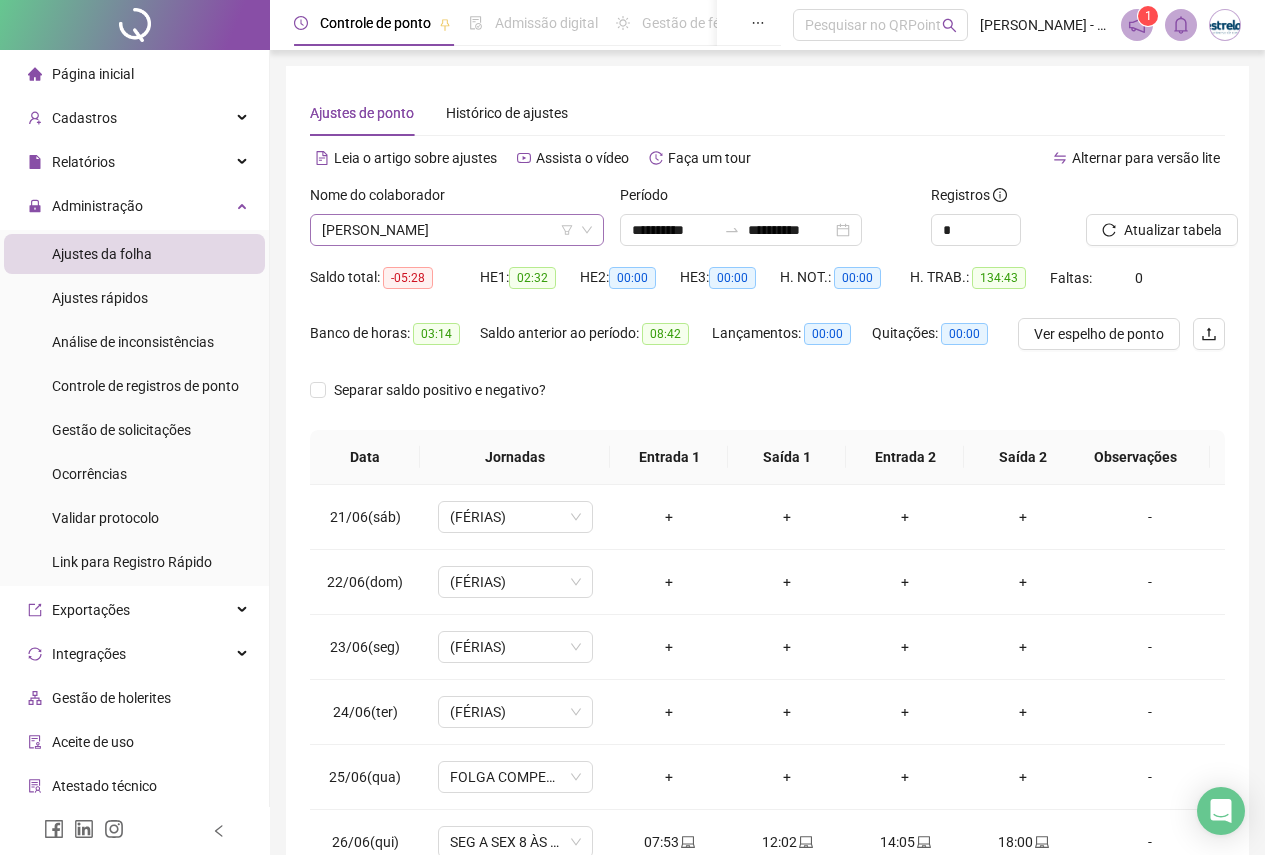 click on "[PERSON_NAME]" at bounding box center (457, 230) 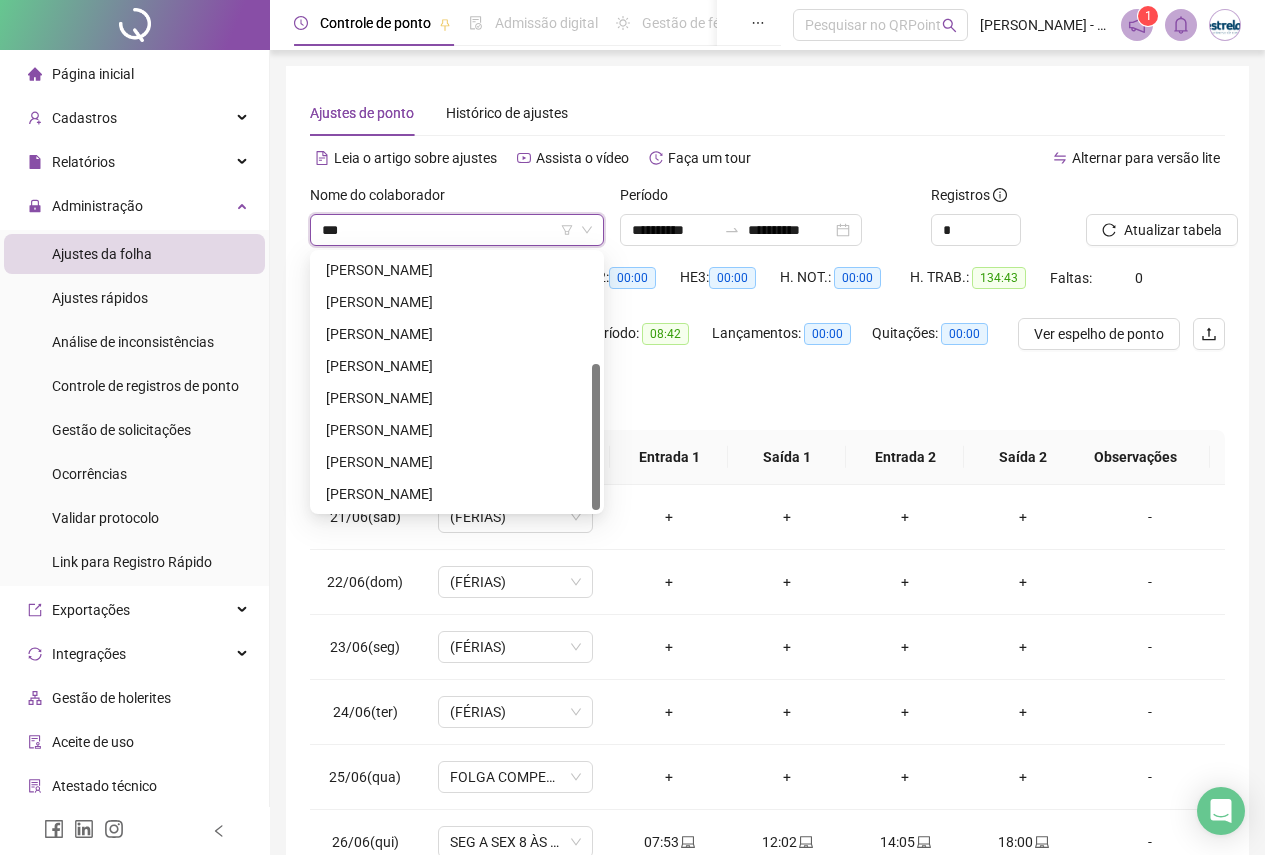 scroll, scrollTop: 0, scrollLeft: 0, axis: both 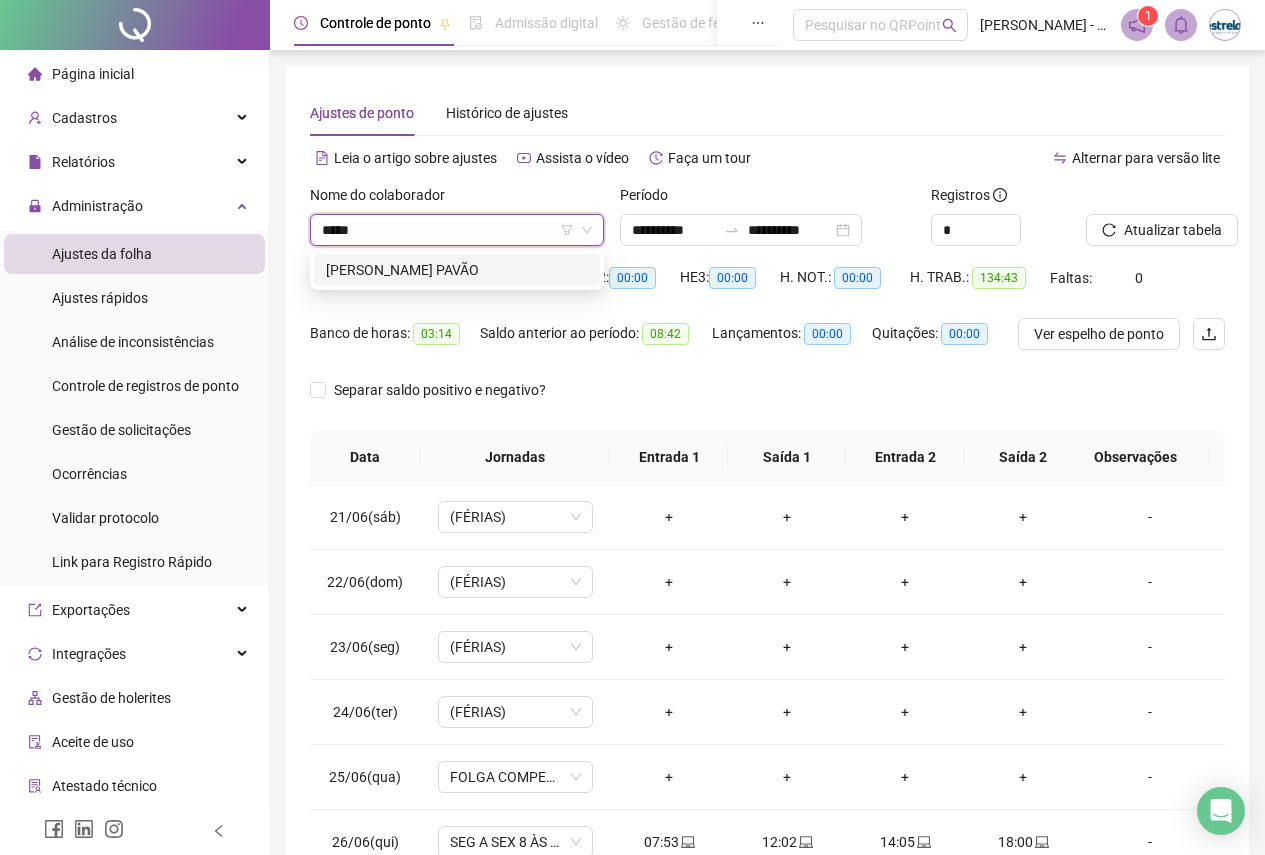 type on "*****" 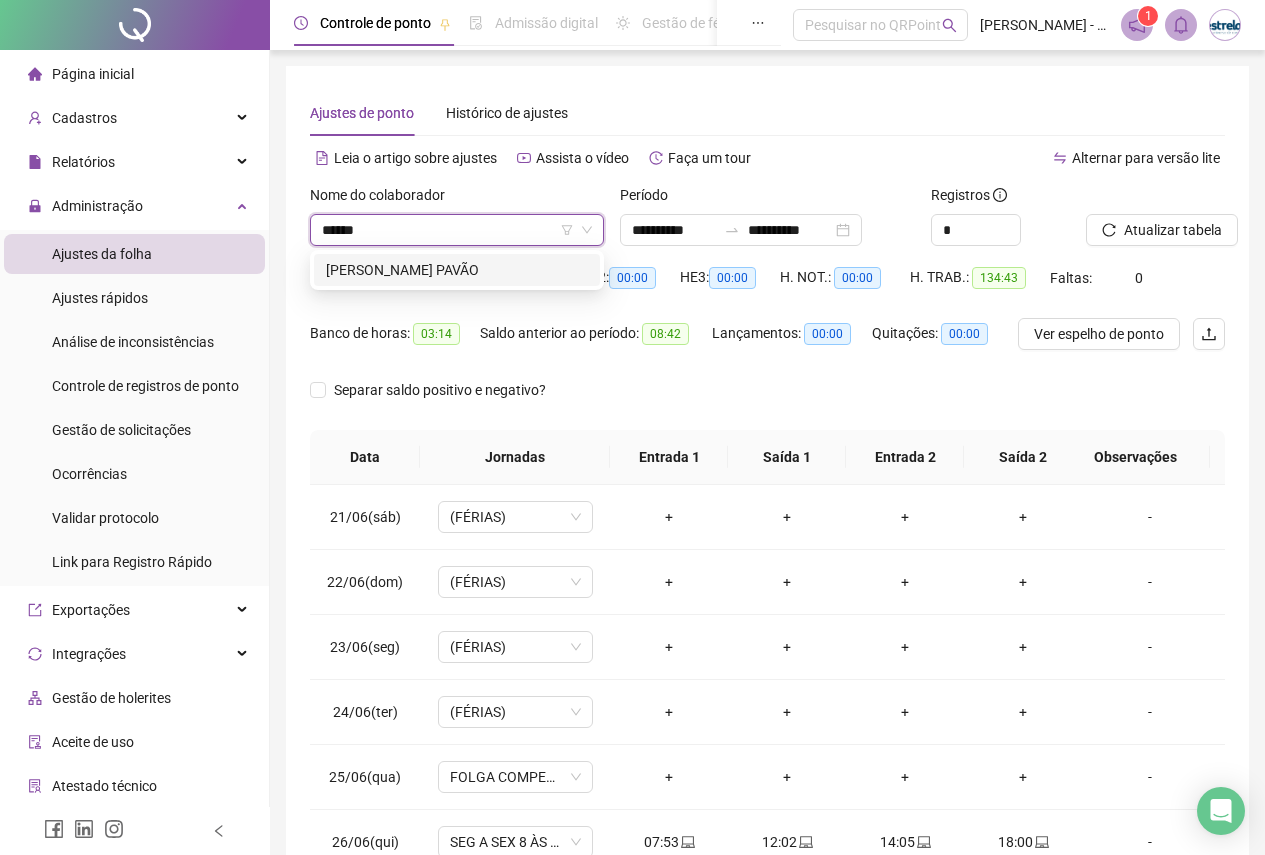 click on "[PERSON_NAME] PAVÃO" at bounding box center [457, 270] 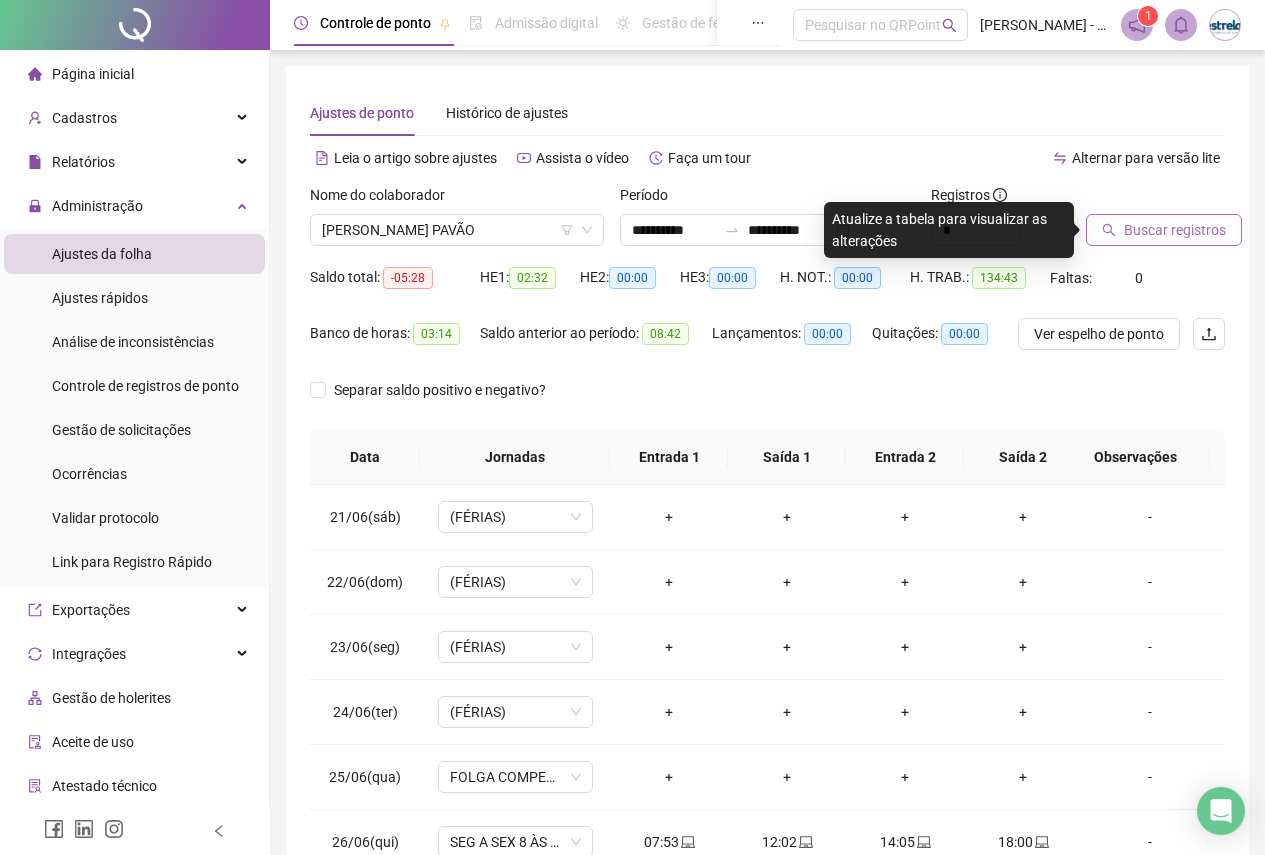 click on "Buscar registros" at bounding box center [1175, 230] 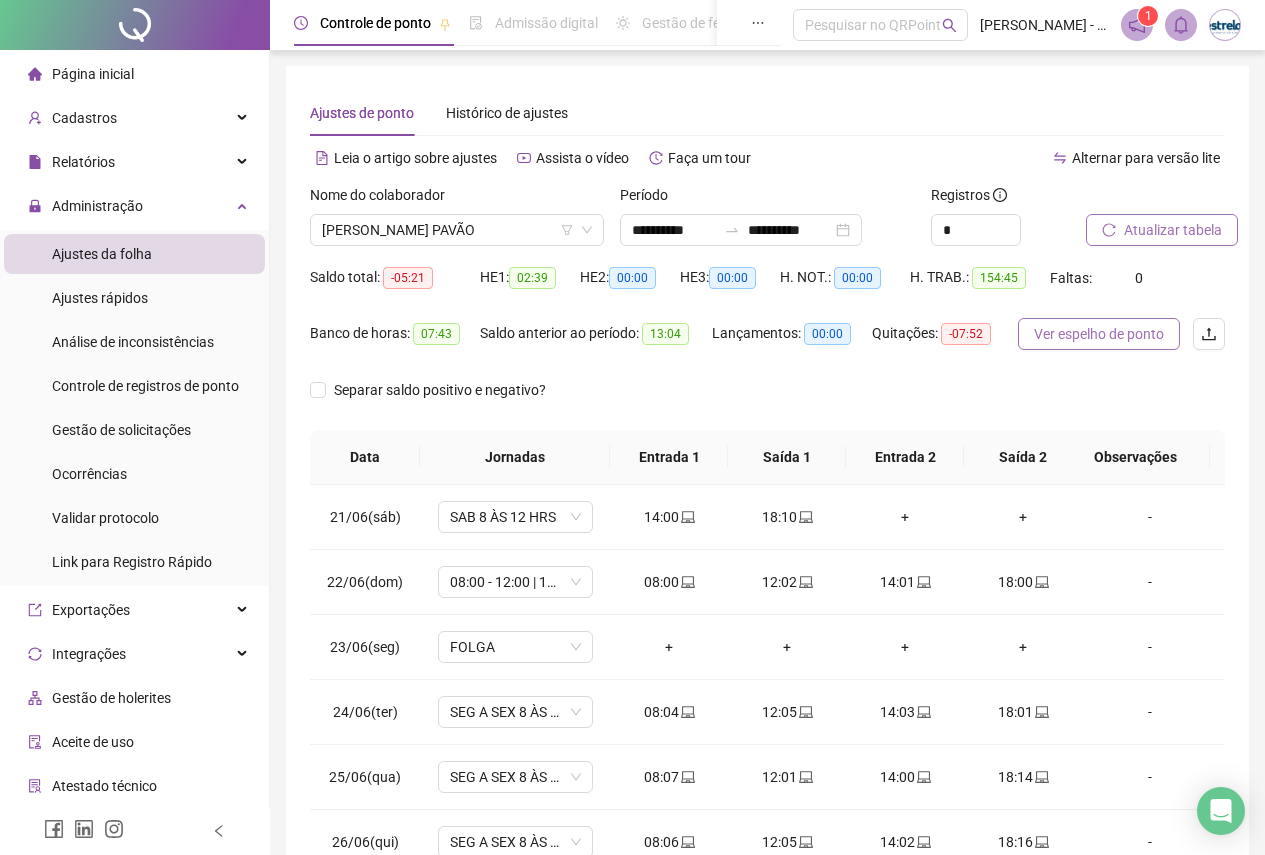 click on "Ver espelho de ponto" at bounding box center [1099, 334] 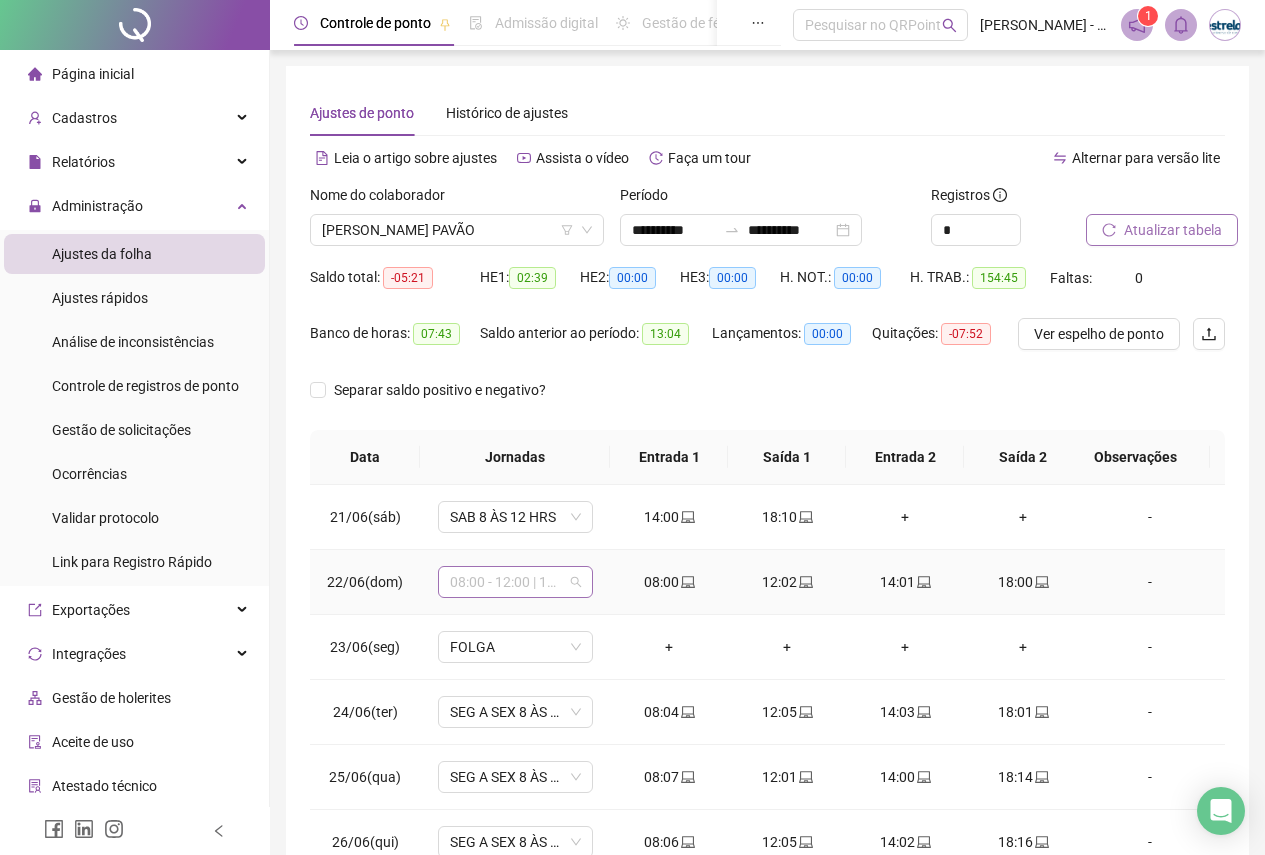 click on "08:00 - 12:00 | 14:00 - 18:00" at bounding box center (515, 582) 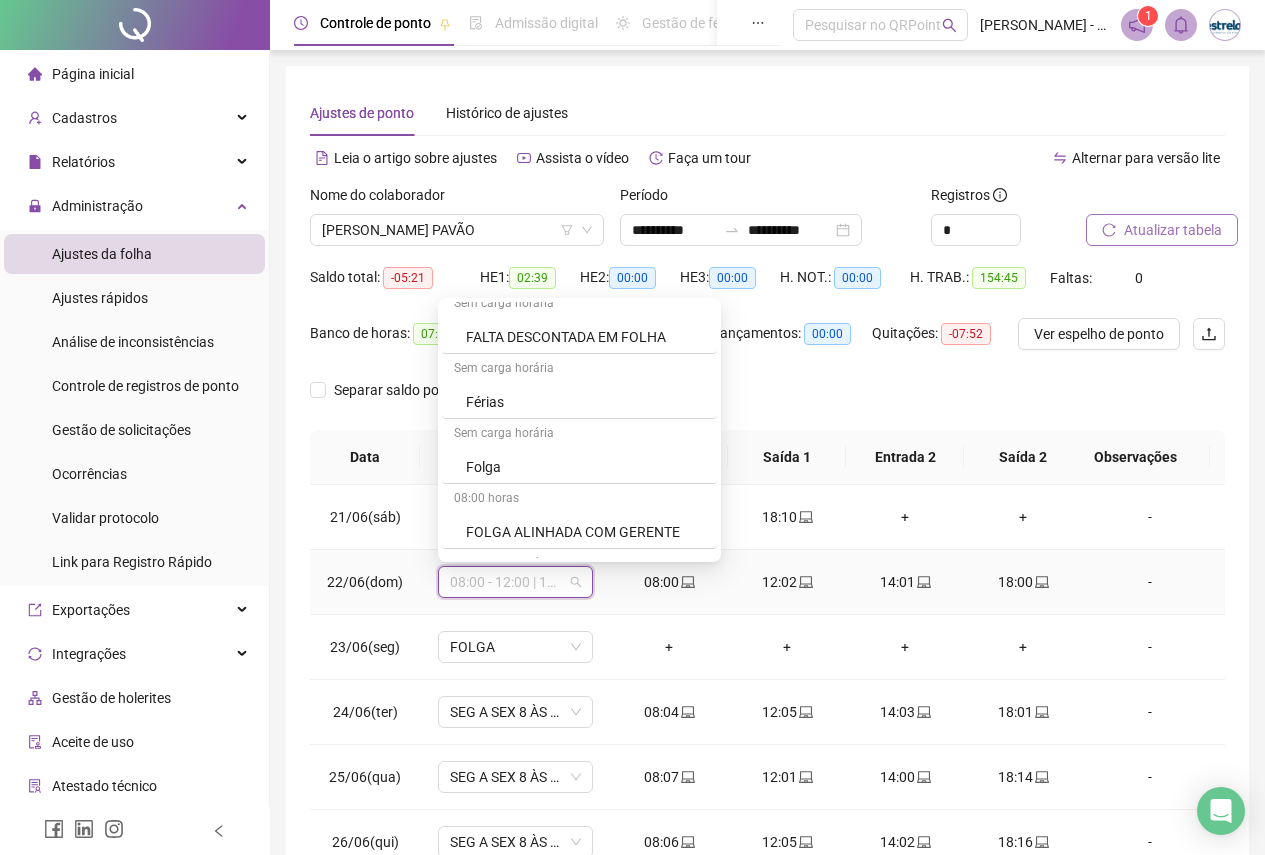 scroll, scrollTop: 1000, scrollLeft: 0, axis: vertical 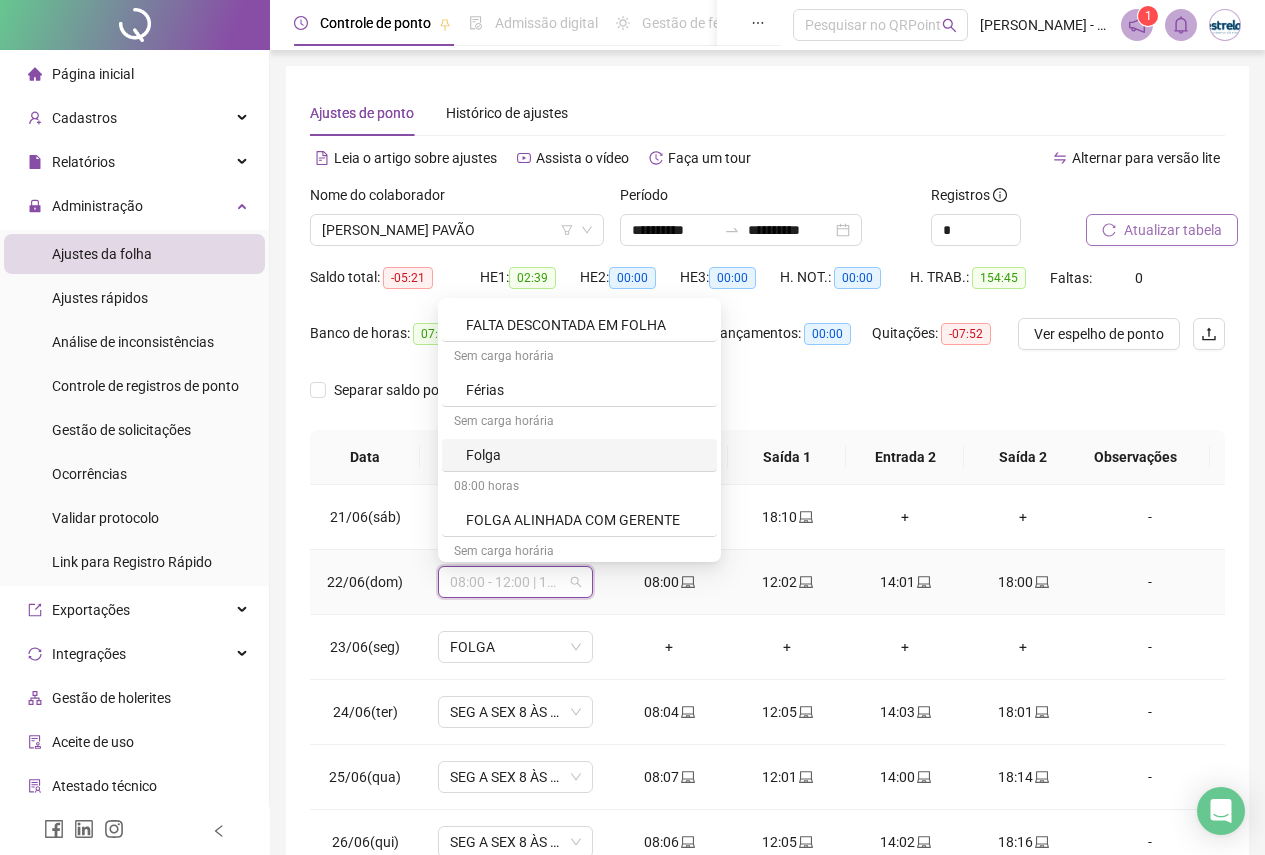 click on "Folga" at bounding box center [585, 455] 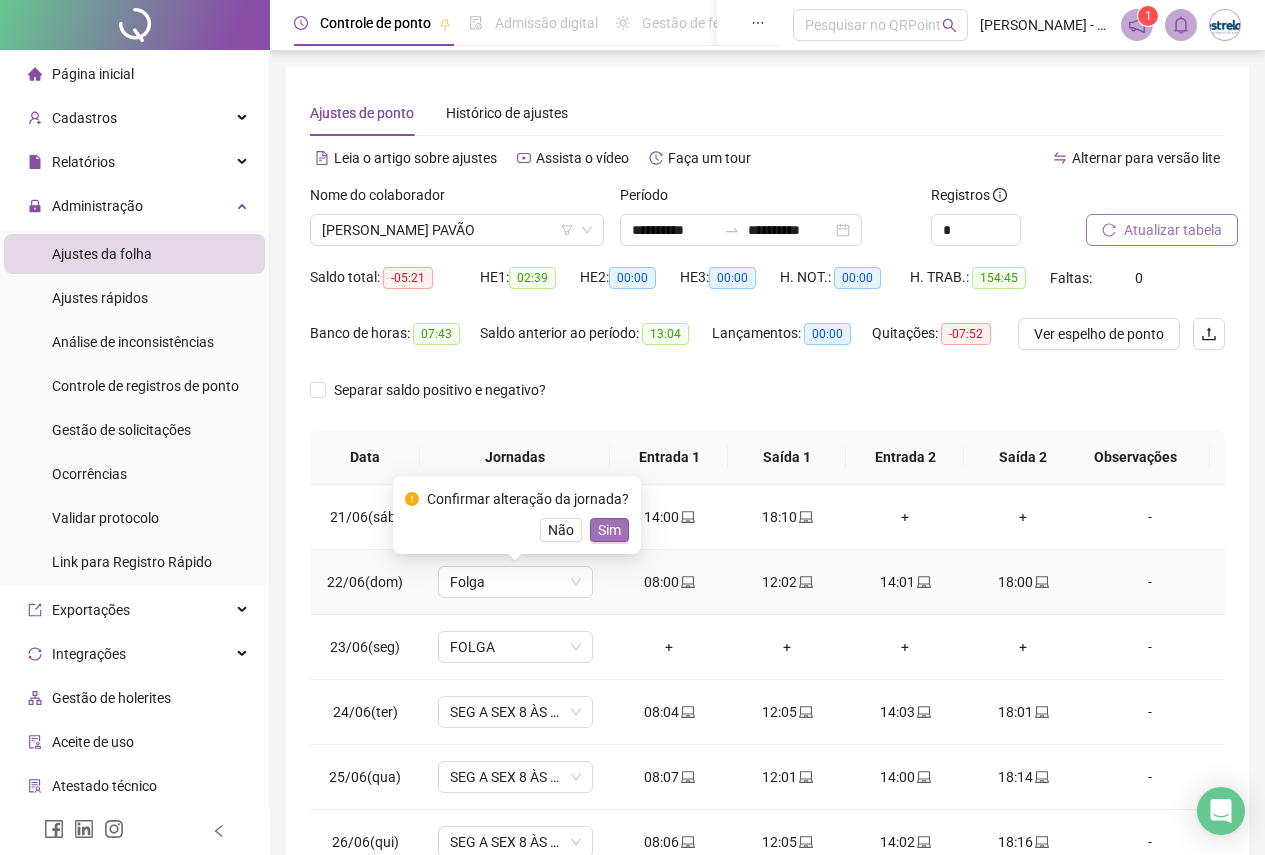click on "Sim" at bounding box center [609, 530] 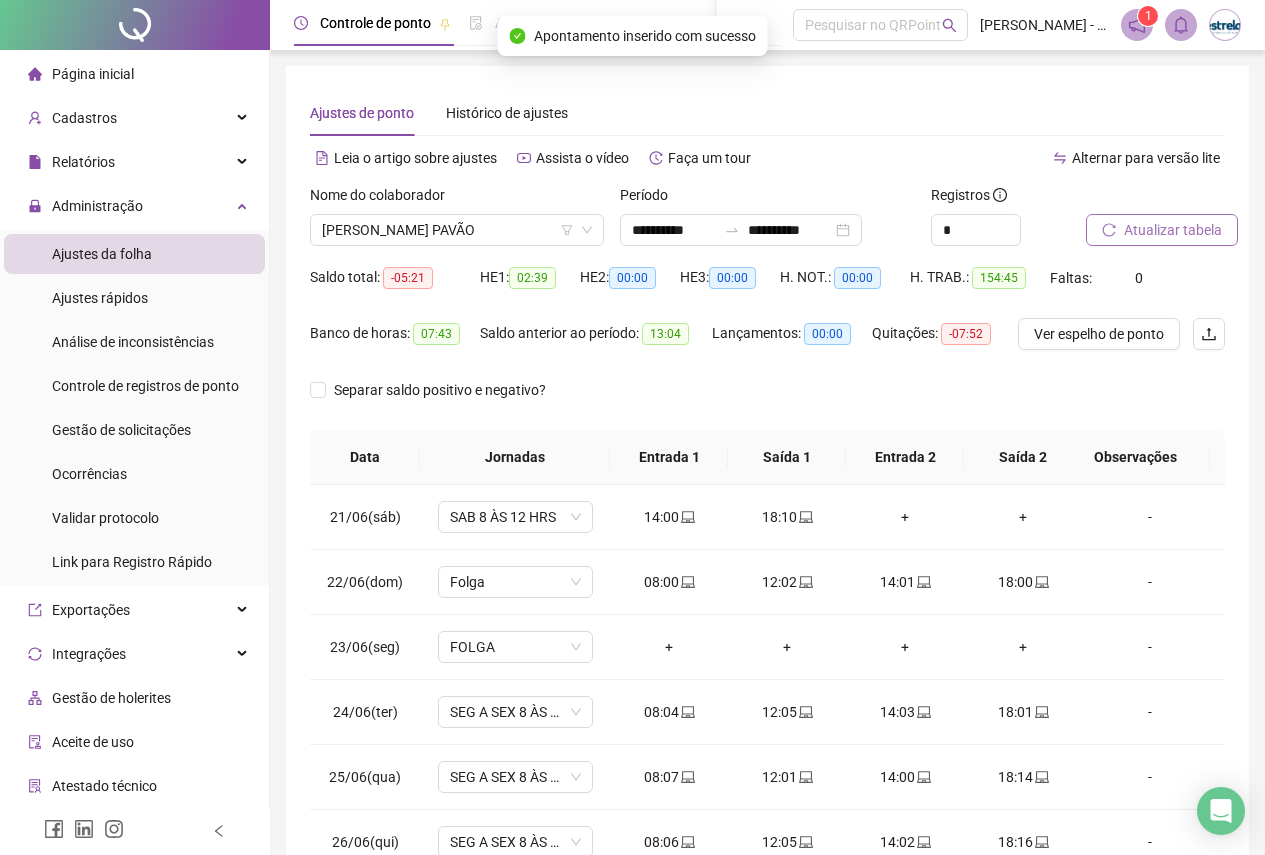click on "Atualizar tabela" at bounding box center (1173, 230) 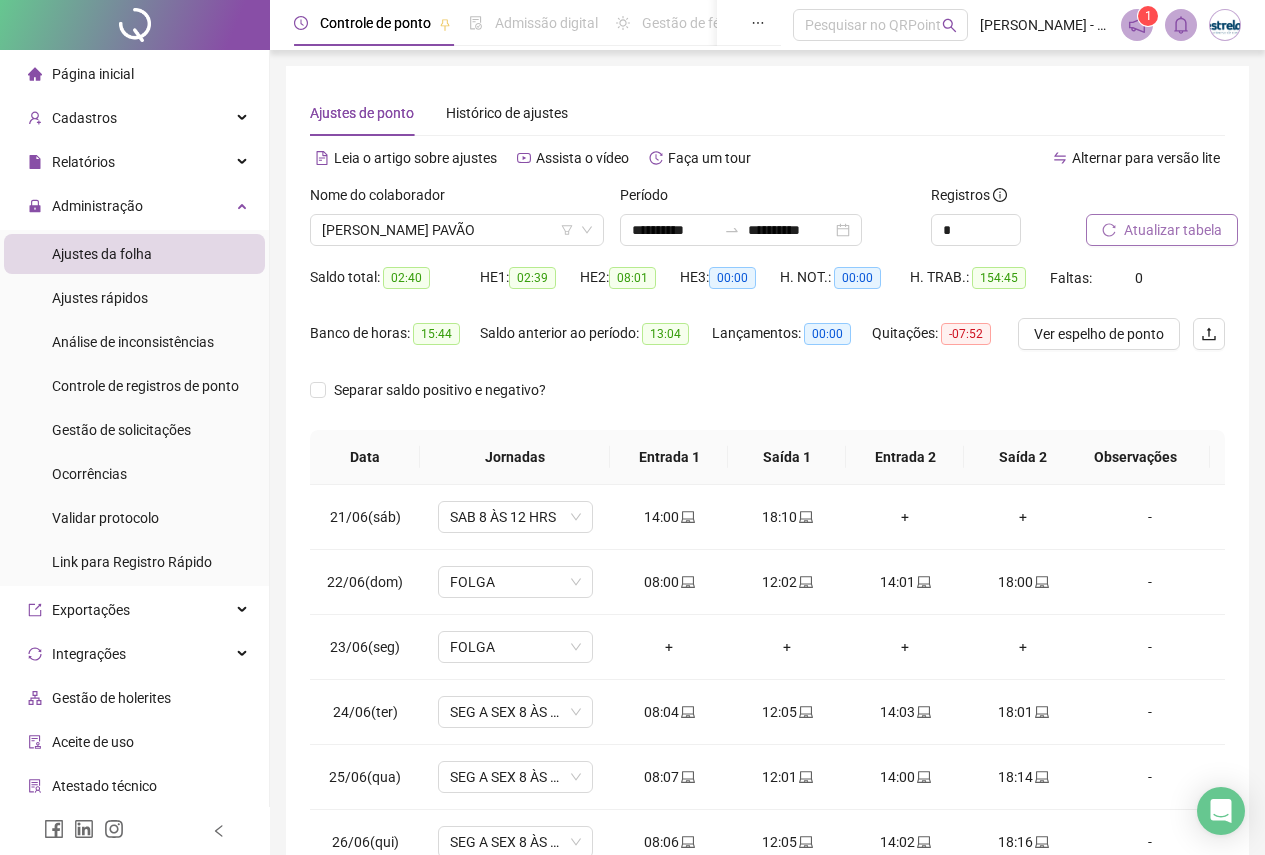 click on "Atualizar tabela" at bounding box center [1173, 230] 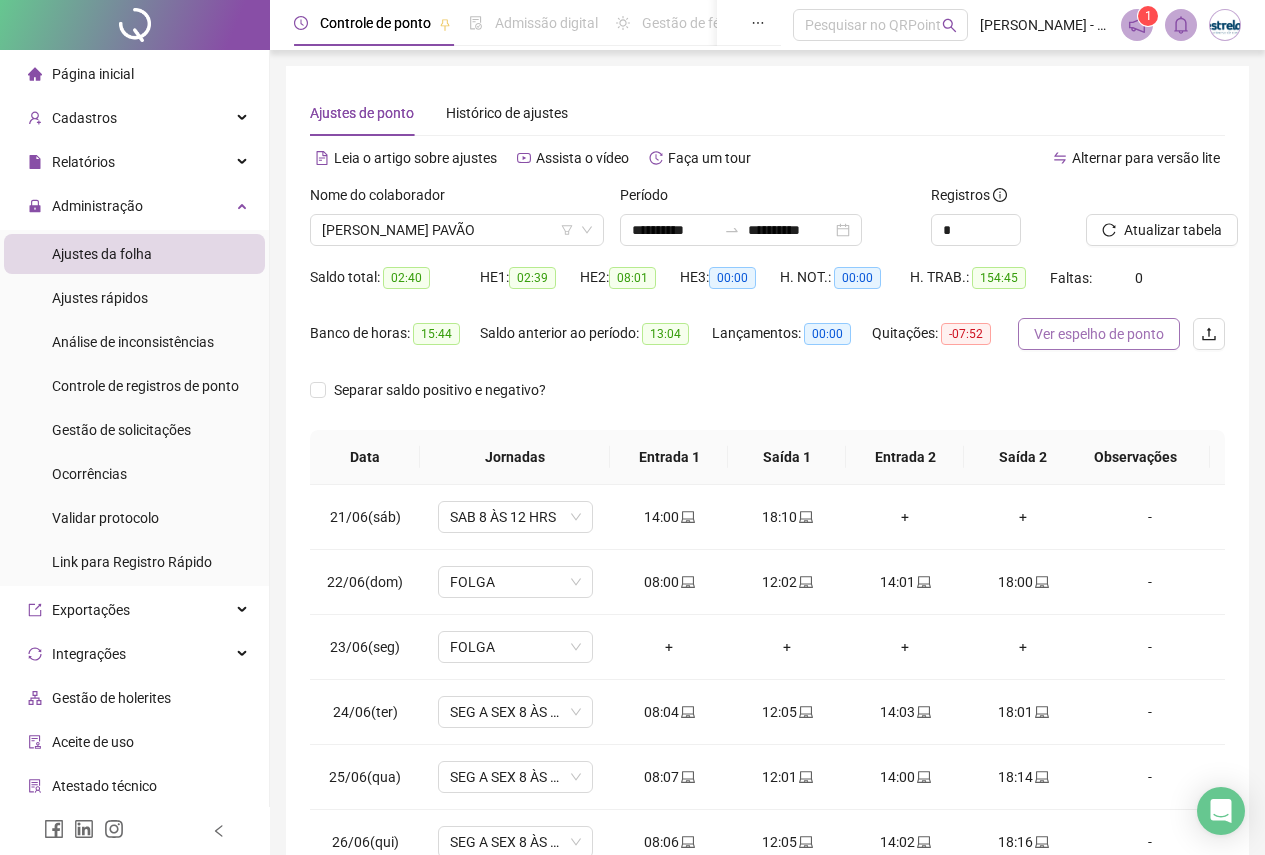 click on "Ver espelho de ponto" at bounding box center (1099, 334) 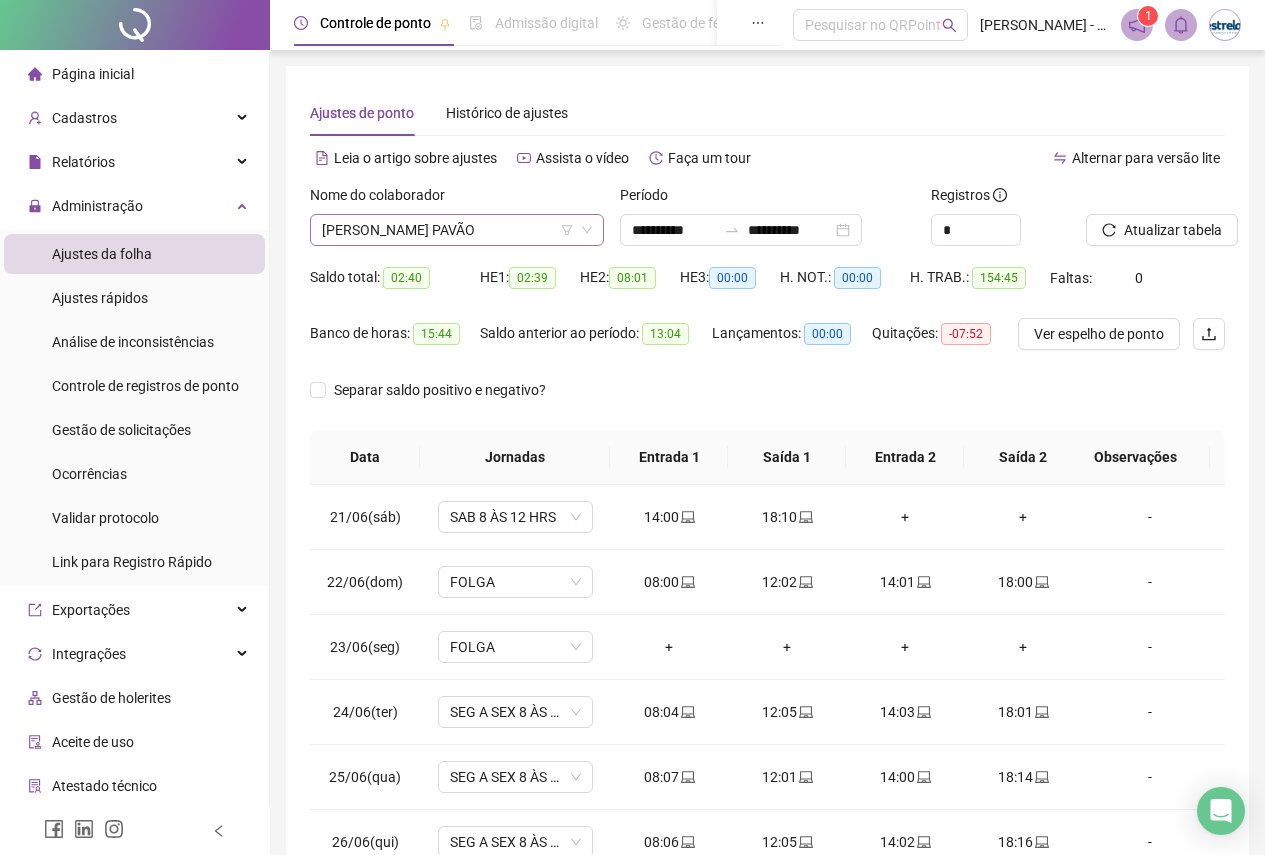 scroll, scrollTop: 704, scrollLeft: 0, axis: vertical 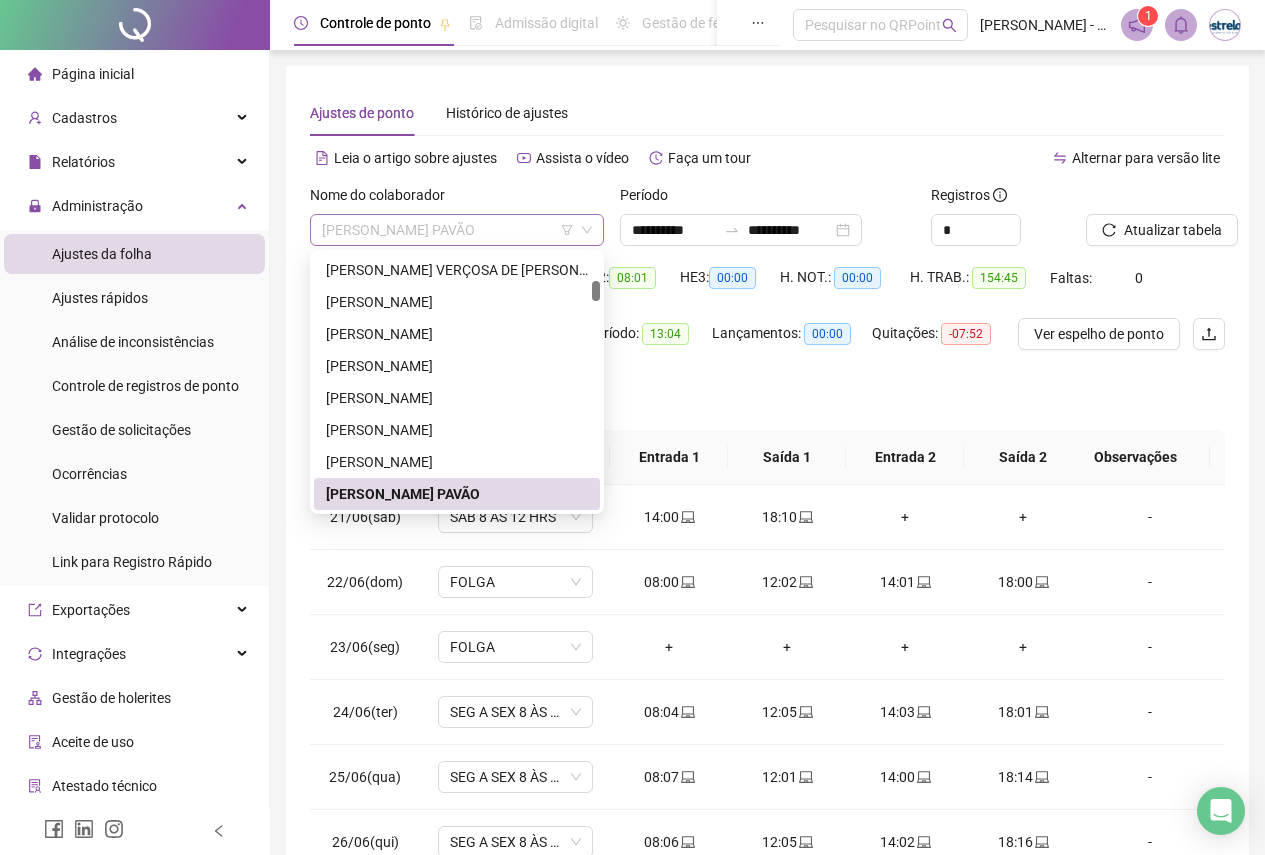 click on "[PERSON_NAME] PAVÃO" at bounding box center [457, 230] 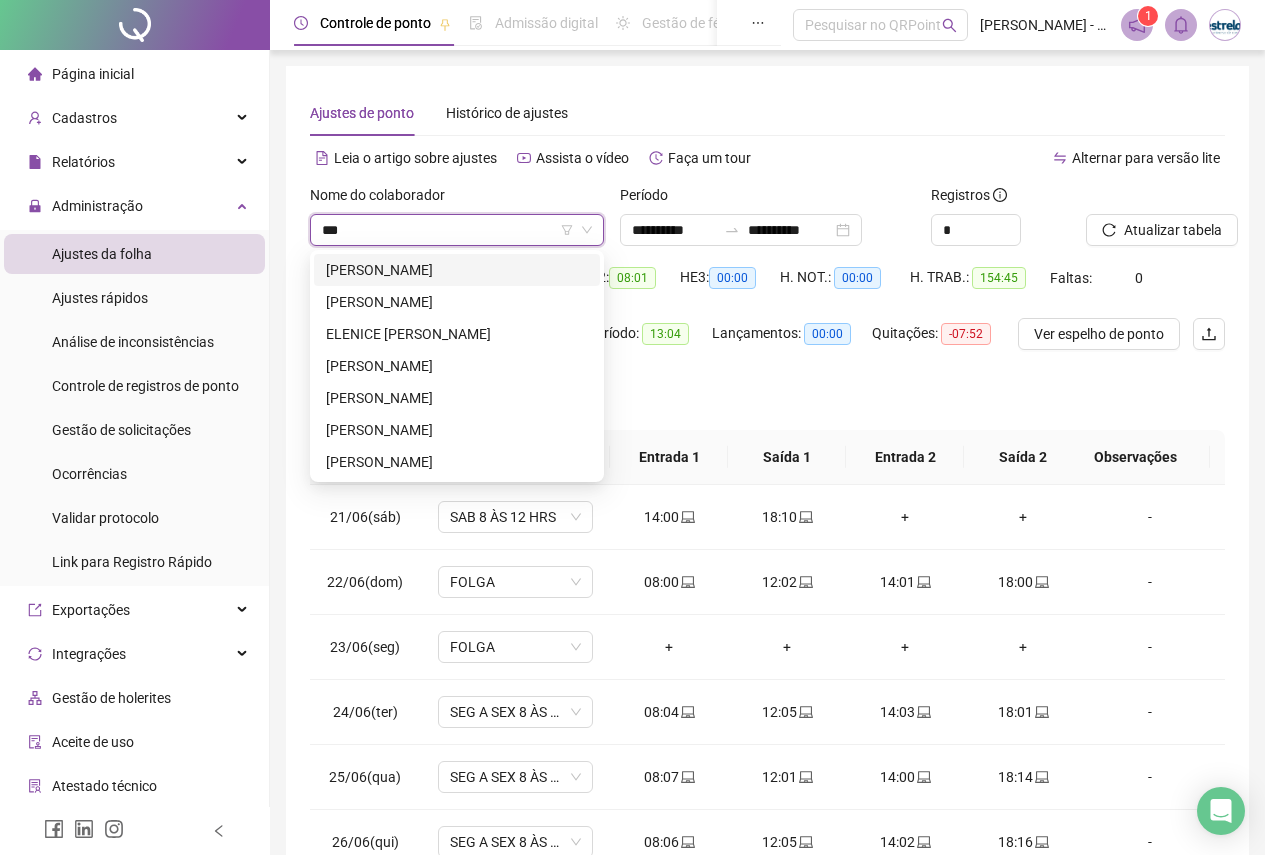 scroll, scrollTop: 0, scrollLeft: 0, axis: both 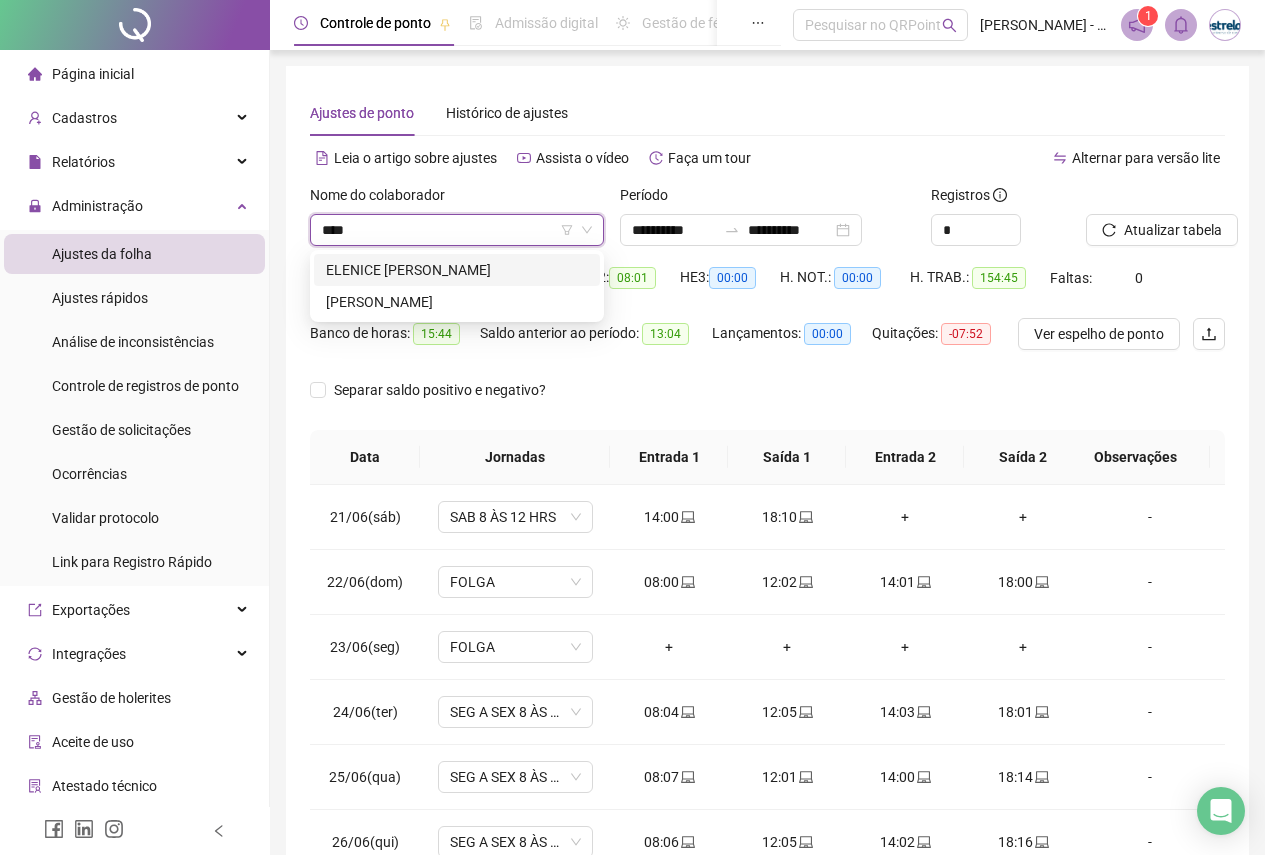 click on "ELENICE [PERSON_NAME]" at bounding box center [457, 270] 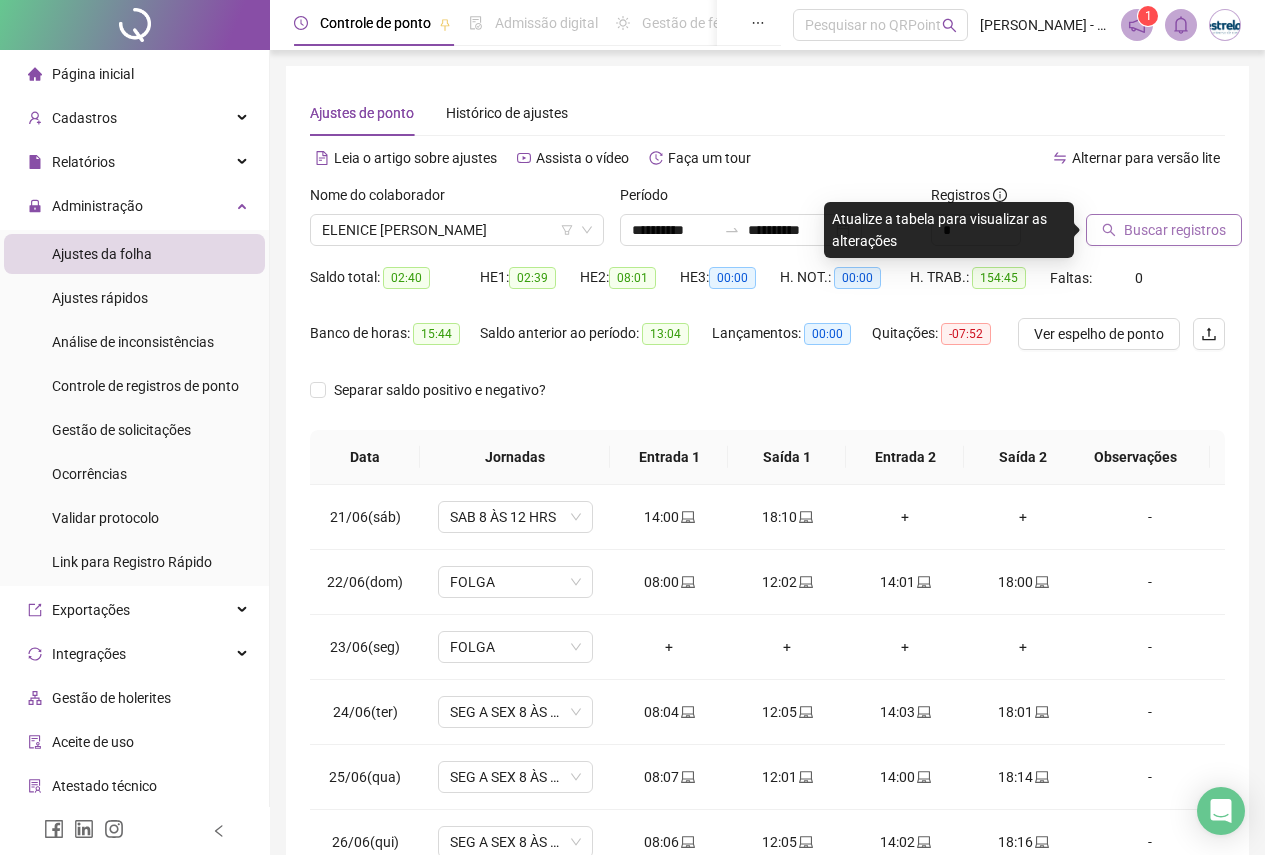 click on "Buscar registros" at bounding box center [1175, 230] 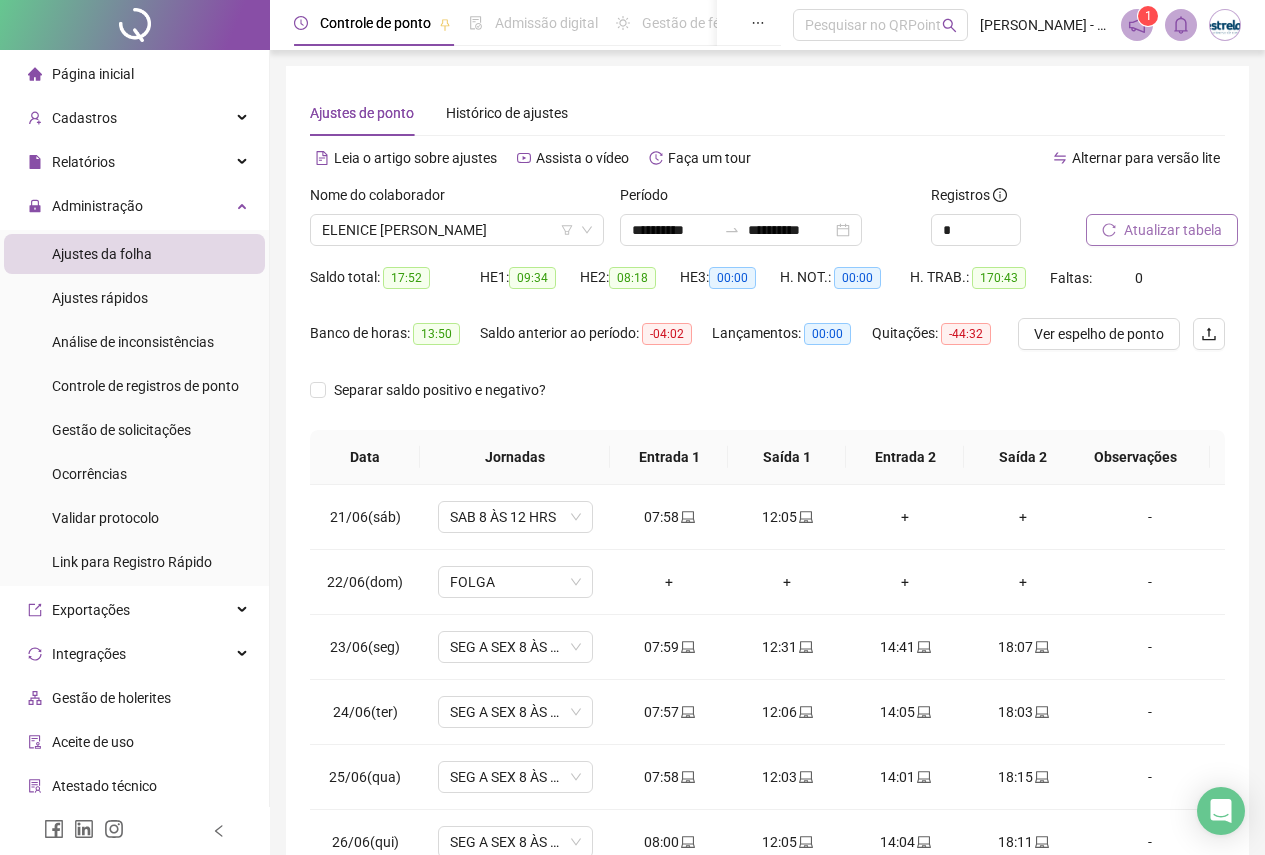 click on "Atualizar tabela" at bounding box center (1173, 230) 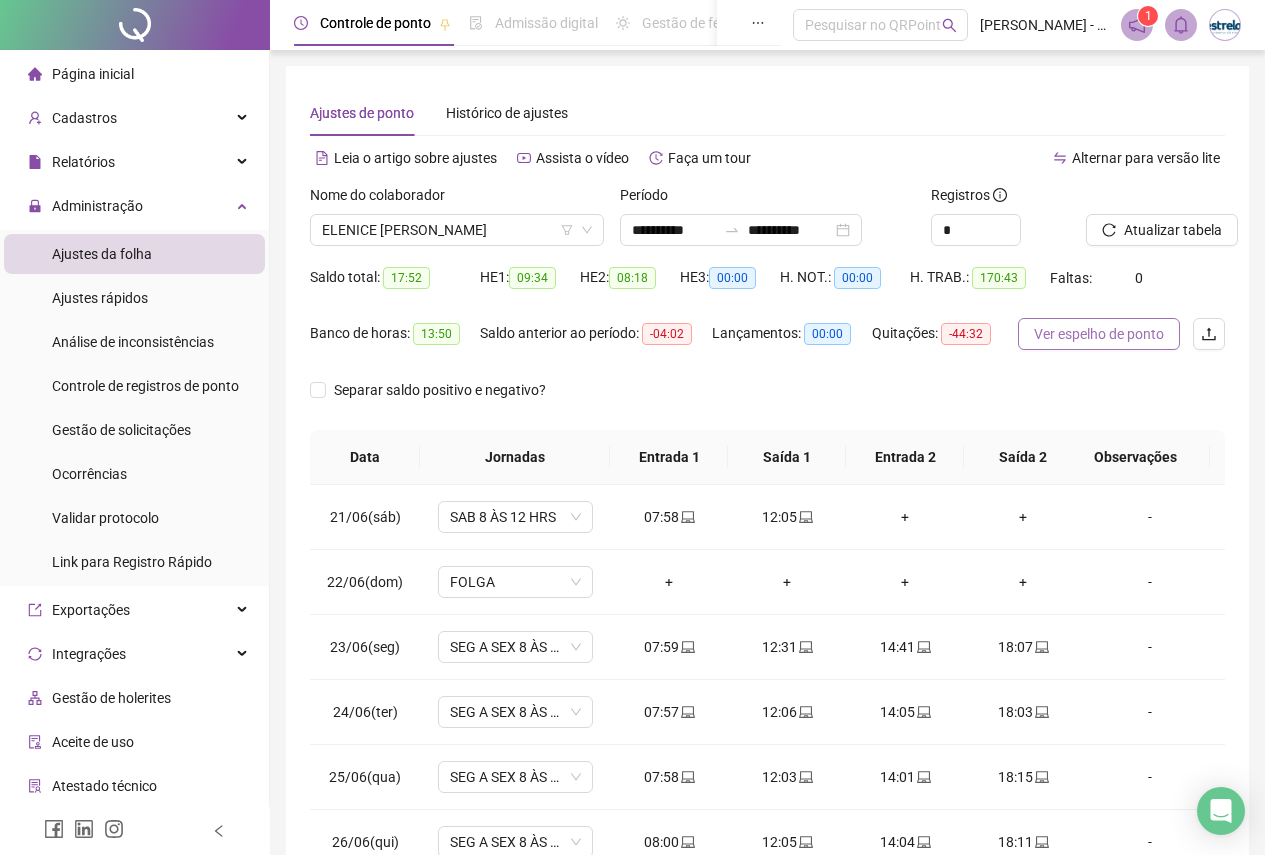 click on "Ver espelho de ponto" at bounding box center [1099, 334] 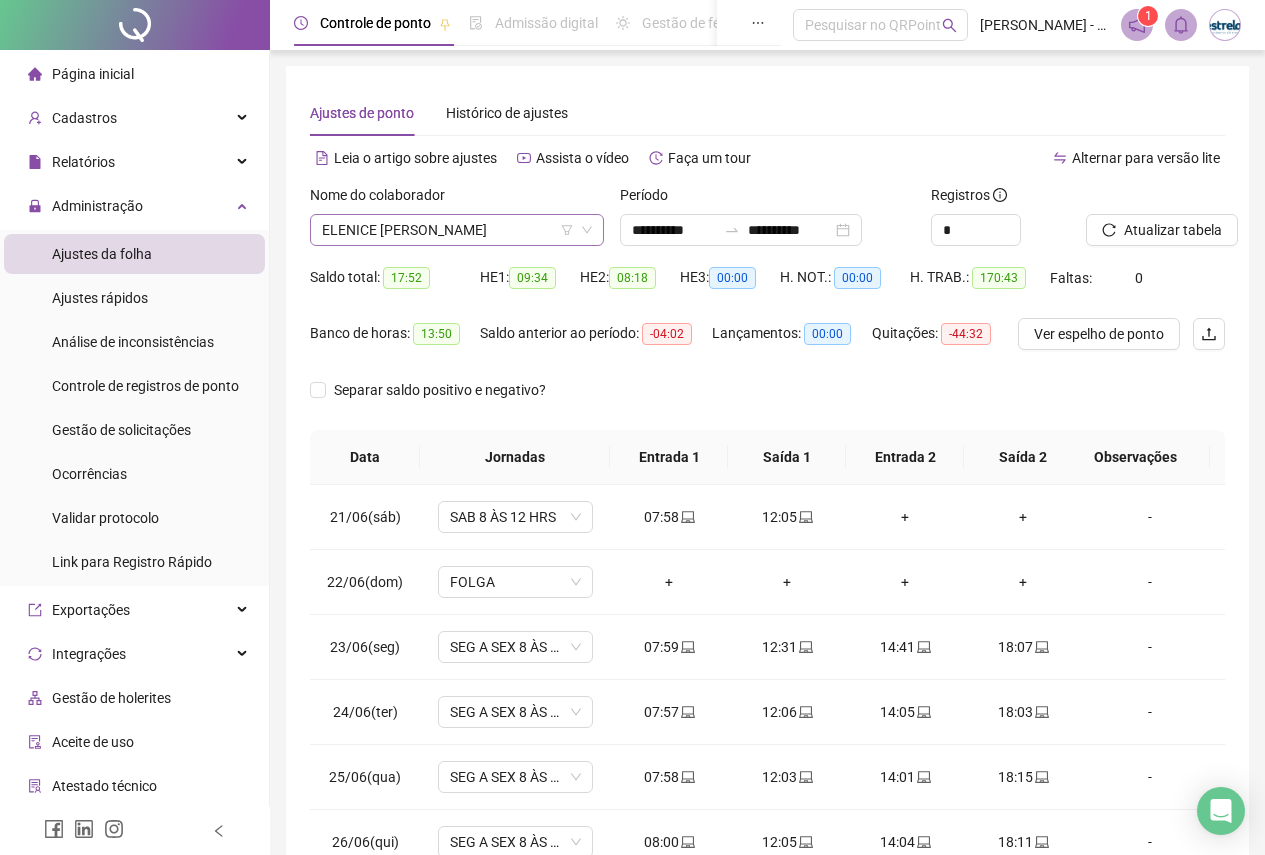 click on "ELENICE [PERSON_NAME]" at bounding box center [457, 230] 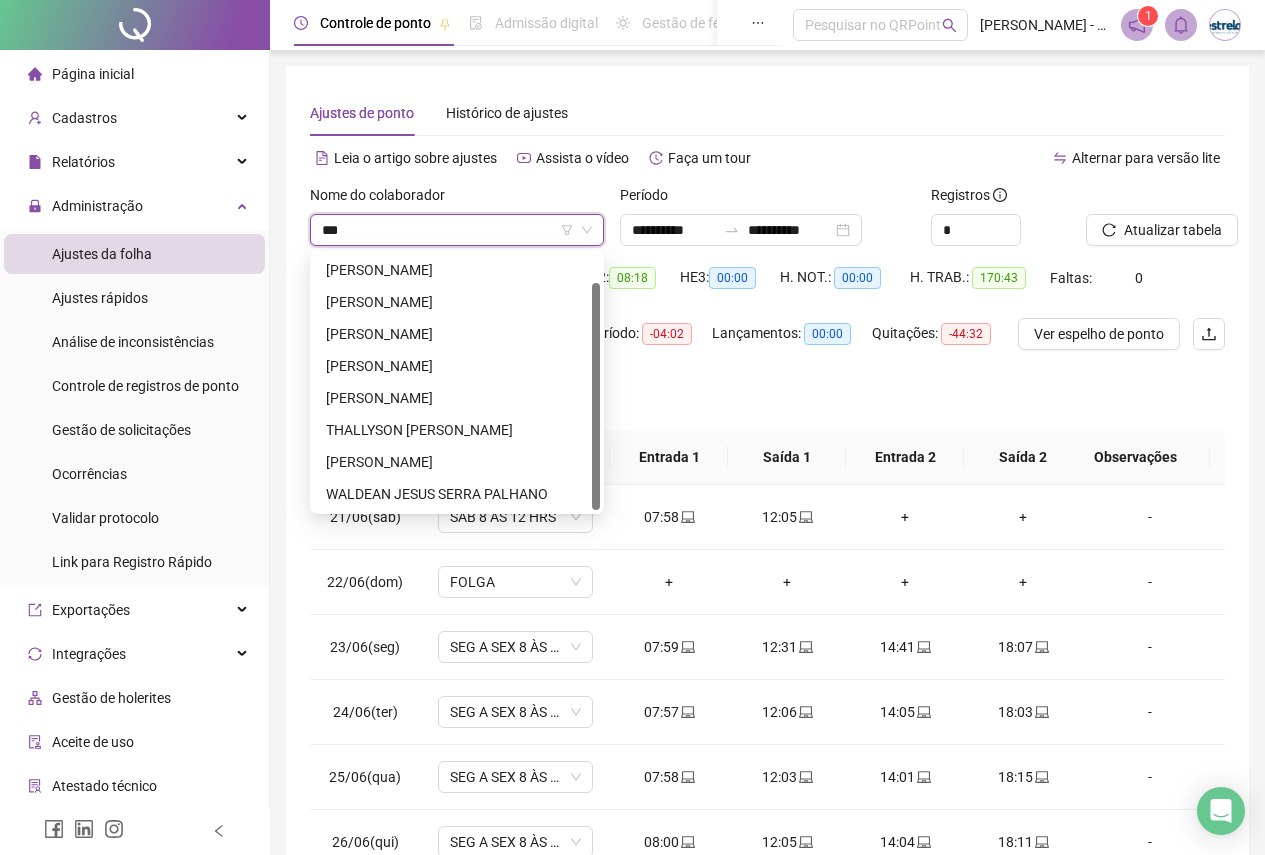 scroll, scrollTop: 0, scrollLeft: 0, axis: both 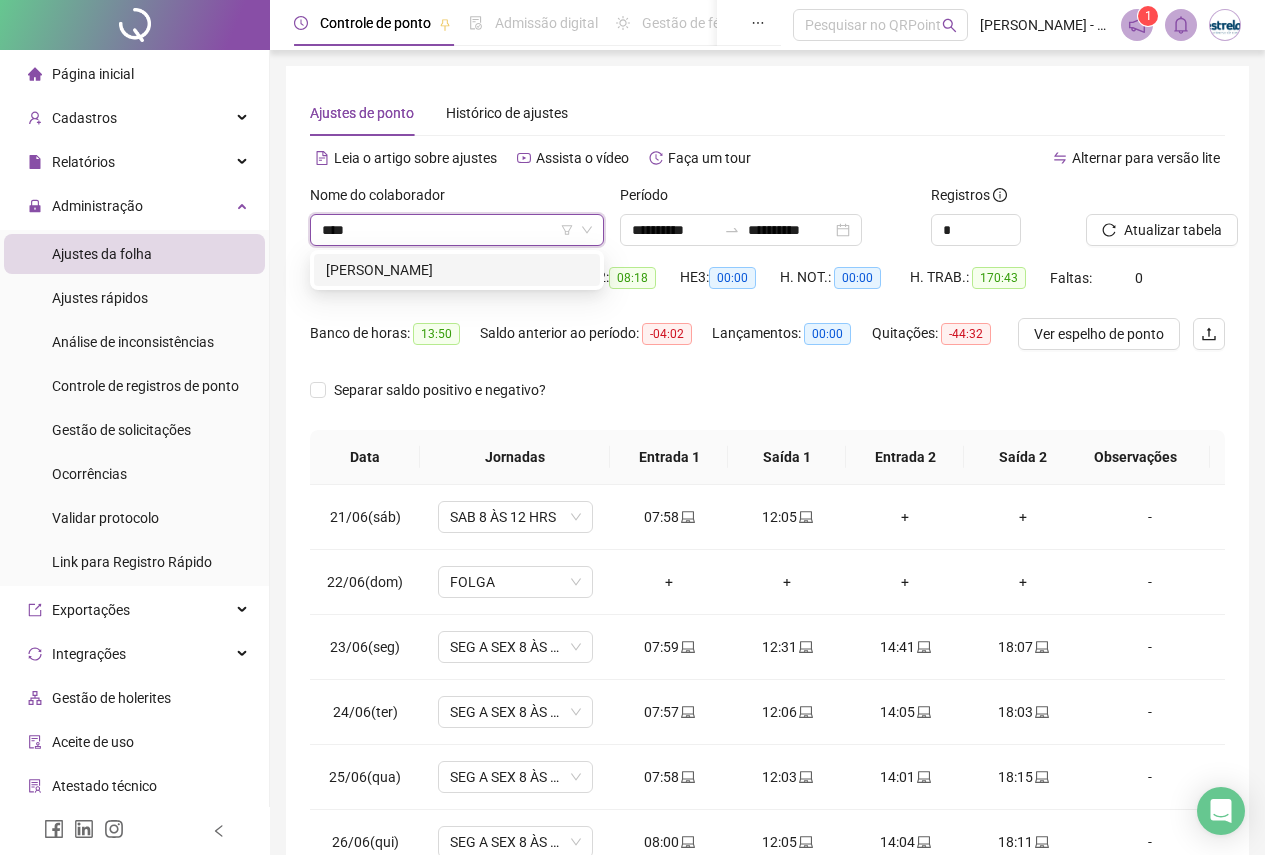 type on "*****" 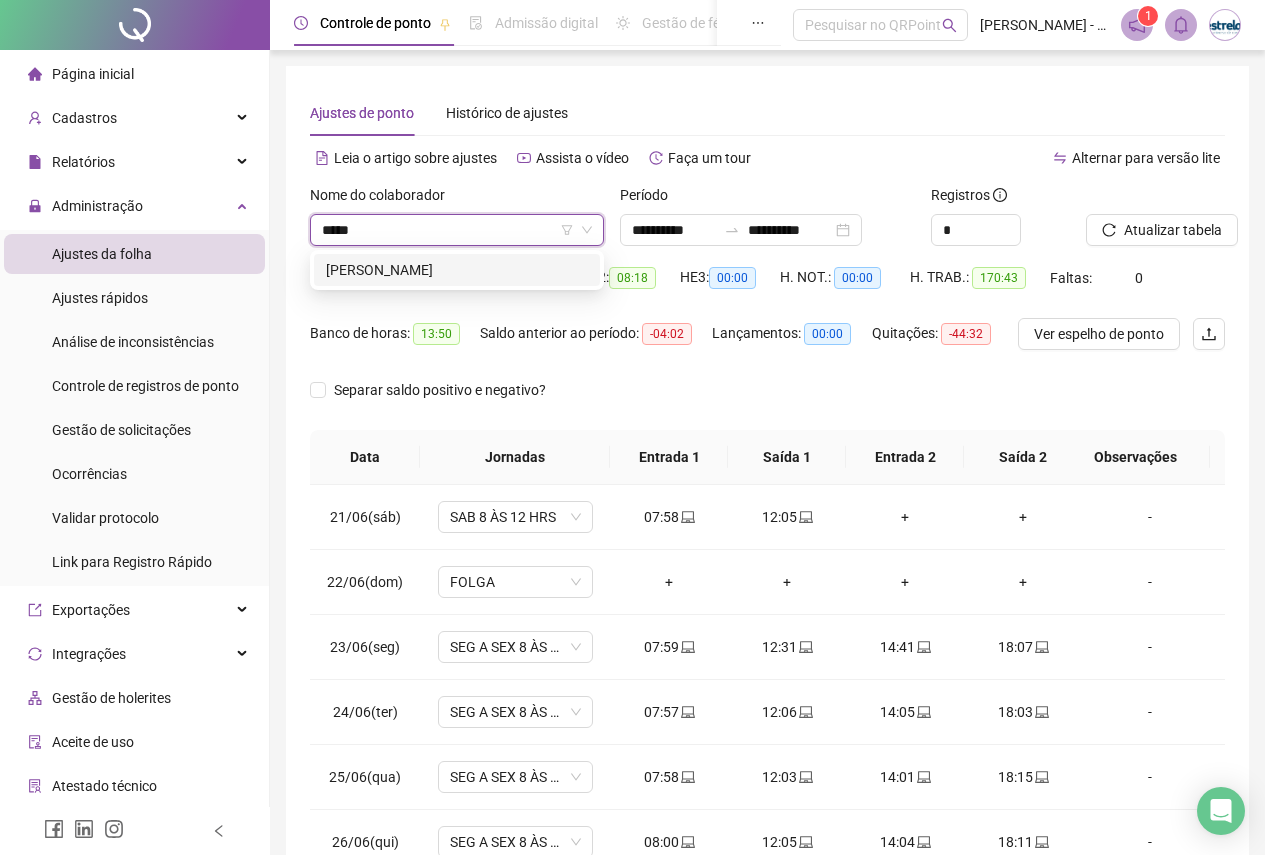 click on "[PERSON_NAME]" at bounding box center (457, 270) 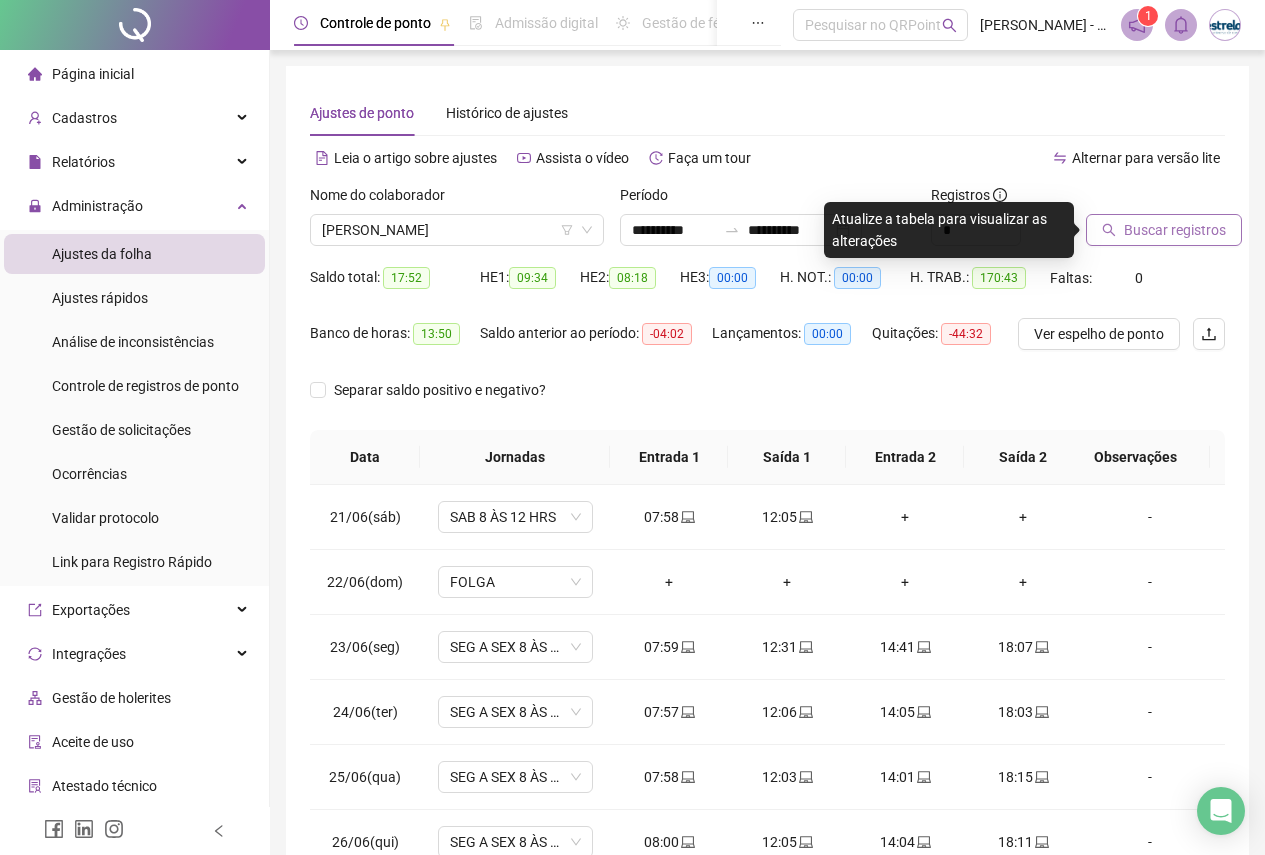 click on "Buscar registros" at bounding box center [1175, 230] 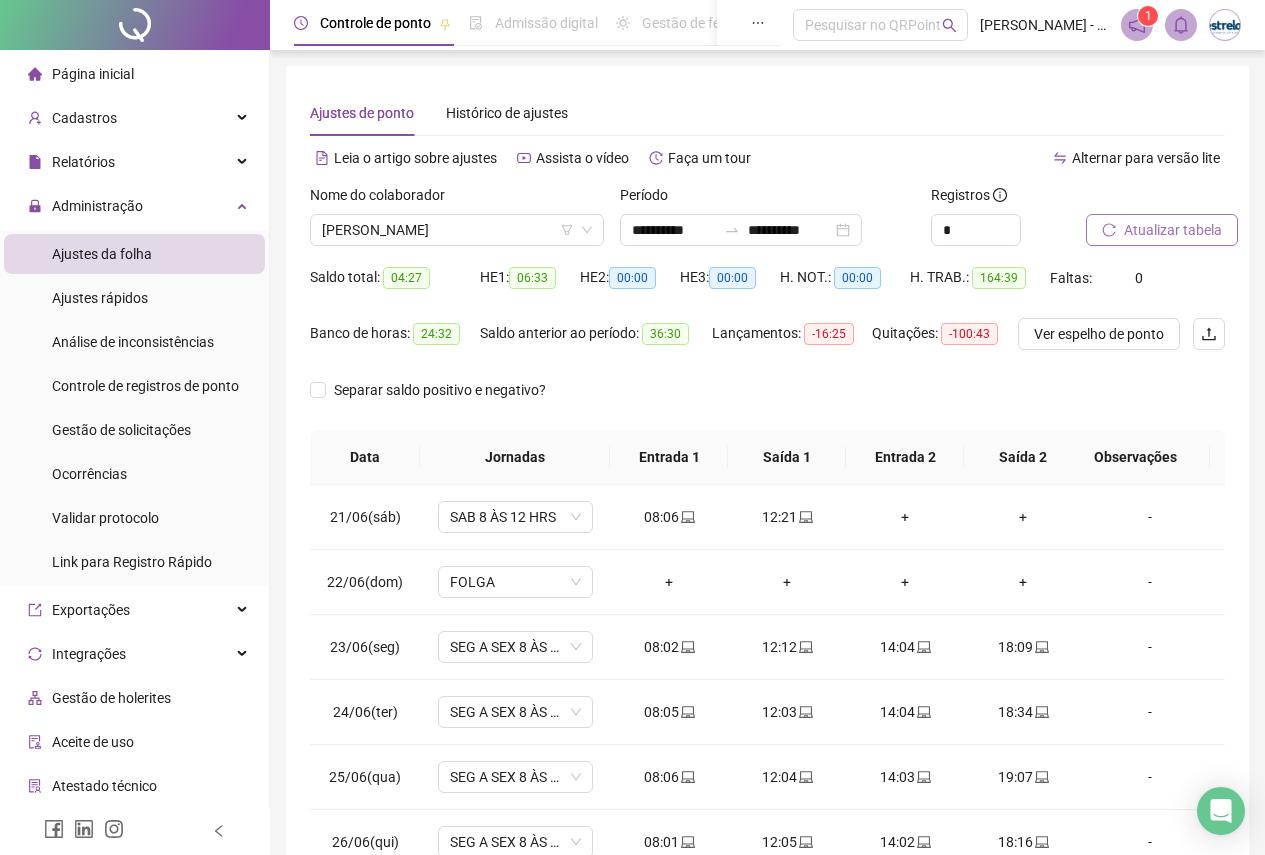 click on "Atualizar tabela" at bounding box center (1173, 230) 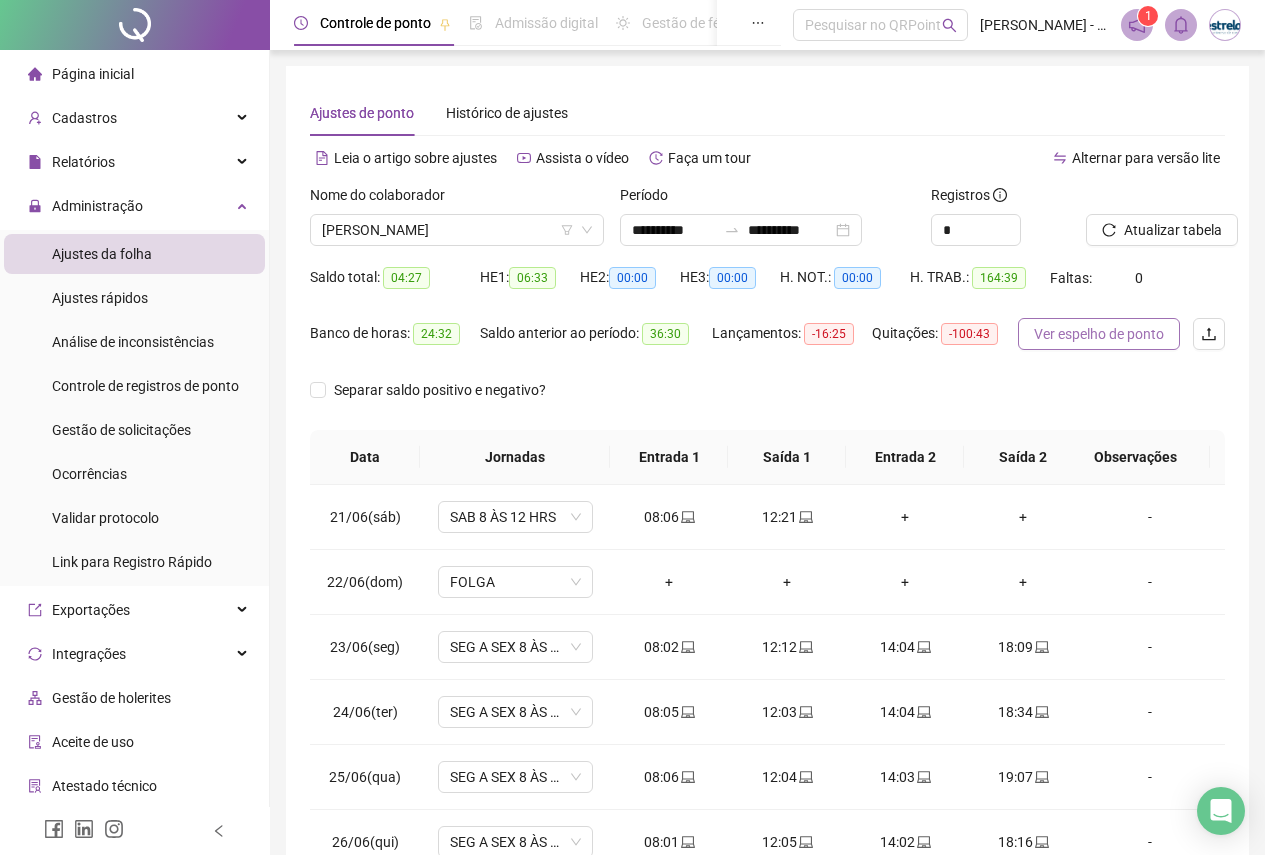 click on "Ver espelho de ponto" at bounding box center [1099, 334] 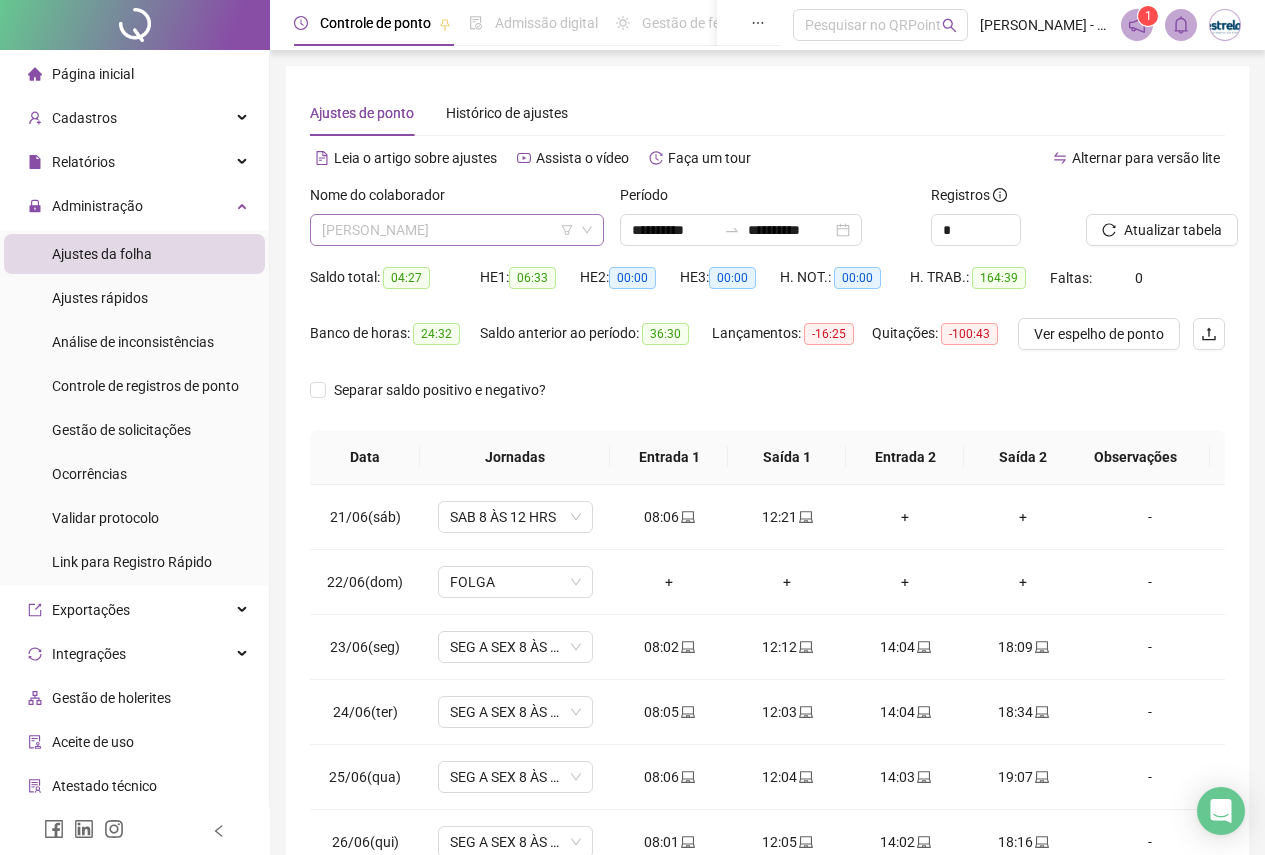 click on "[PERSON_NAME]" at bounding box center [457, 230] 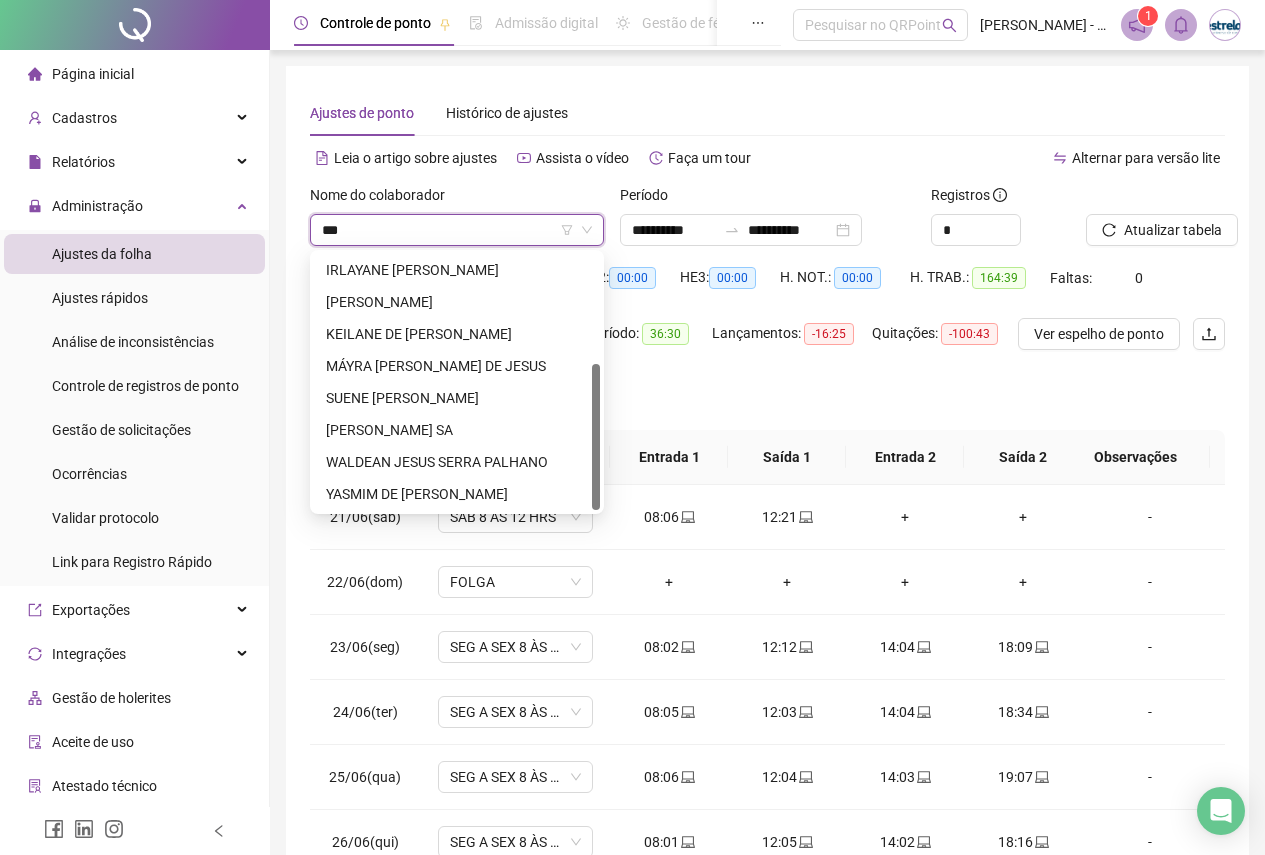 scroll, scrollTop: 0, scrollLeft: 0, axis: both 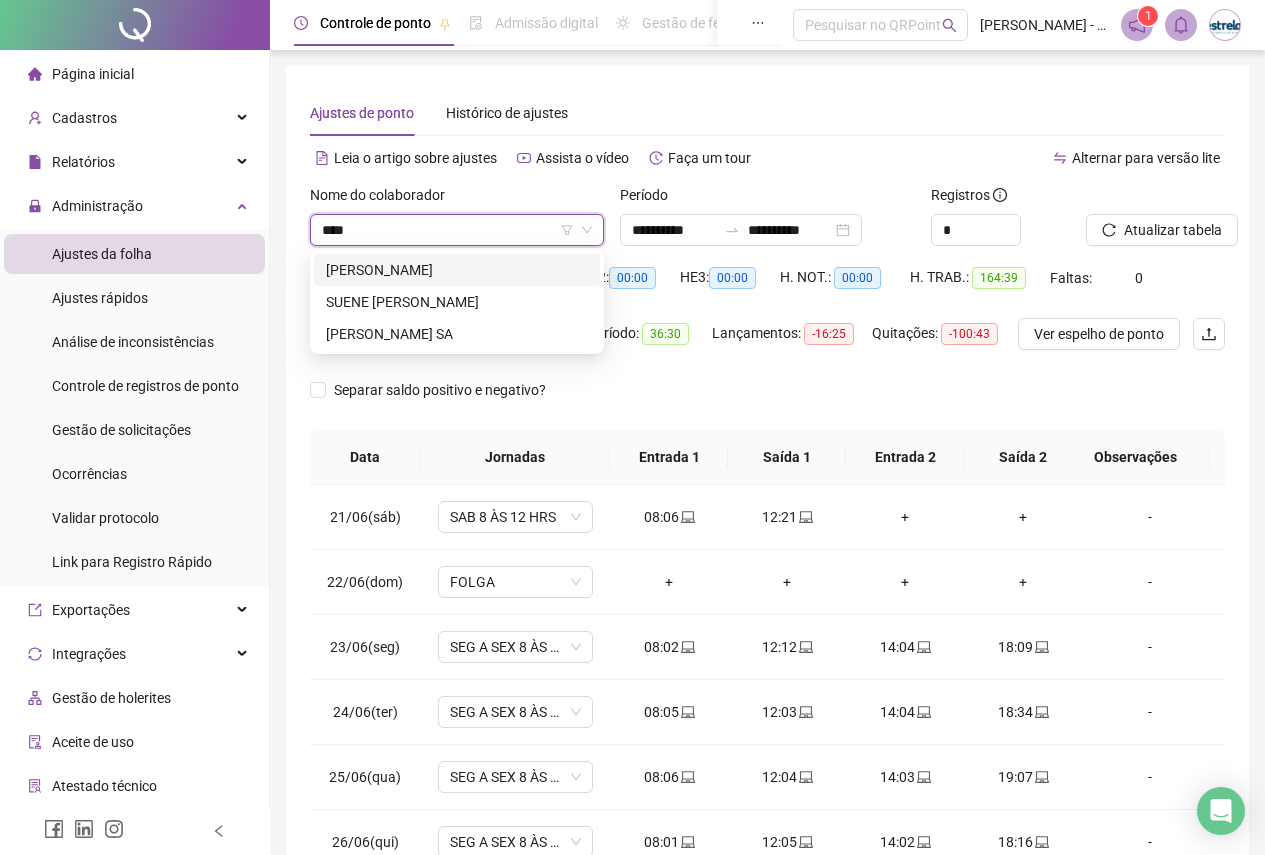 type on "*****" 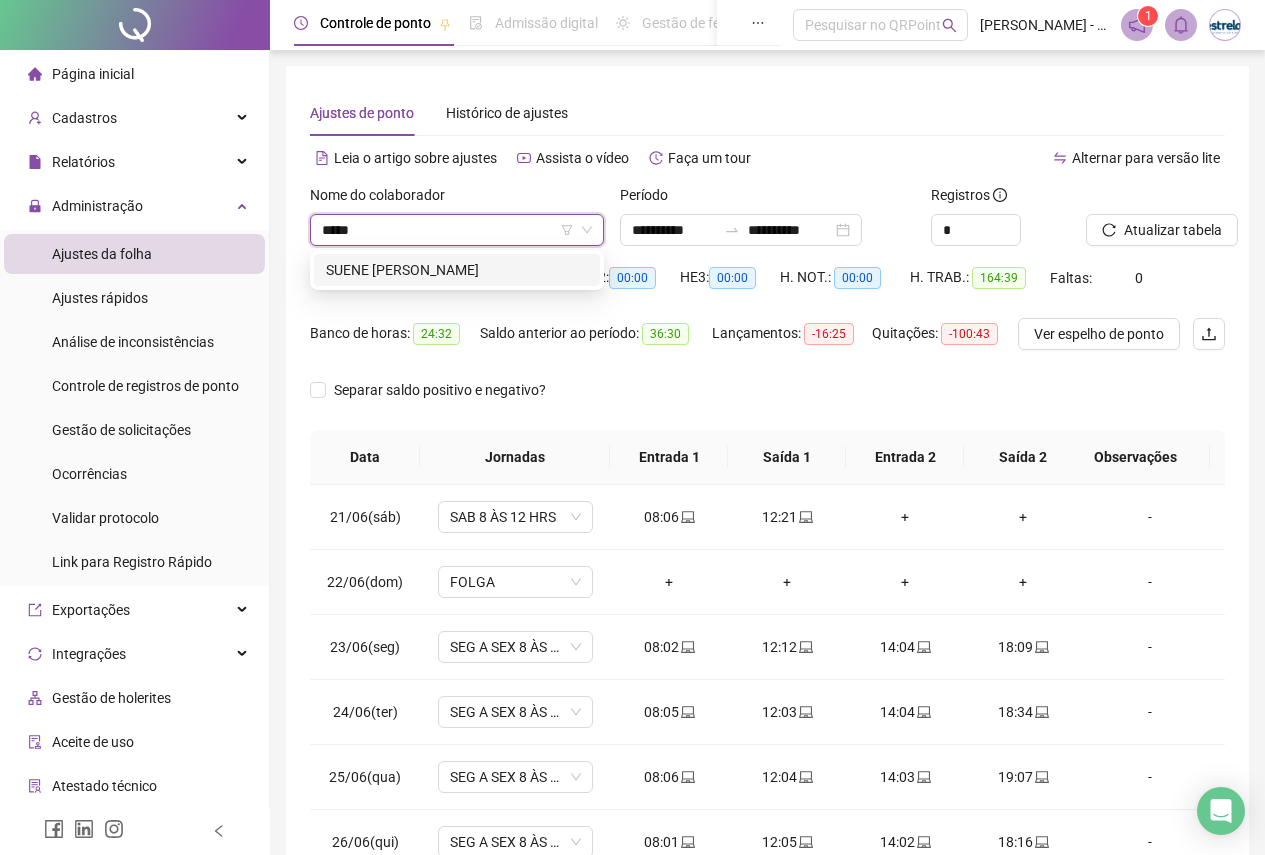click on "SUENE [PERSON_NAME]" at bounding box center (457, 270) 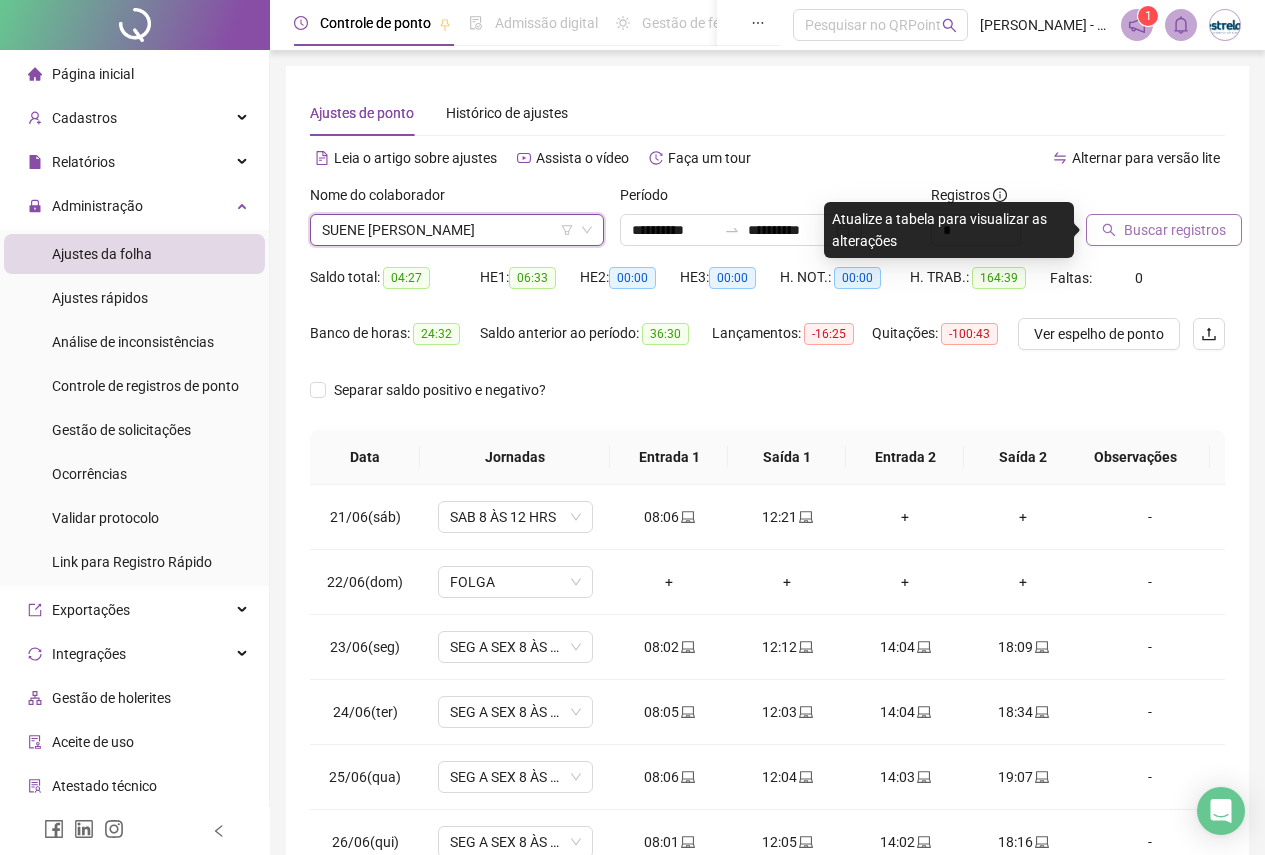 click on "Buscar registros" at bounding box center [1175, 230] 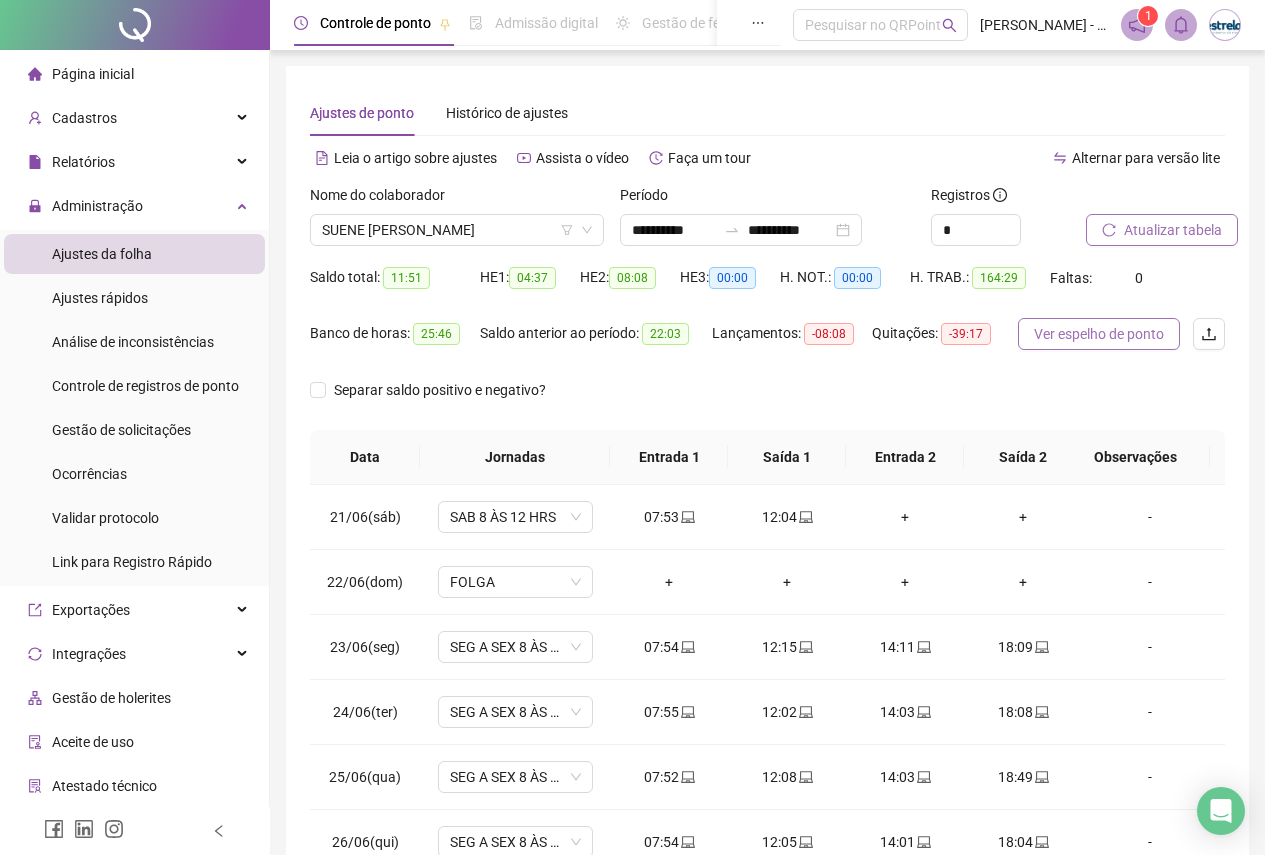 click on "Ver espelho de ponto" at bounding box center (1099, 334) 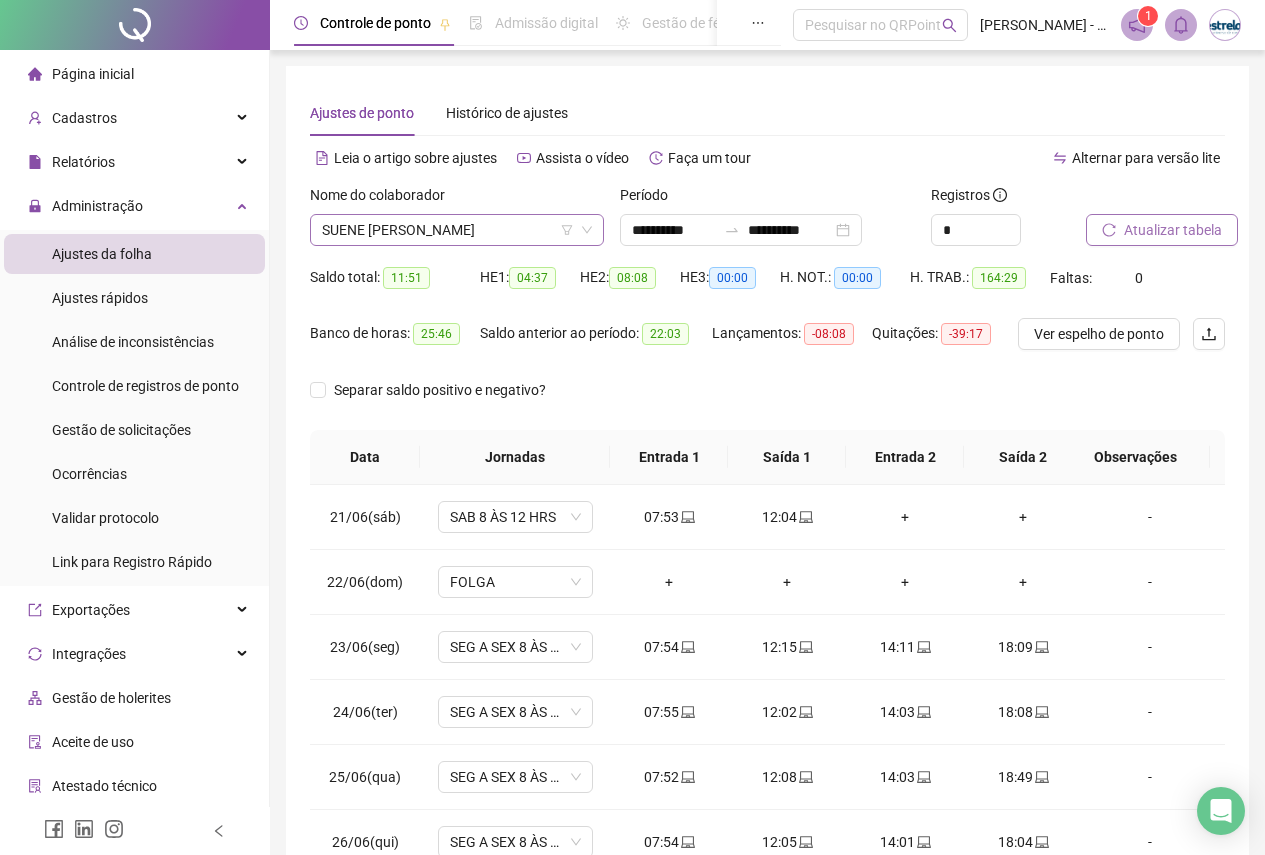 click on "SUENE [PERSON_NAME]" at bounding box center (457, 230) 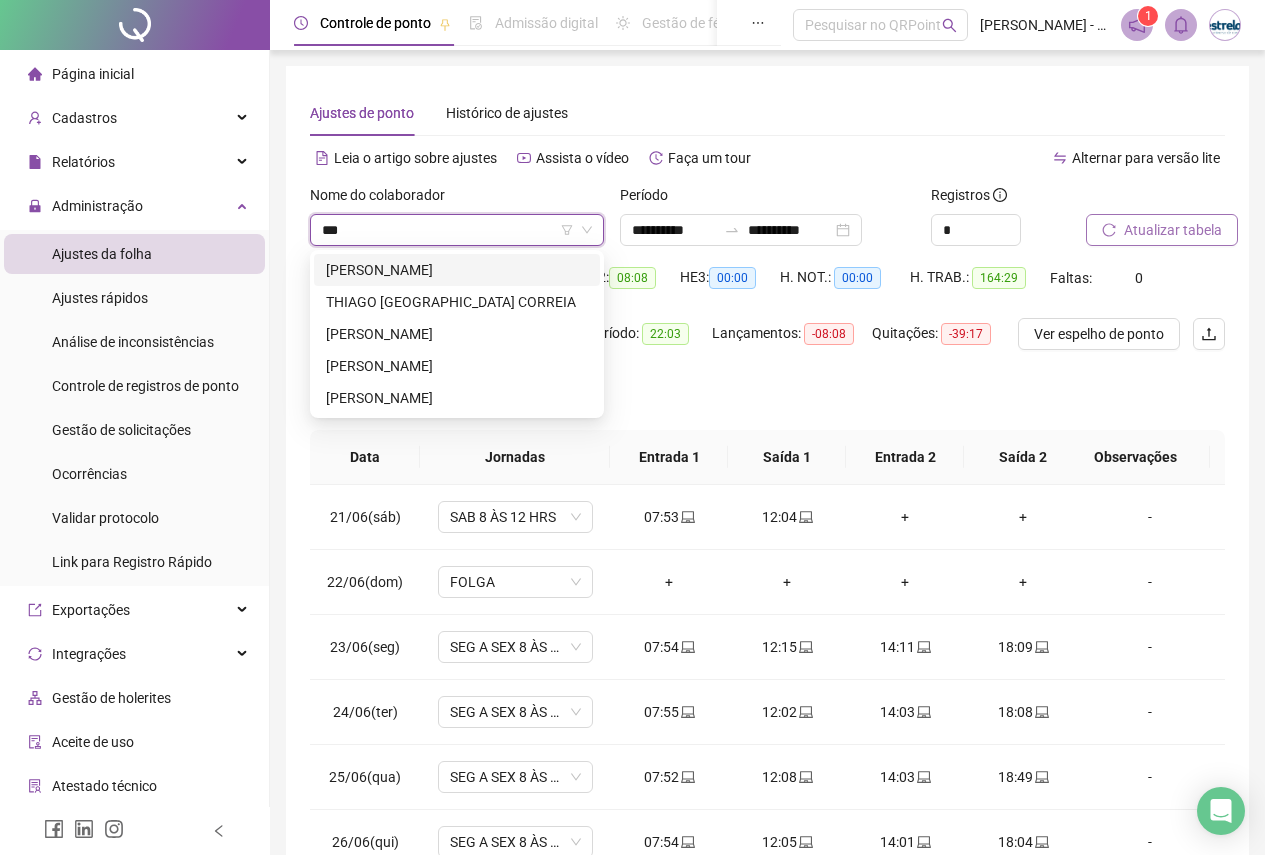 scroll, scrollTop: 0, scrollLeft: 0, axis: both 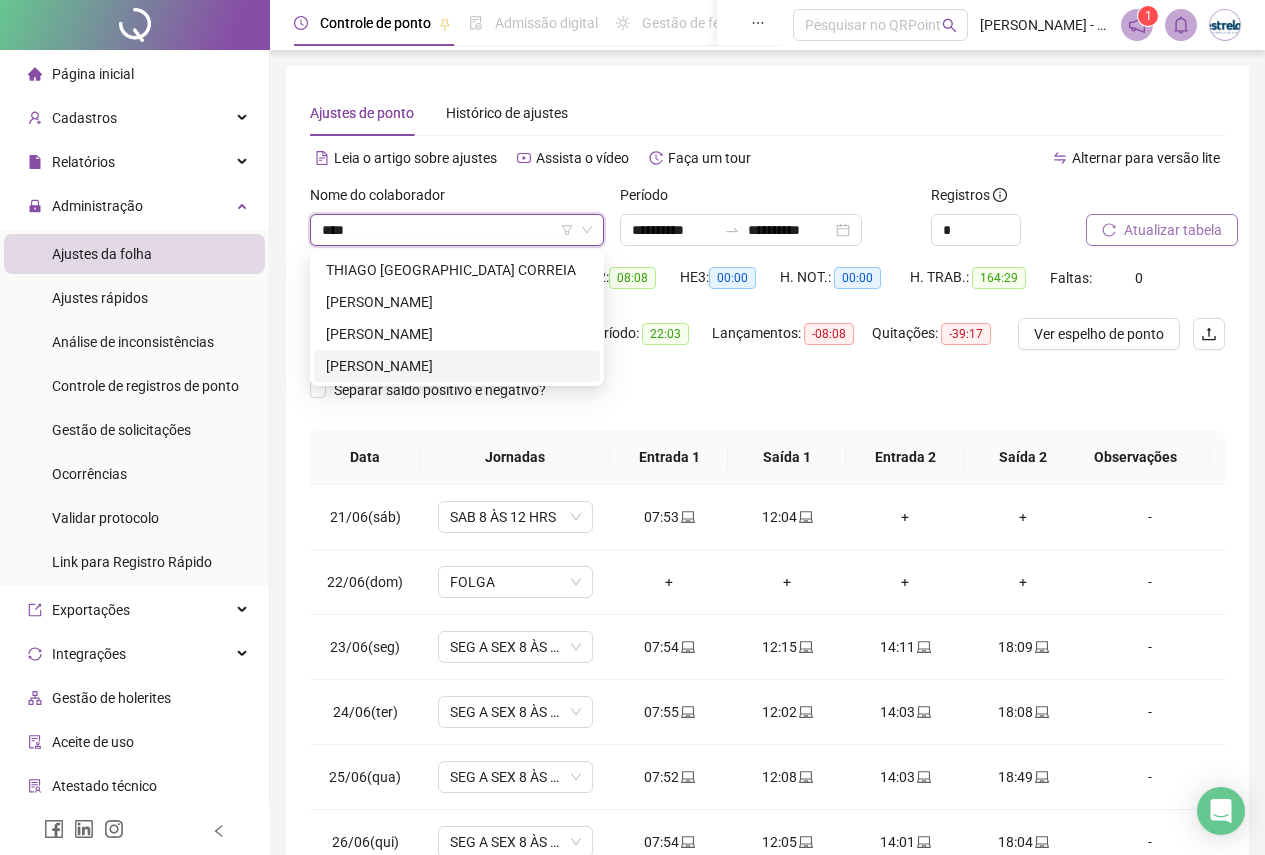 click on "[PERSON_NAME]" at bounding box center [457, 366] 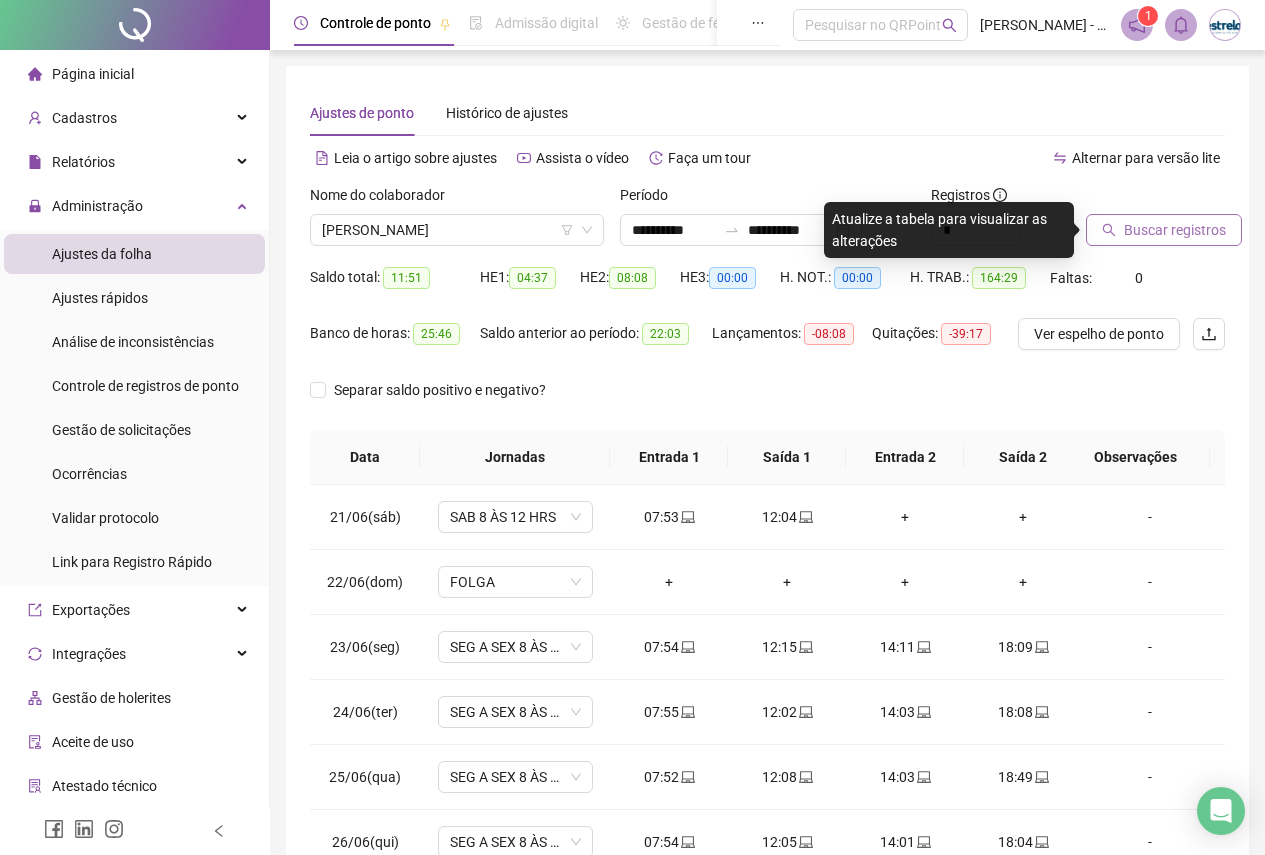 click on "Buscar registros" at bounding box center (1175, 230) 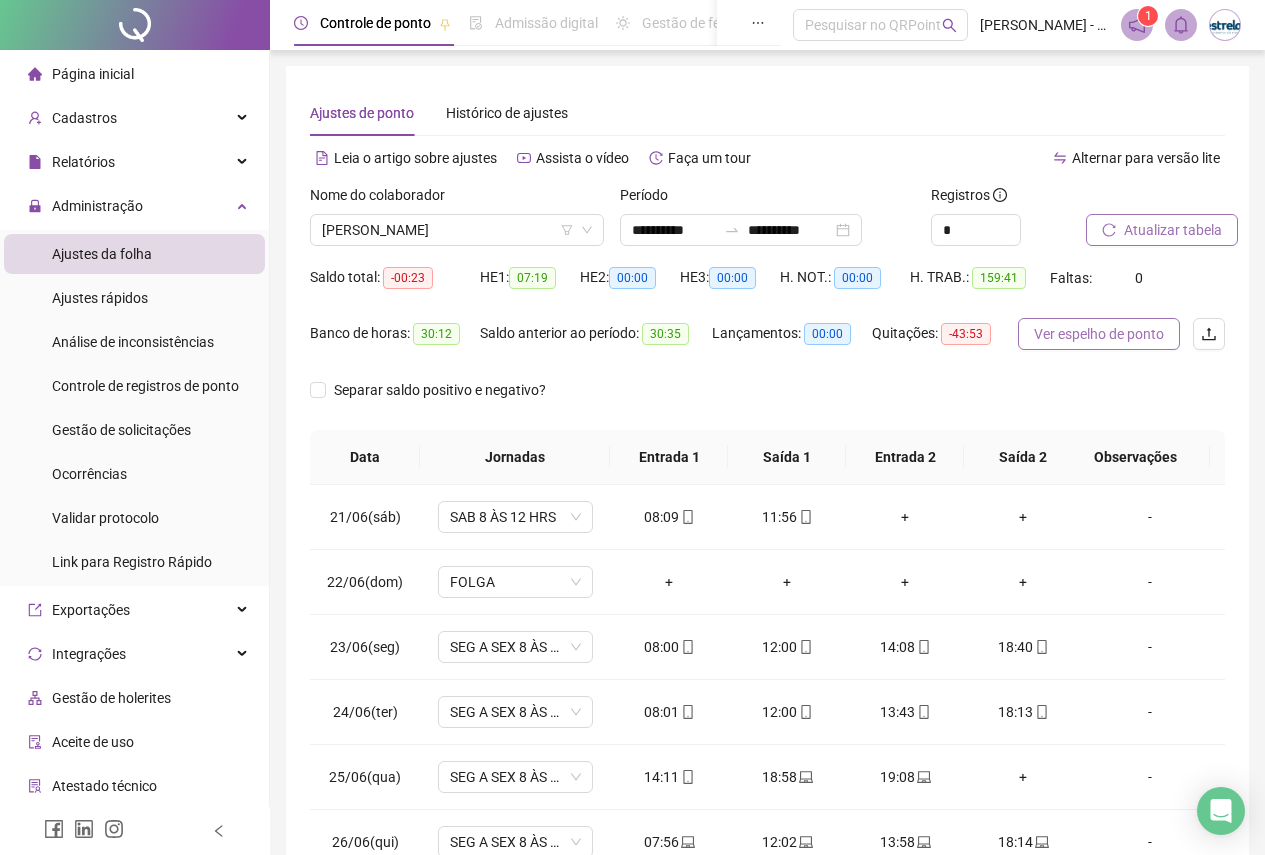 click on "Ver espelho de ponto" at bounding box center (1099, 334) 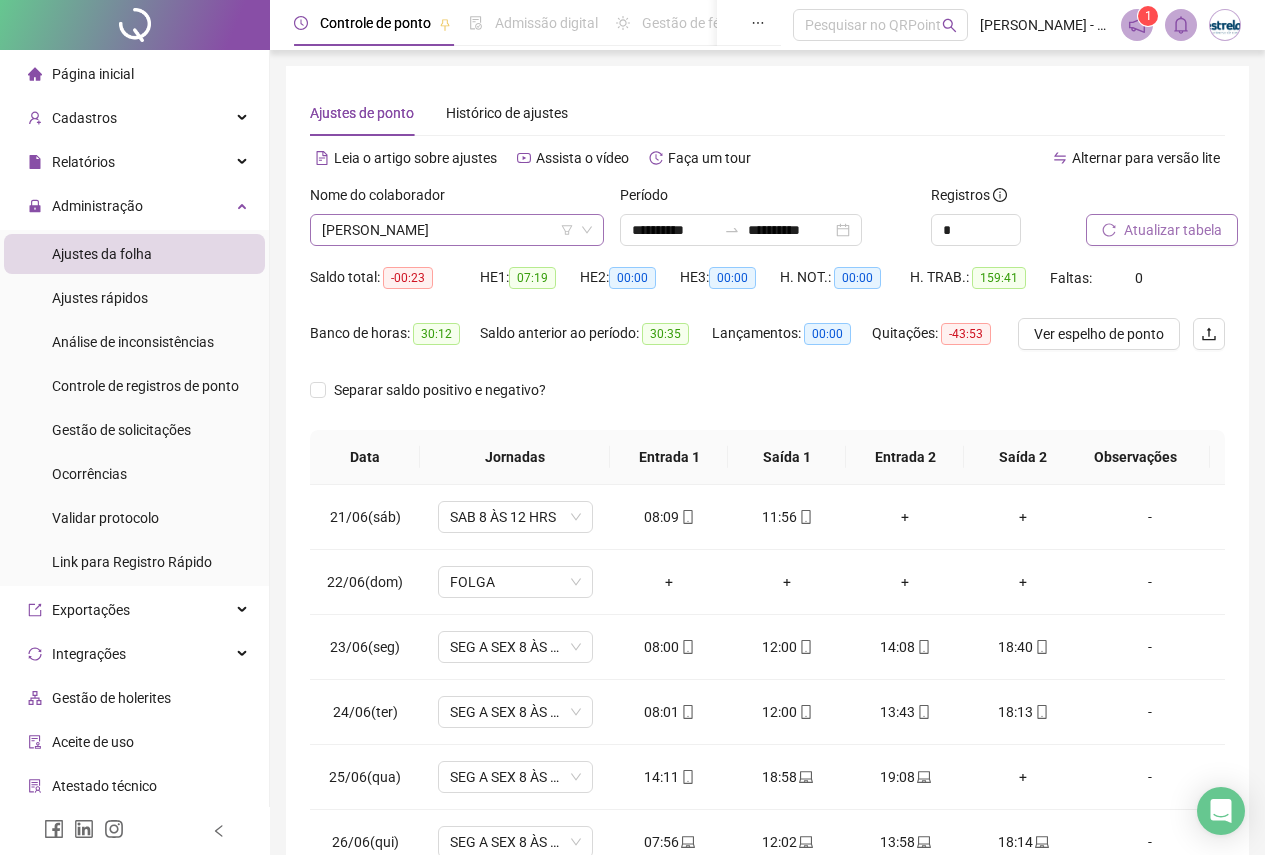 click on "[PERSON_NAME]" at bounding box center (457, 230) 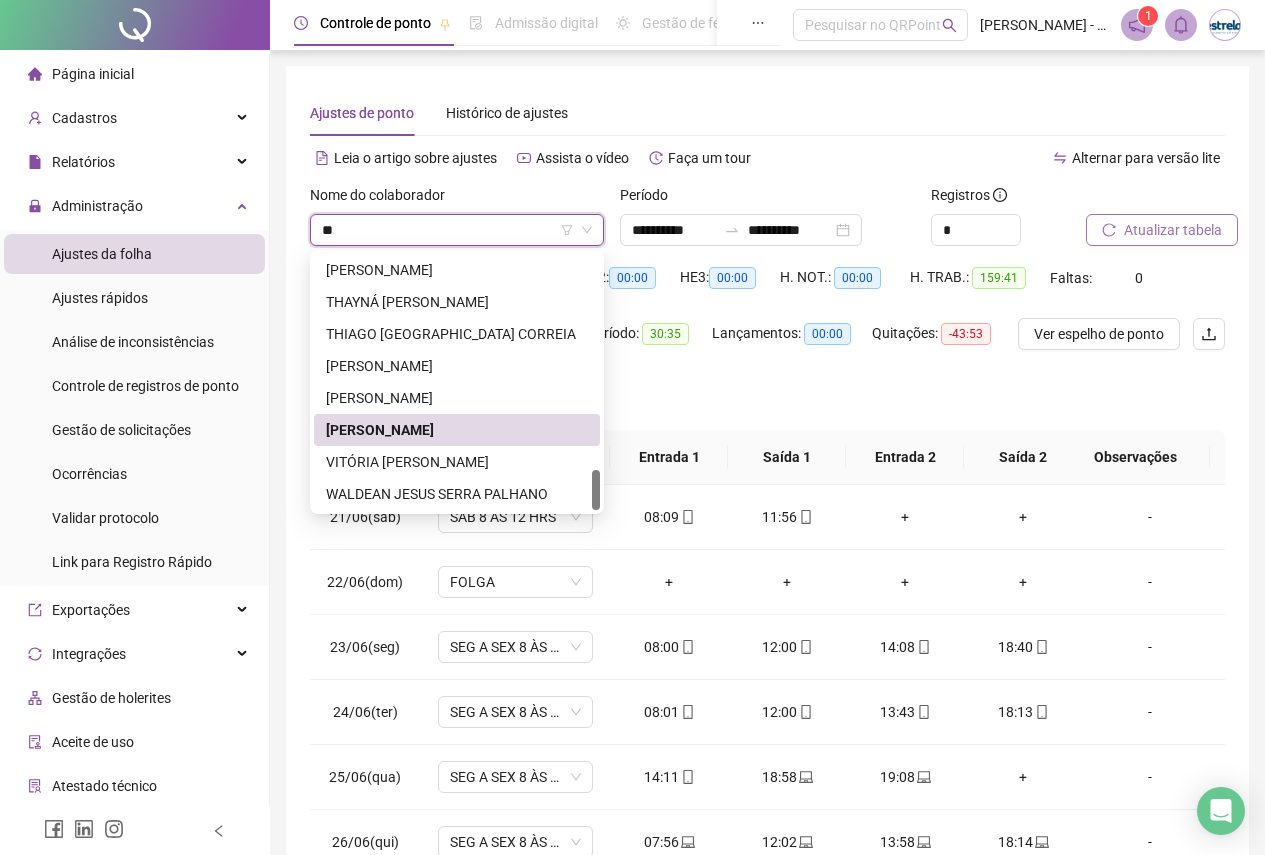 scroll, scrollTop: 192, scrollLeft: 0, axis: vertical 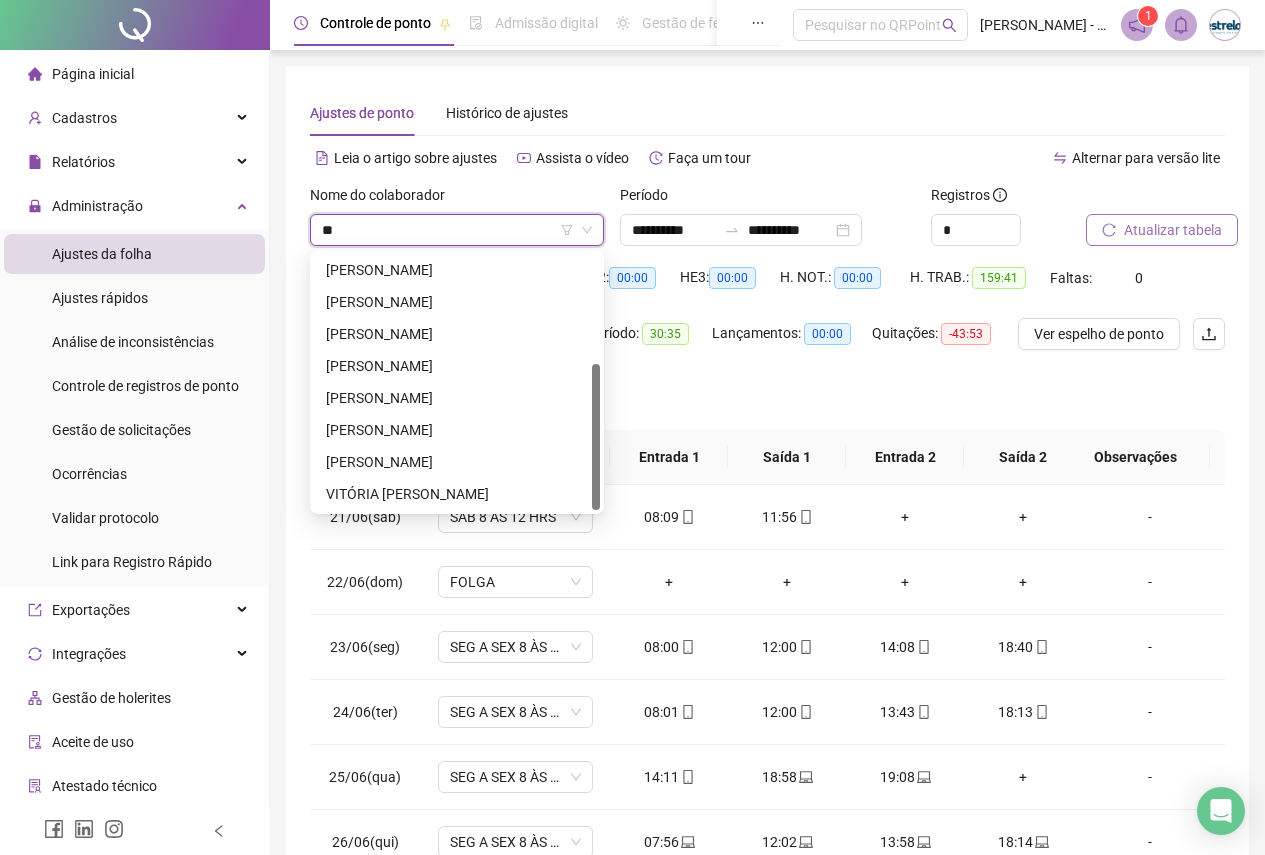 type on "***" 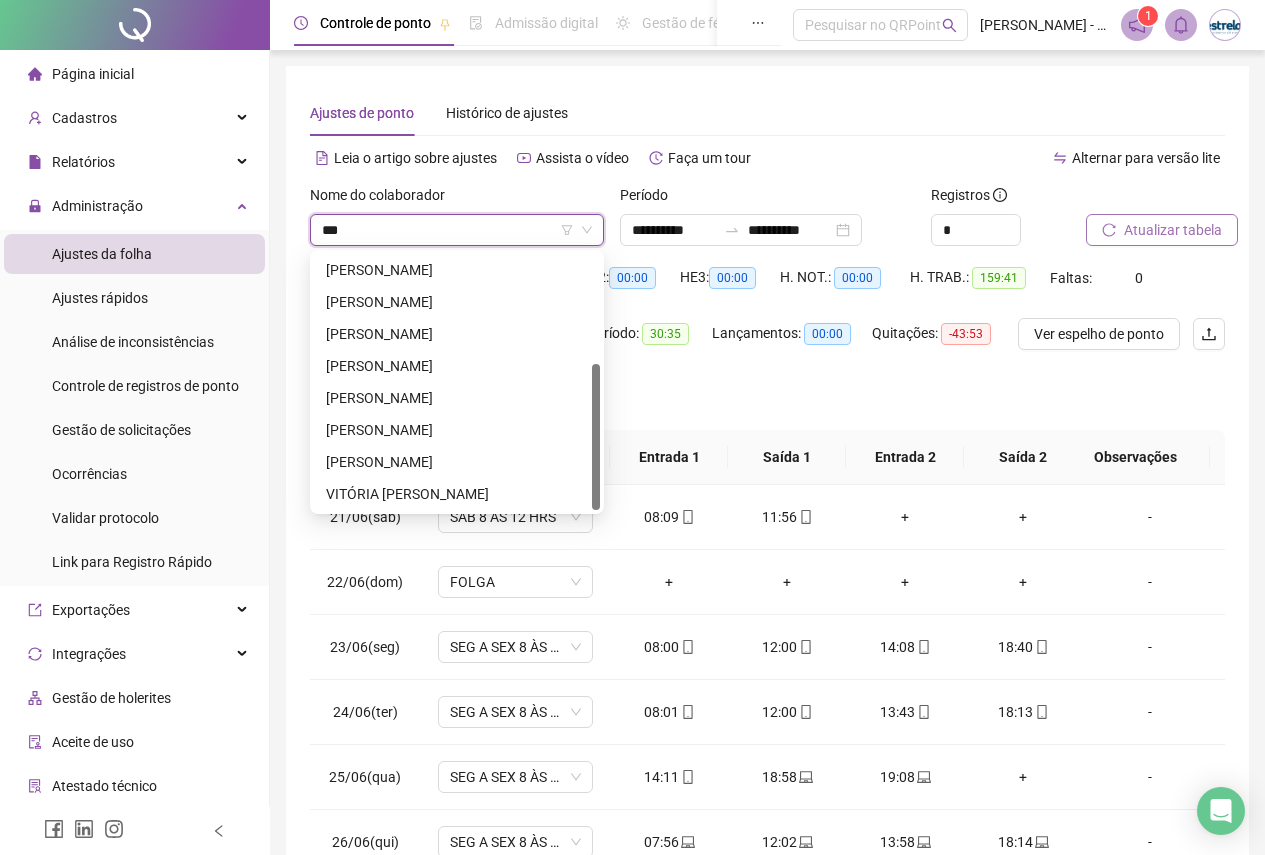 scroll, scrollTop: 0, scrollLeft: 0, axis: both 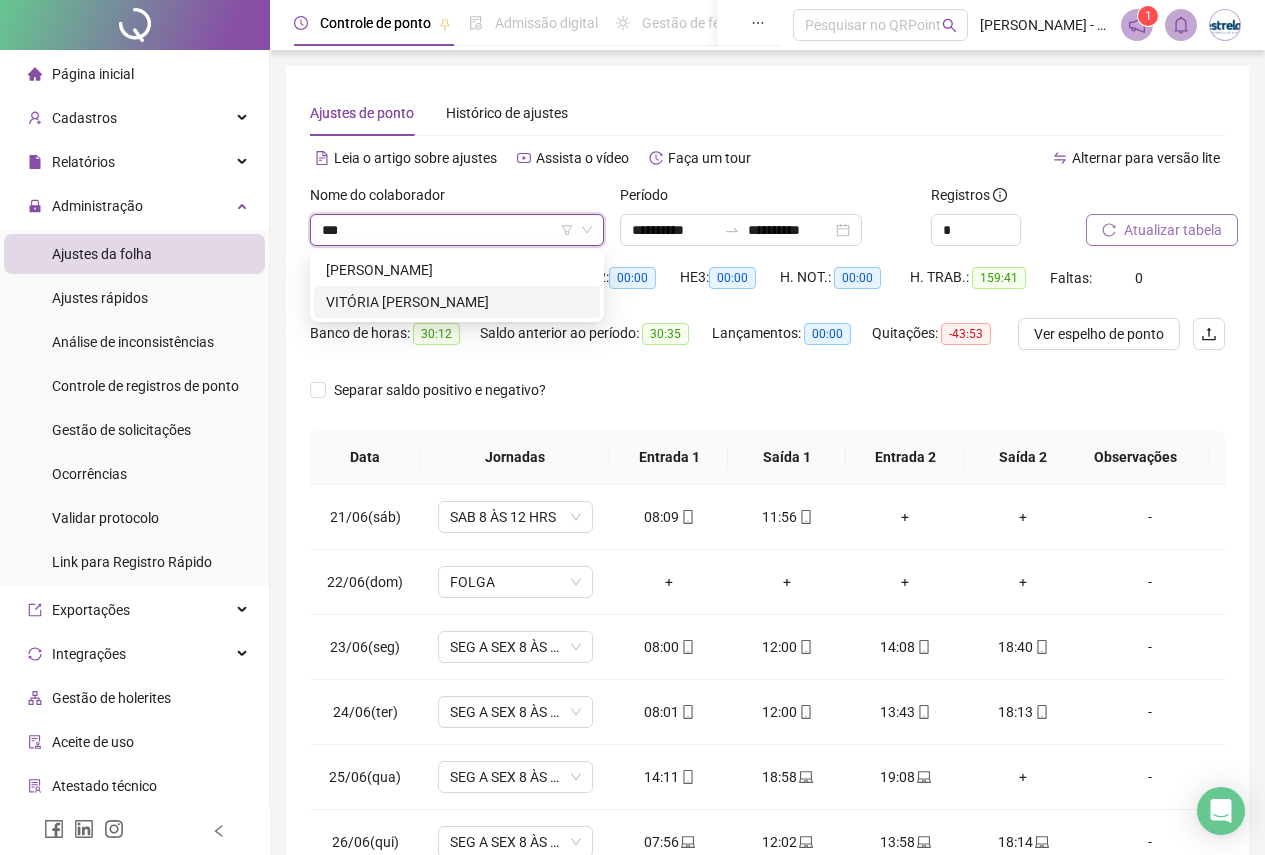 click on "VITÓRIA [PERSON_NAME]" at bounding box center (457, 302) 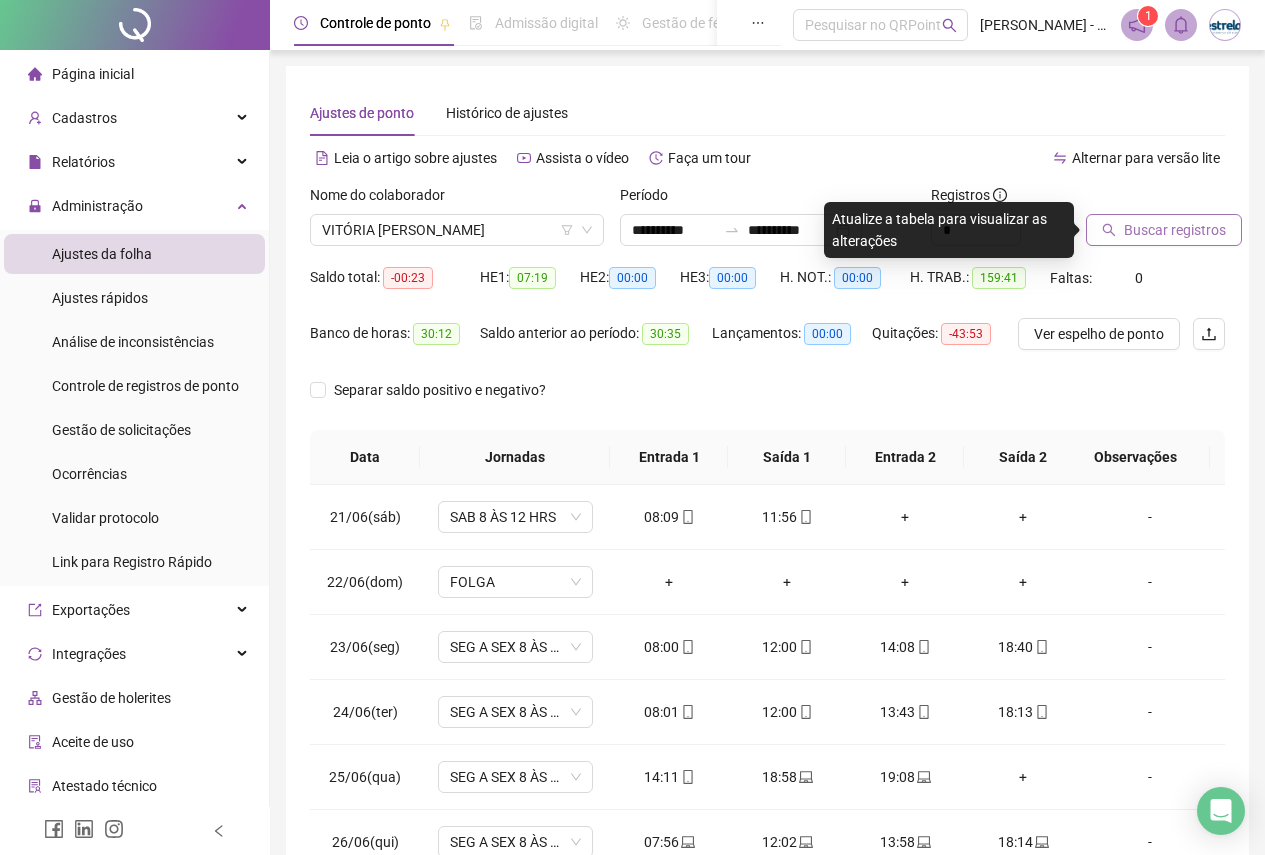 click on "Buscar registros" at bounding box center (1175, 230) 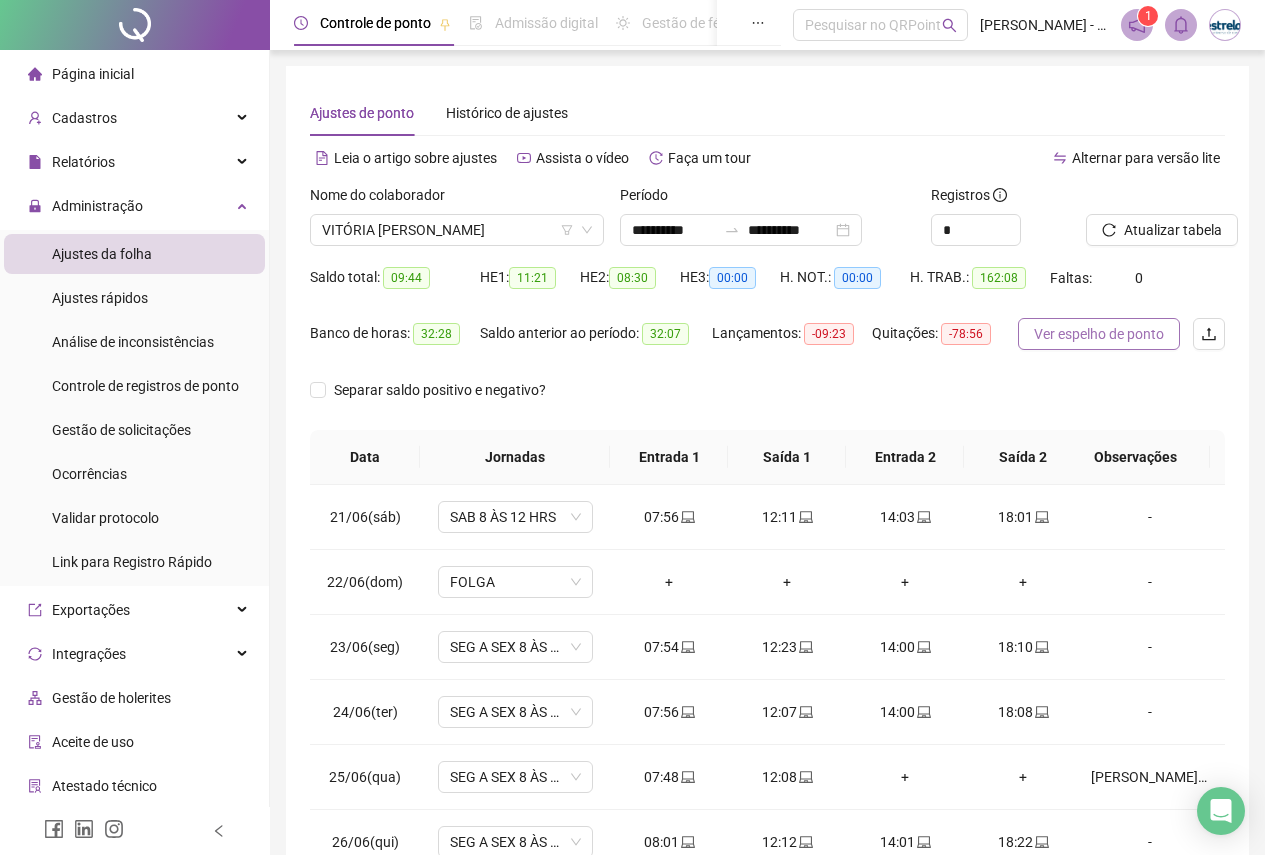 click on "Ver espelho de ponto" at bounding box center (1099, 334) 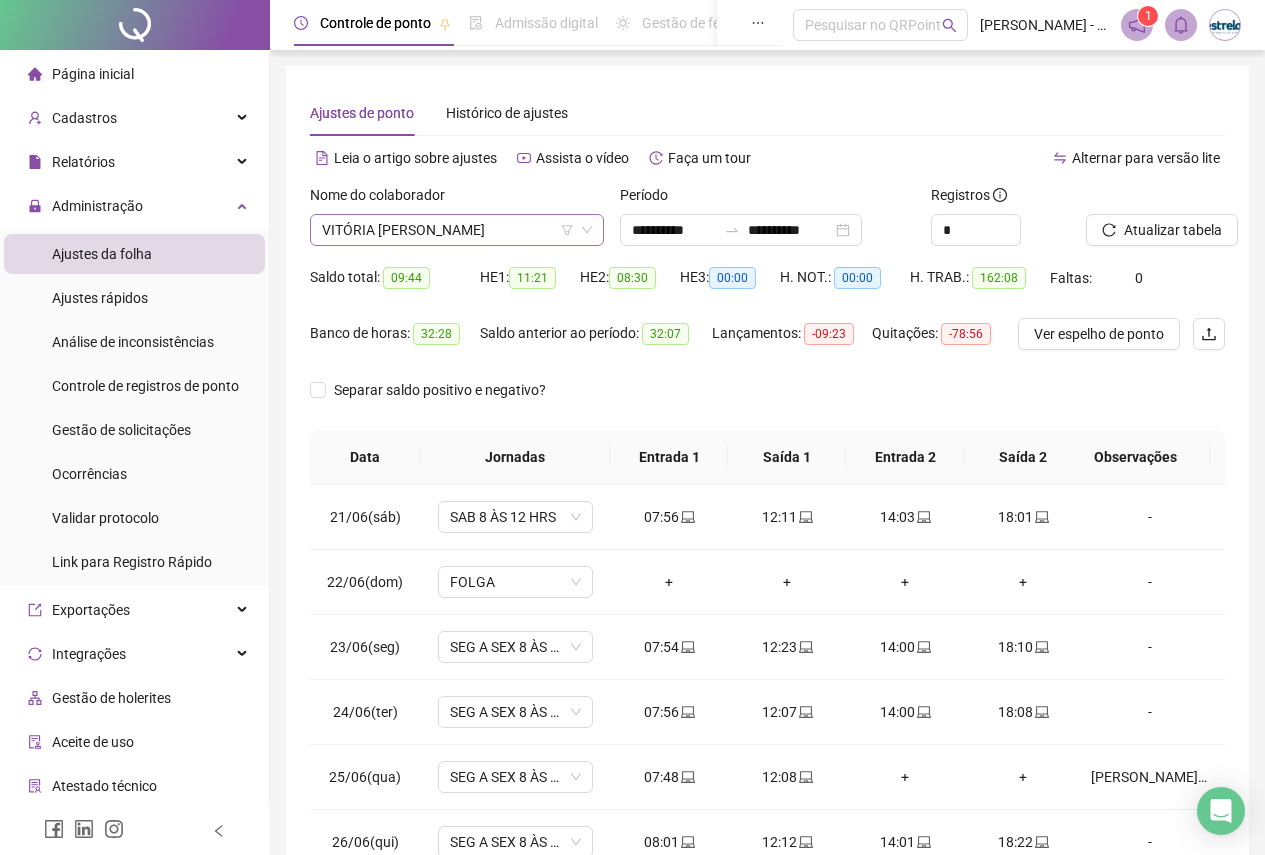 click on "VITÓRIA [PERSON_NAME]" at bounding box center (457, 230) 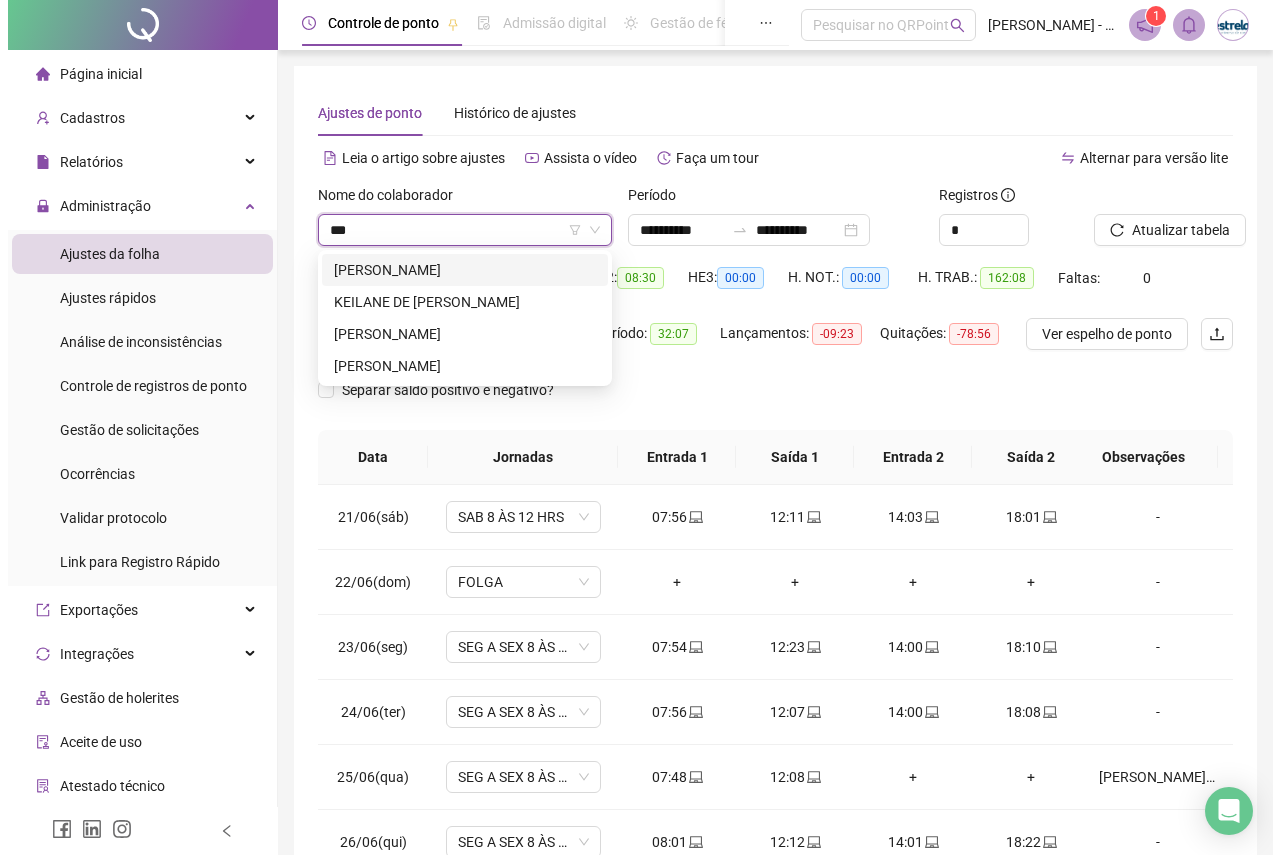 scroll, scrollTop: 0, scrollLeft: 0, axis: both 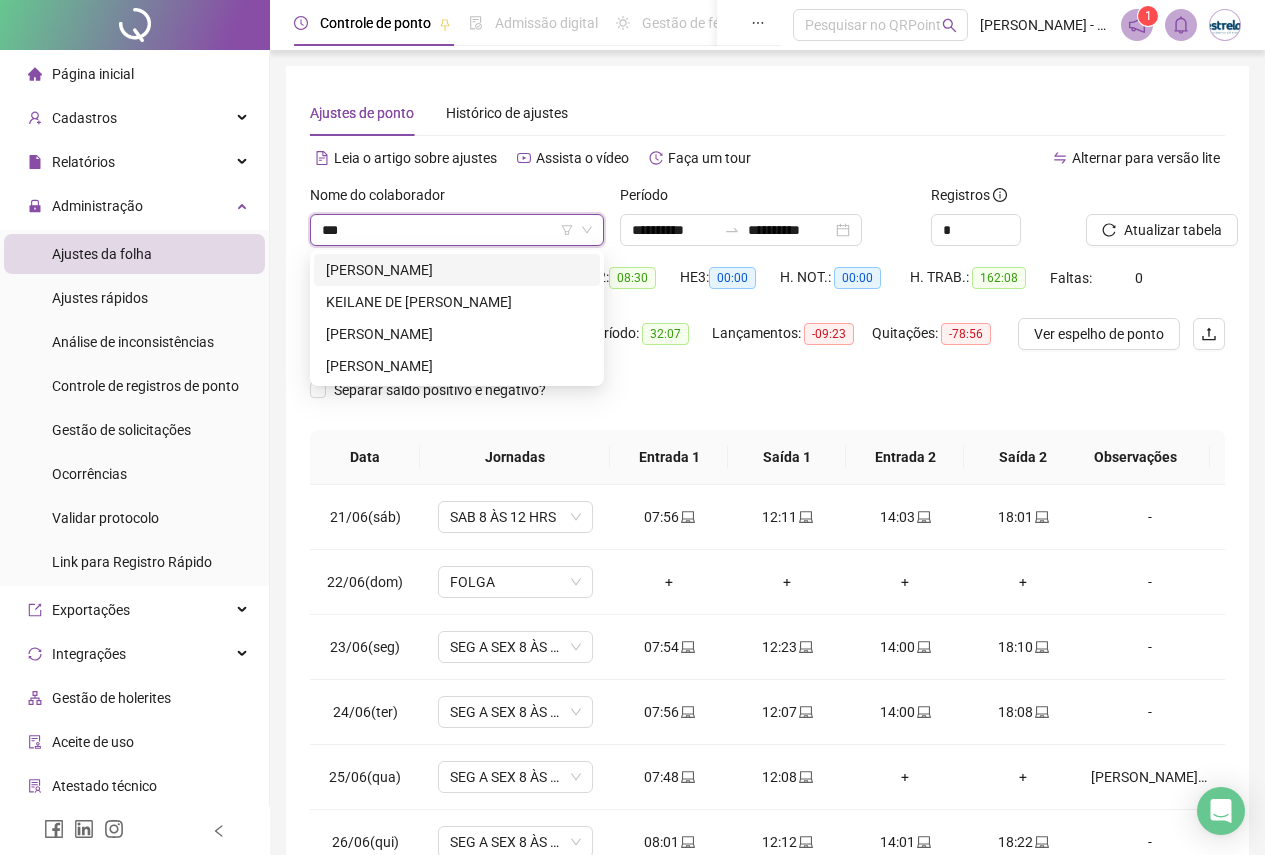 type on "****" 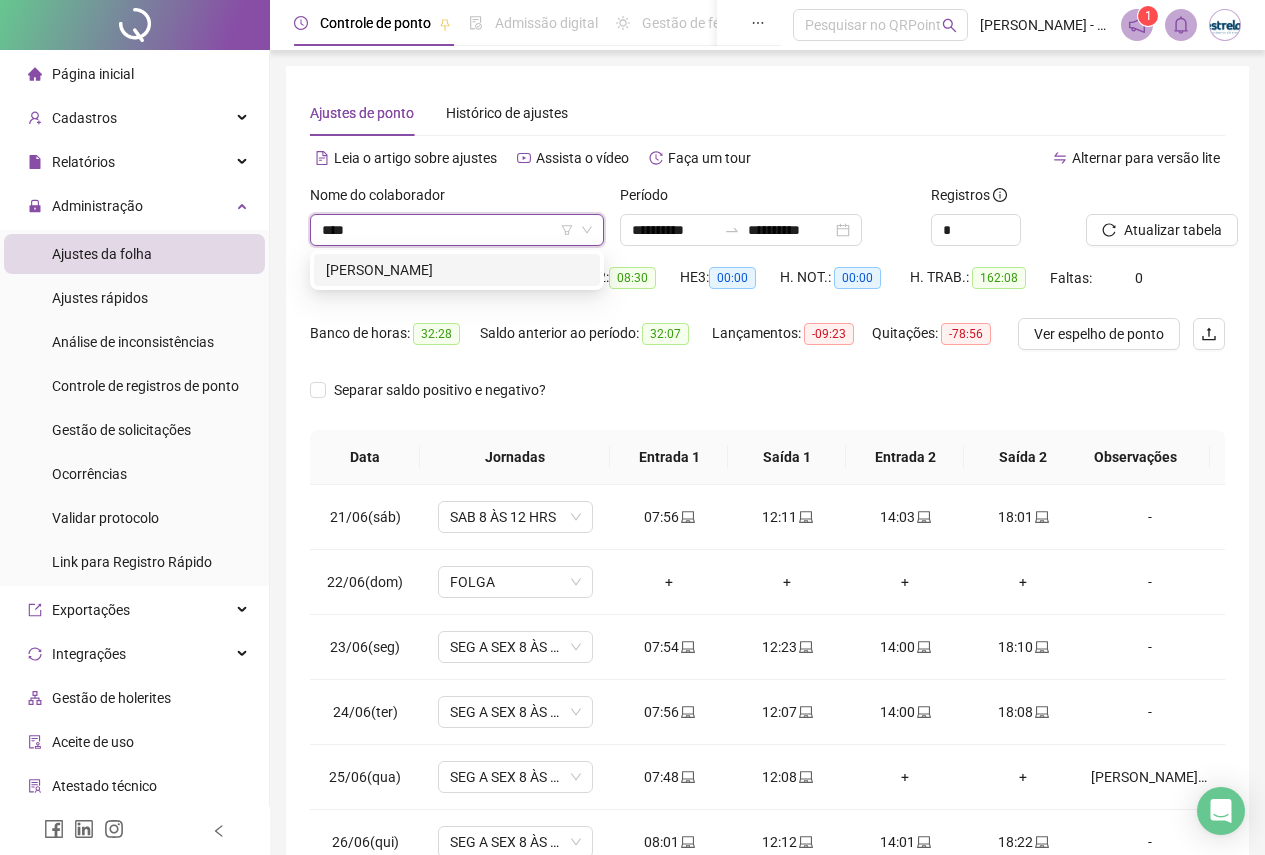 click on "[PERSON_NAME]" at bounding box center [457, 270] 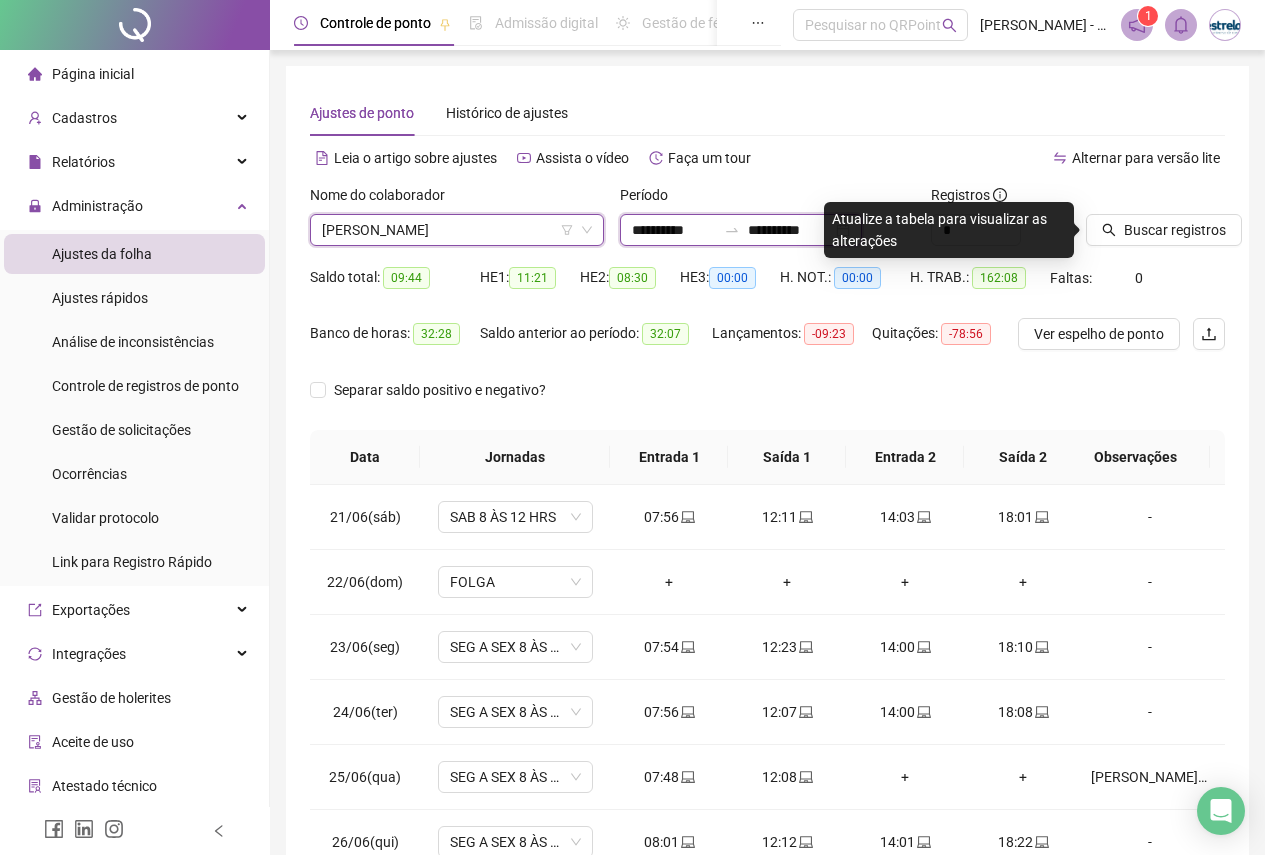 click on "**********" at bounding box center (674, 230) 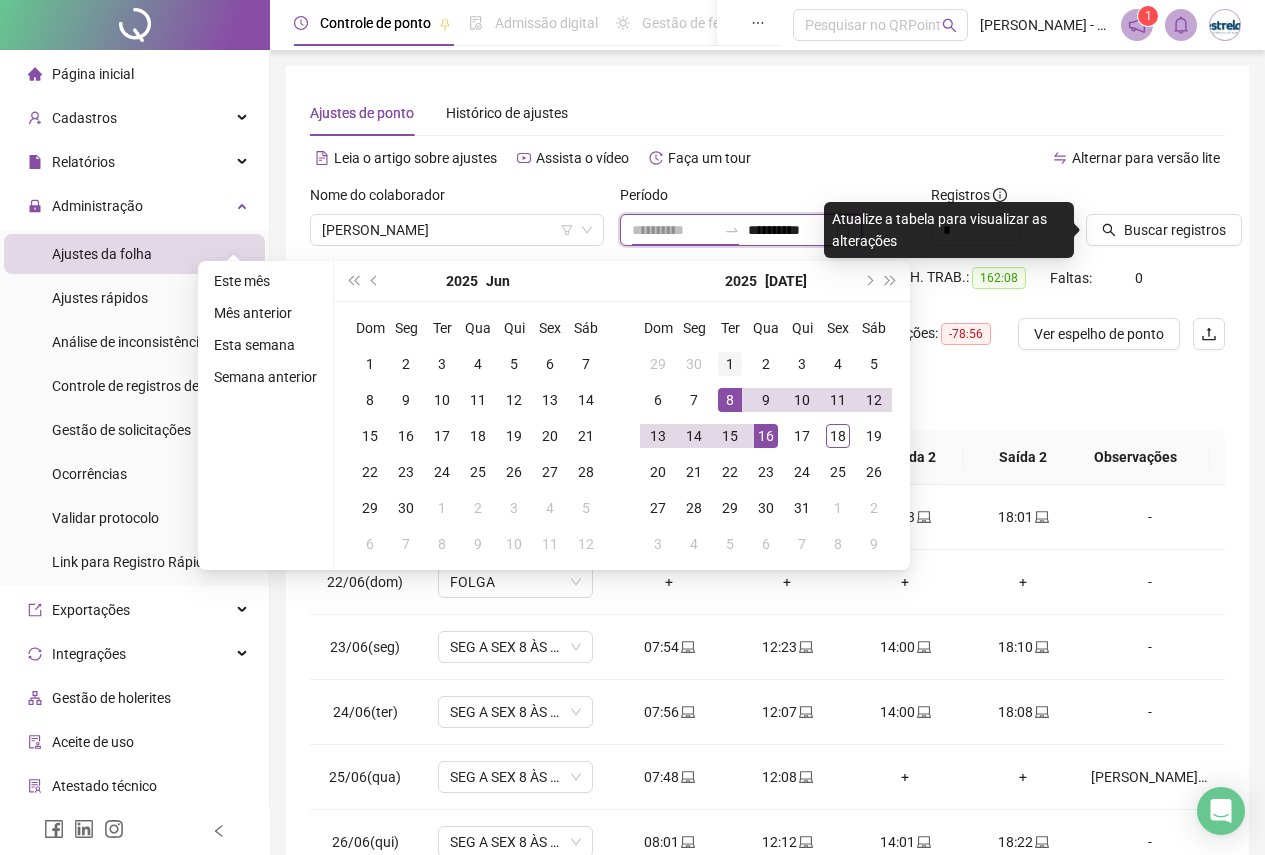 type on "**********" 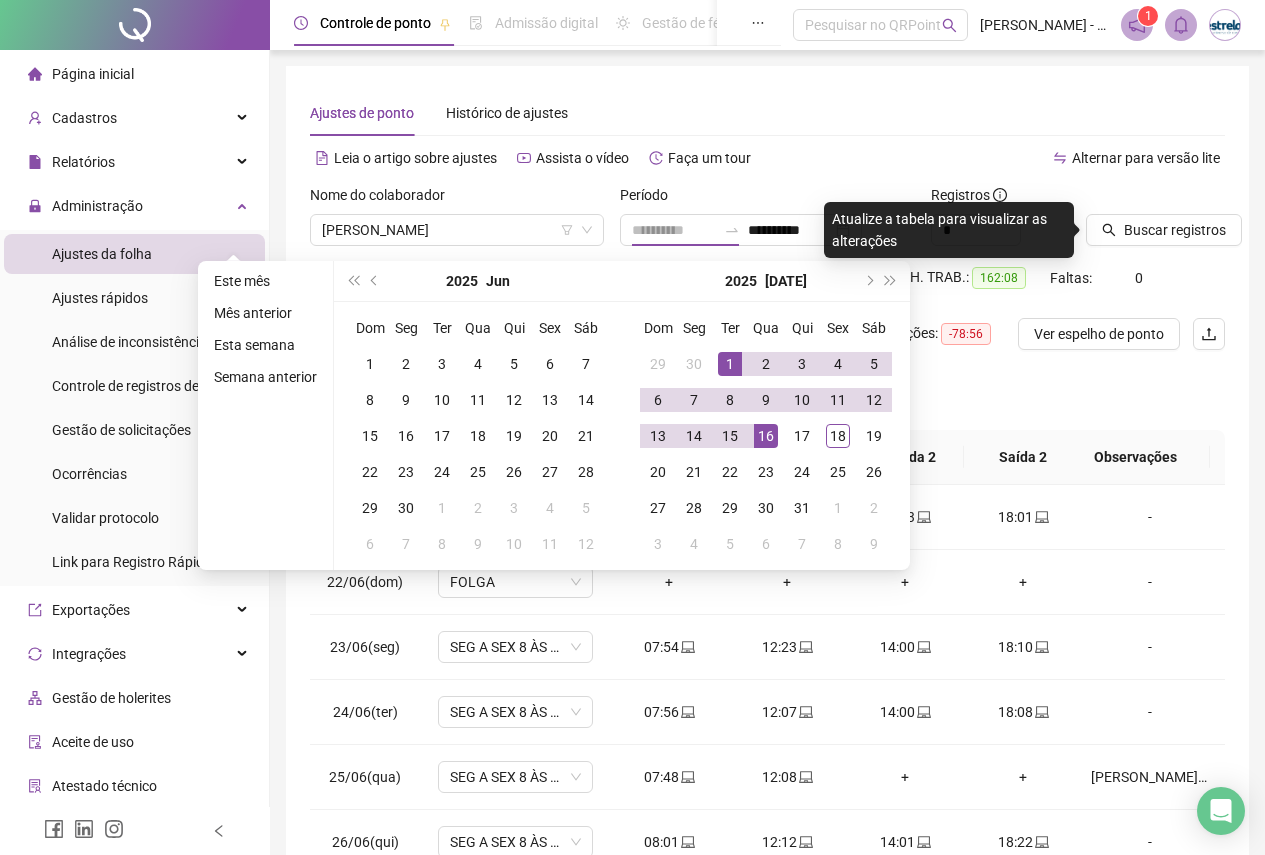 click on "1" at bounding box center [730, 364] 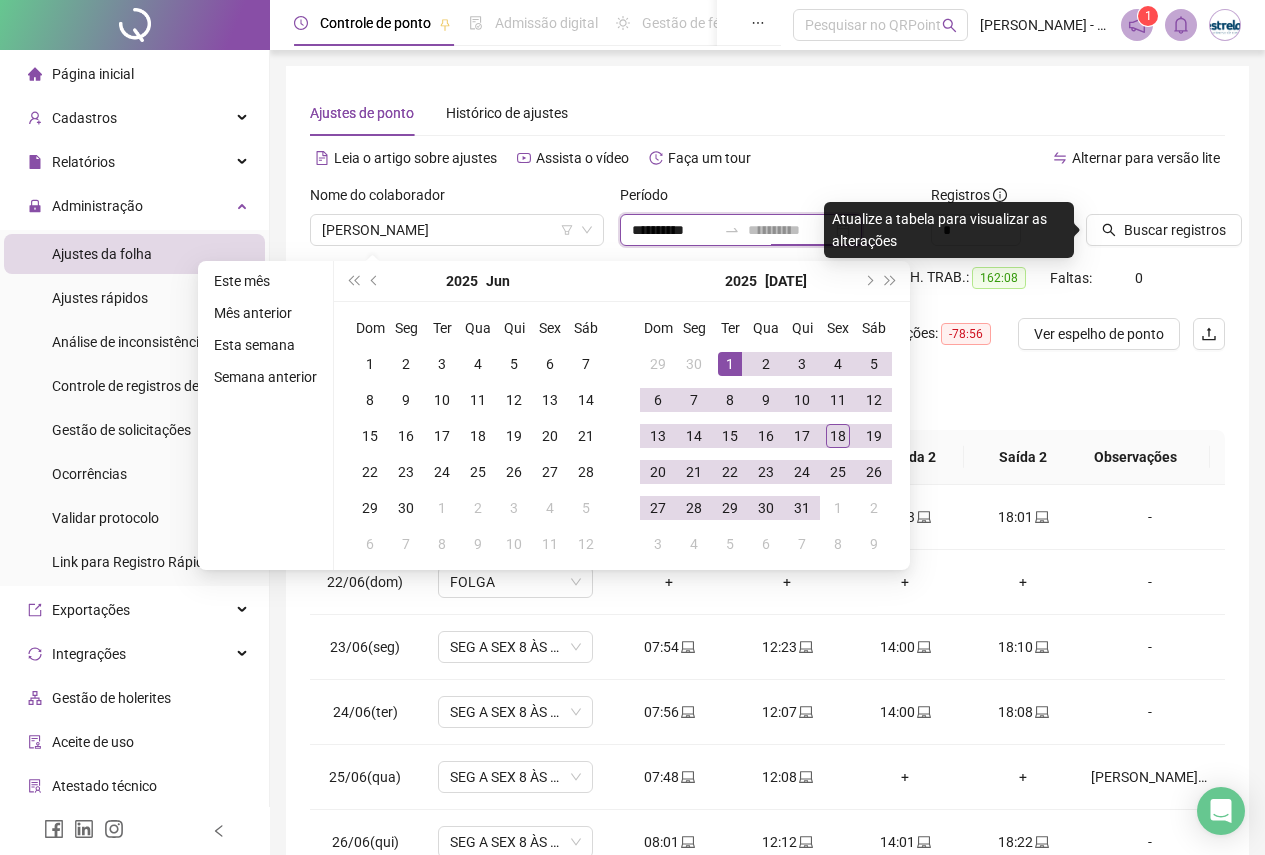 type on "**********" 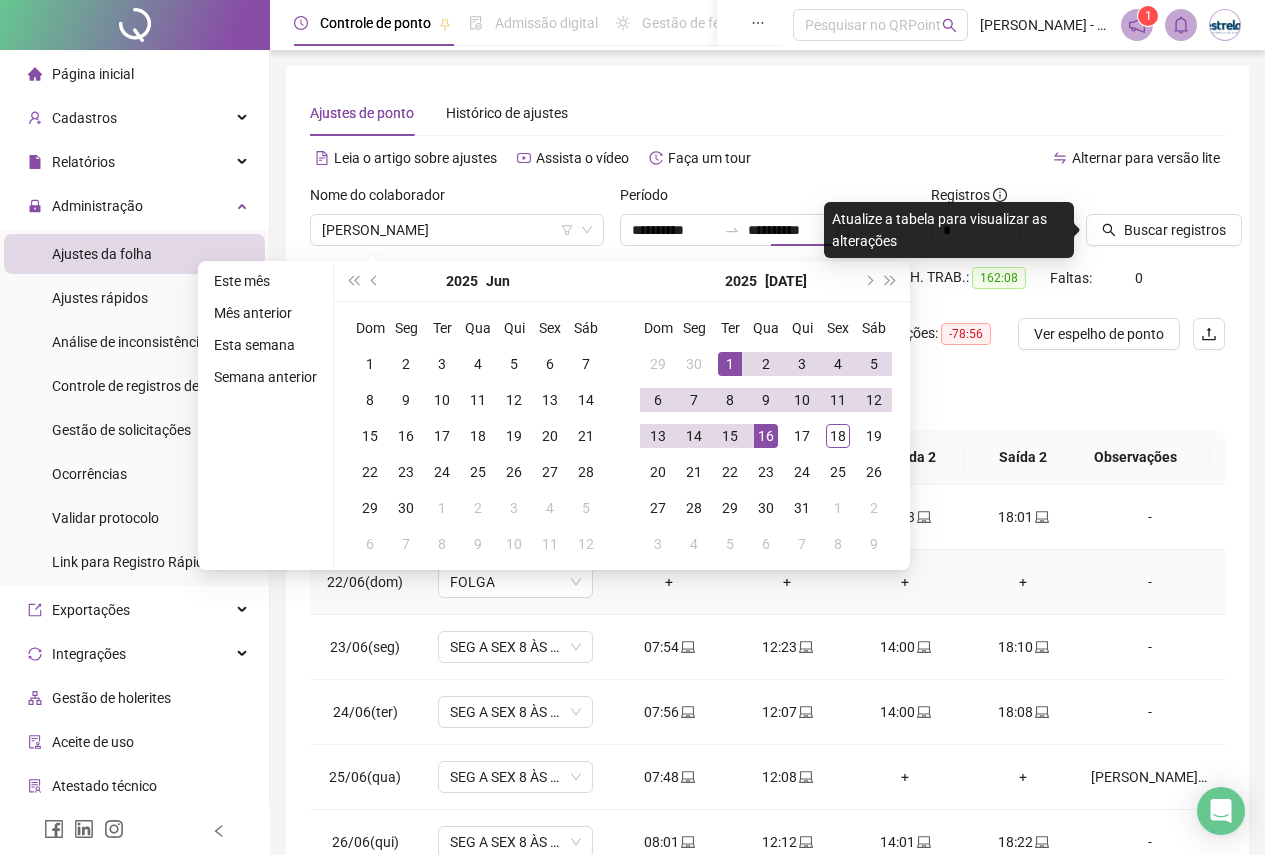 click on "-" at bounding box center [1150, 582] 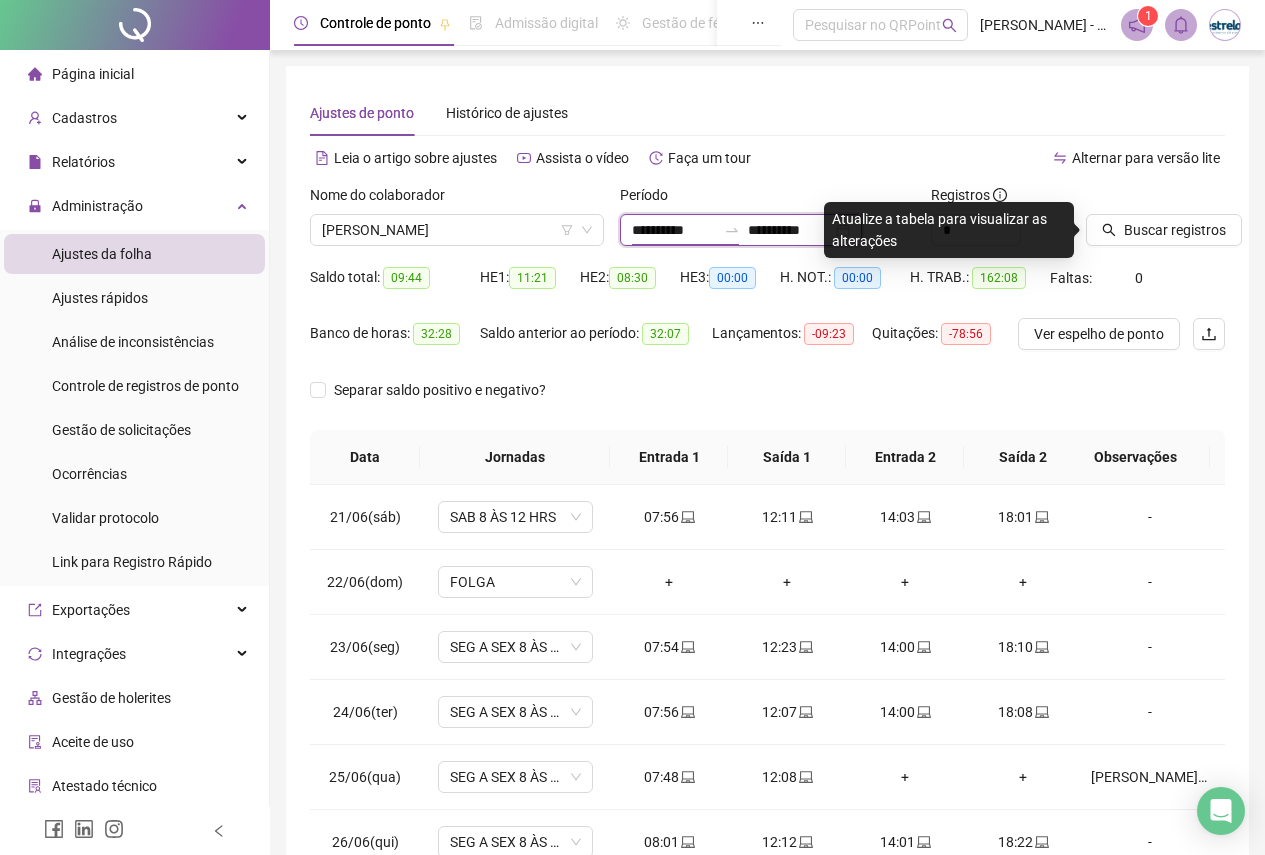 click on "**********" at bounding box center (674, 230) 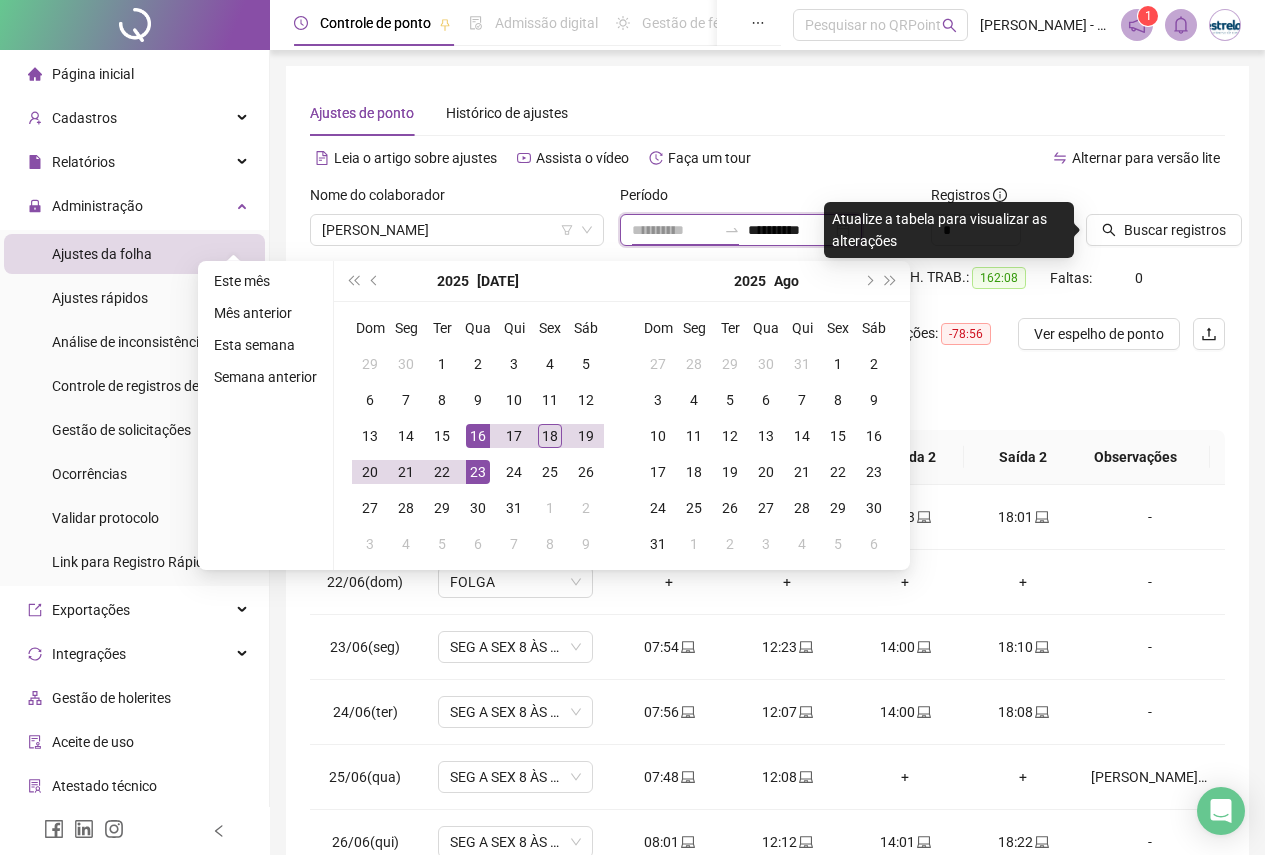 type on "**********" 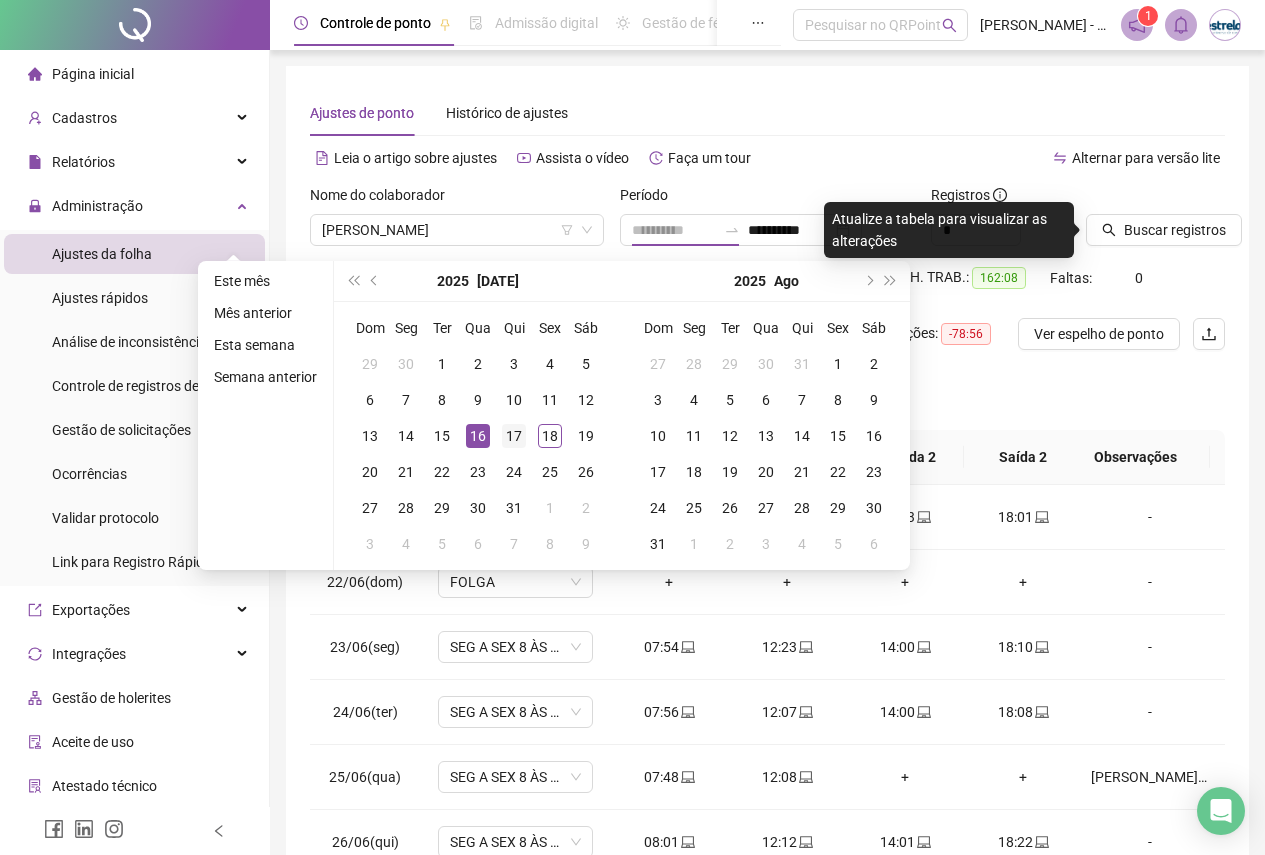 drag, startPoint x: 473, startPoint y: 439, endPoint x: 498, endPoint y: 439, distance: 25 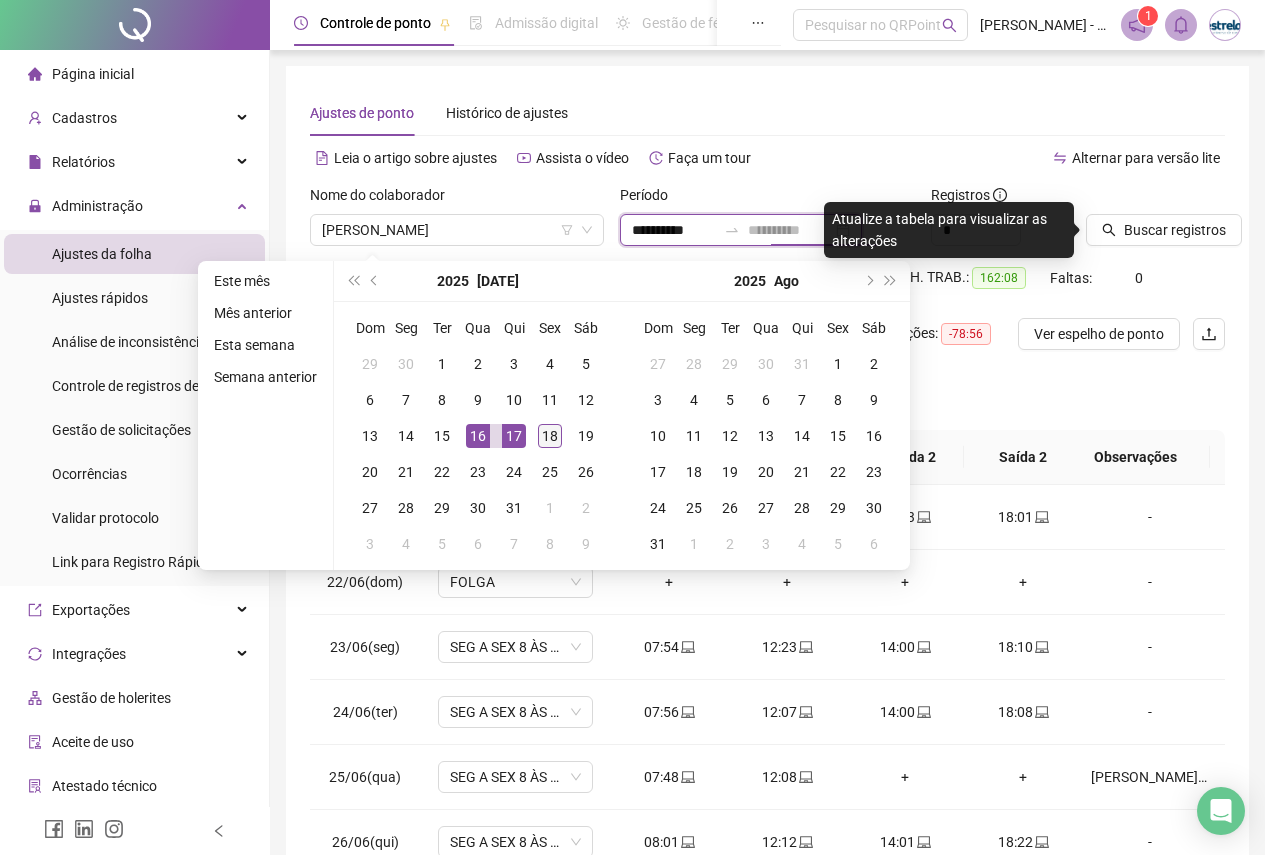 type on "**********" 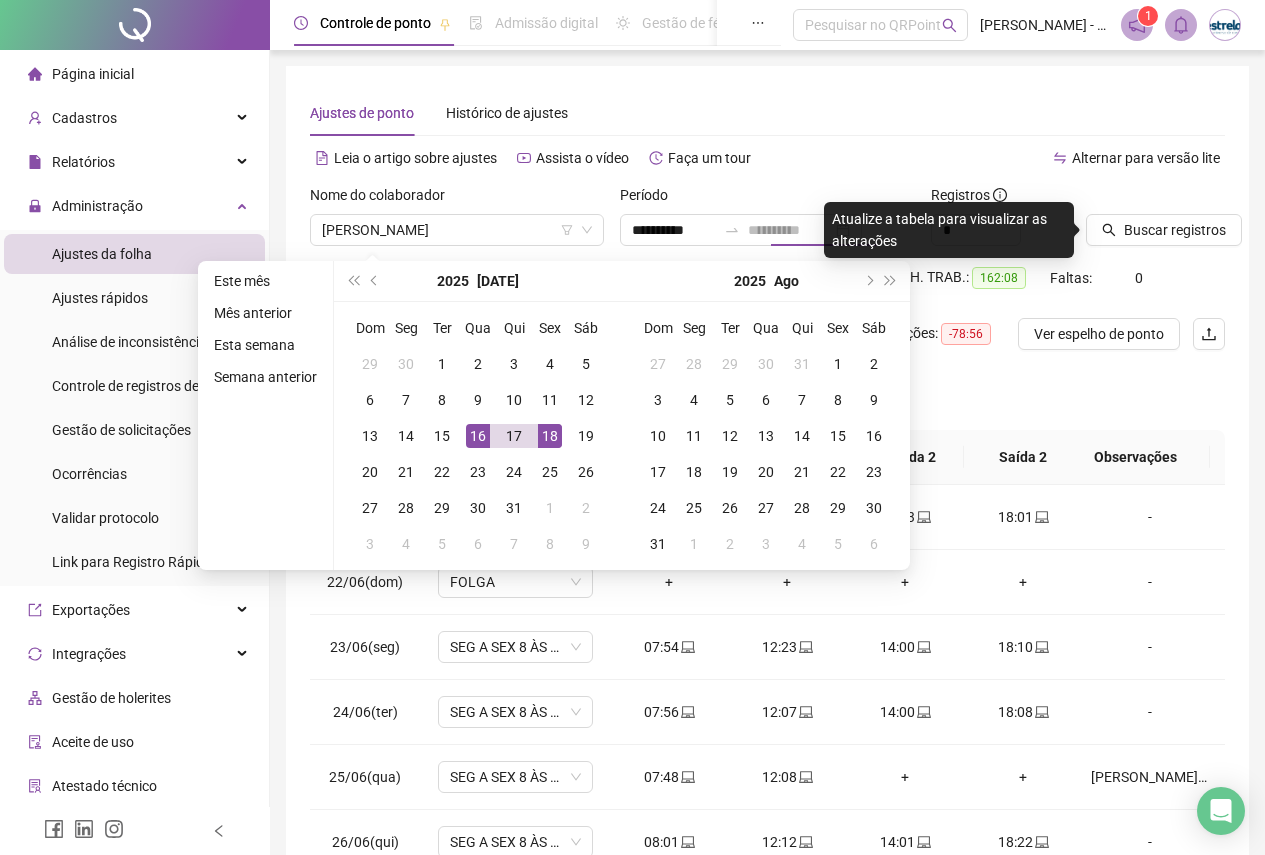 click on "18" at bounding box center [550, 436] 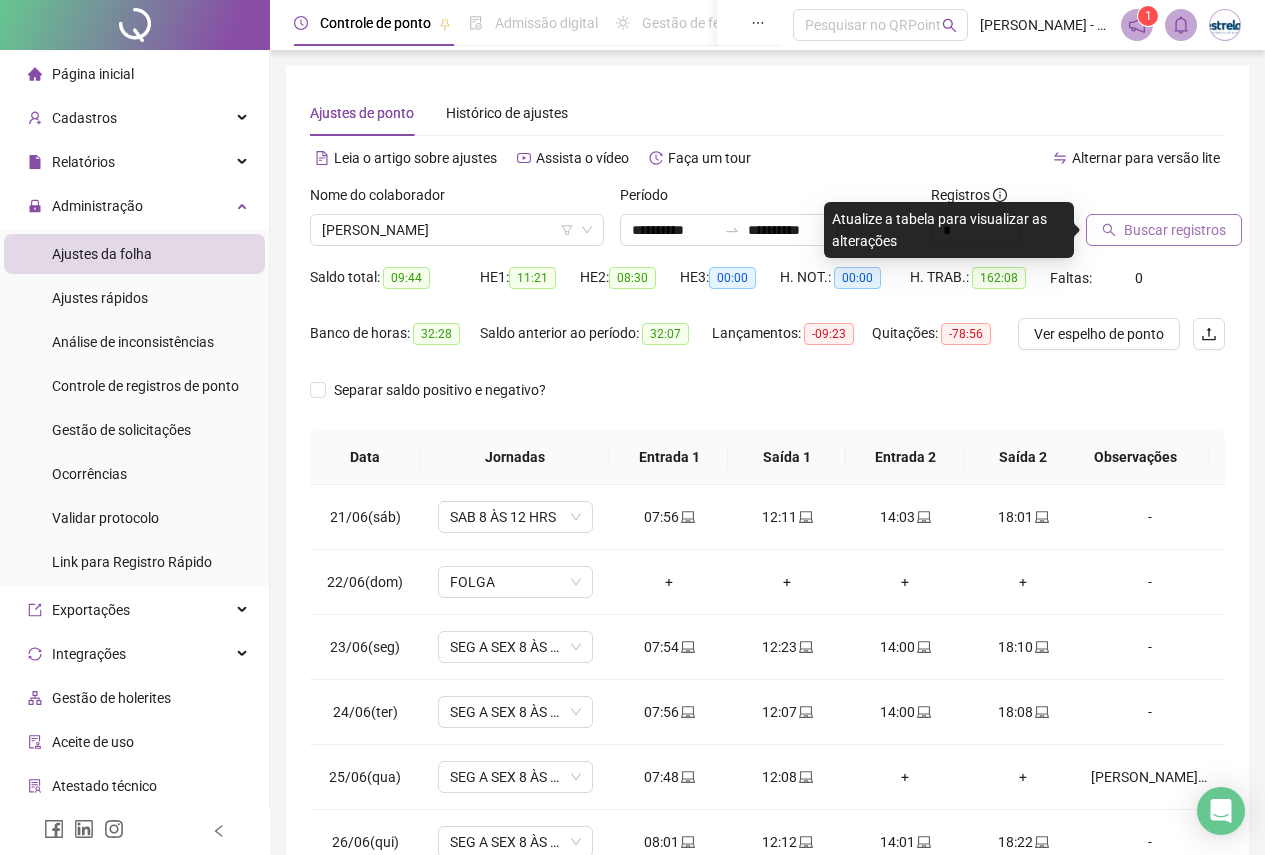 click on "Buscar registros" at bounding box center [1175, 230] 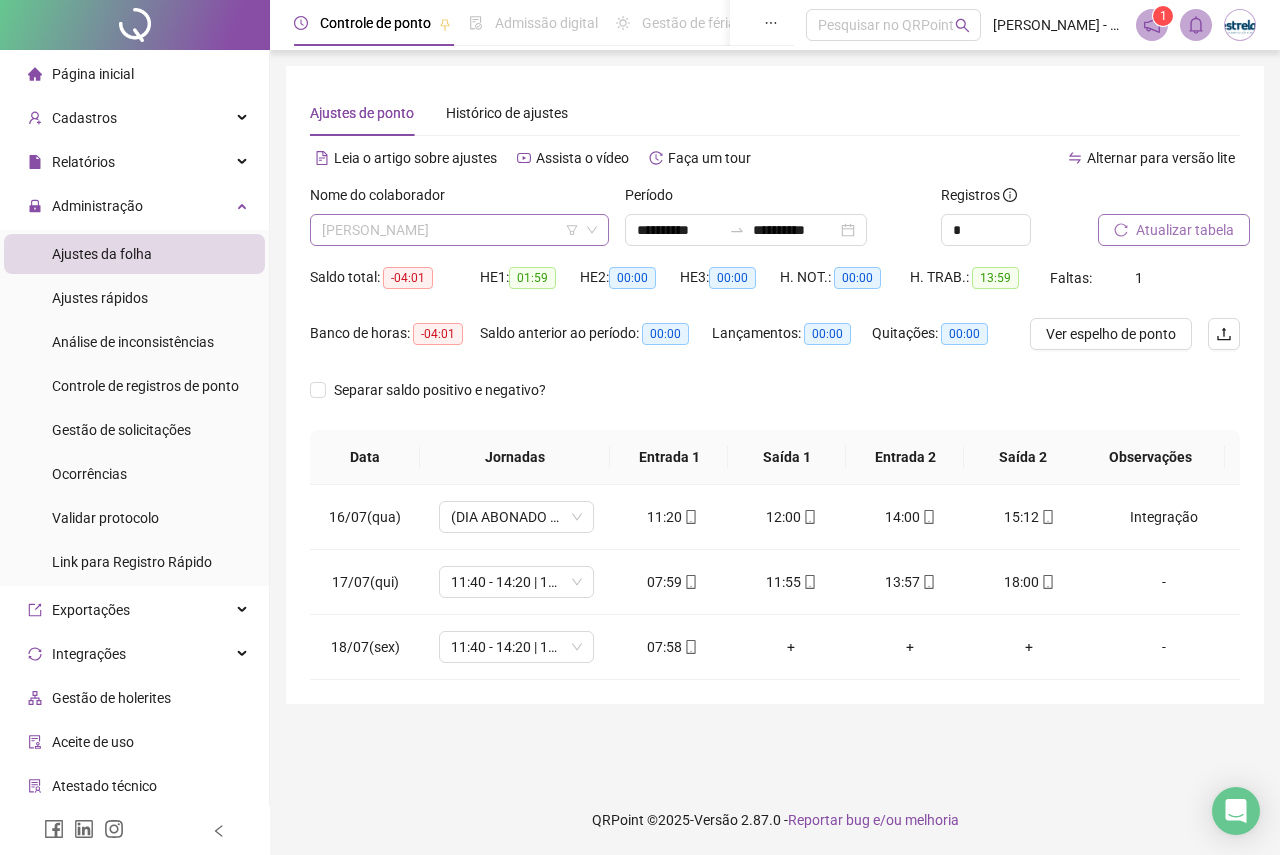 scroll, scrollTop: 3520, scrollLeft: 0, axis: vertical 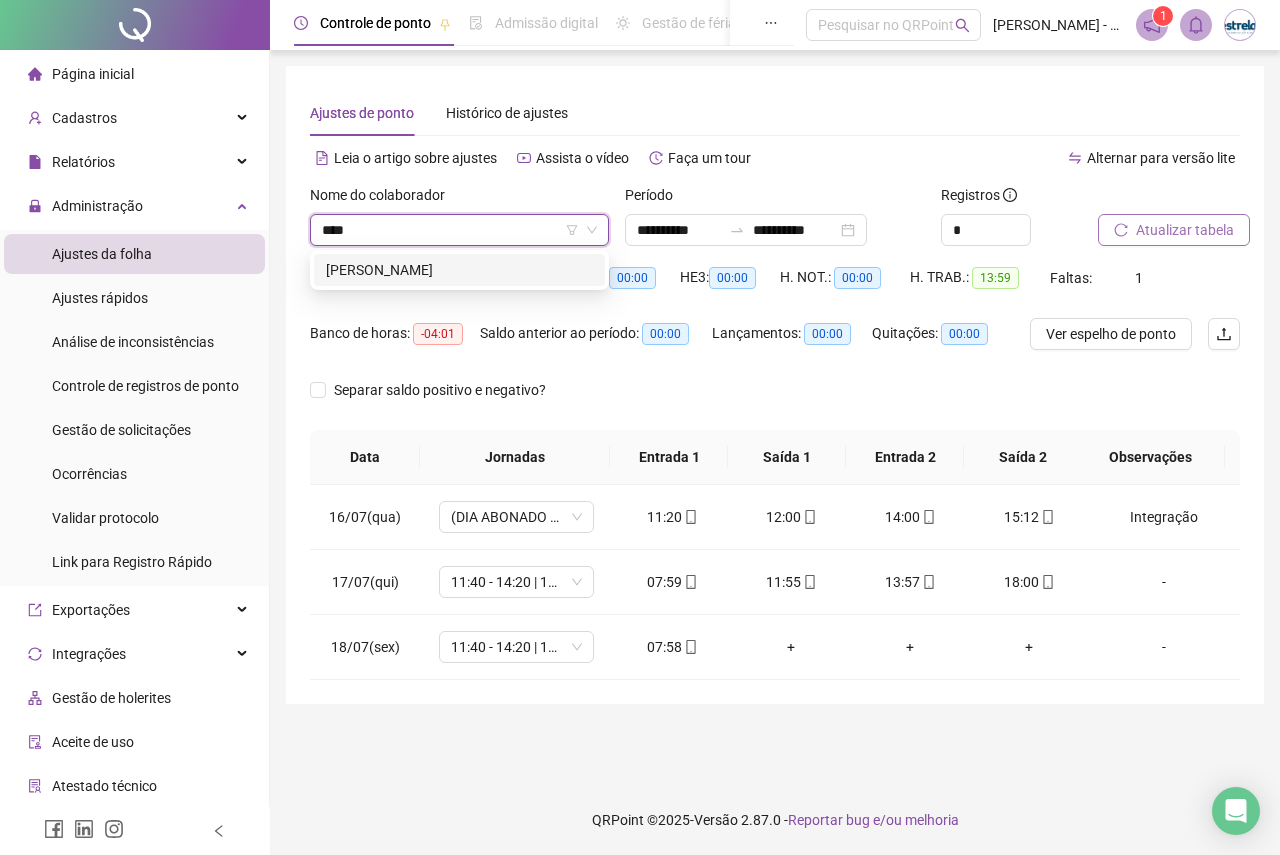 type on "*****" 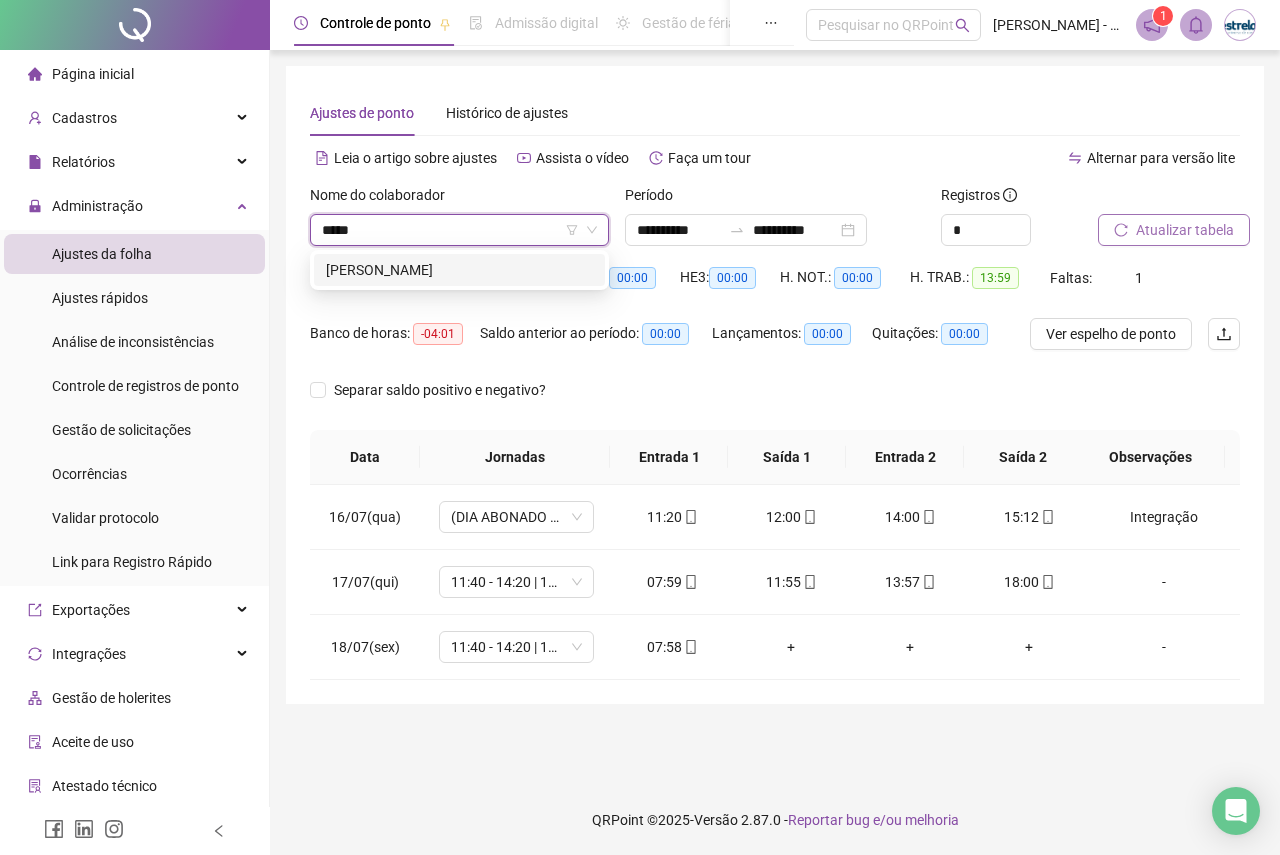 click on "[PERSON_NAME]" at bounding box center [459, 270] 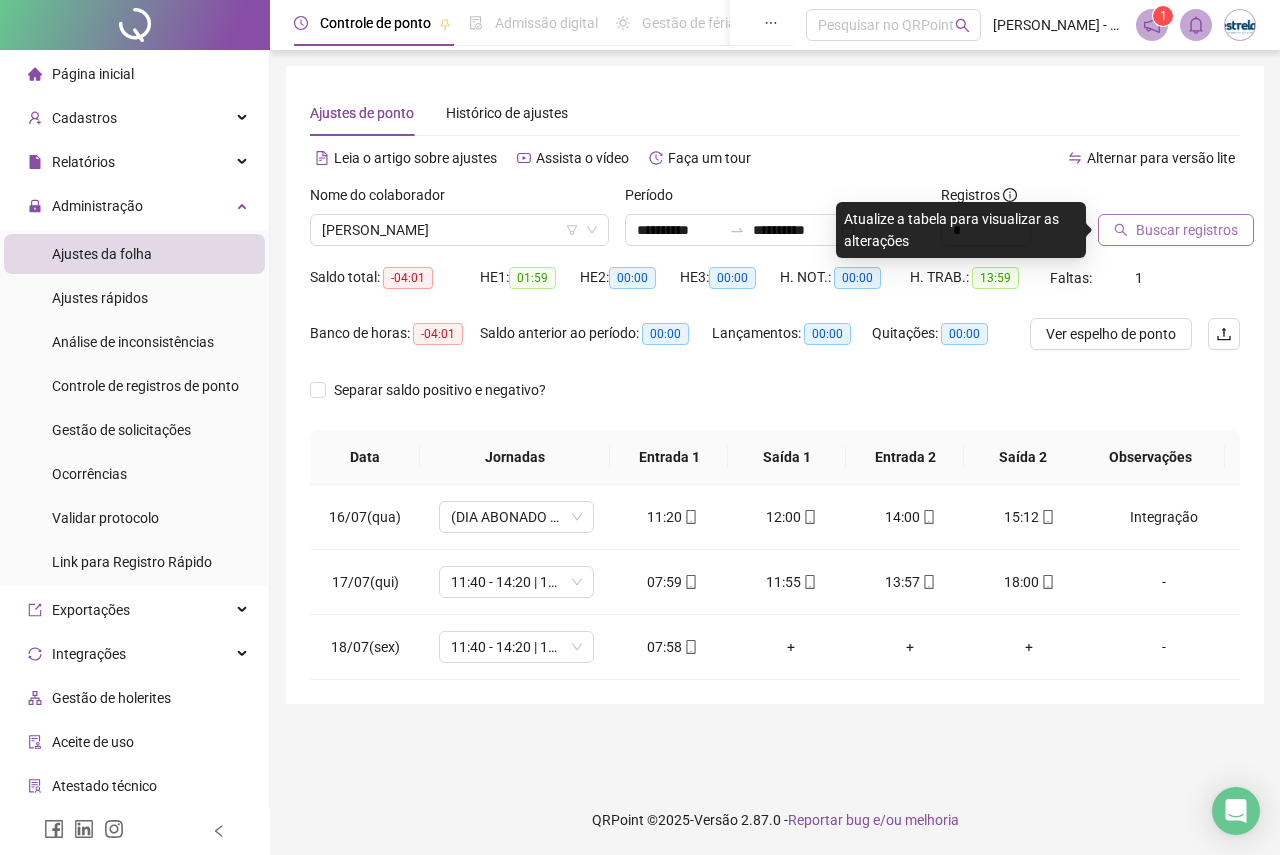 click on "Buscar registros" at bounding box center (1187, 230) 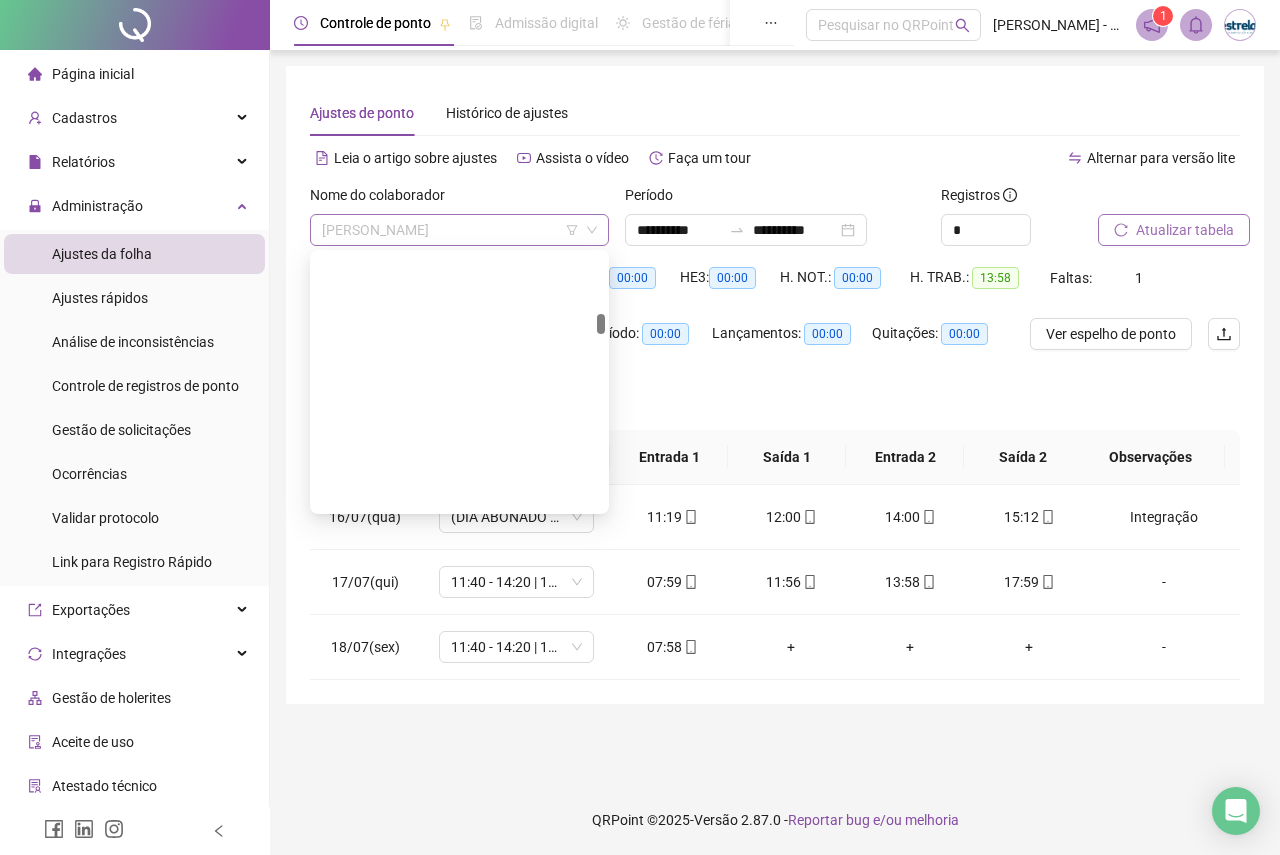 scroll, scrollTop: 1536, scrollLeft: 0, axis: vertical 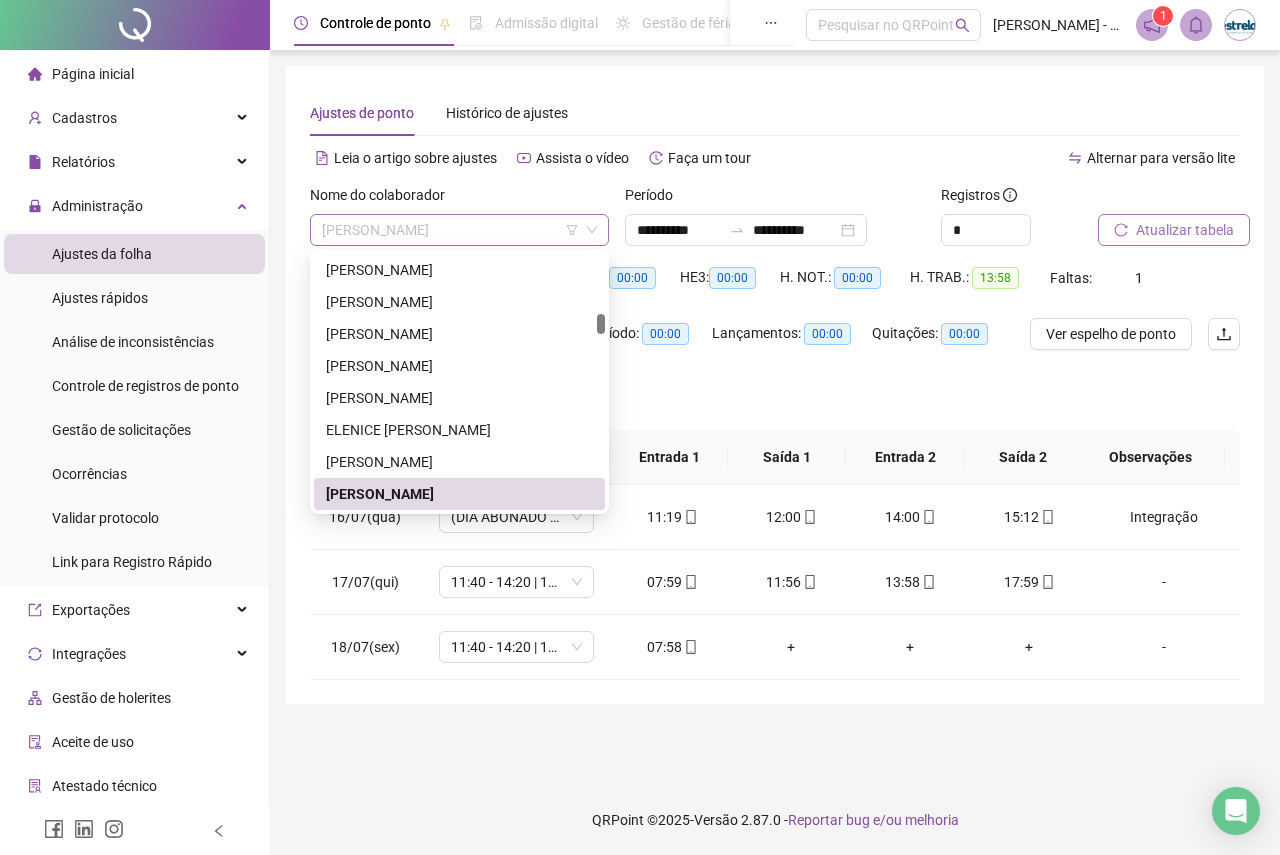 click on "[PERSON_NAME]" at bounding box center [459, 230] 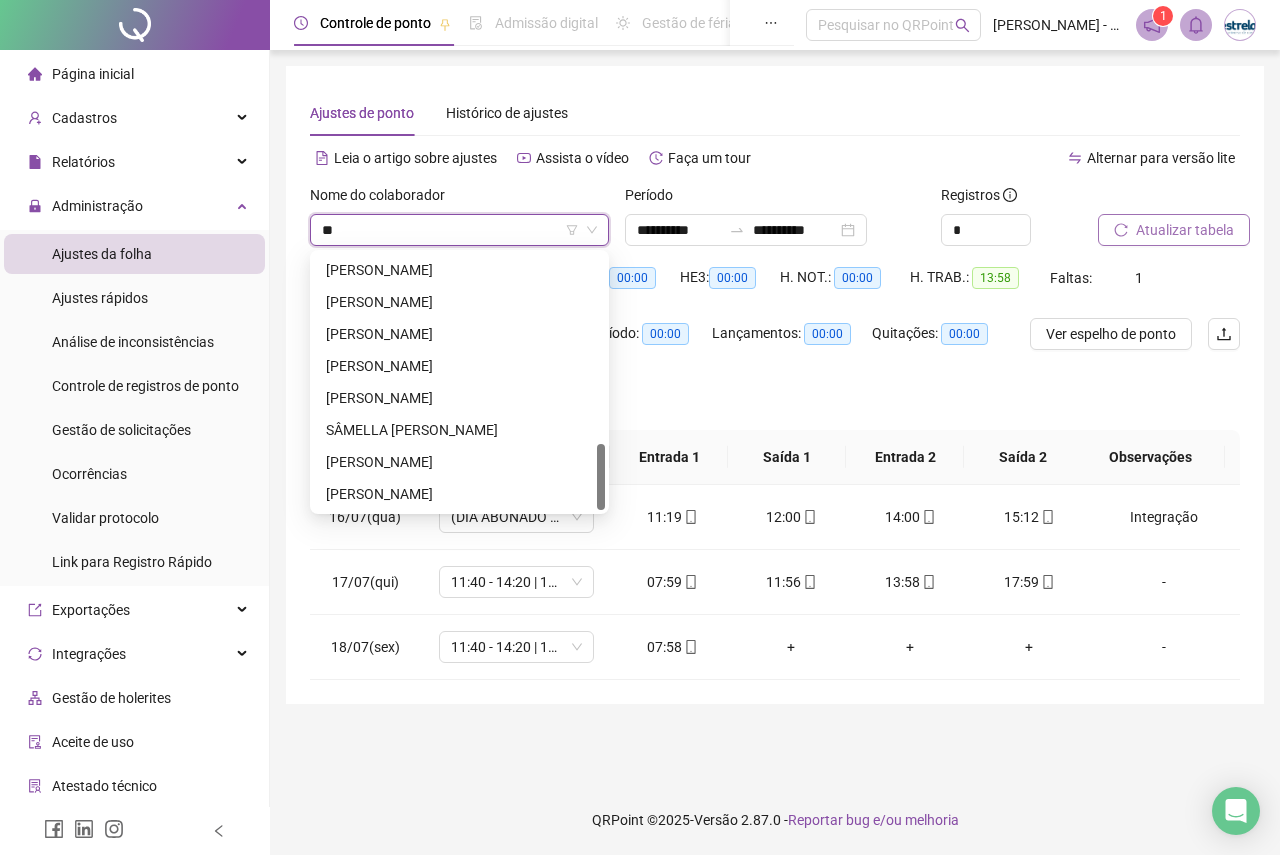 scroll, scrollTop: 736, scrollLeft: 0, axis: vertical 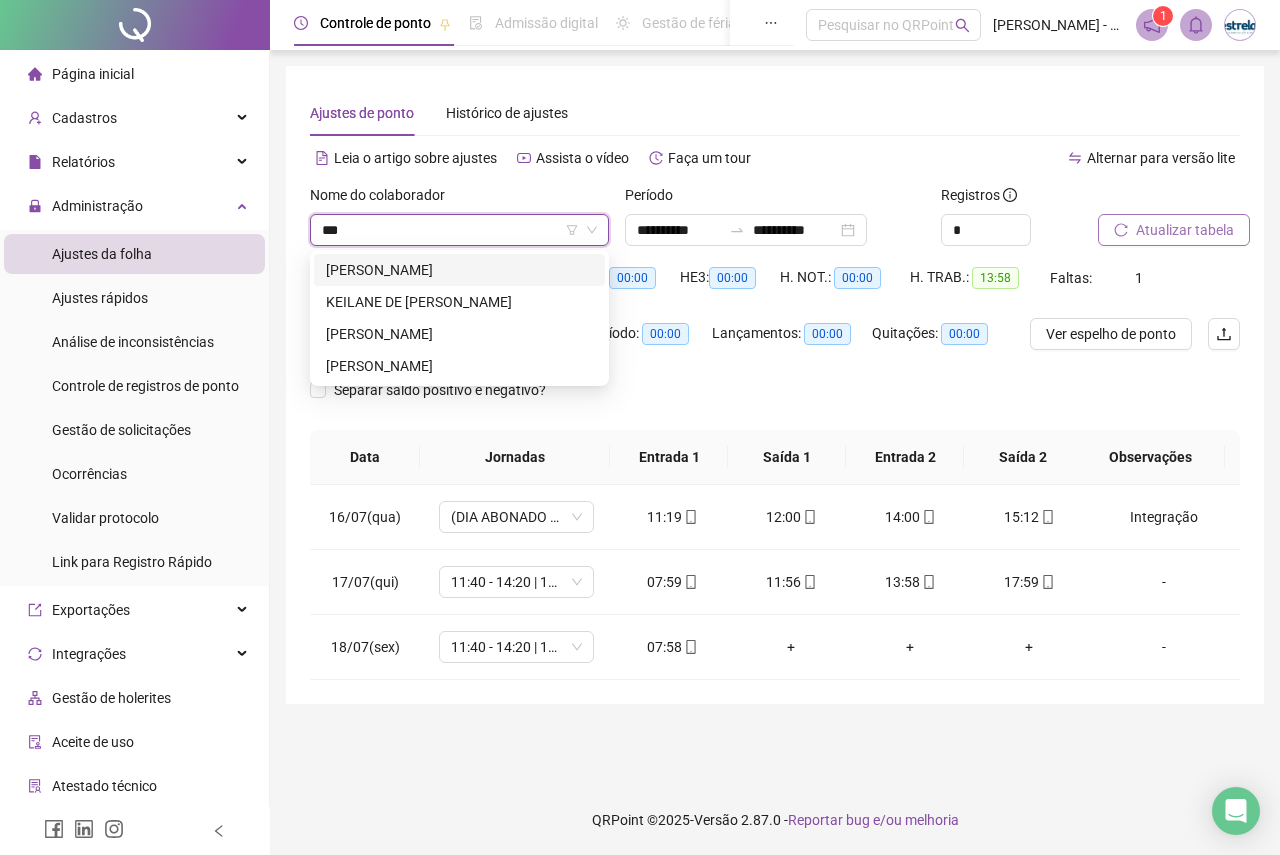 type on "****" 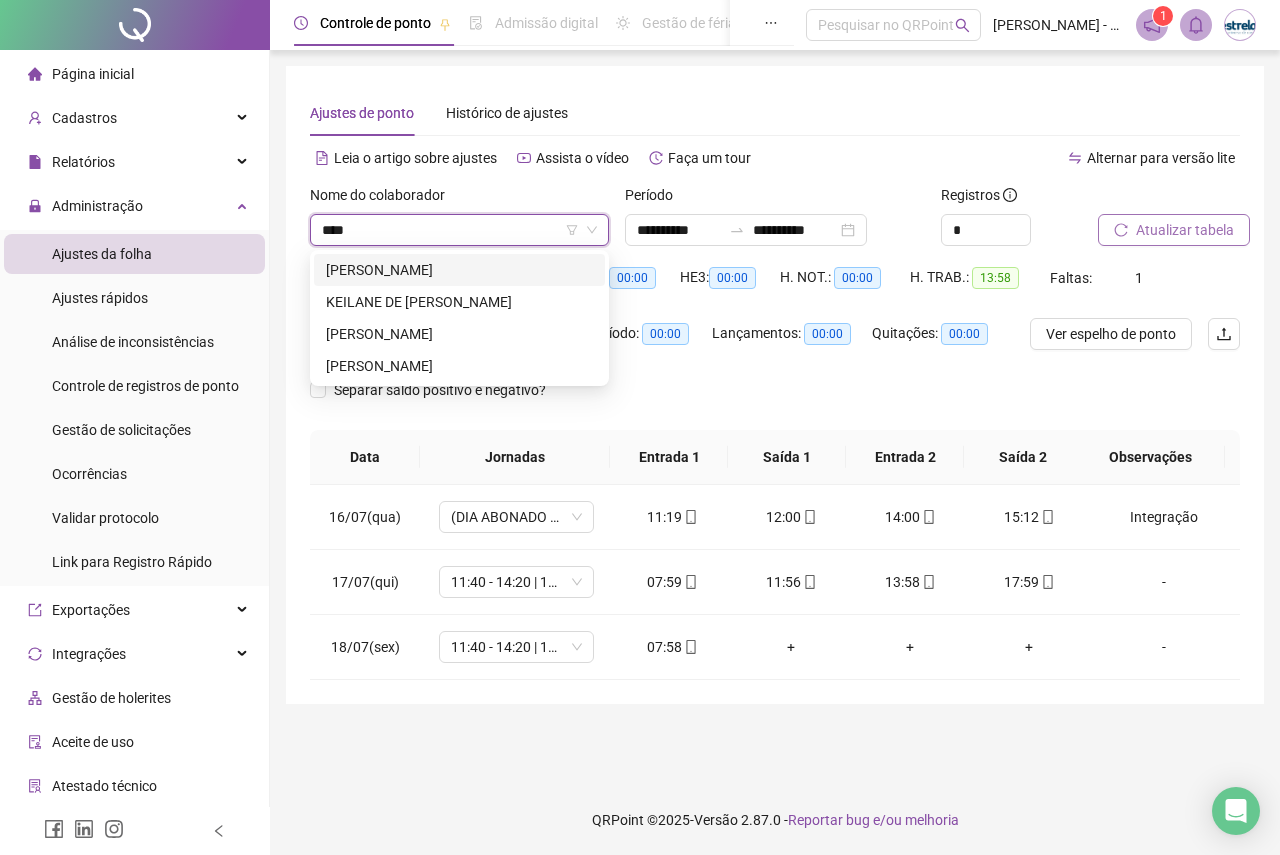 scroll, scrollTop: 0, scrollLeft: 0, axis: both 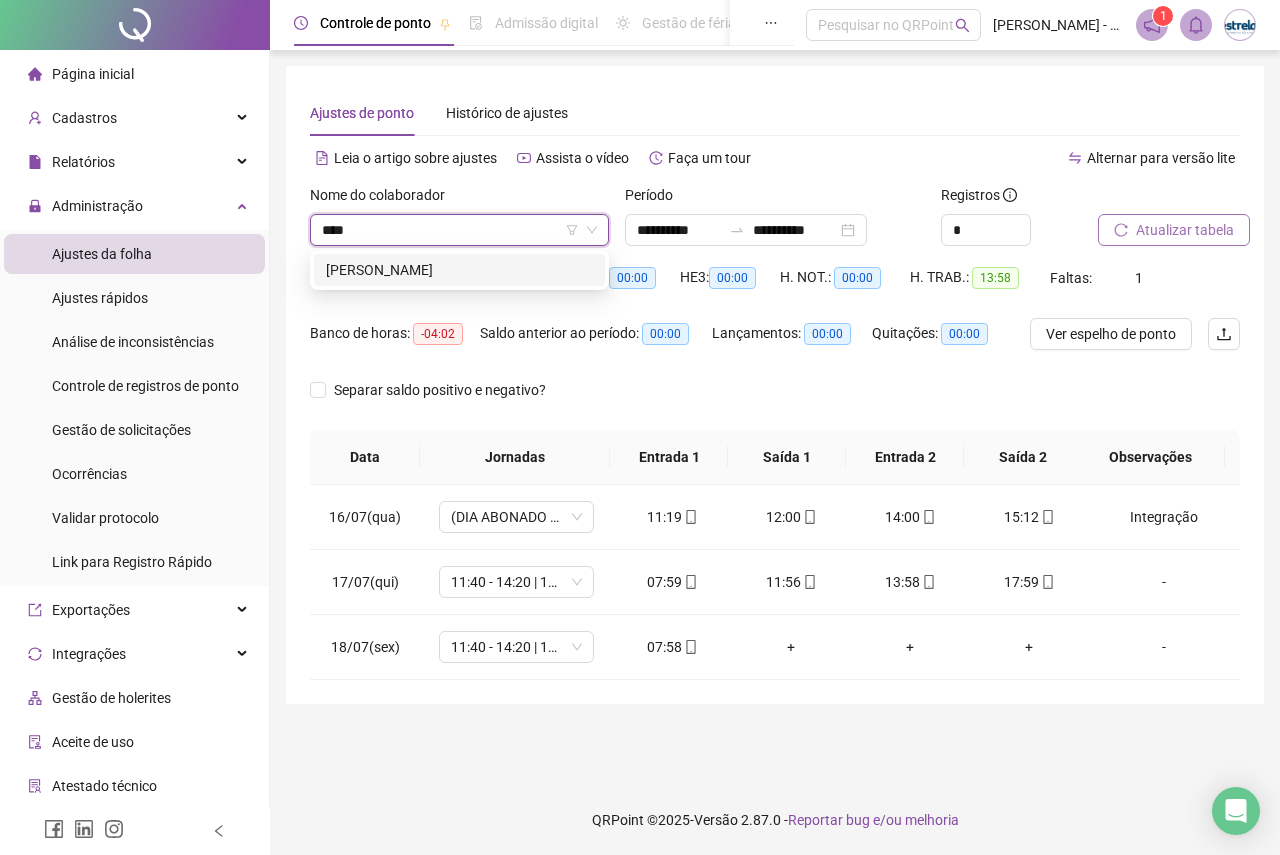 click on "[PERSON_NAME]" at bounding box center (459, 270) 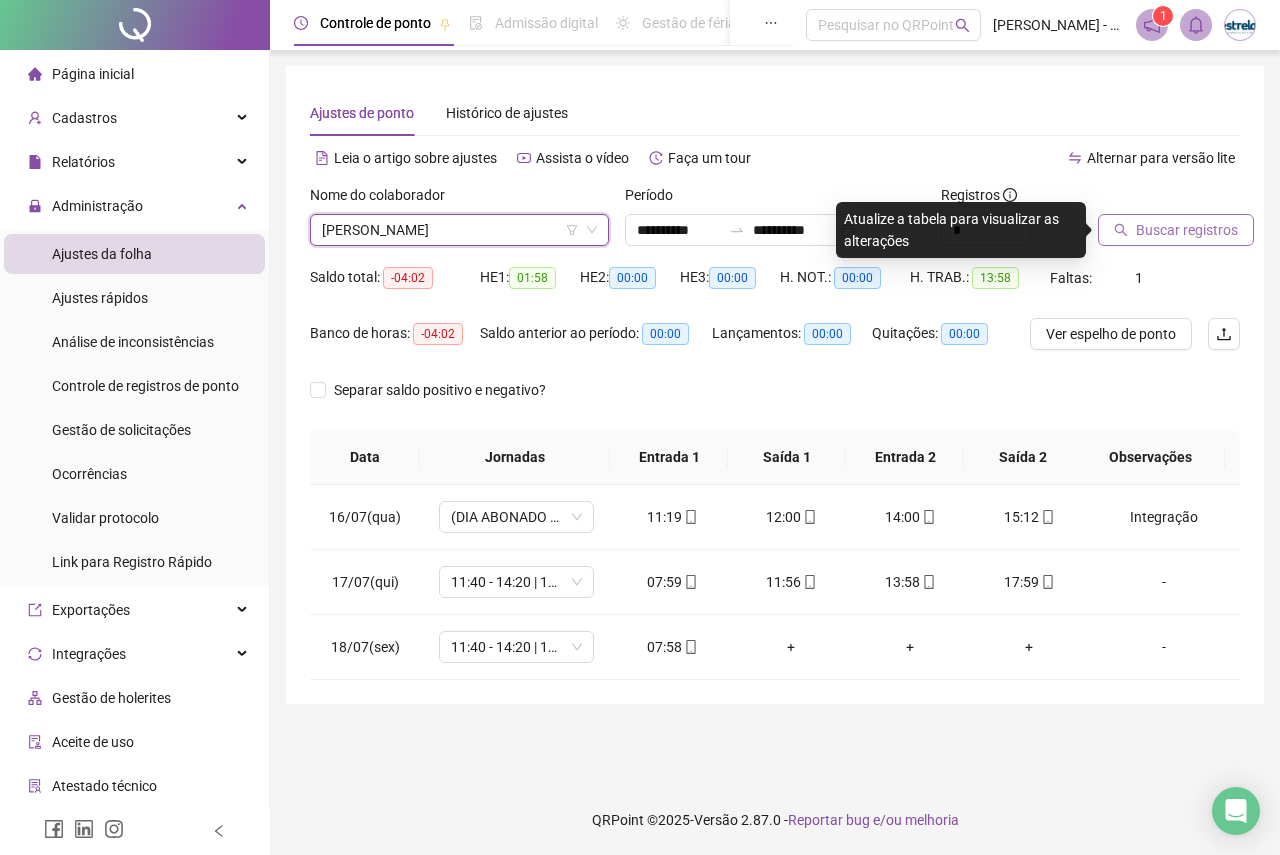 click on "Buscar registros" at bounding box center [1187, 230] 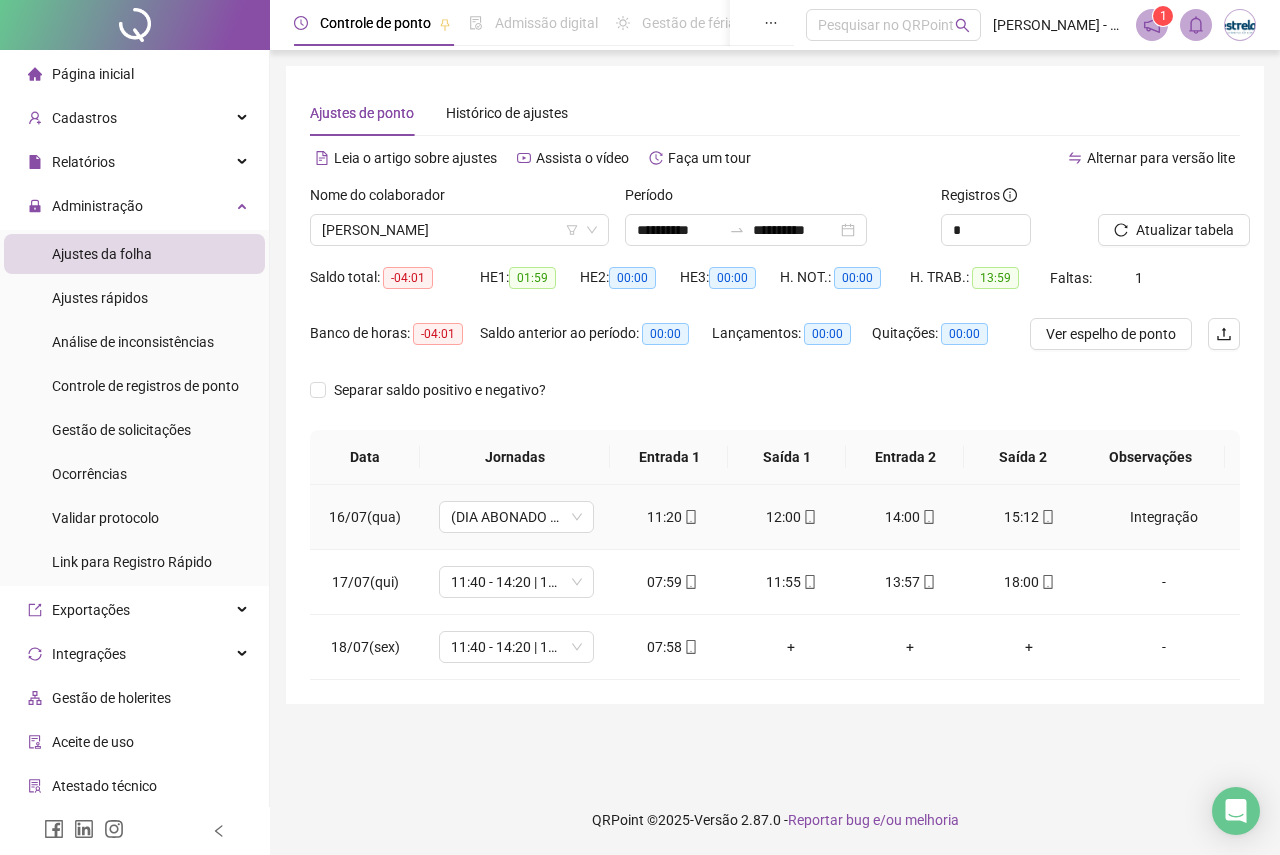 click on "11:20" at bounding box center (672, 517) 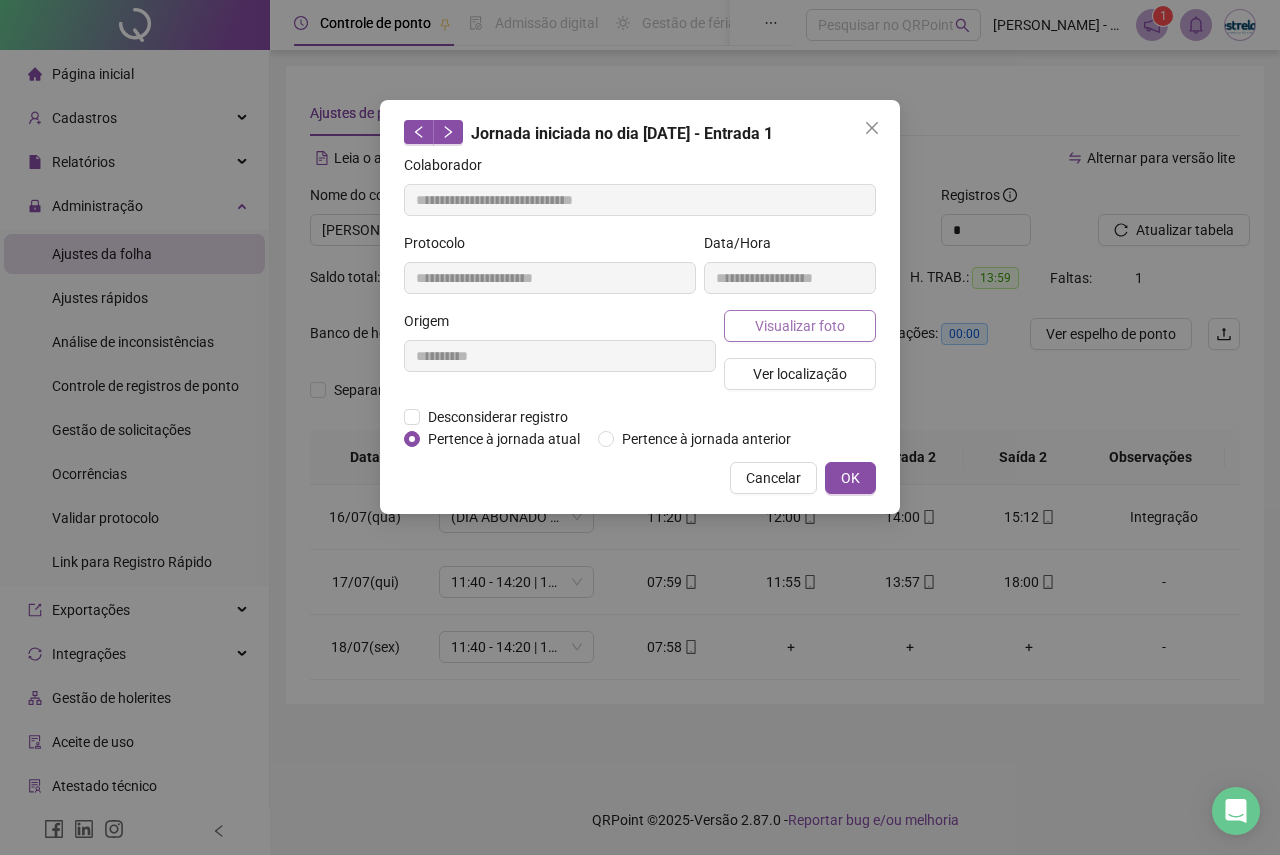 click on "Visualizar foto" at bounding box center [800, 326] 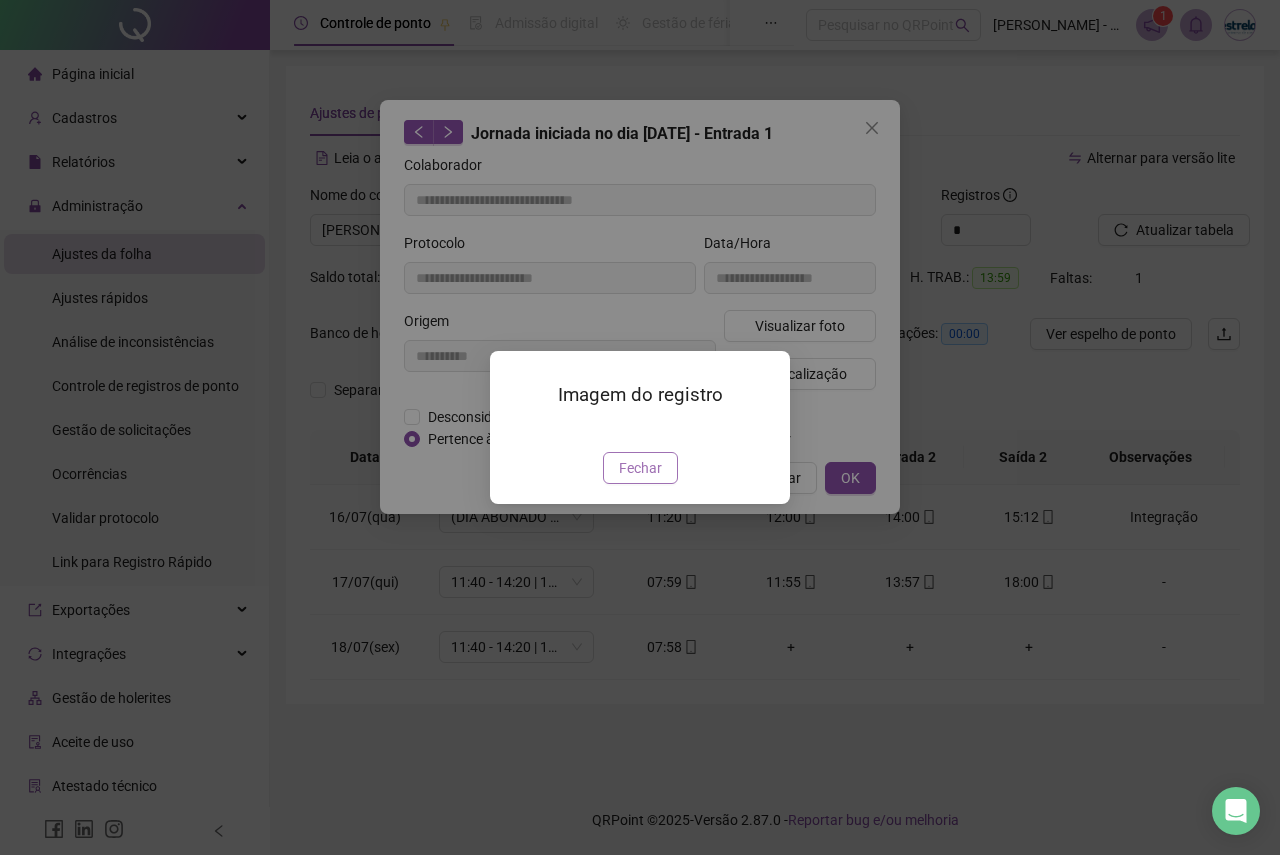 click on "Fechar" at bounding box center (640, 468) 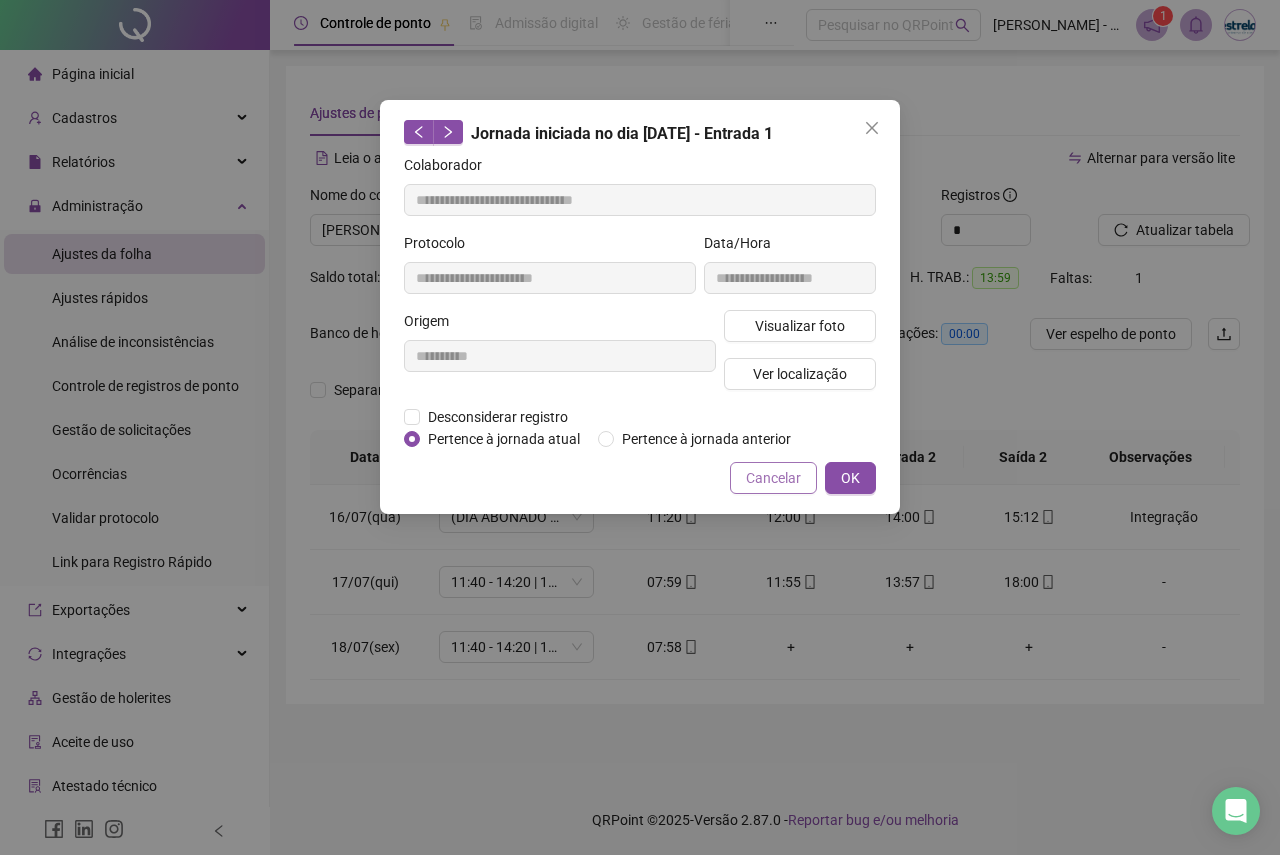 click on "Cancelar" at bounding box center (773, 478) 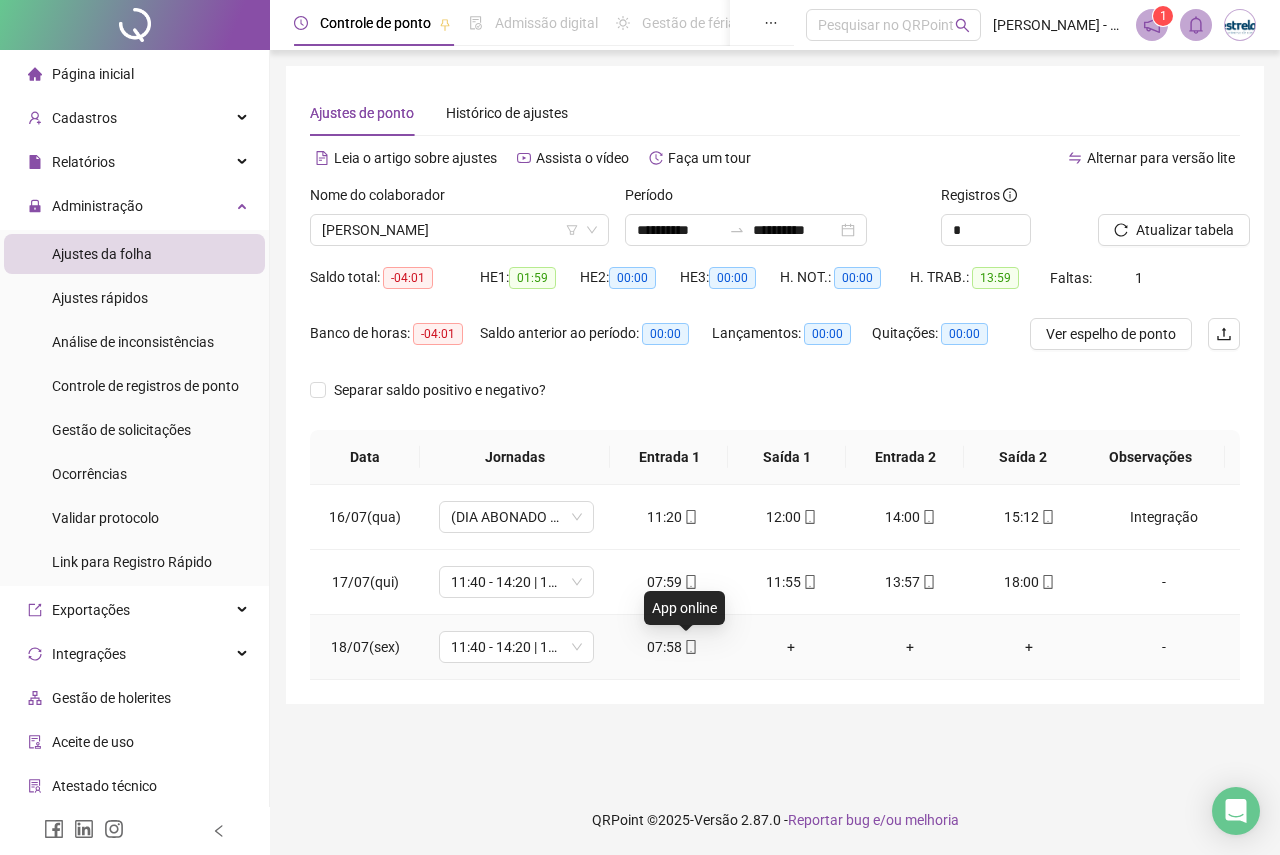 click on "07:58" at bounding box center [672, 647] 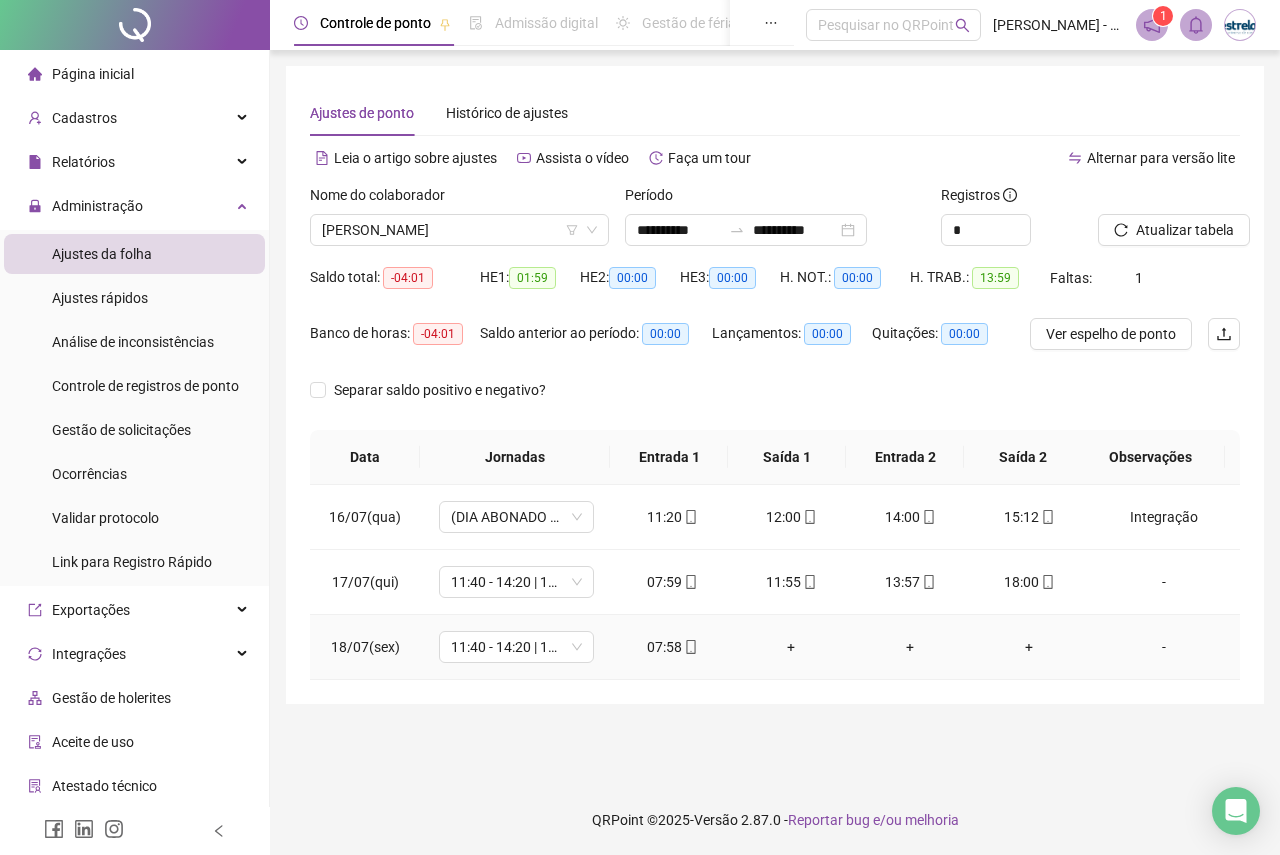 type on "**********" 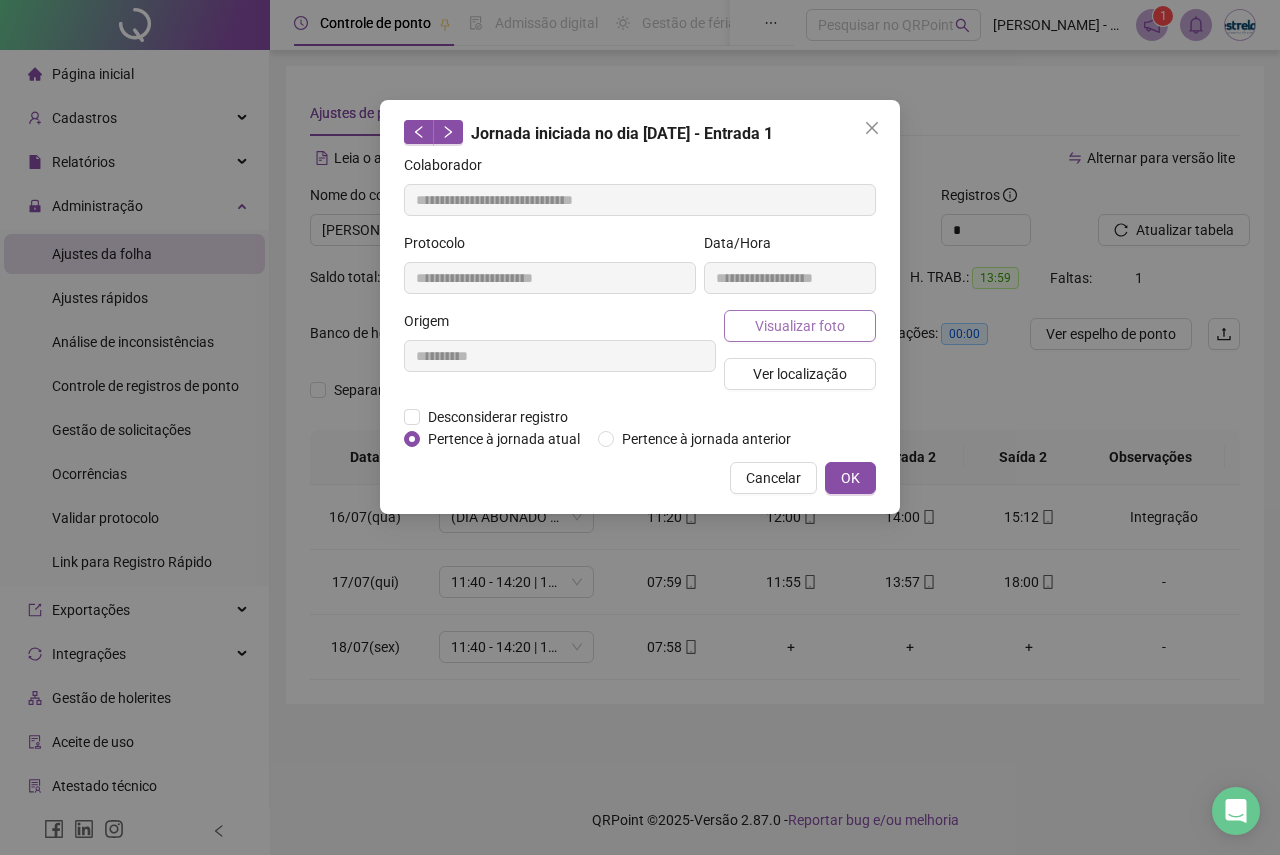 click on "Visualizar foto" at bounding box center [800, 326] 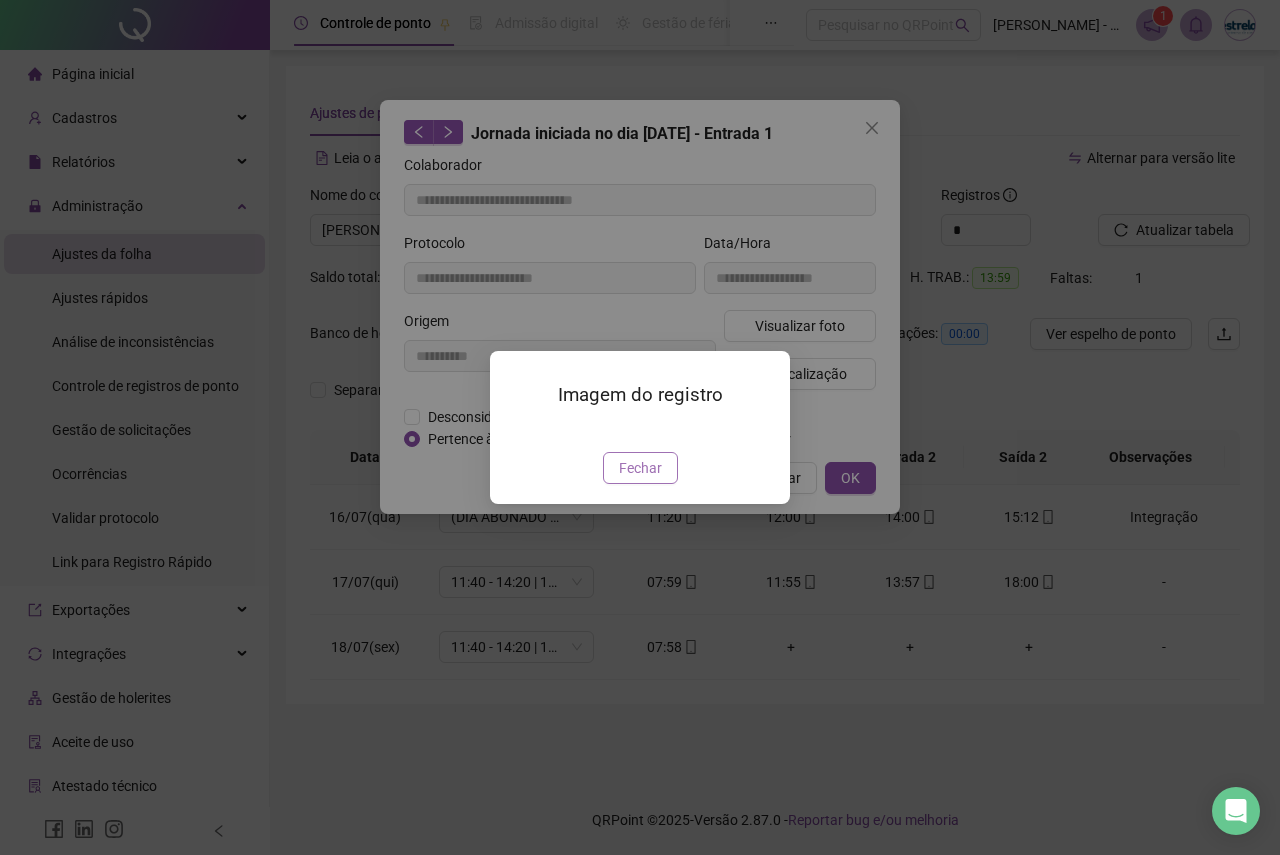 click on "Fechar" at bounding box center [640, 468] 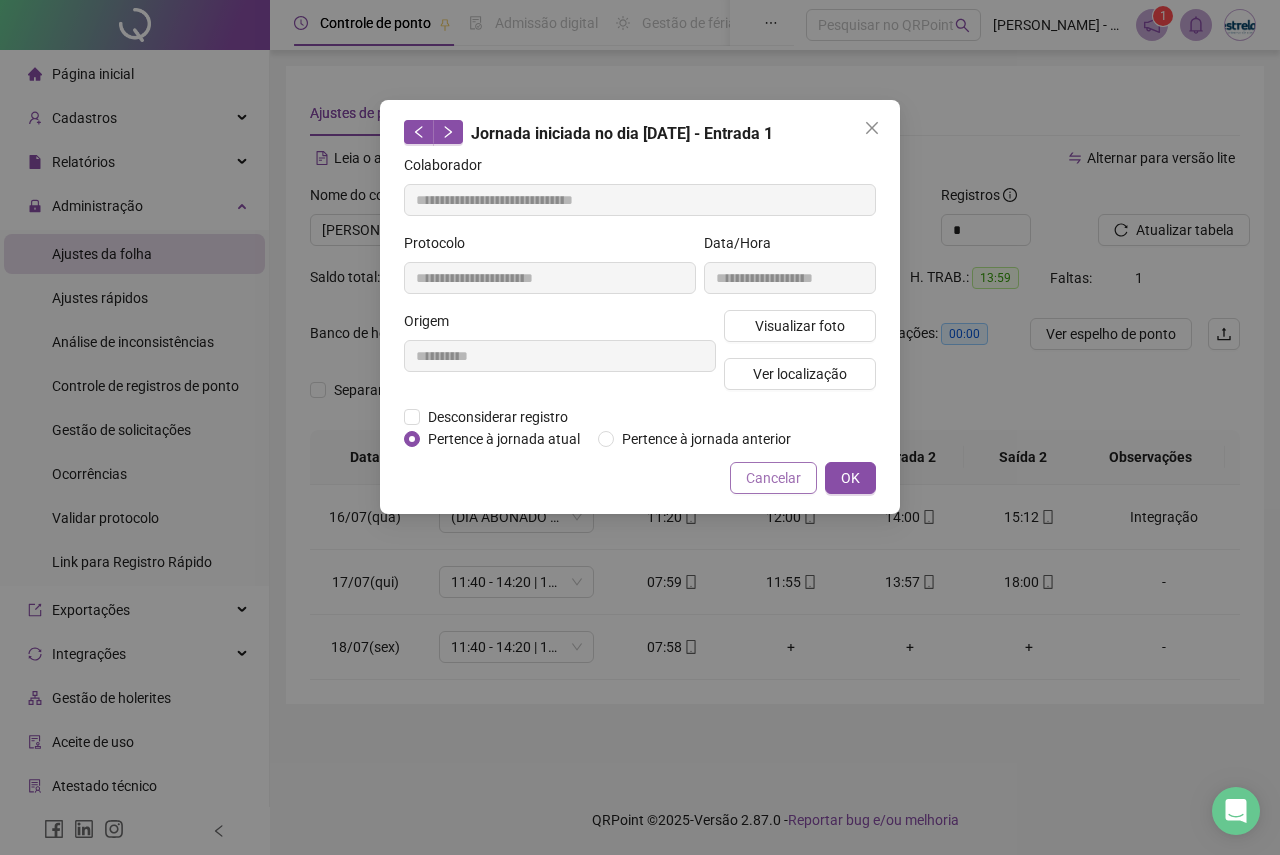 click on "Cancelar" at bounding box center (773, 478) 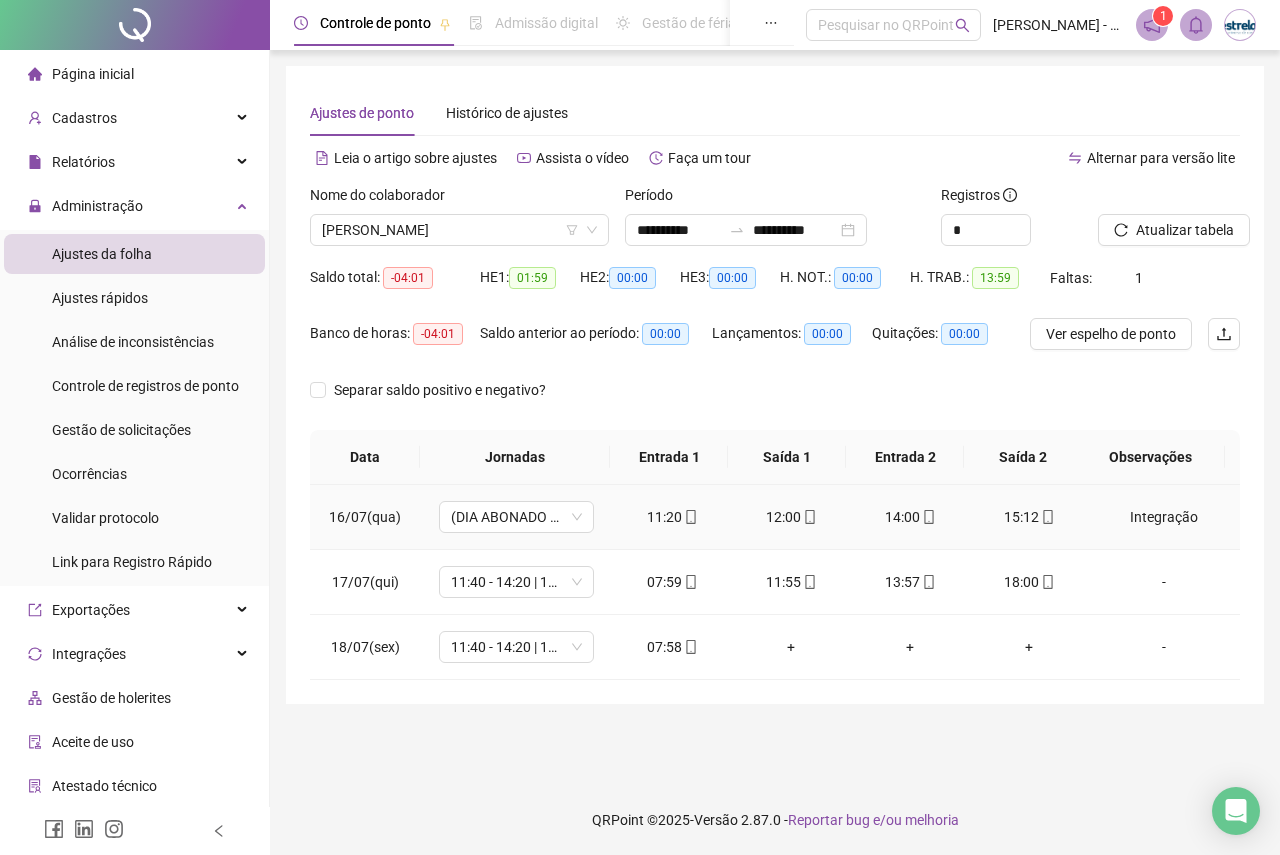 click on "11:20" at bounding box center (672, 517) 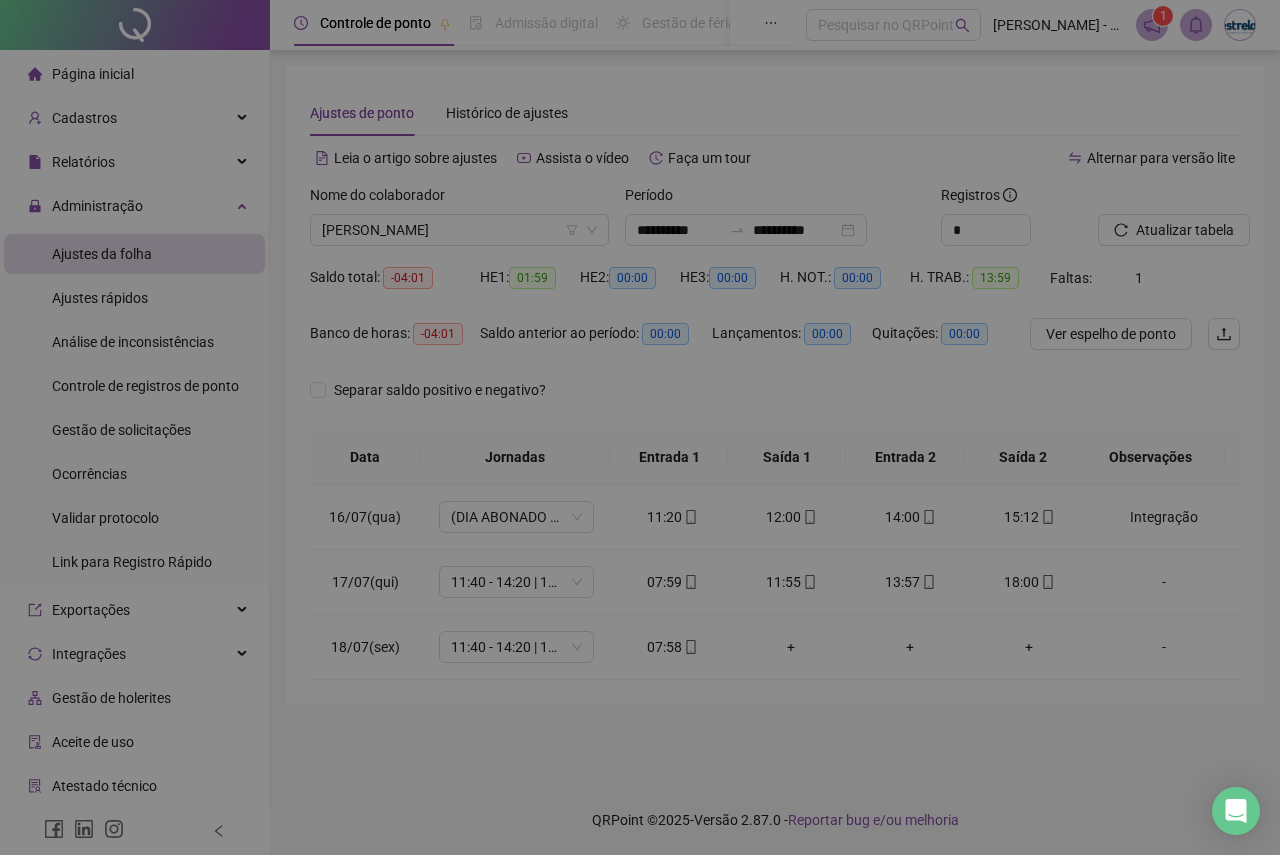 type on "**********" 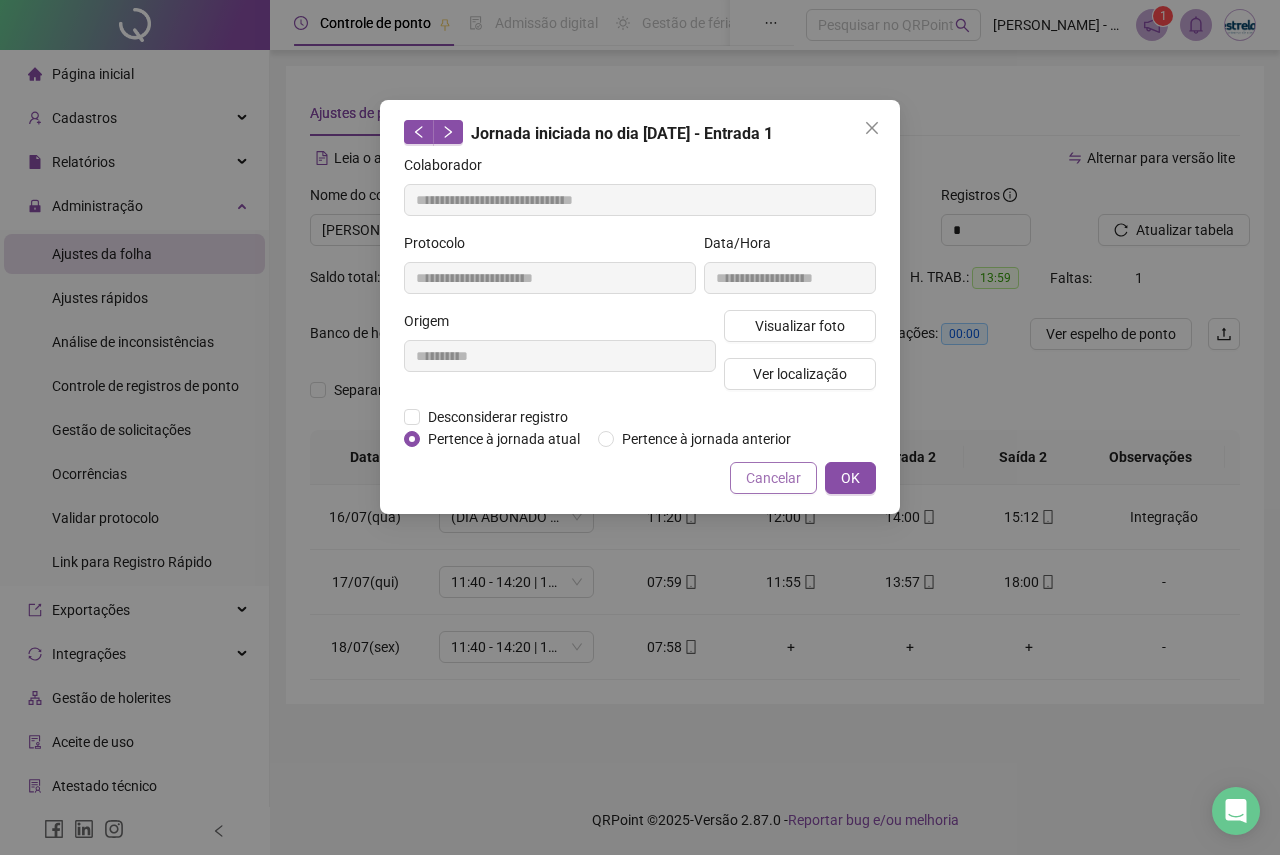 click on "Cancelar" at bounding box center [773, 478] 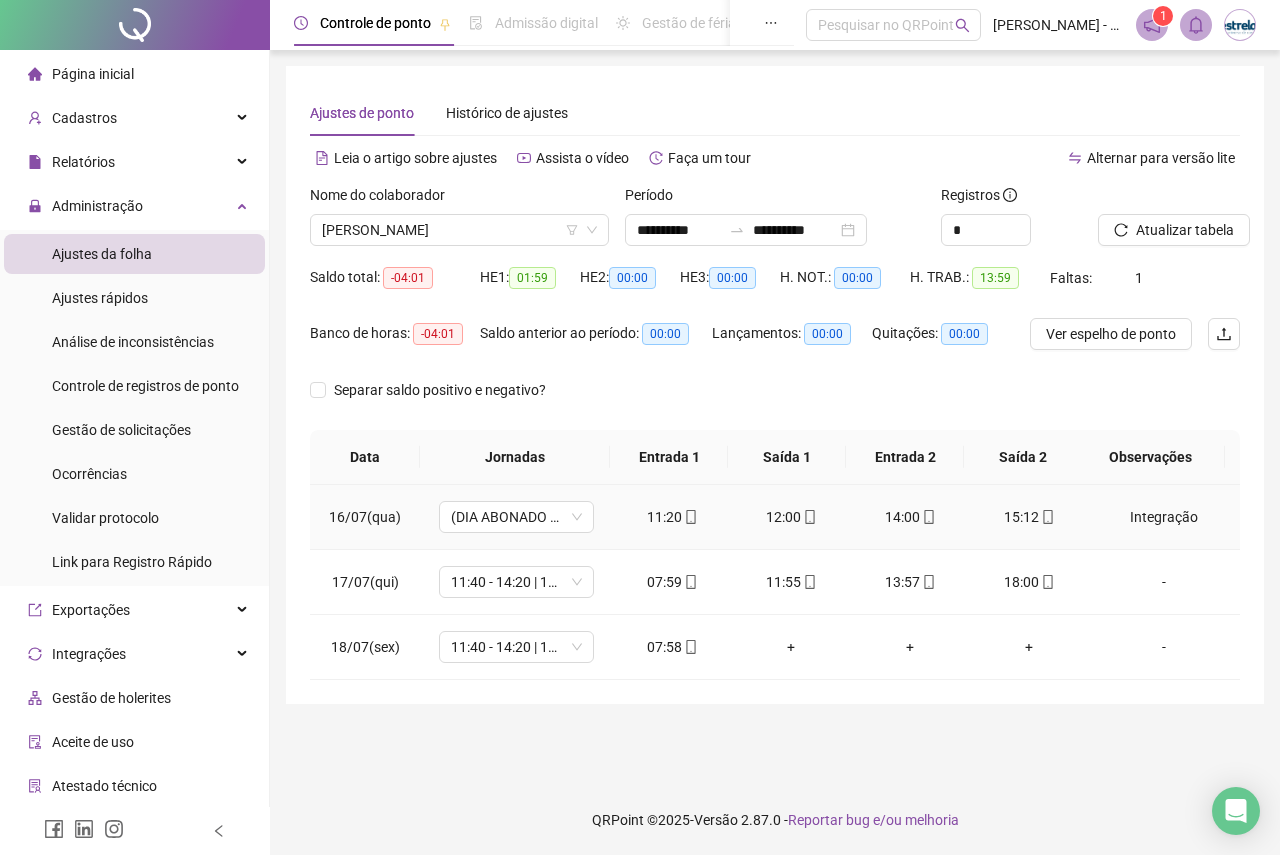 click on "15:12" at bounding box center [1029, 517] 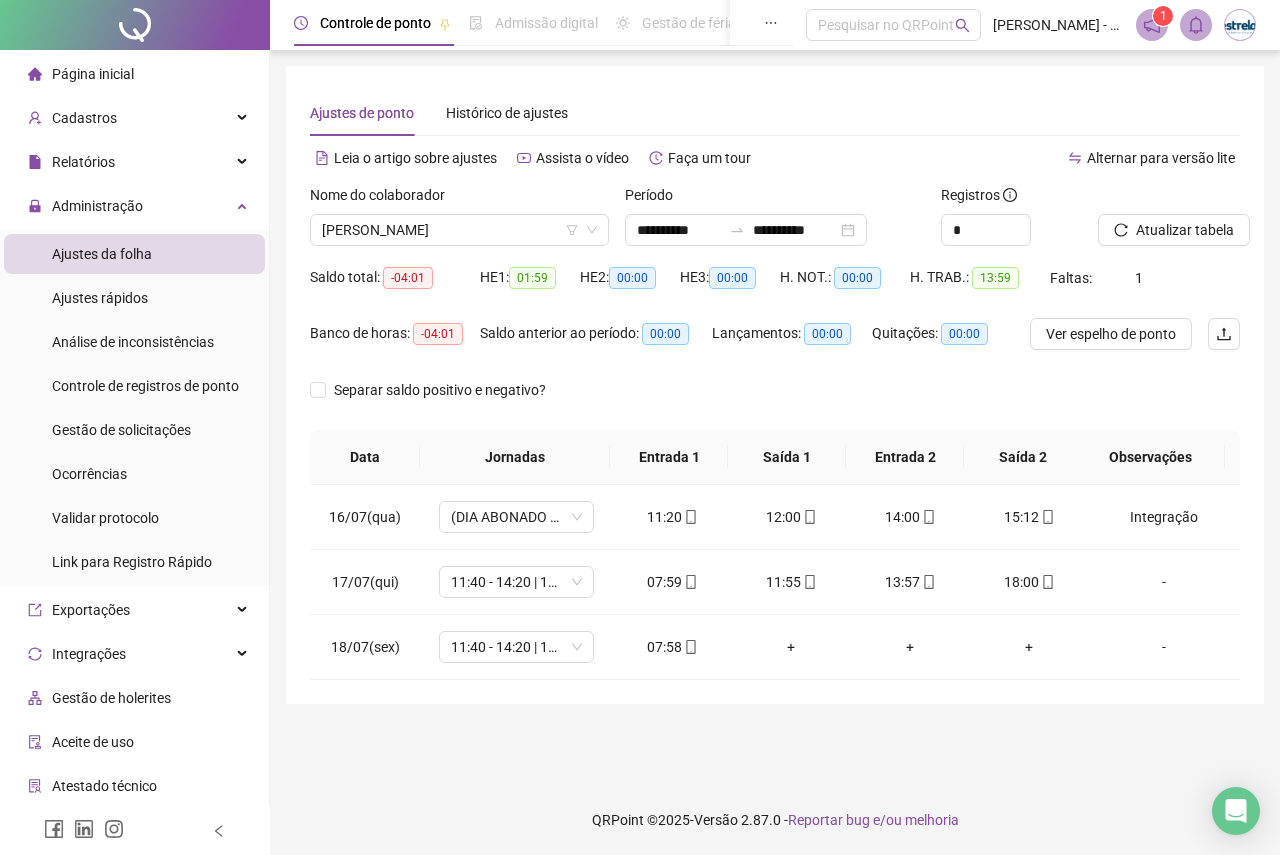 type on "**********" 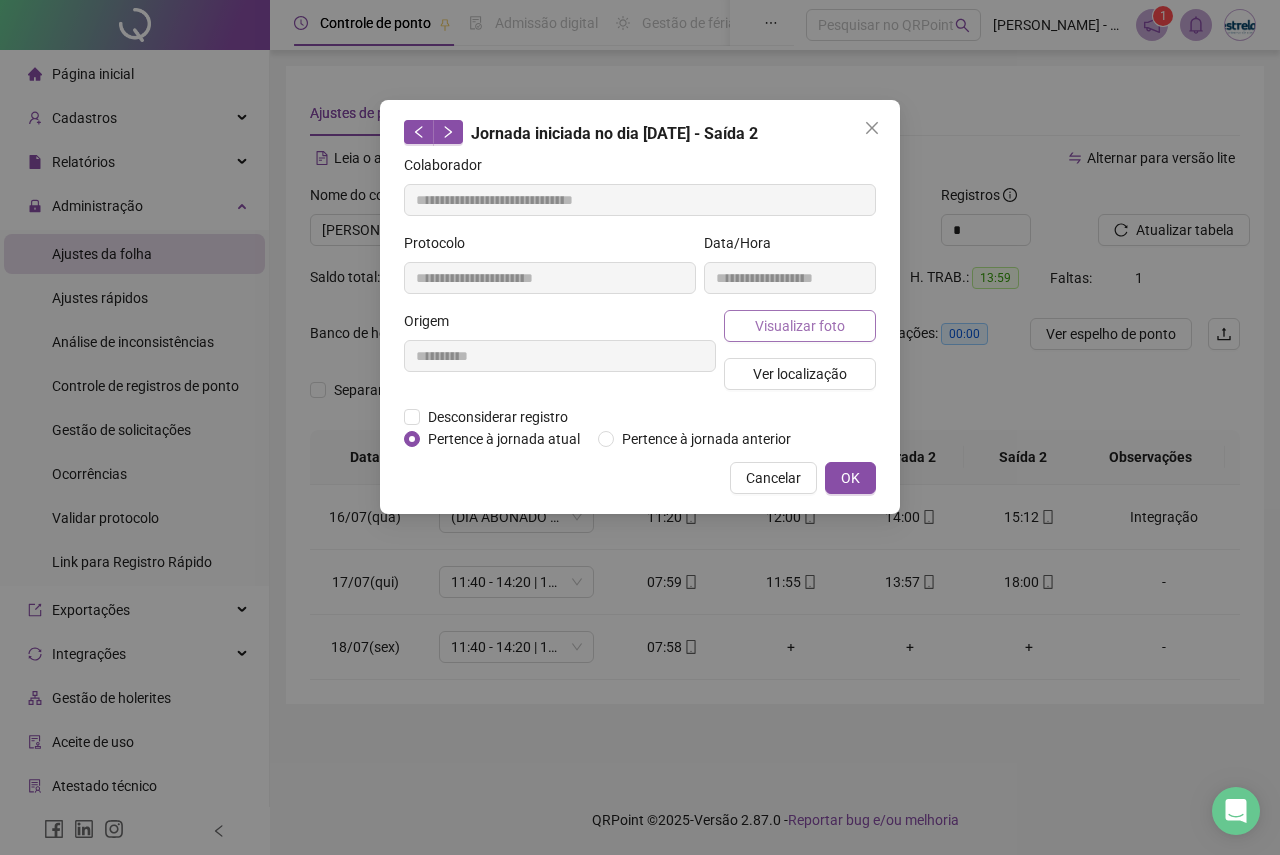 click on "Visualizar foto" at bounding box center (800, 326) 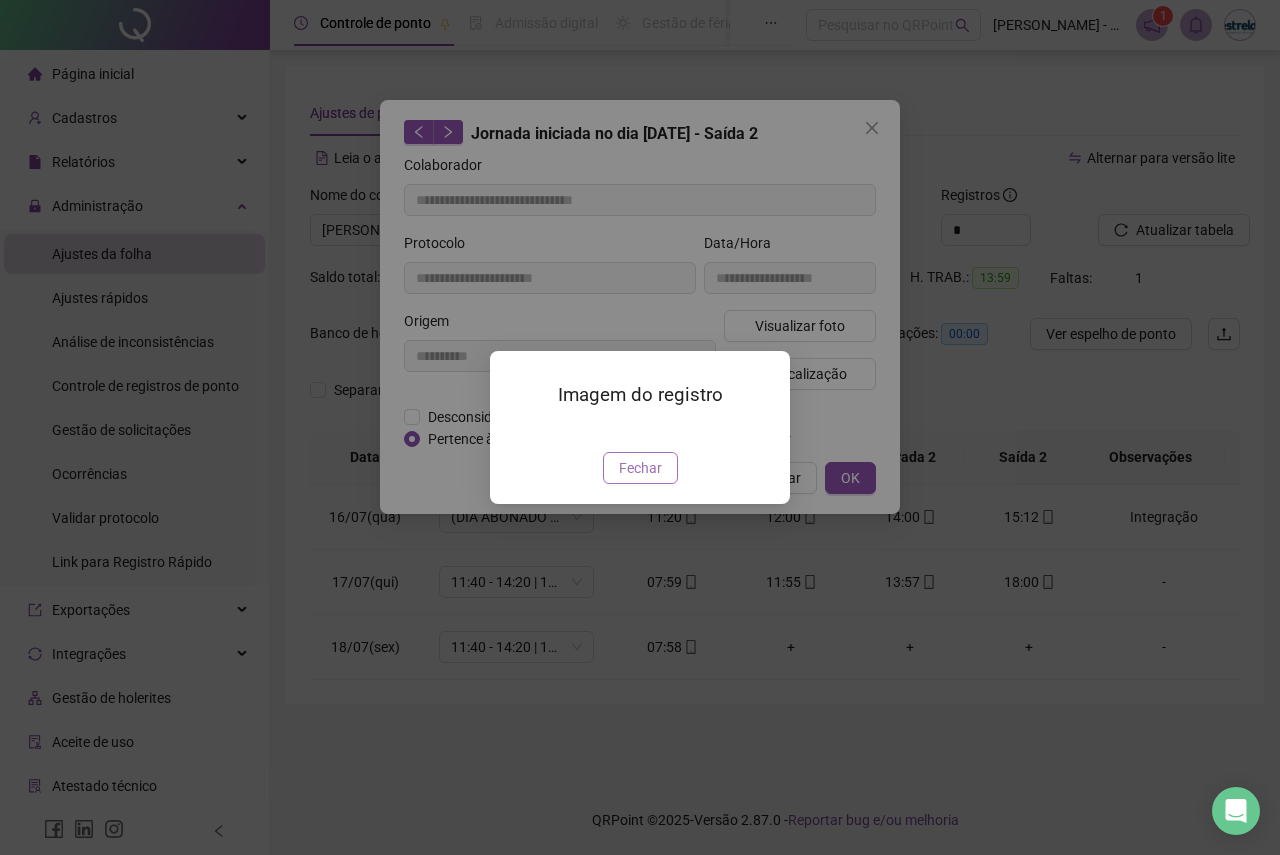 click on "Fechar" at bounding box center (640, 468) 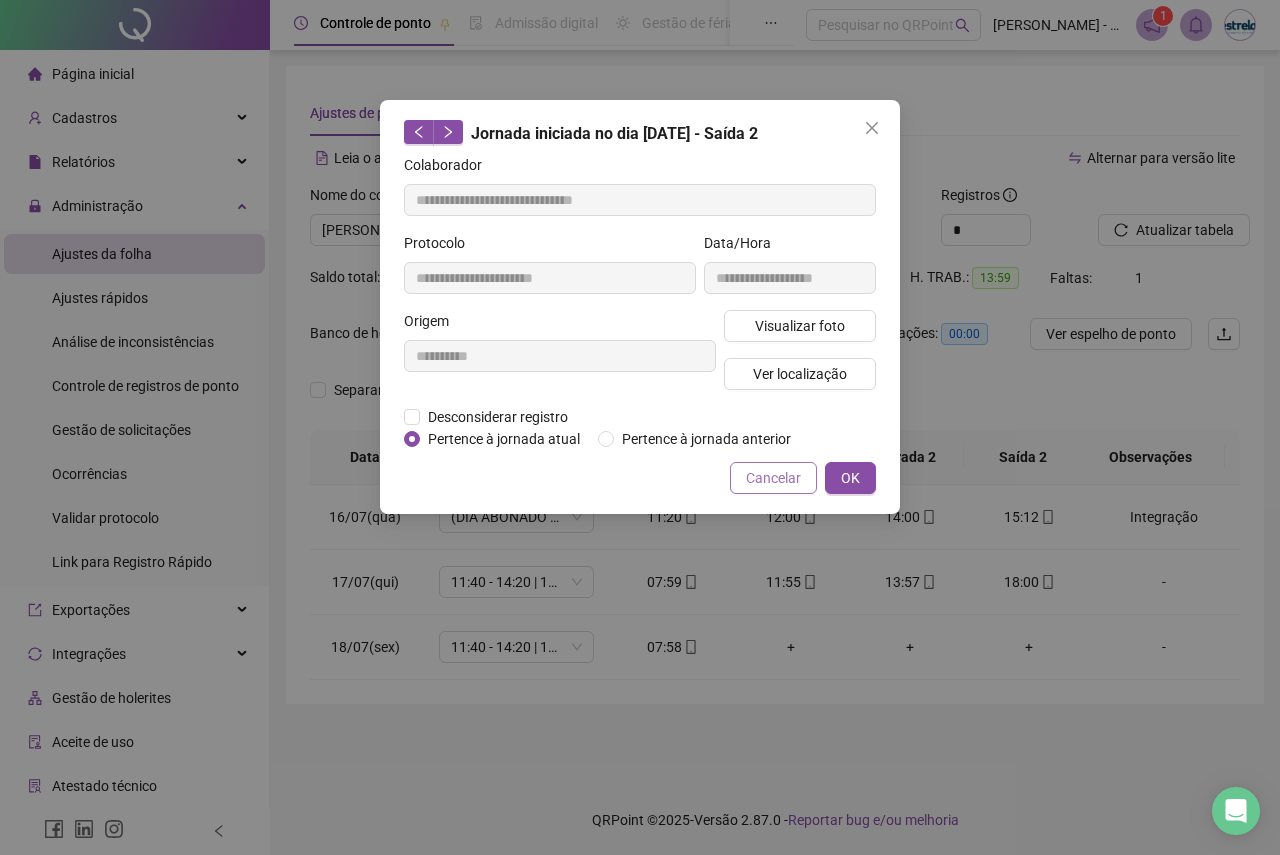 click on "Cancelar" at bounding box center [773, 478] 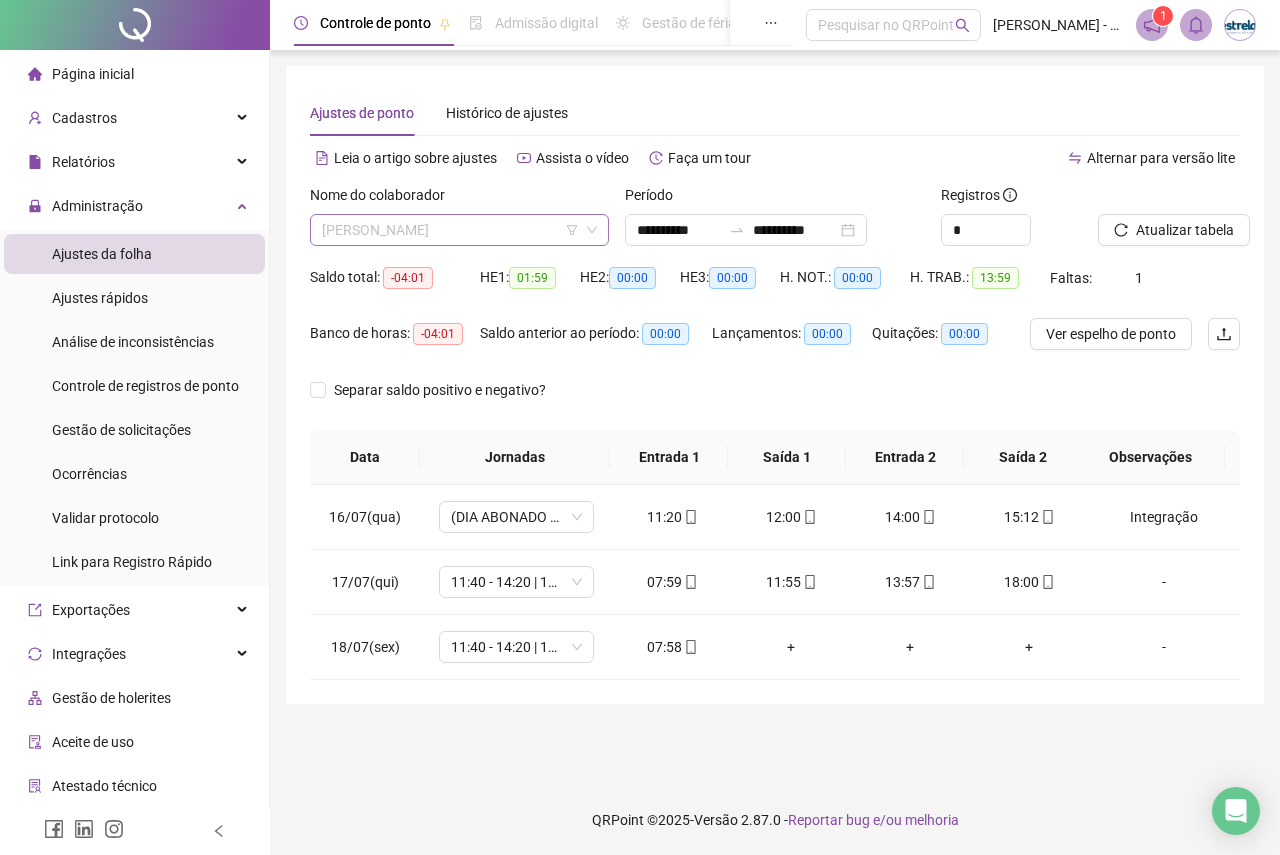 click on "[PERSON_NAME]" at bounding box center (459, 230) 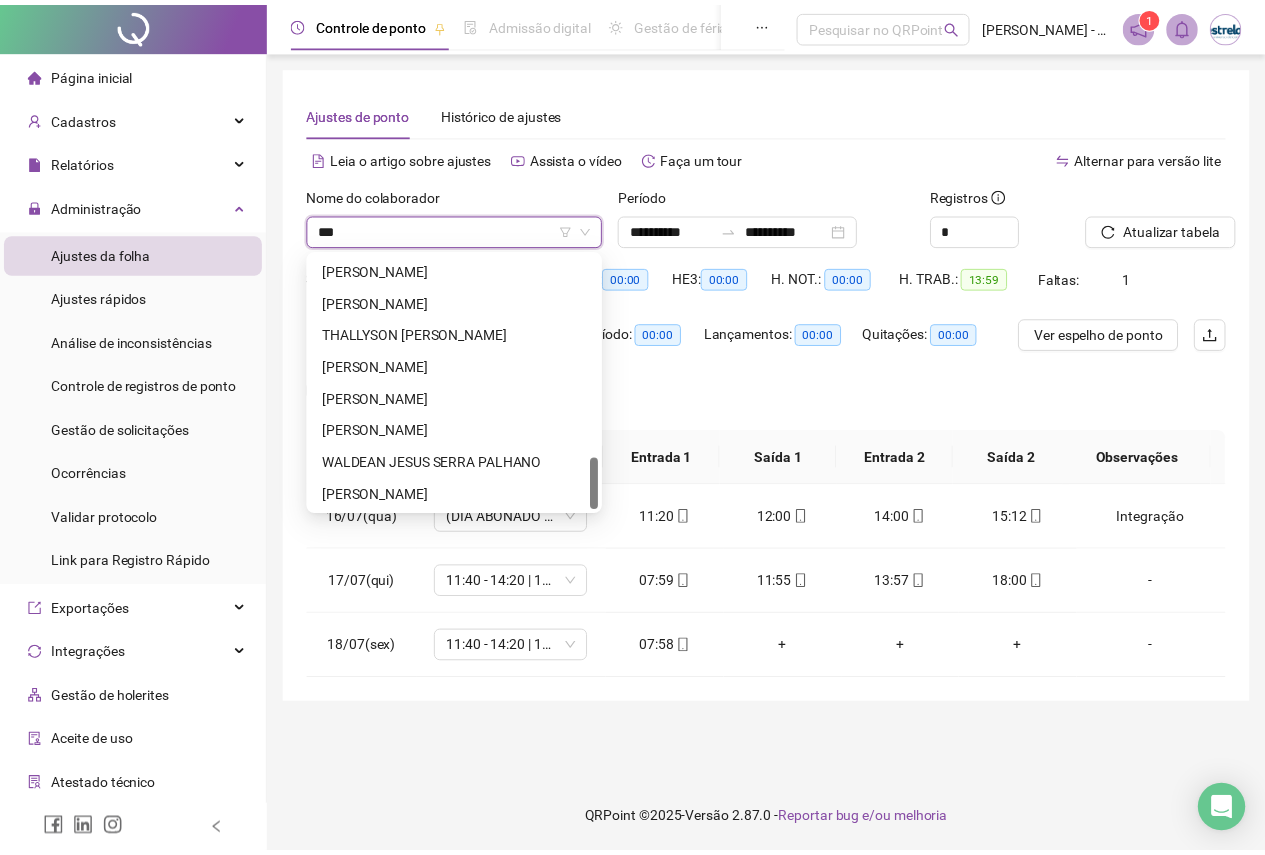 scroll, scrollTop: 0, scrollLeft: 0, axis: both 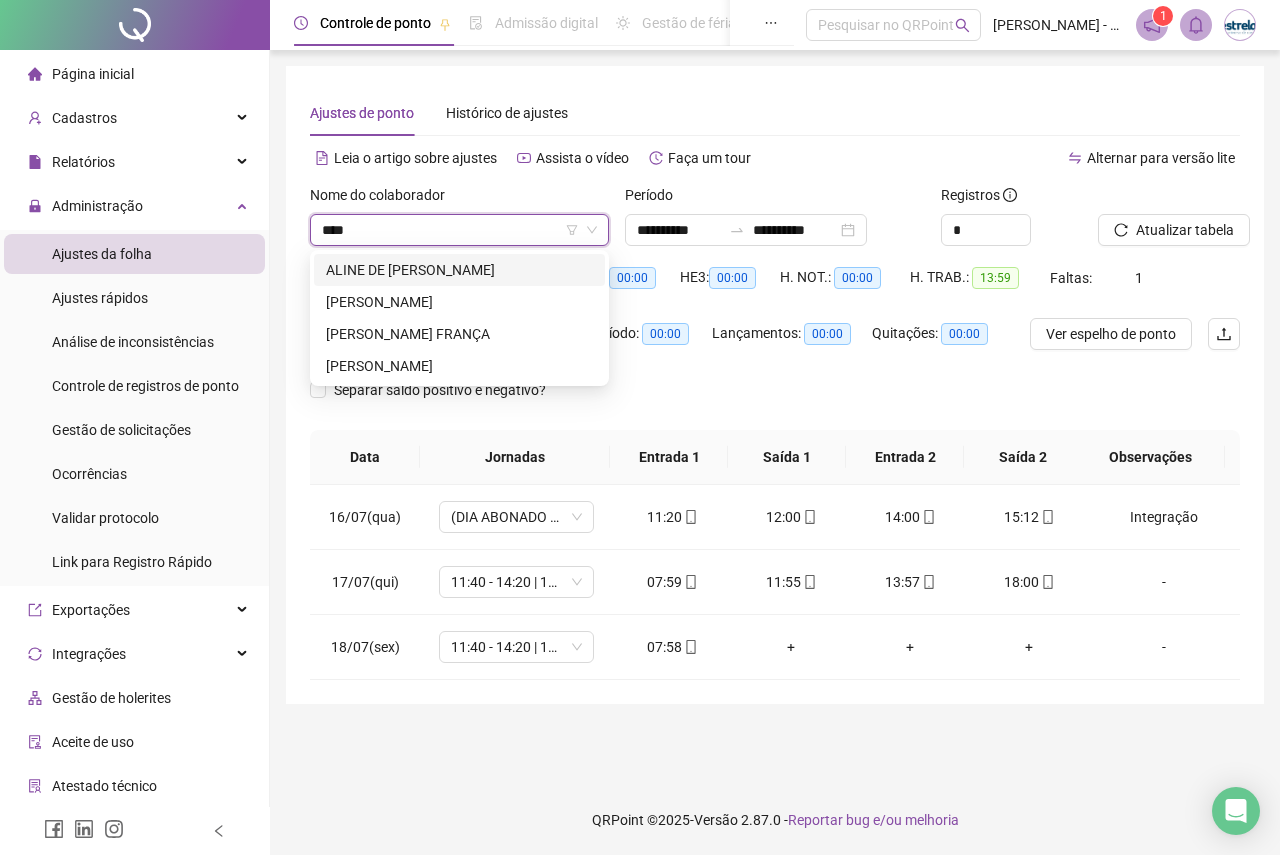 type on "*****" 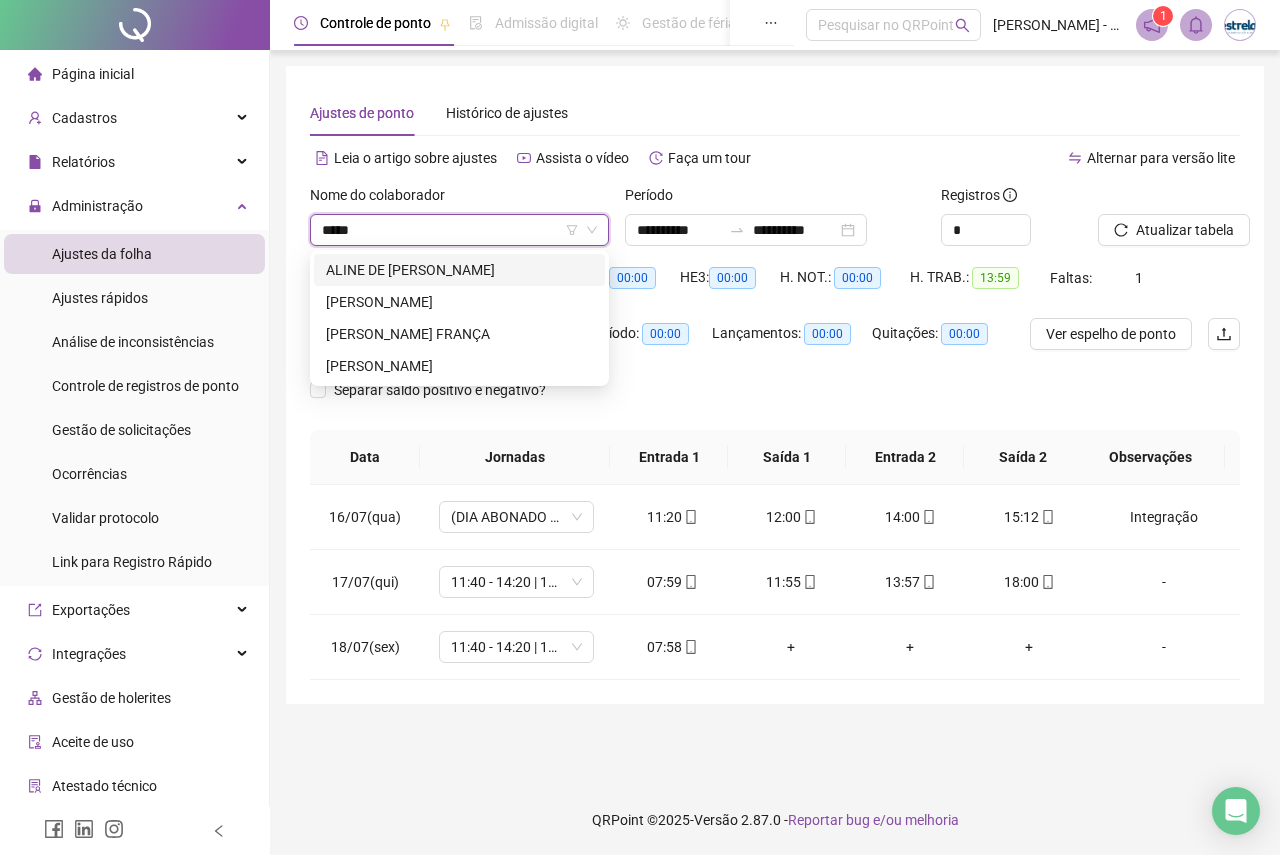 click on "ALINE DE [PERSON_NAME]" at bounding box center [459, 270] 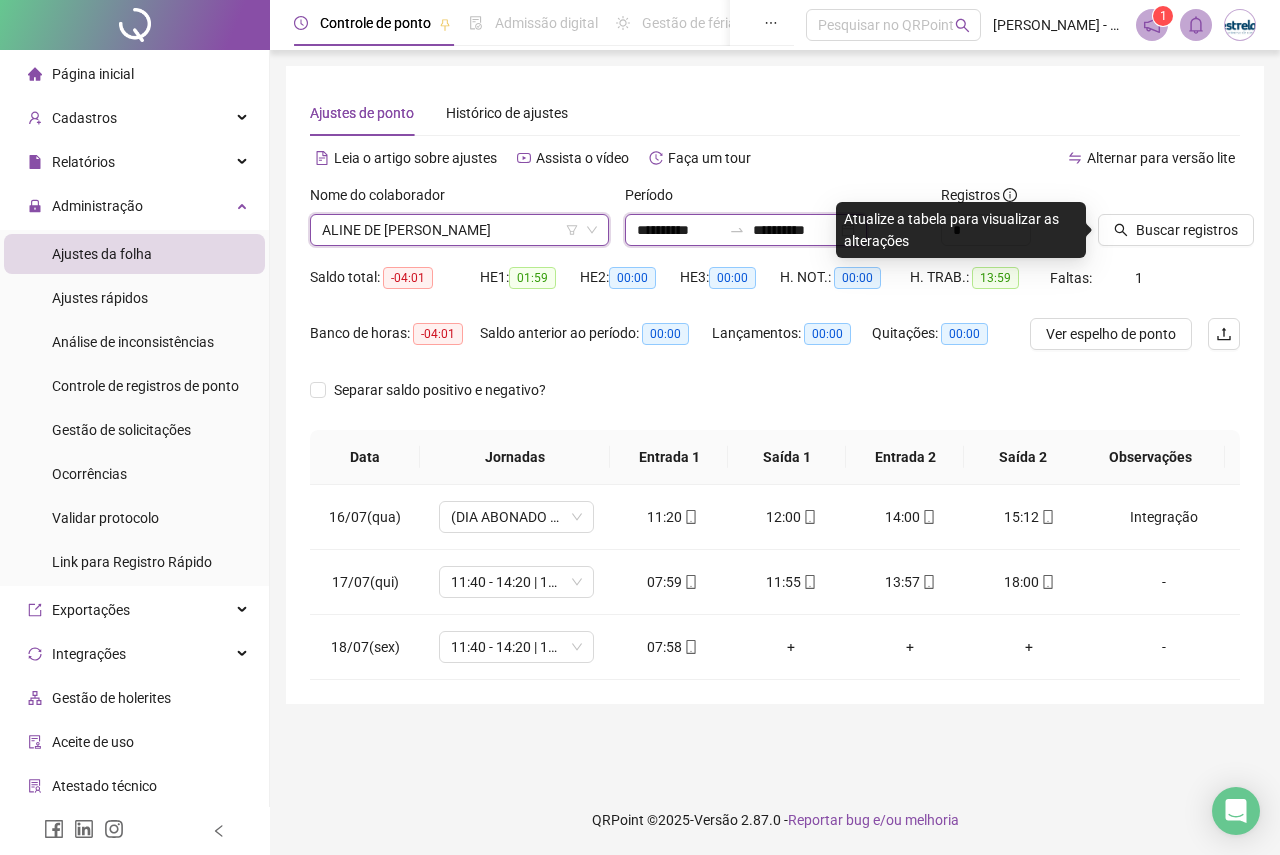 click on "**********" at bounding box center [679, 230] 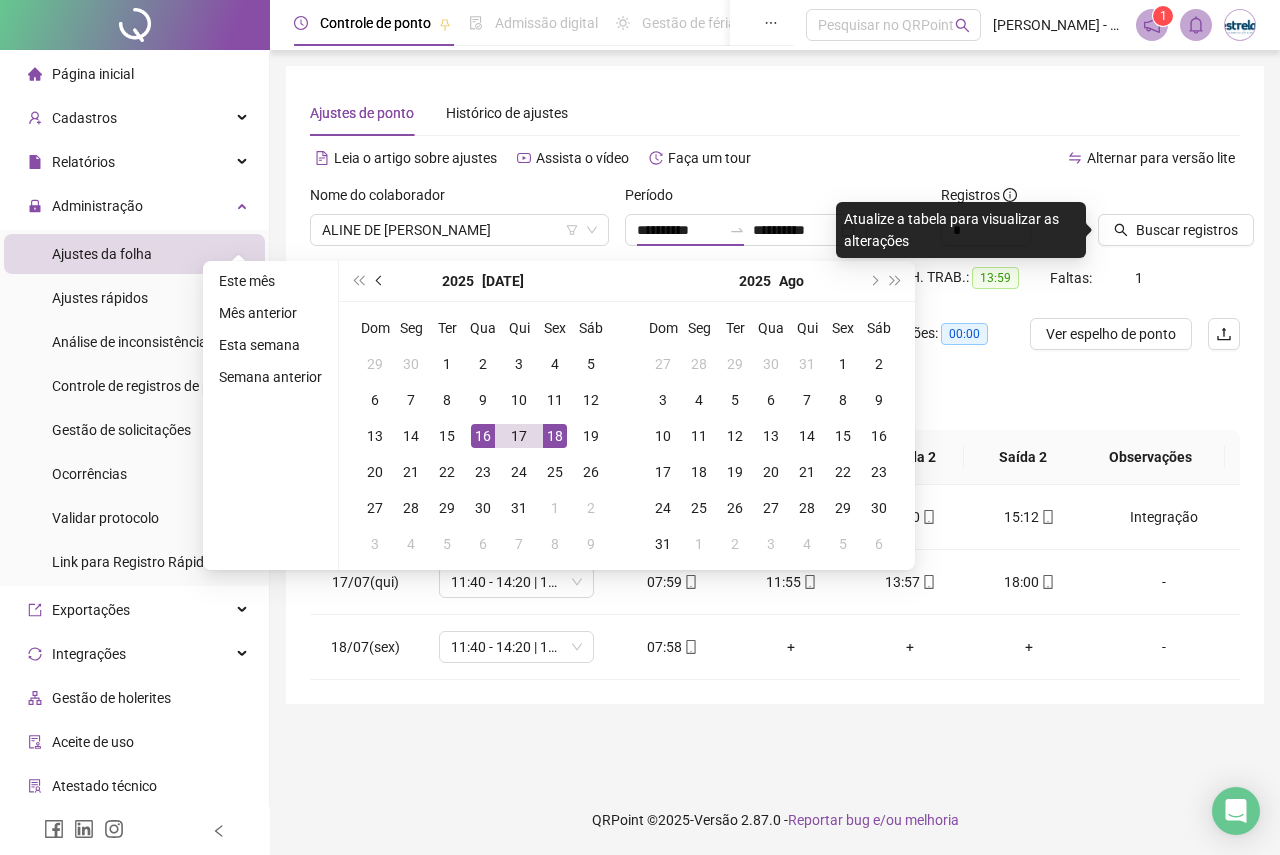 click at bounding box center (380, 281) 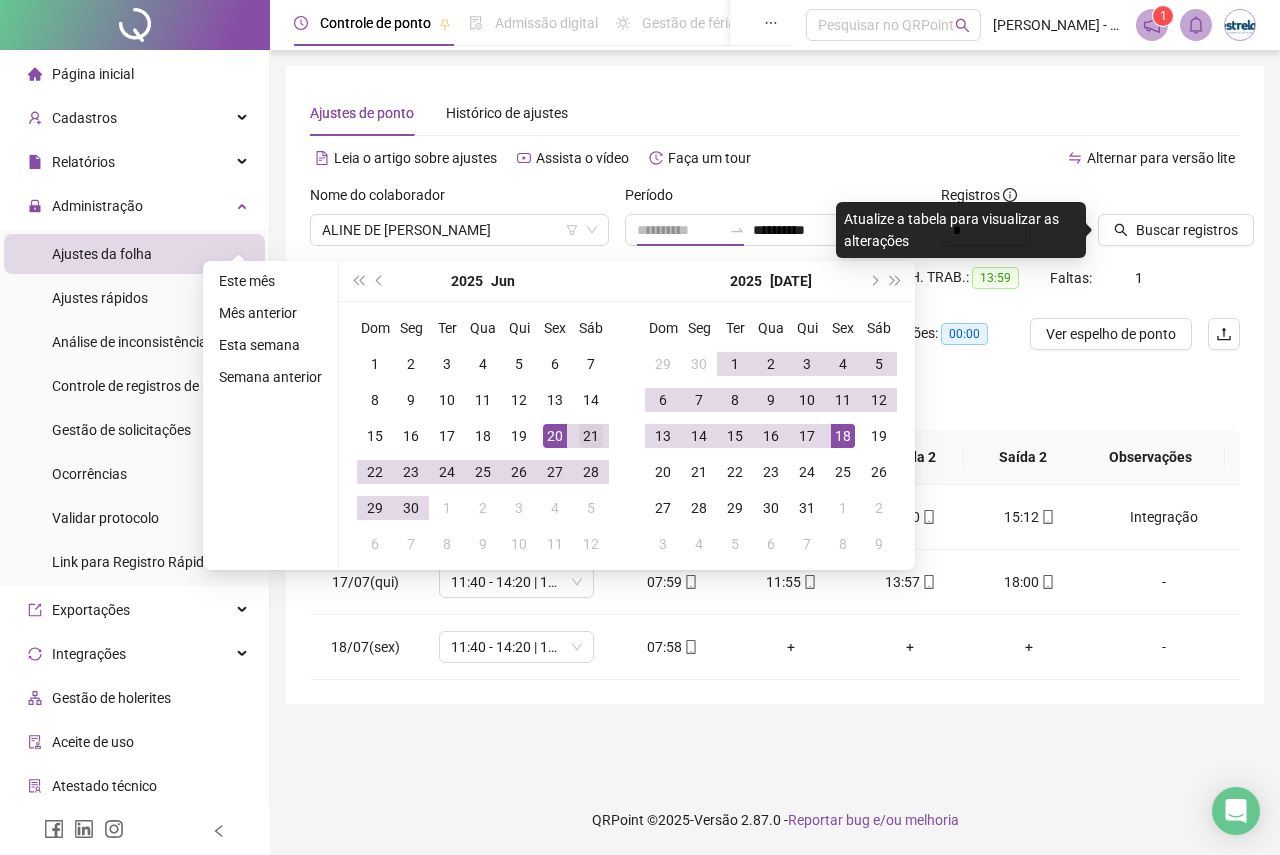 type on "**********" 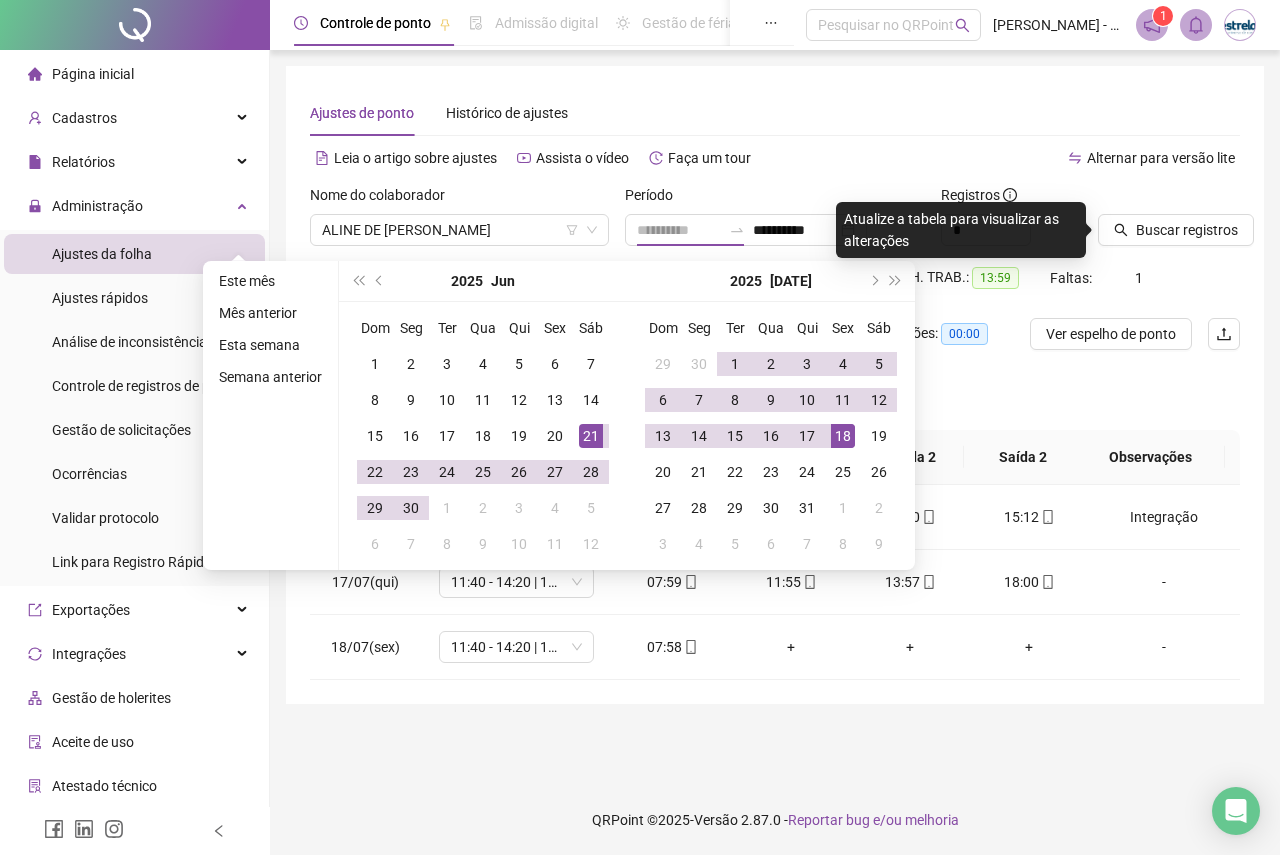 click on "21" at bounding box center (591, 436) 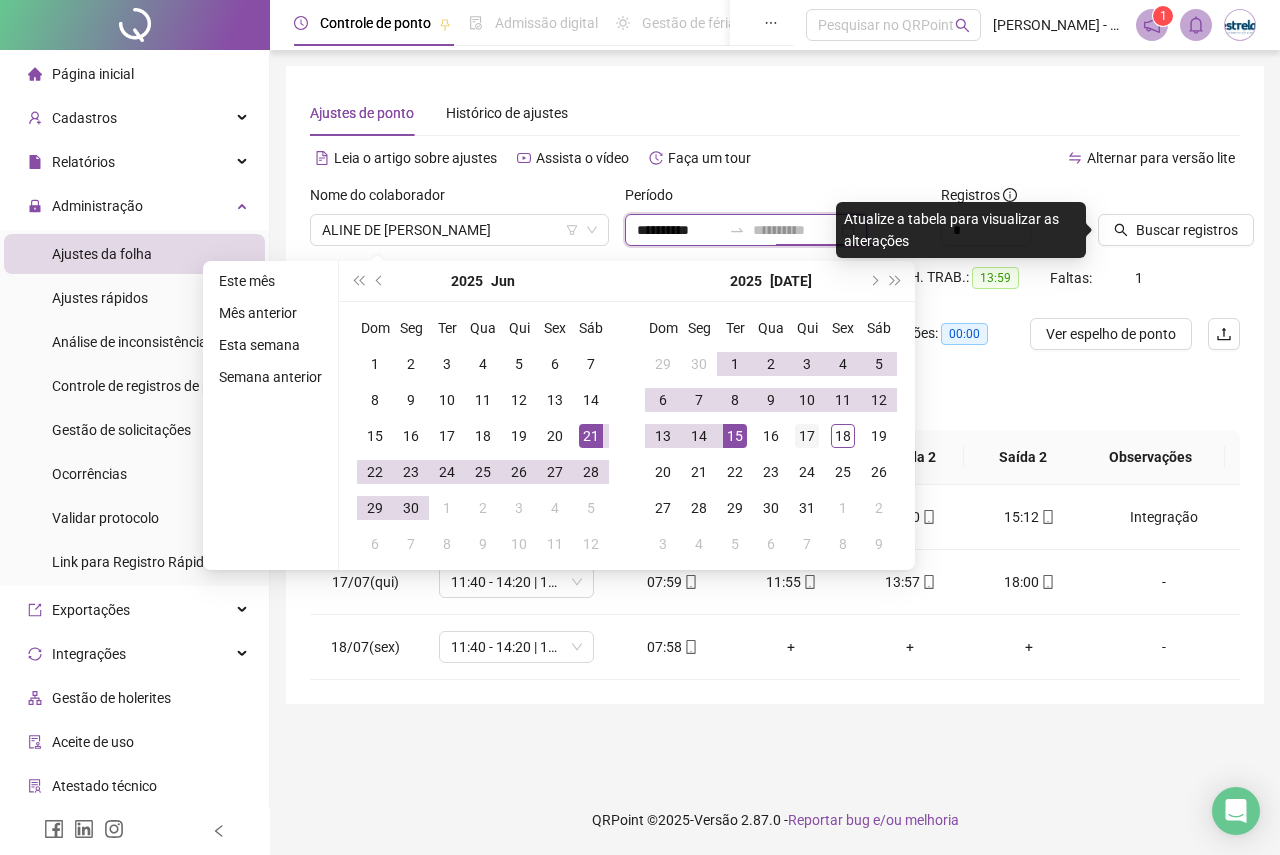 type on "**********" 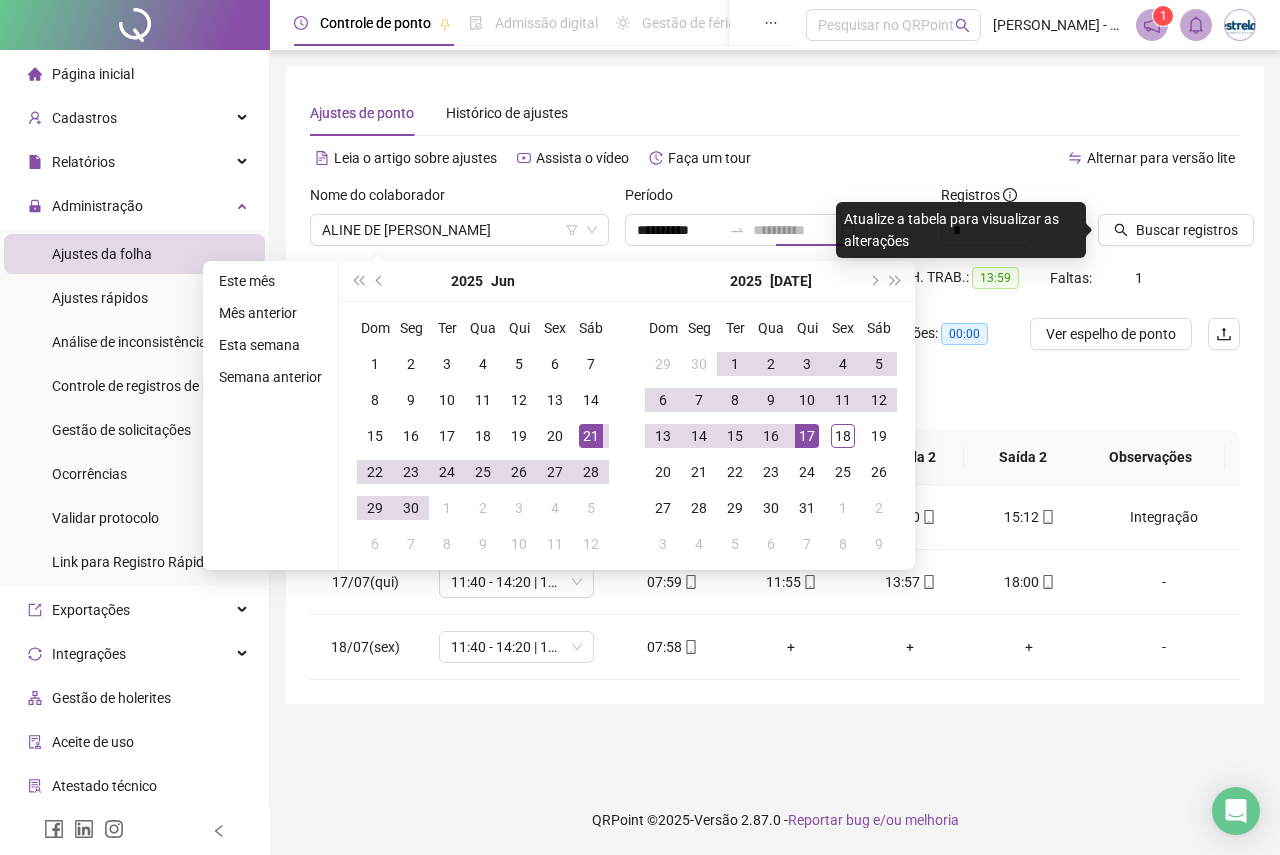 click on "17" at bounding box center (807, 436) 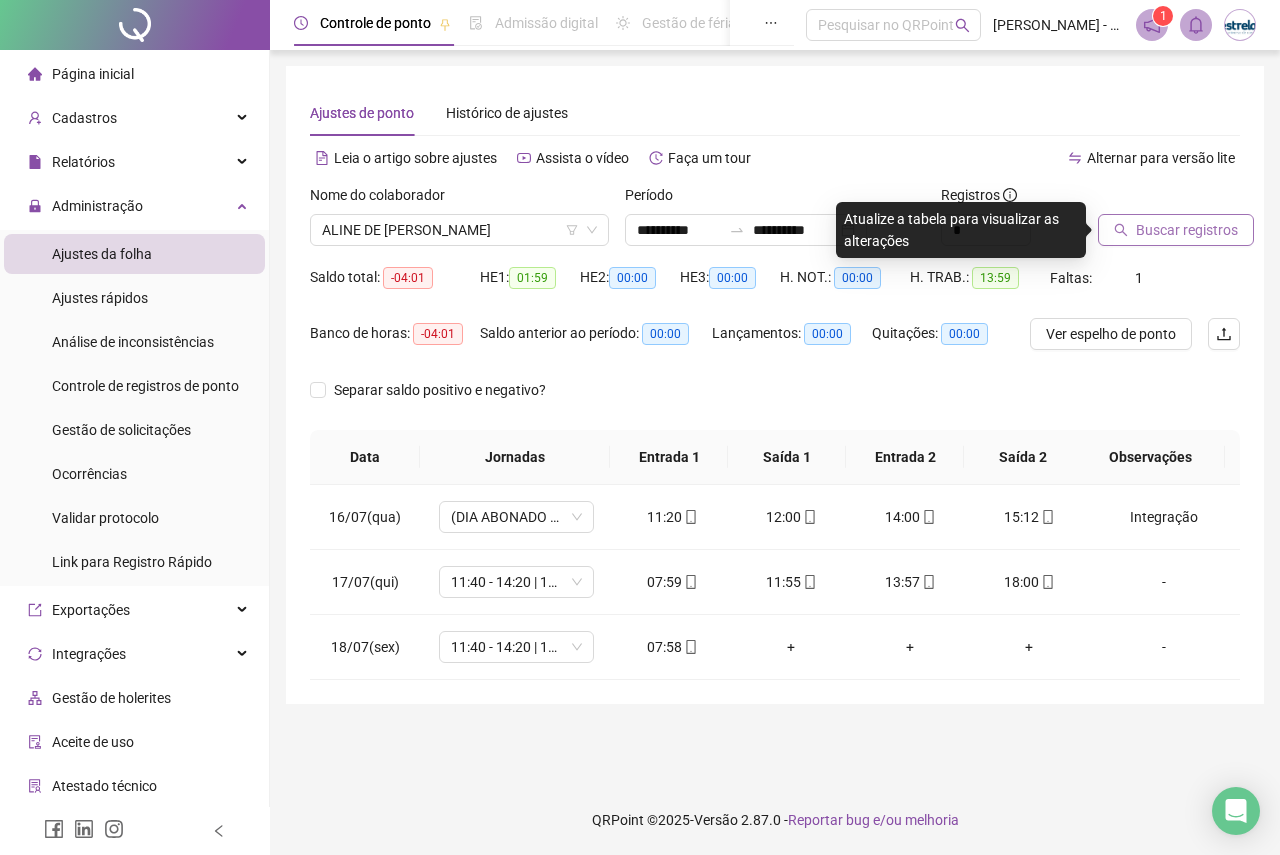 click on "Buscar registros" at bounding box center [1176, 230] 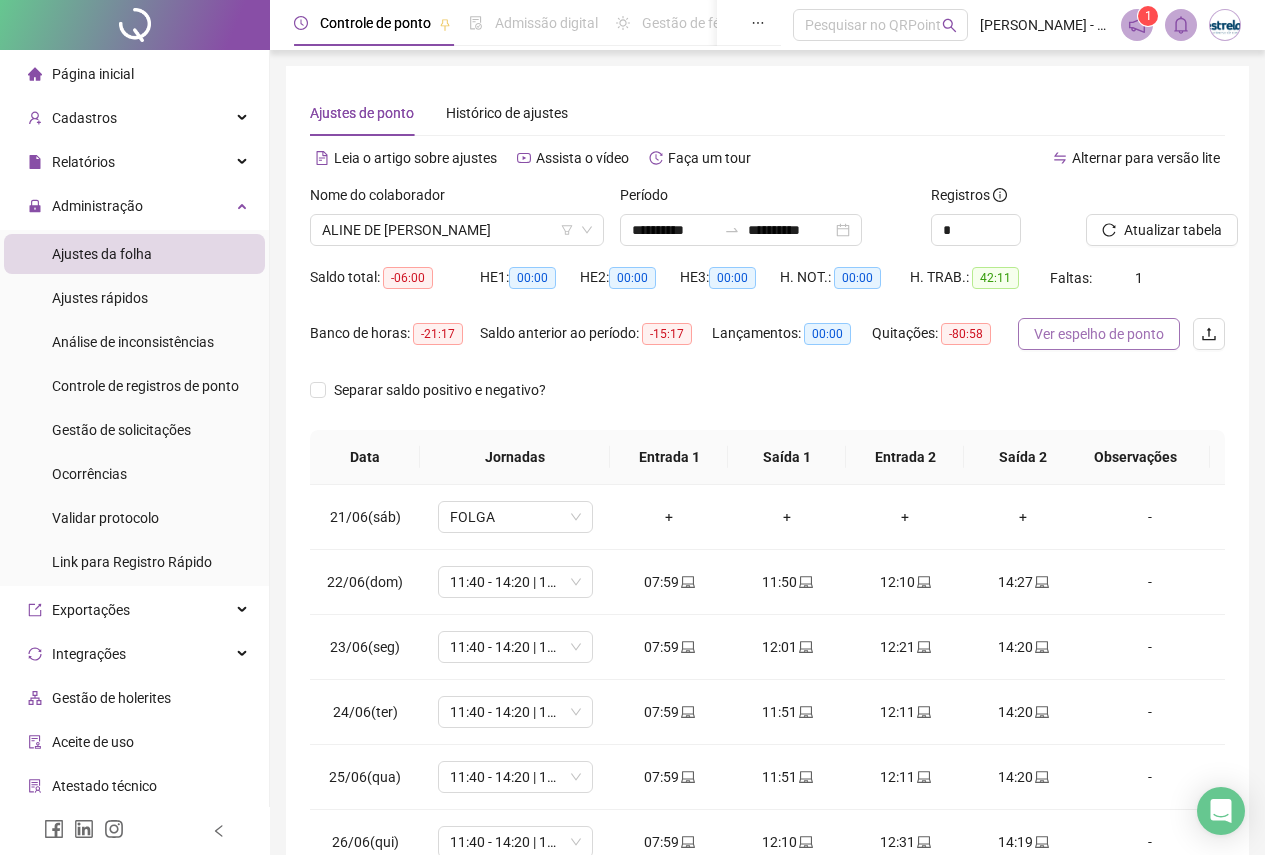 click on "Ver espelho de ponto" at bounding box center [1099, 334] 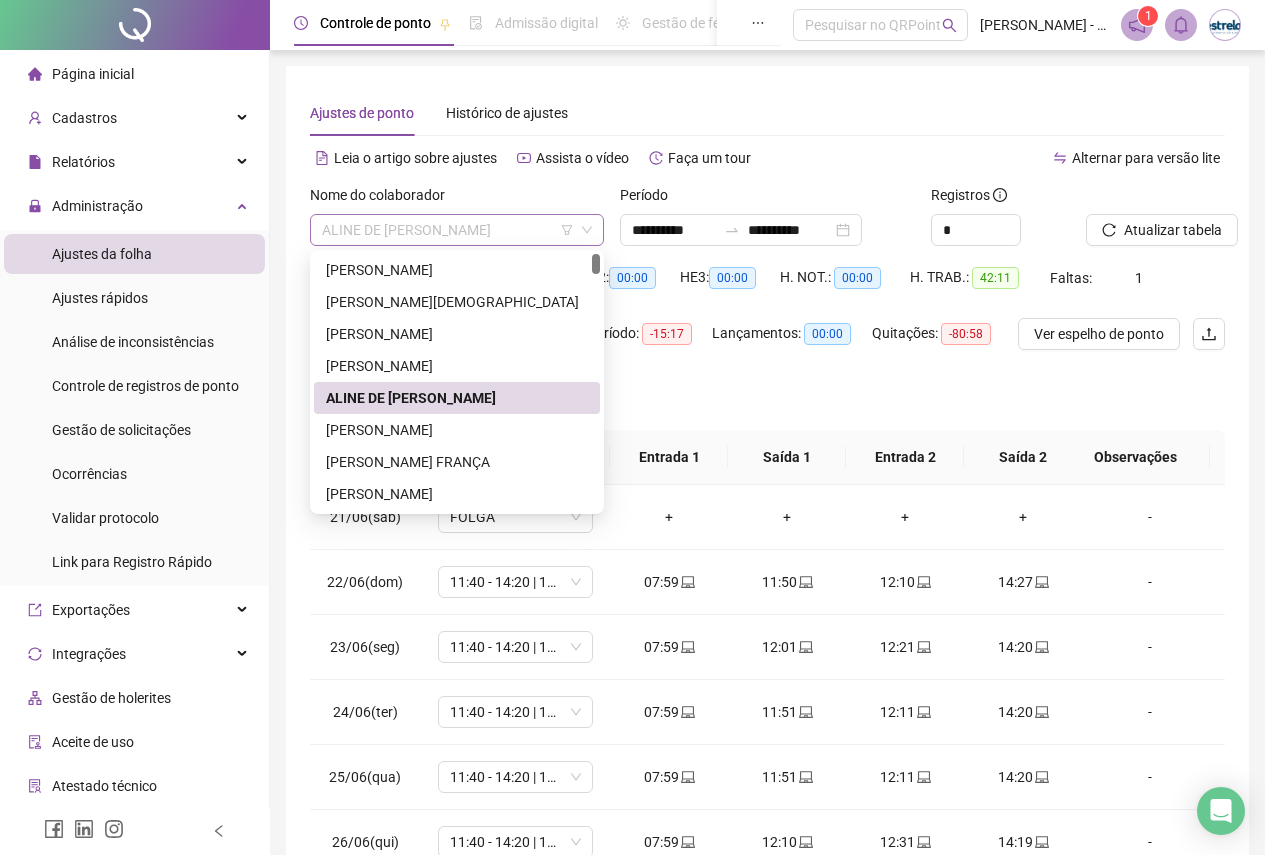 click on "ALINE DE [PERSON_NAME]" at bounding box center (457, 230) 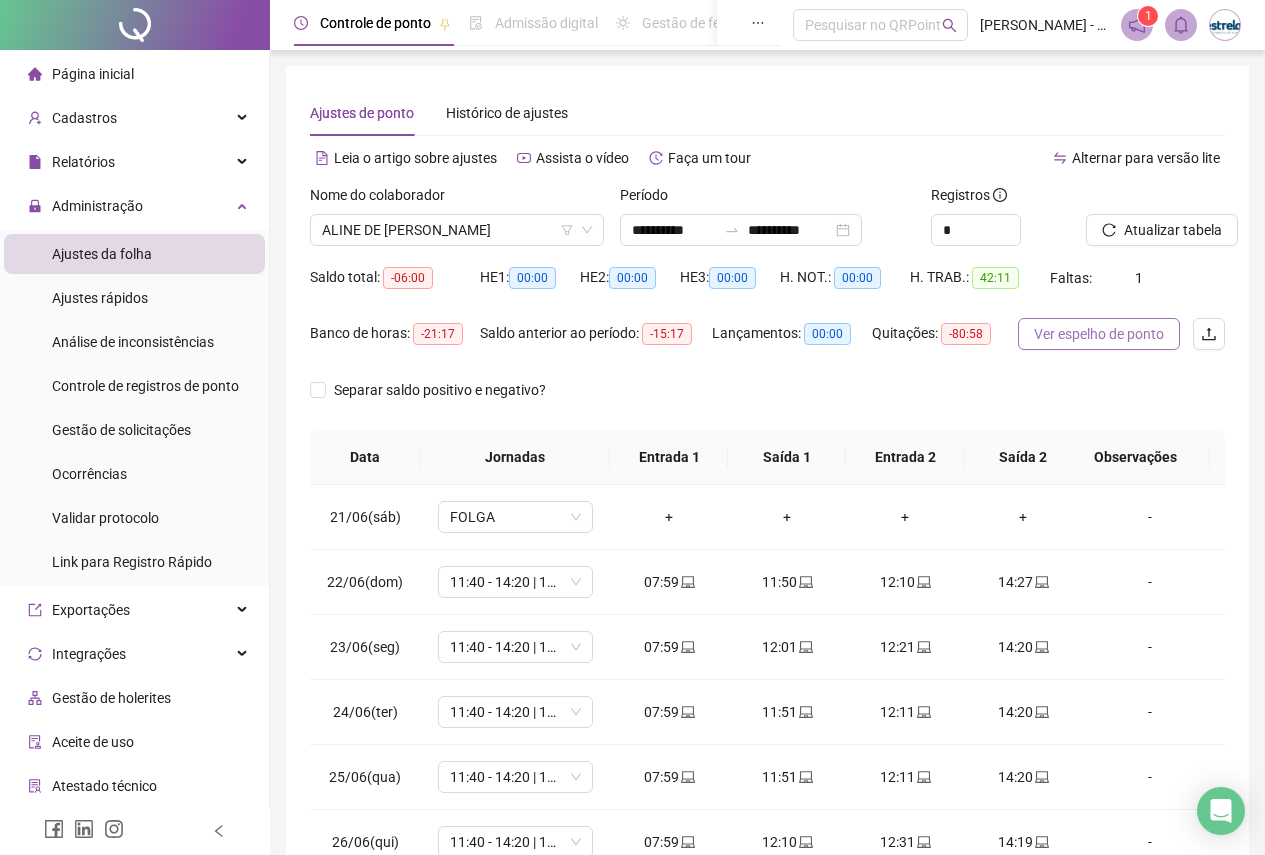 click on "Ver espelho de ponto" at bounding box center (1099, 334) 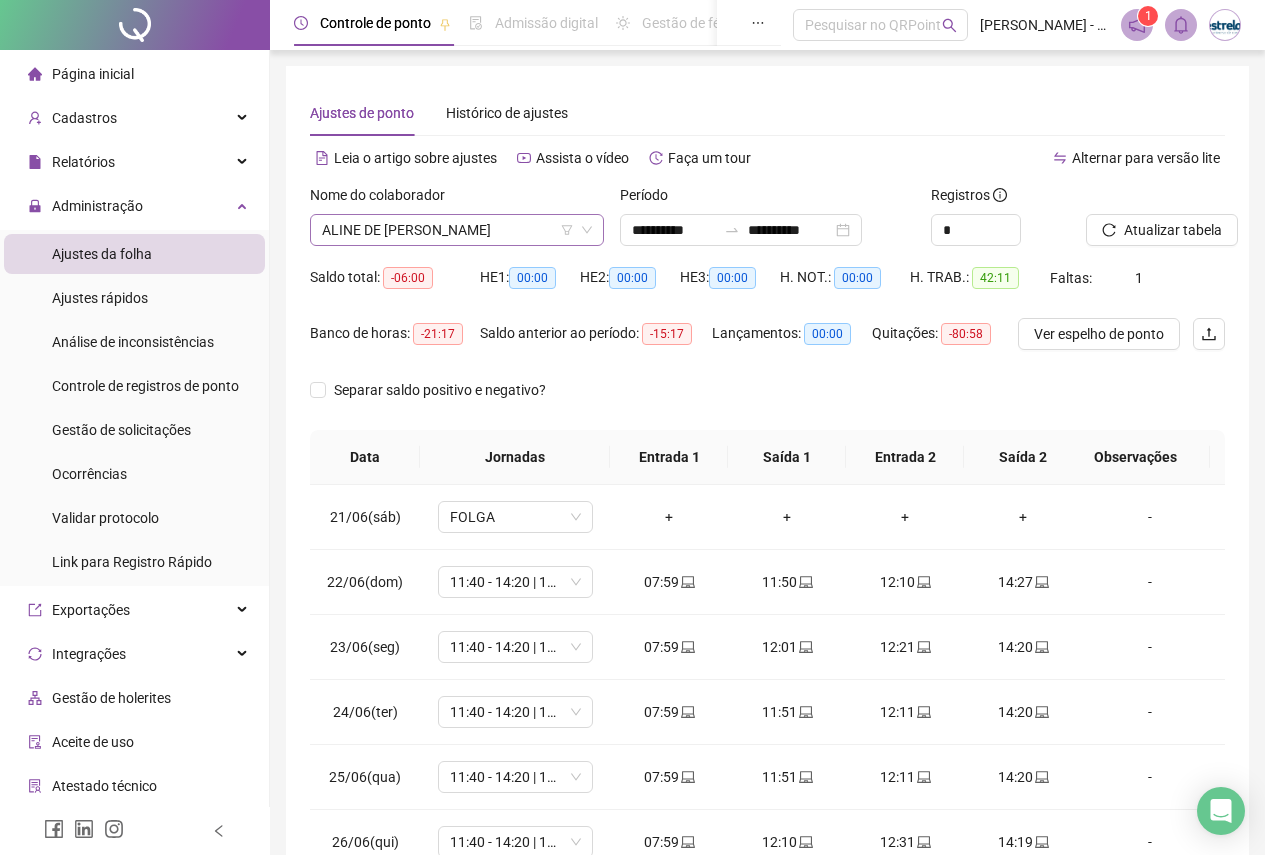 click on "ALINE DE [PERSON_NAME]" at bounding box center [457, 230] 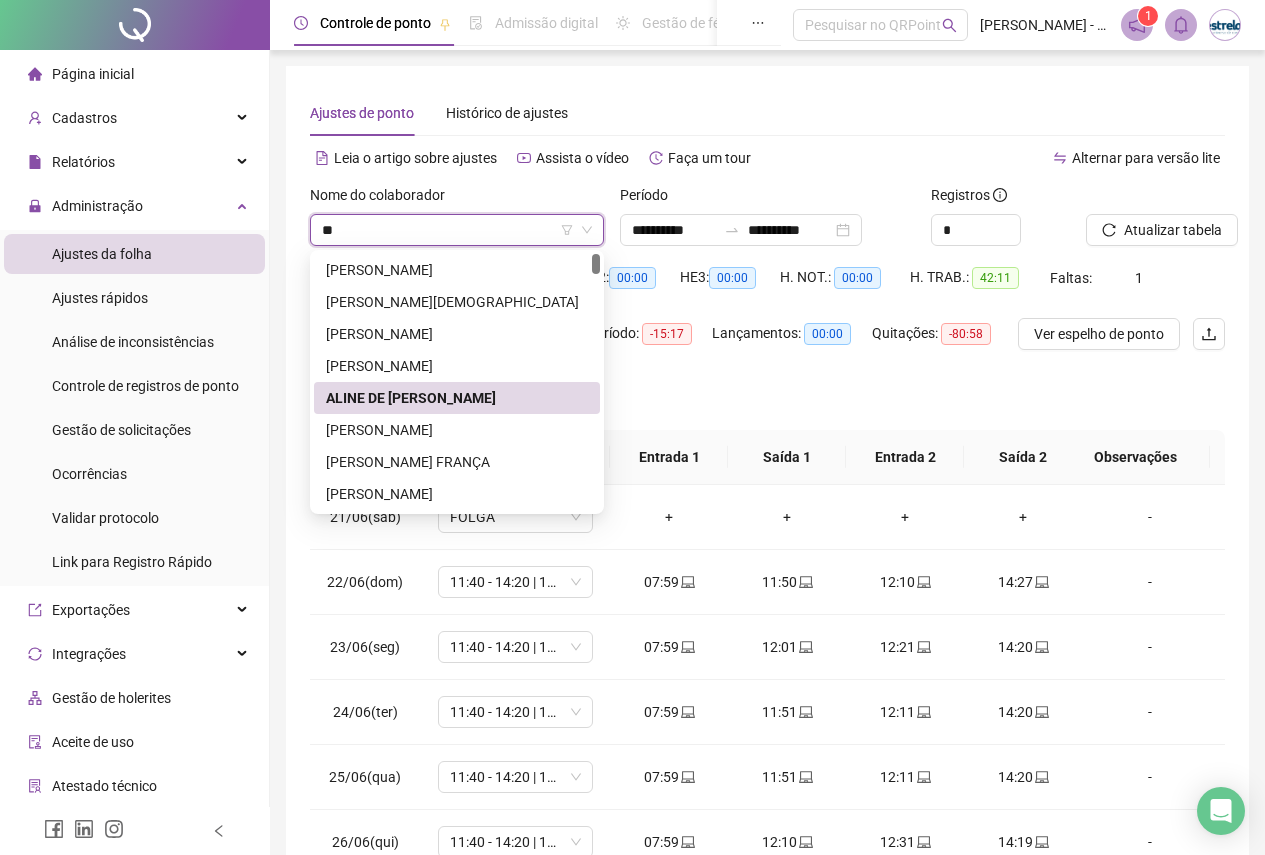 type on "***" 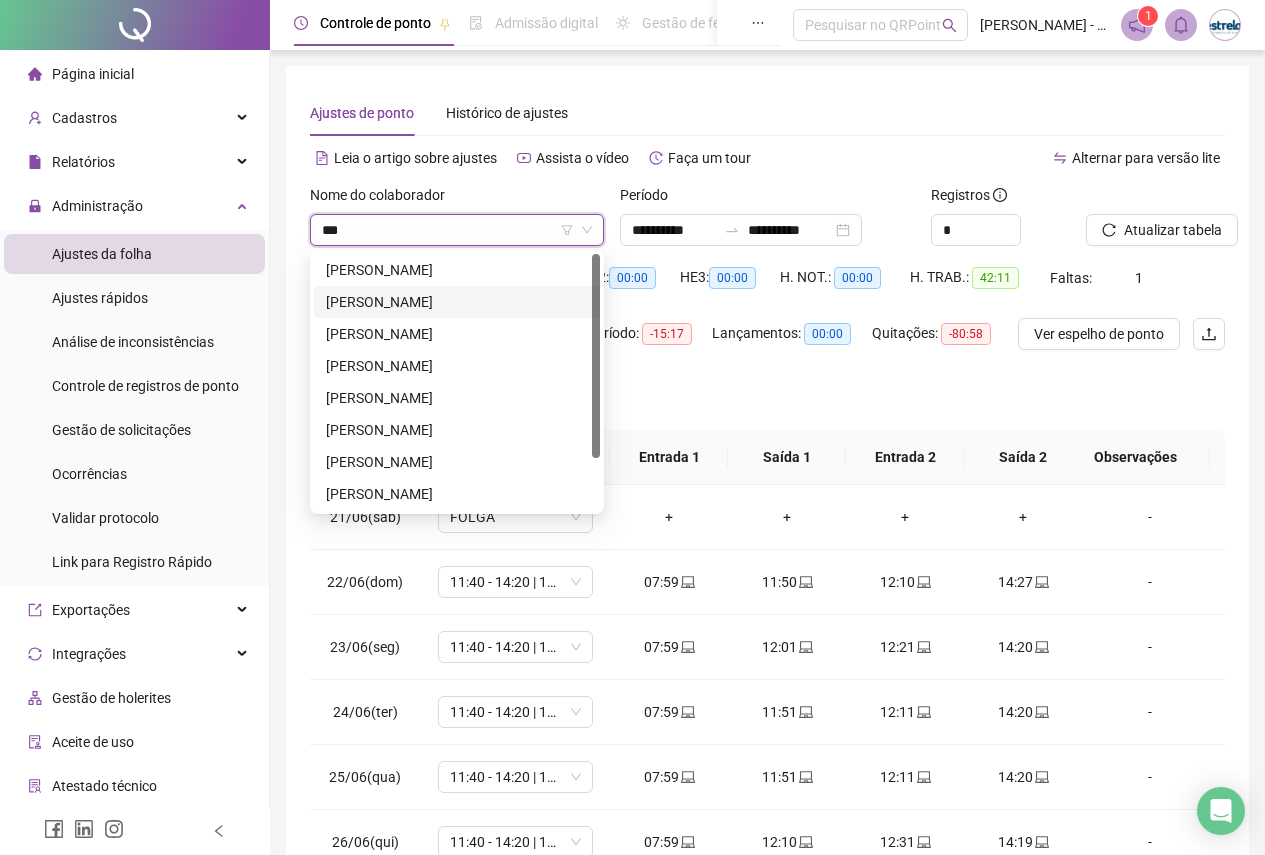 drag, startPoint x: 402, startPoint y: 302, endPoint x: 416, endPoint y: 305, distance: 14.3178215 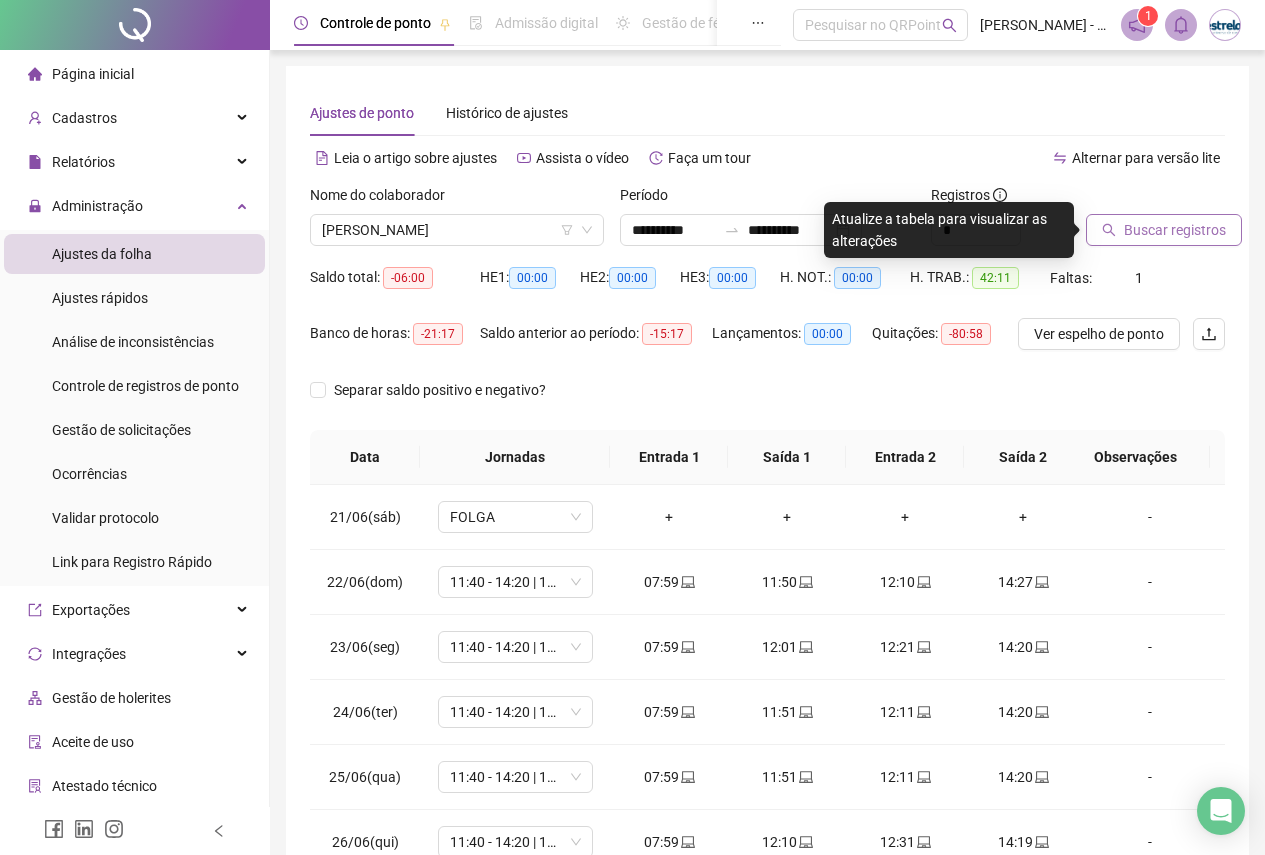 click on "Buscar registros" at bounding box center [1175, 230] 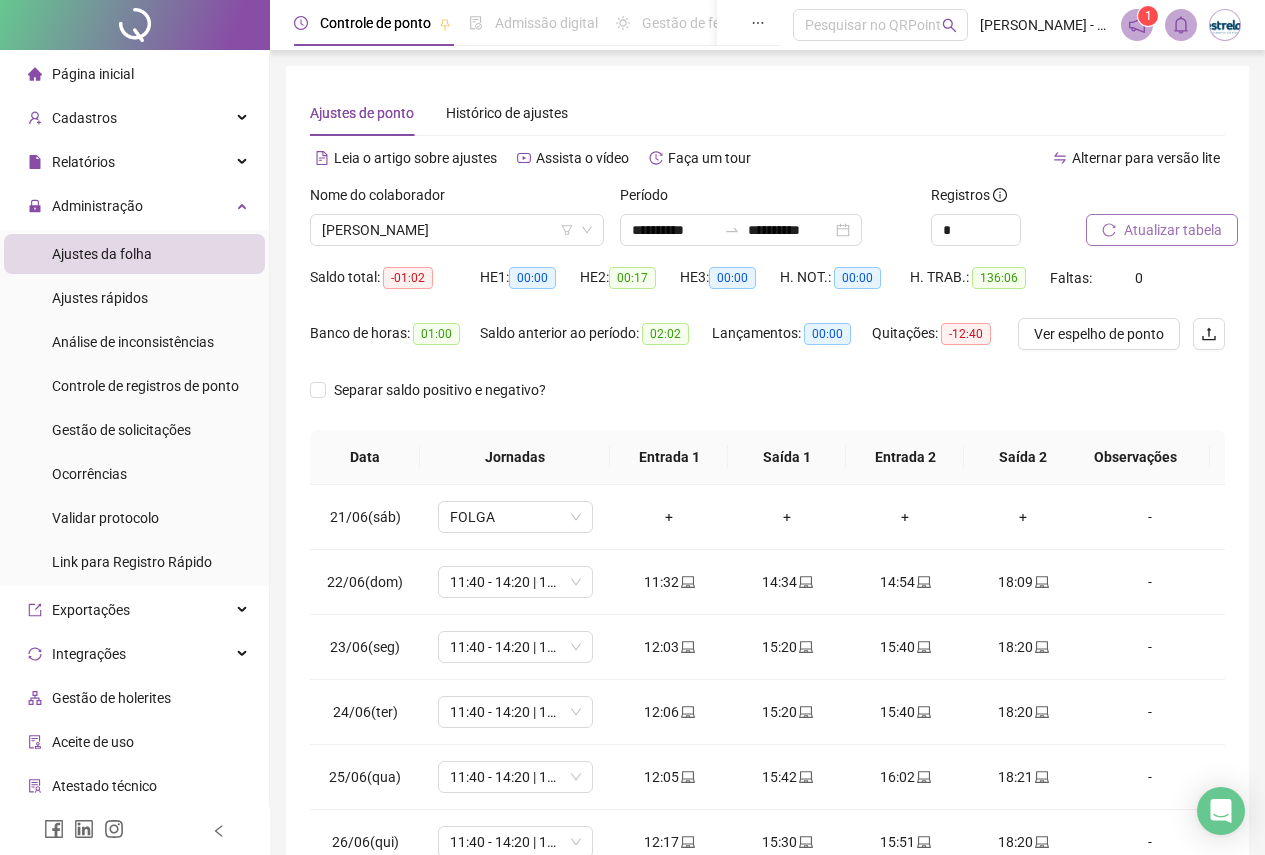click on "Ver espelho de ponto" at bounding box center (1099, 334) 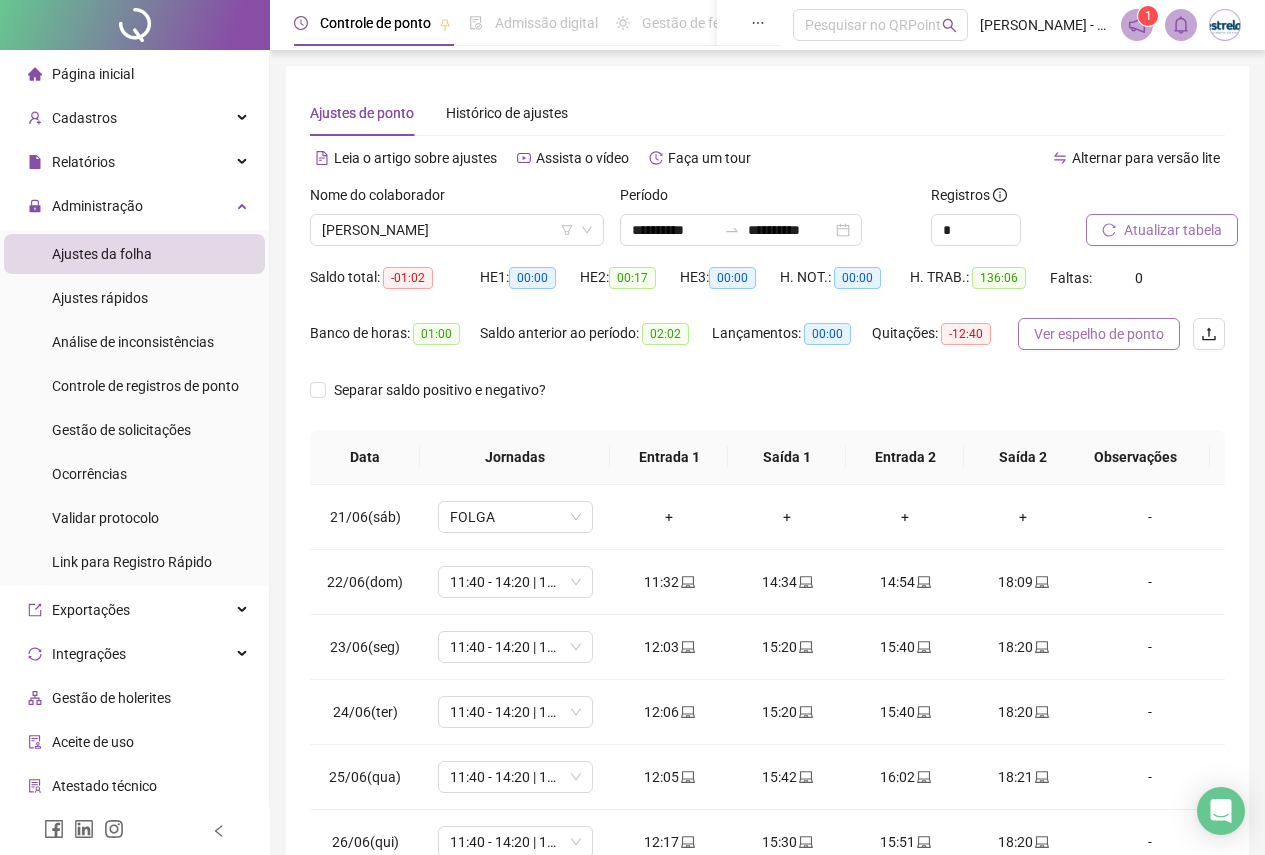 click on "Ver espelho de ponto" at bounding box center [1099, 334] 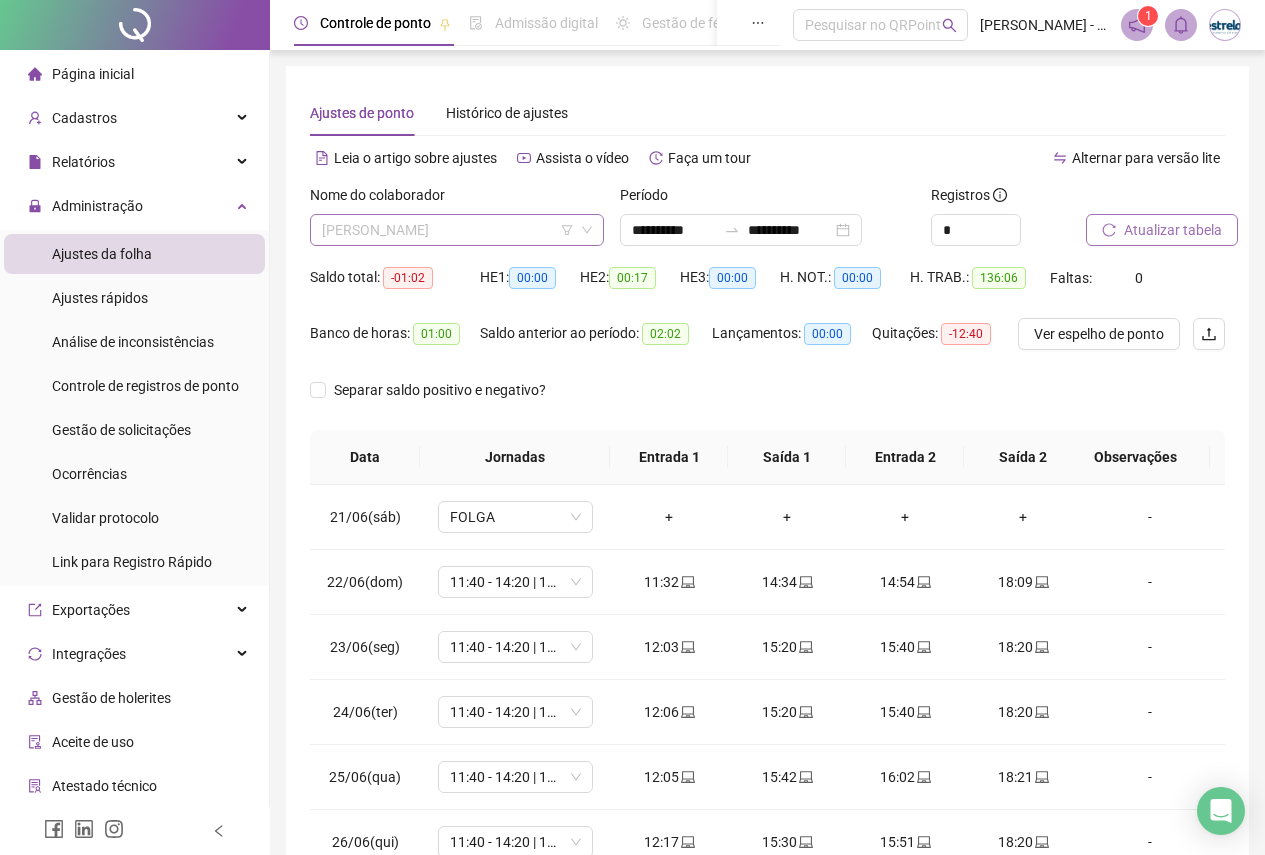 click on "[PERSON_NAME]" at bounding box center [457, 230] 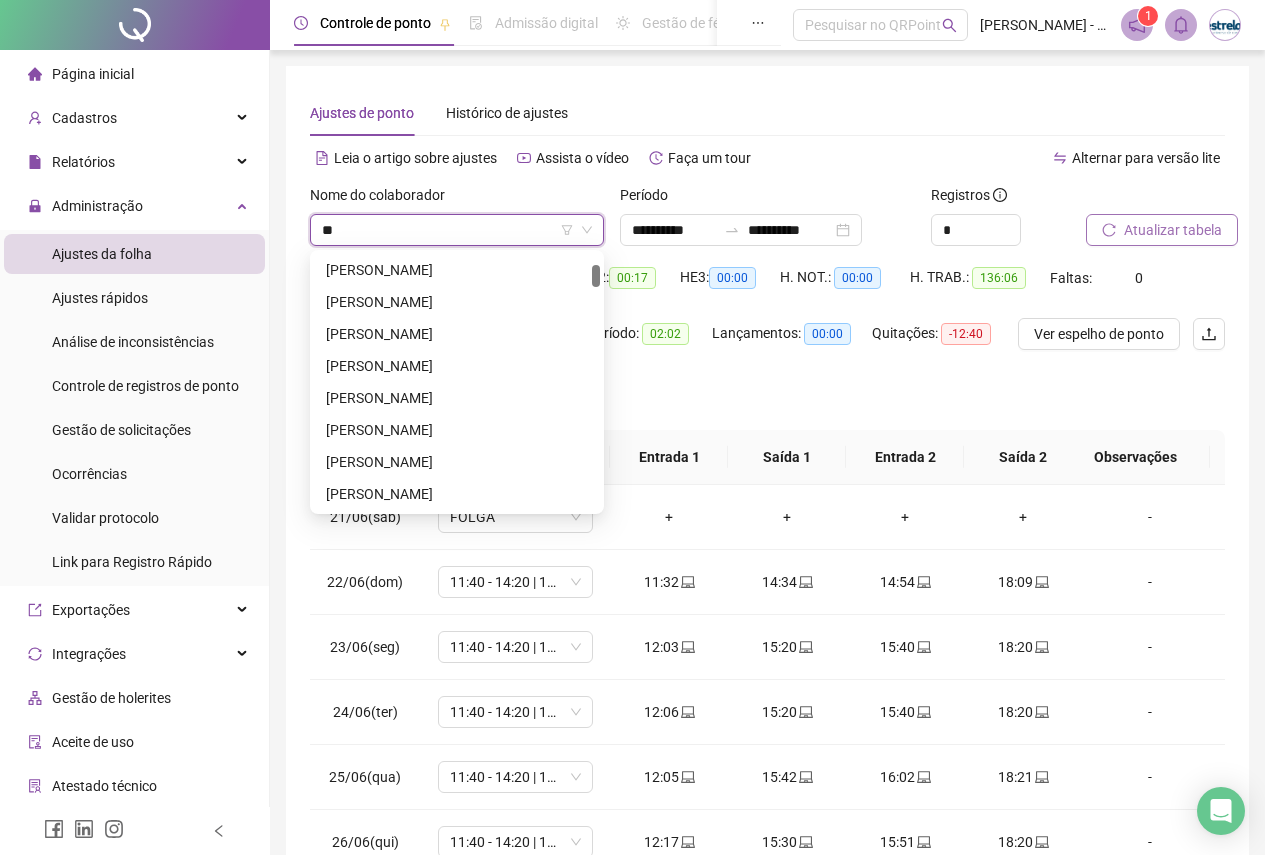 scroll, scrollTop: 0, scrollLeft: 0, axis: both 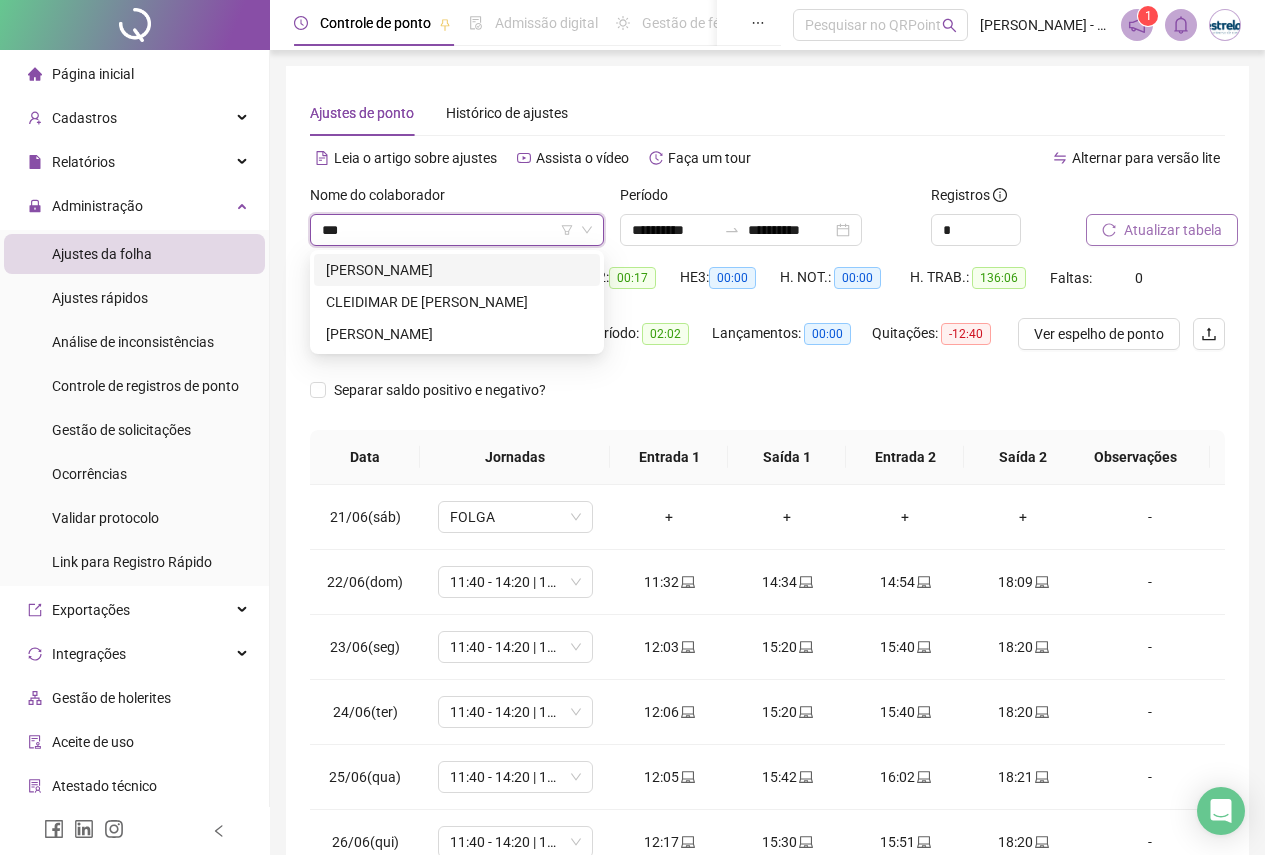 type on "****" 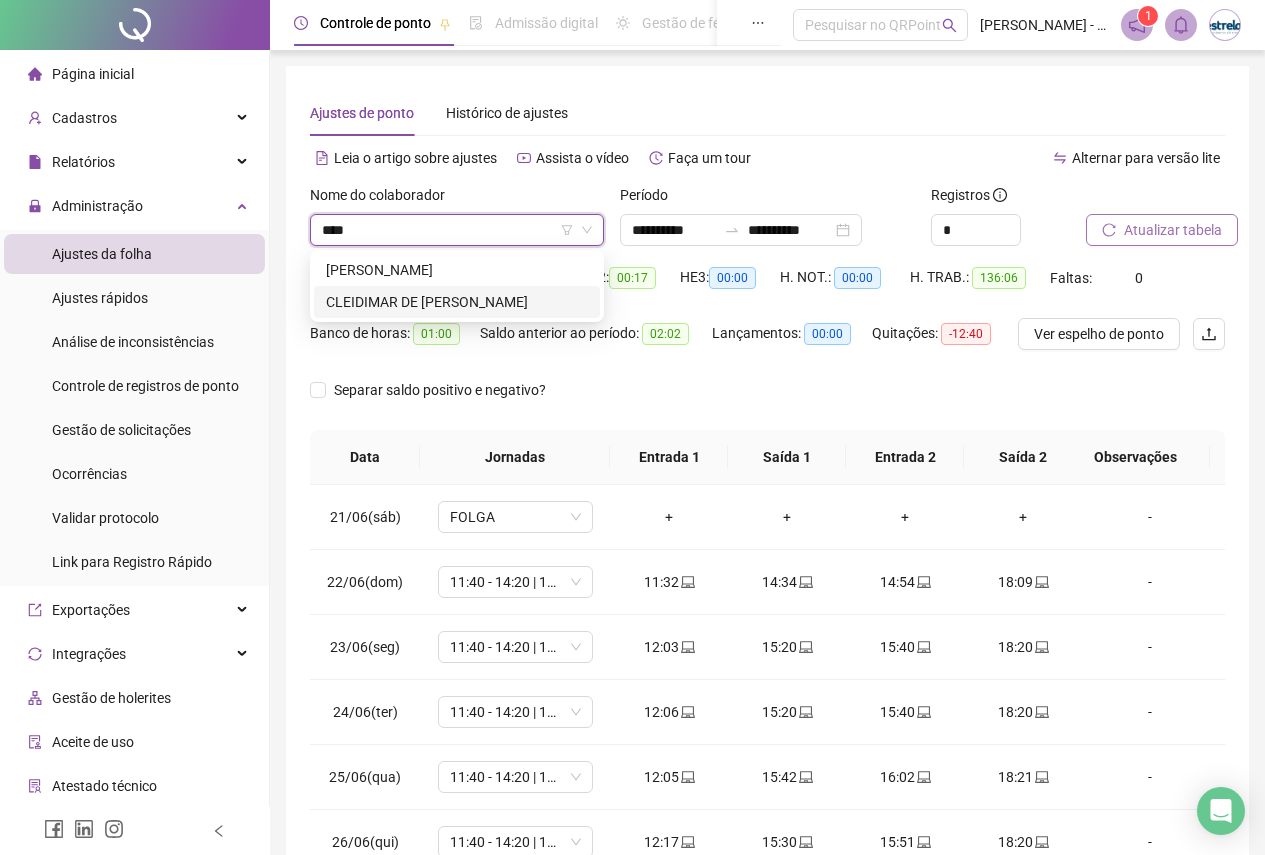 click on "CLEIDIMAR DE [PERSON_NAME]" at bounding box center [457, 302] 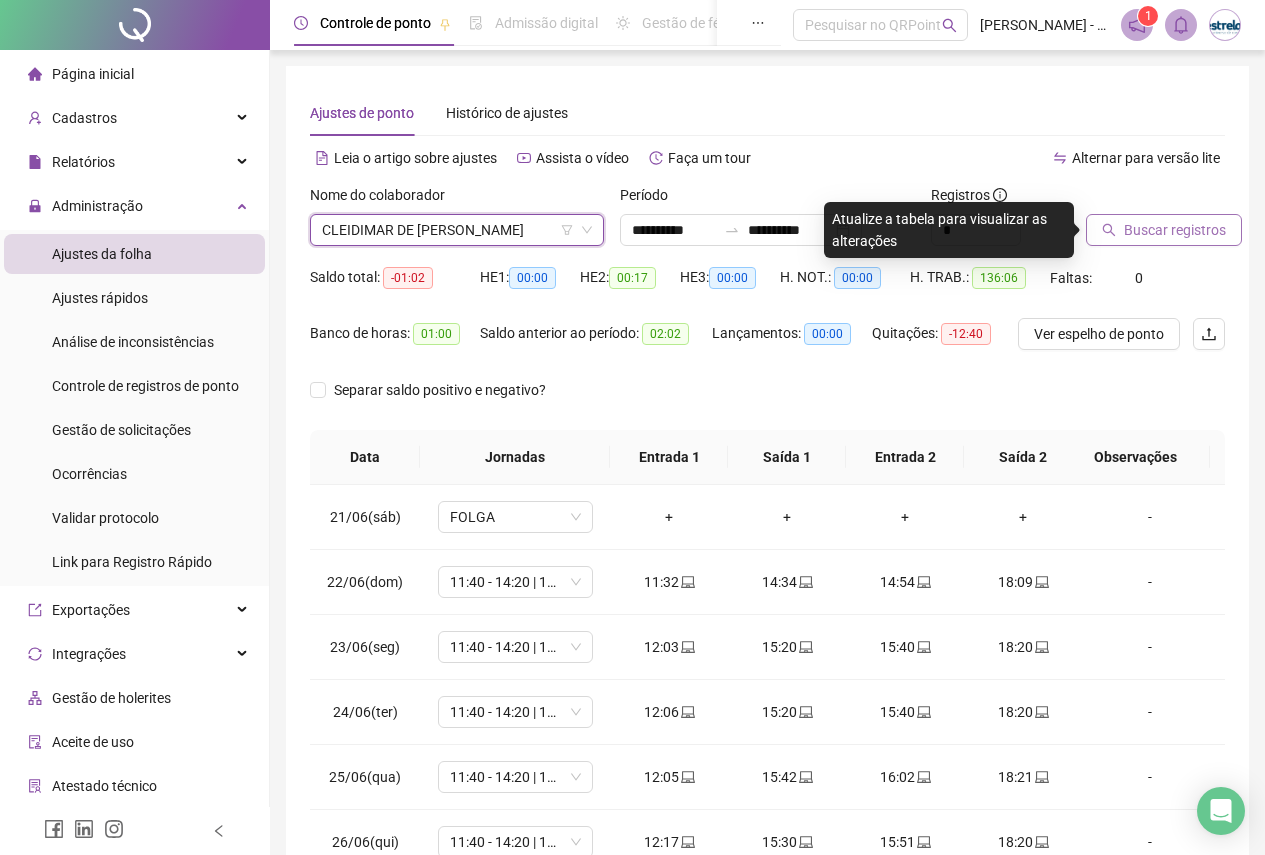 click on "Buscar registros" at bounding box center (1175, 230) 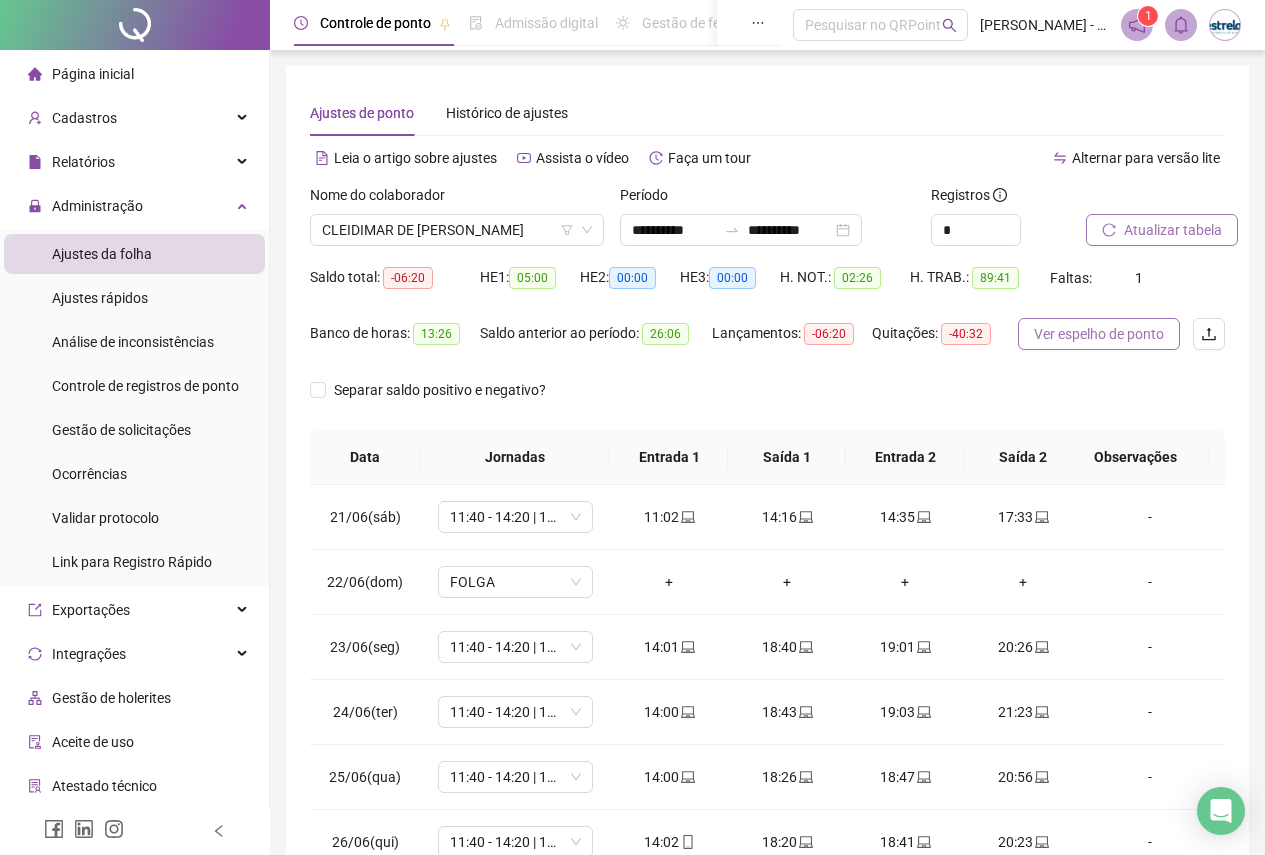 drag, startPoint x: 1062, startPoint y: 349, endPoint x: 1066, endPoint y: 333, distance: 16.492422 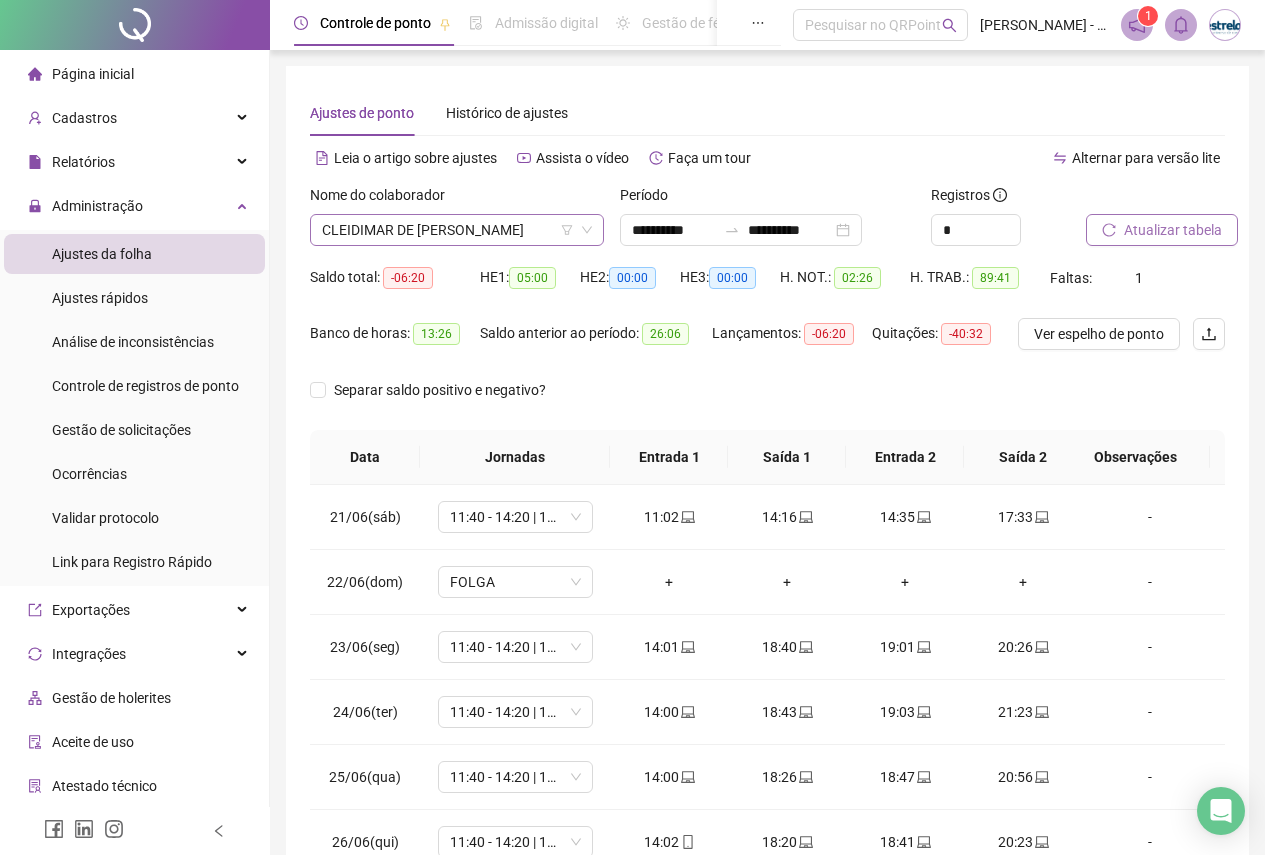 click on "CLEIDIMAR DE [PERSON_NAME]" at bounding box center (457, 230) 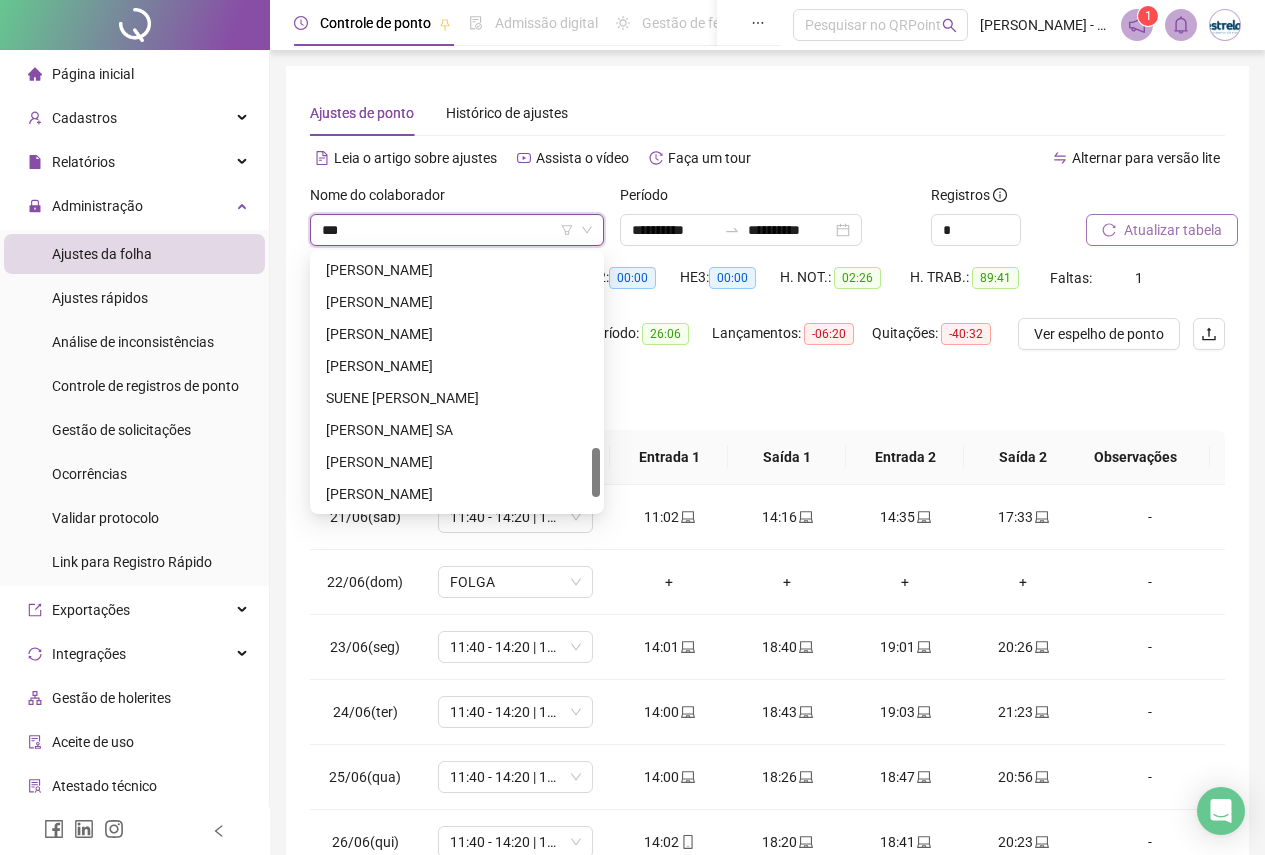 scroll, scrollTop: 0, scrollLeft: 0, axis: both 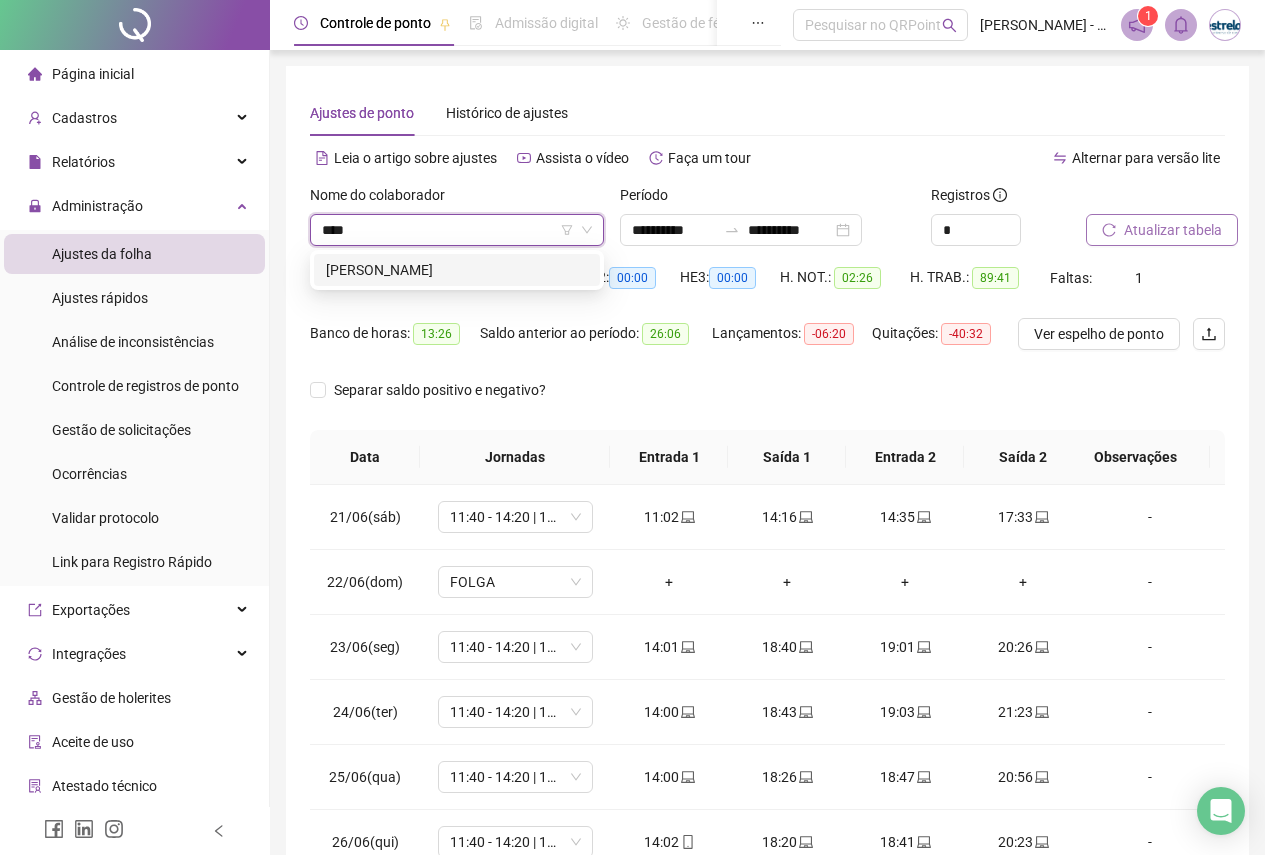 type on "*****" 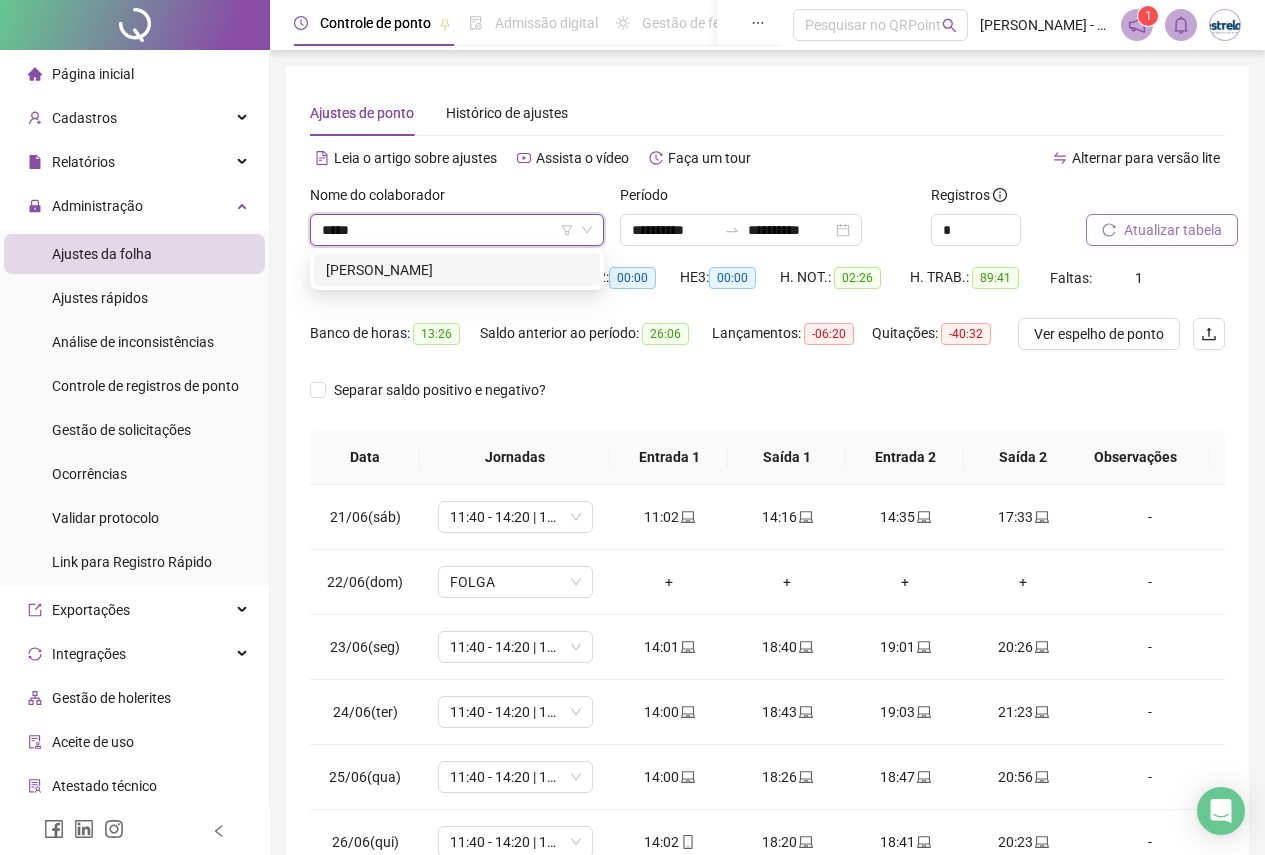 click on "[PERSON_NAME]" at bounding box center (457, 270) 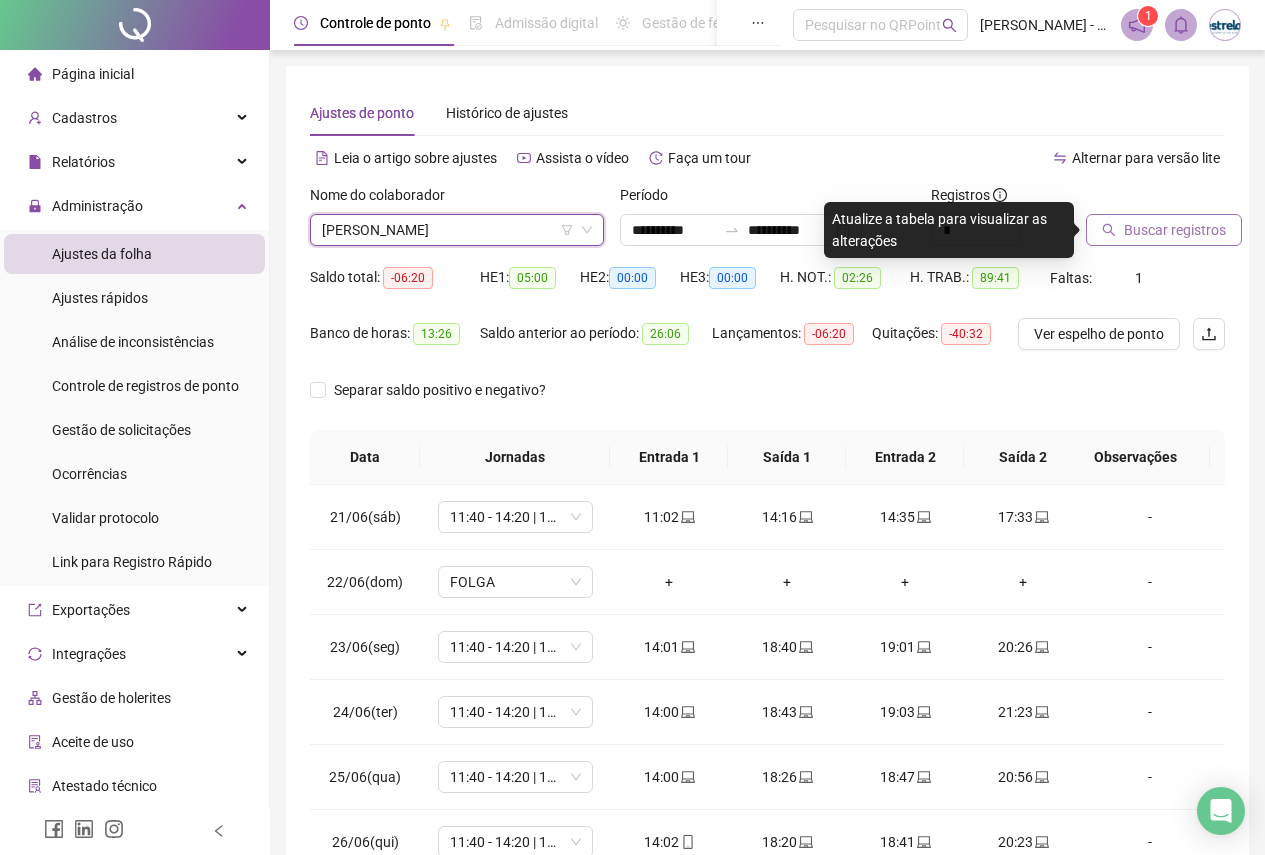 click on "Buscar registros" at bounding box center [1175, 230] 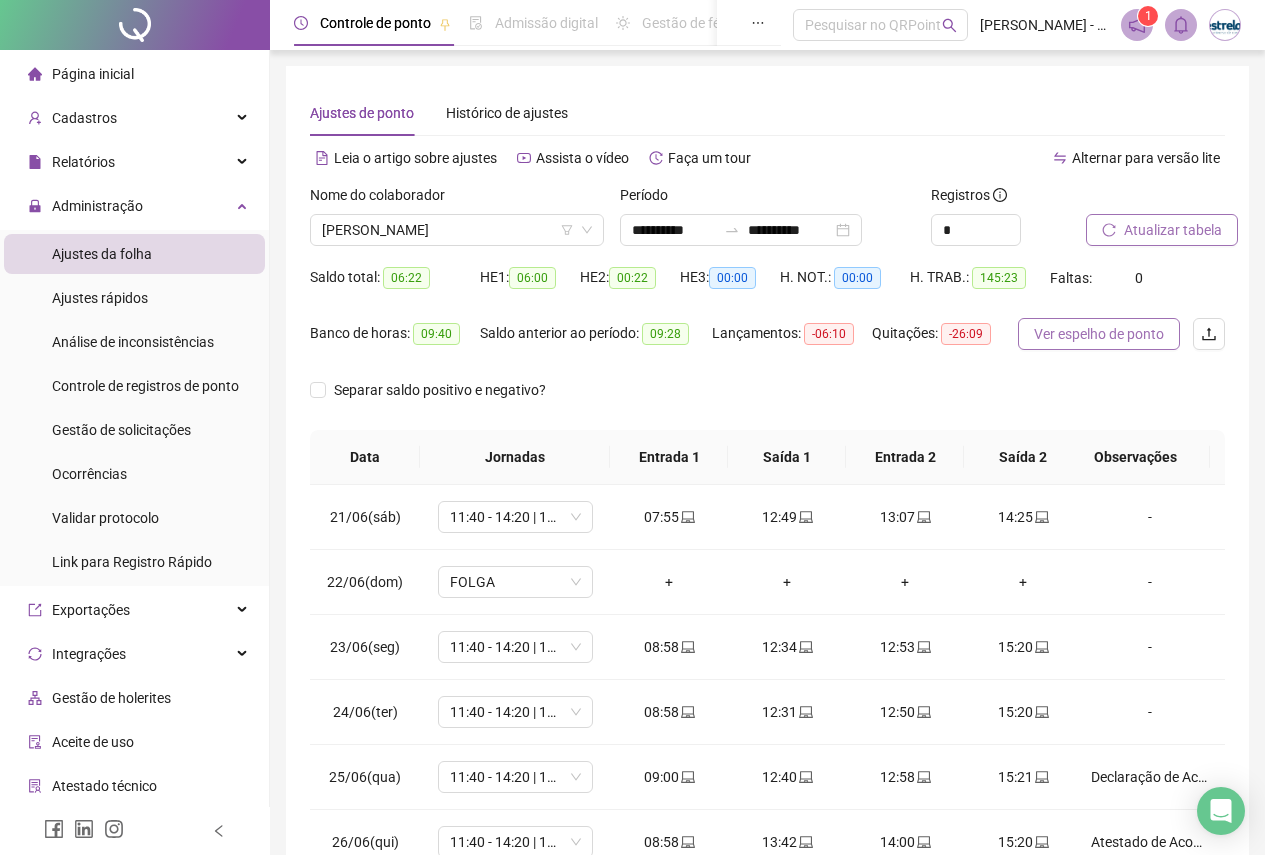click on "Ver espelho de ponto" at bounding box center [1099, 334] 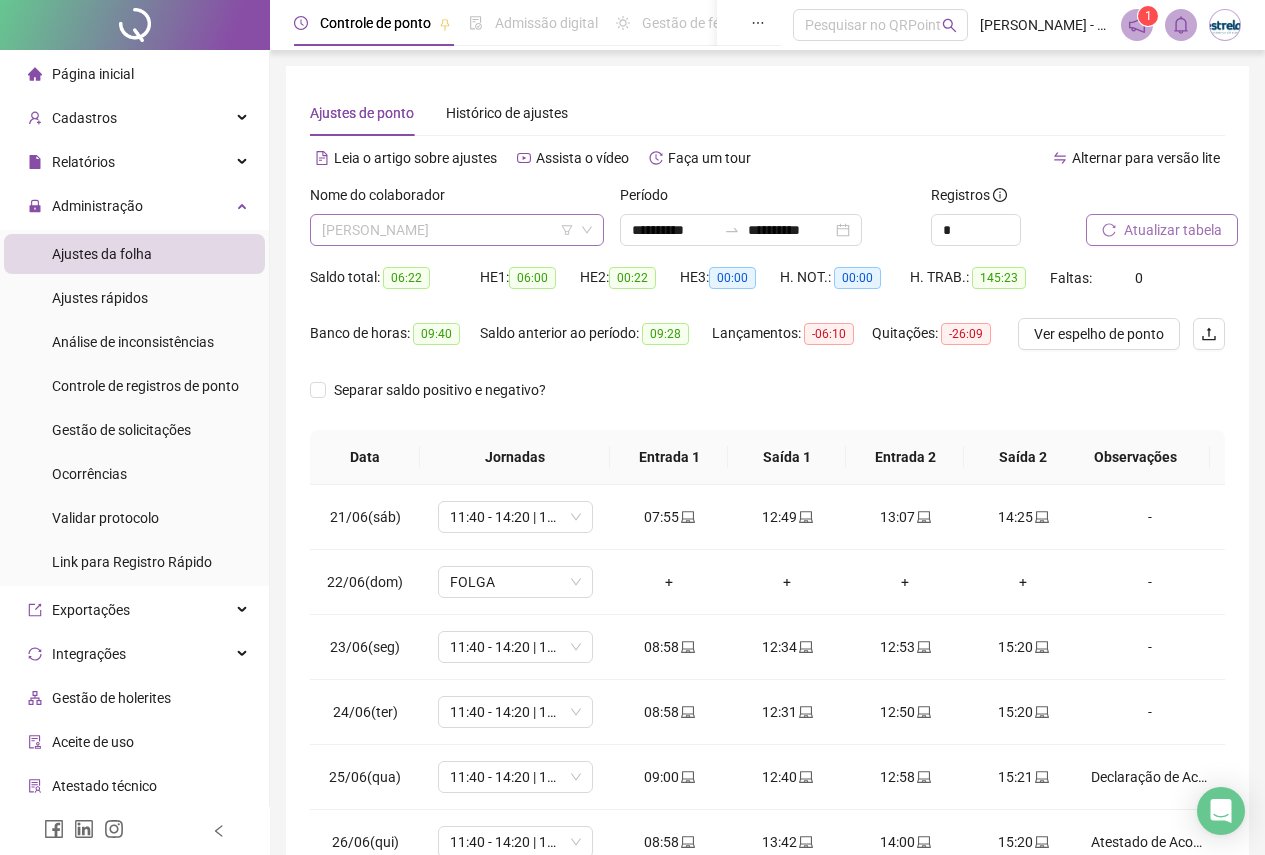 scroll, scrollTop: 1344, scrollLeft: 0, axis: vertical 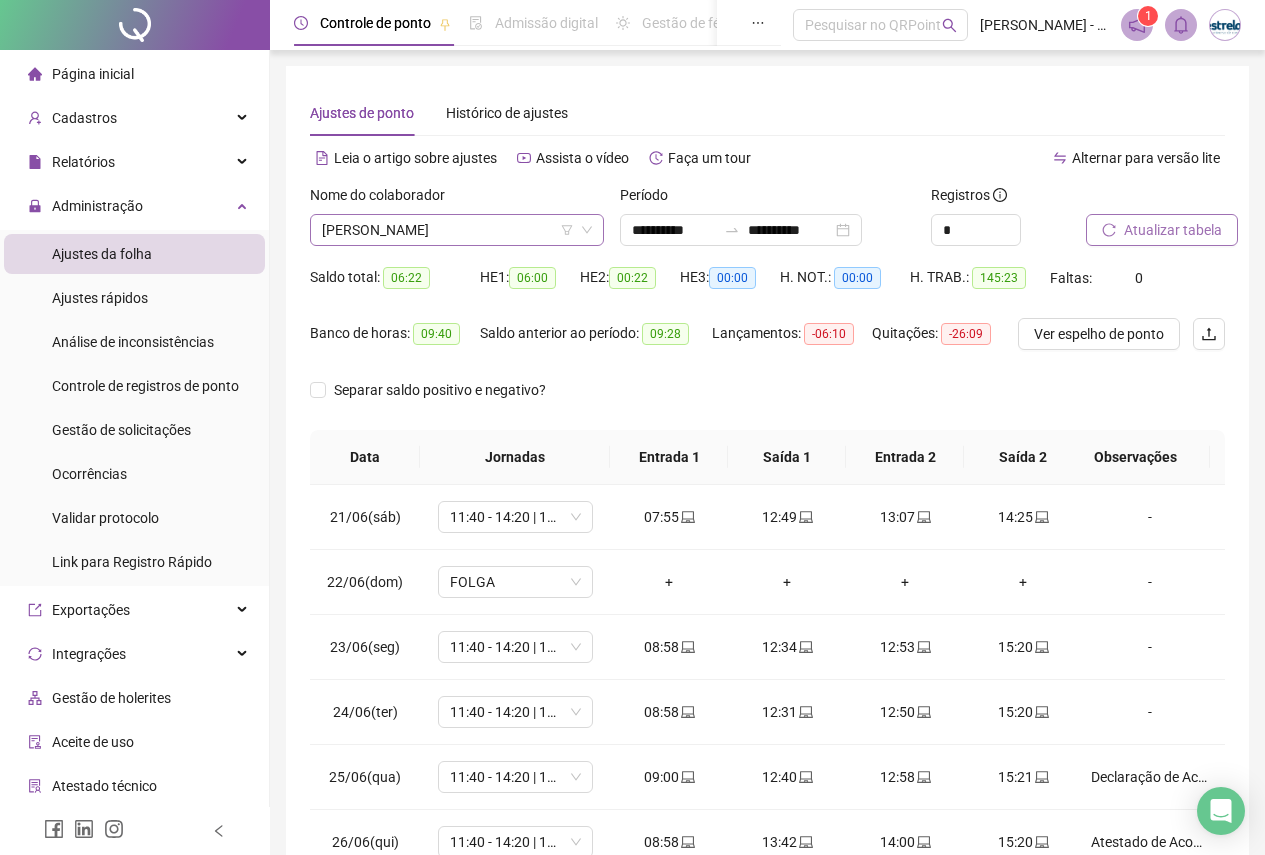 click on "[PERSON_NAME]" at bounding box center (457, 230) 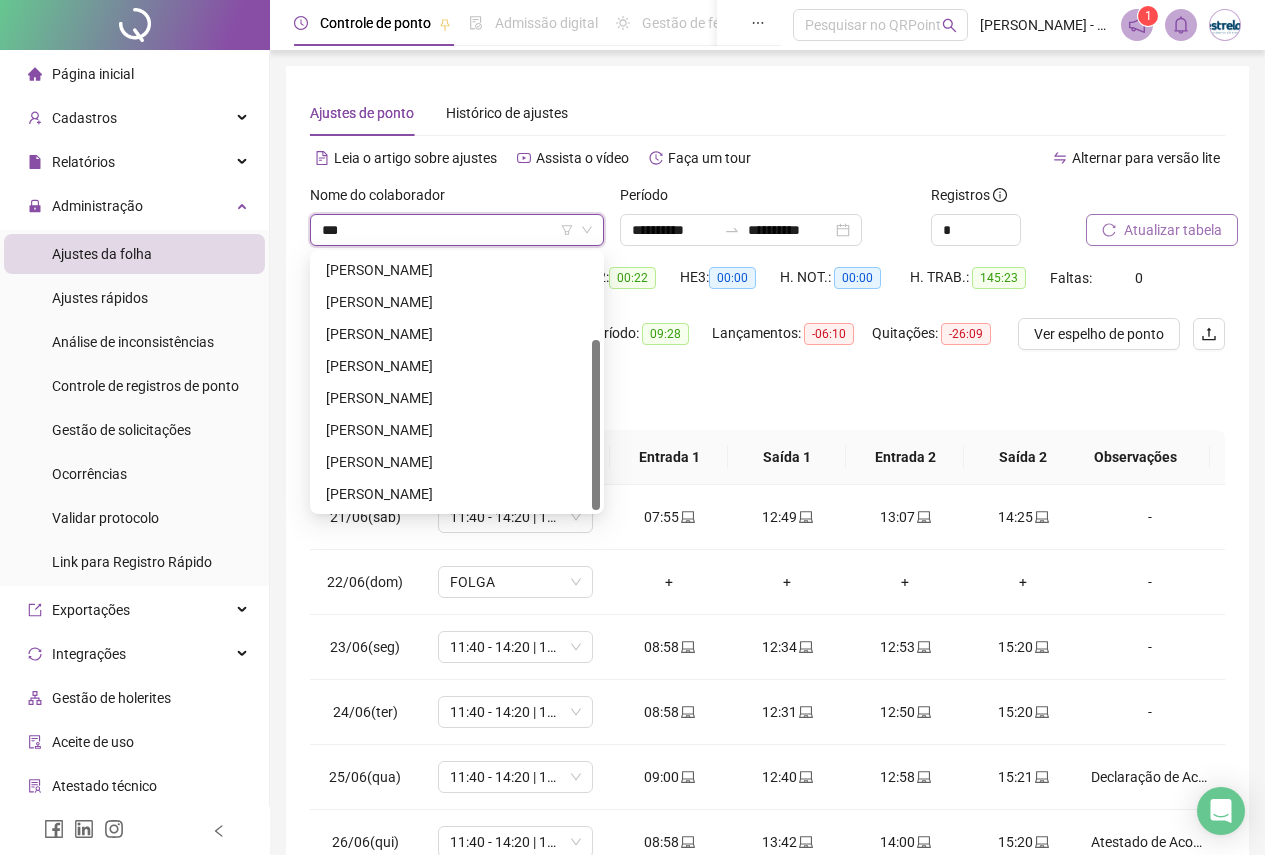 scroll, scrollTop: 0, scrollLeft: 0, axis: both 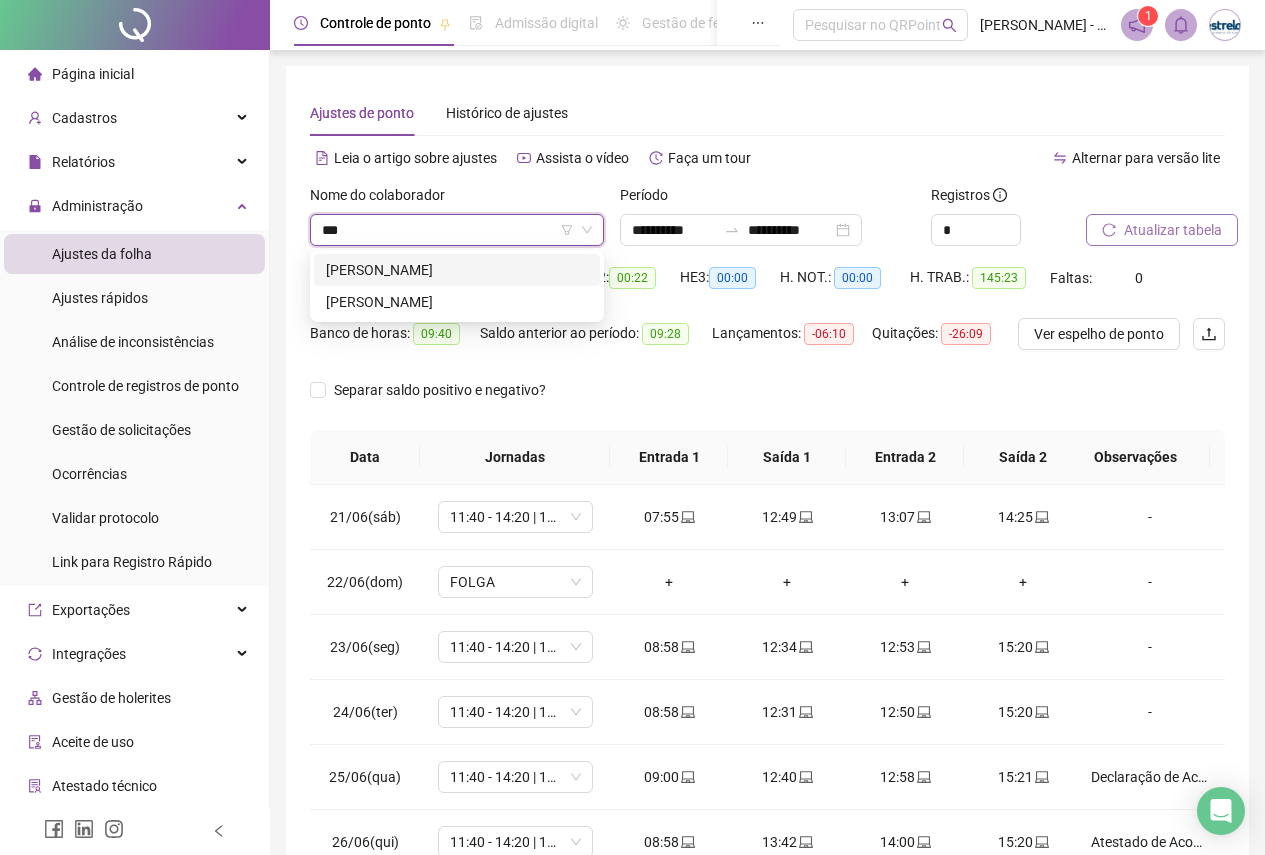 type on "****" 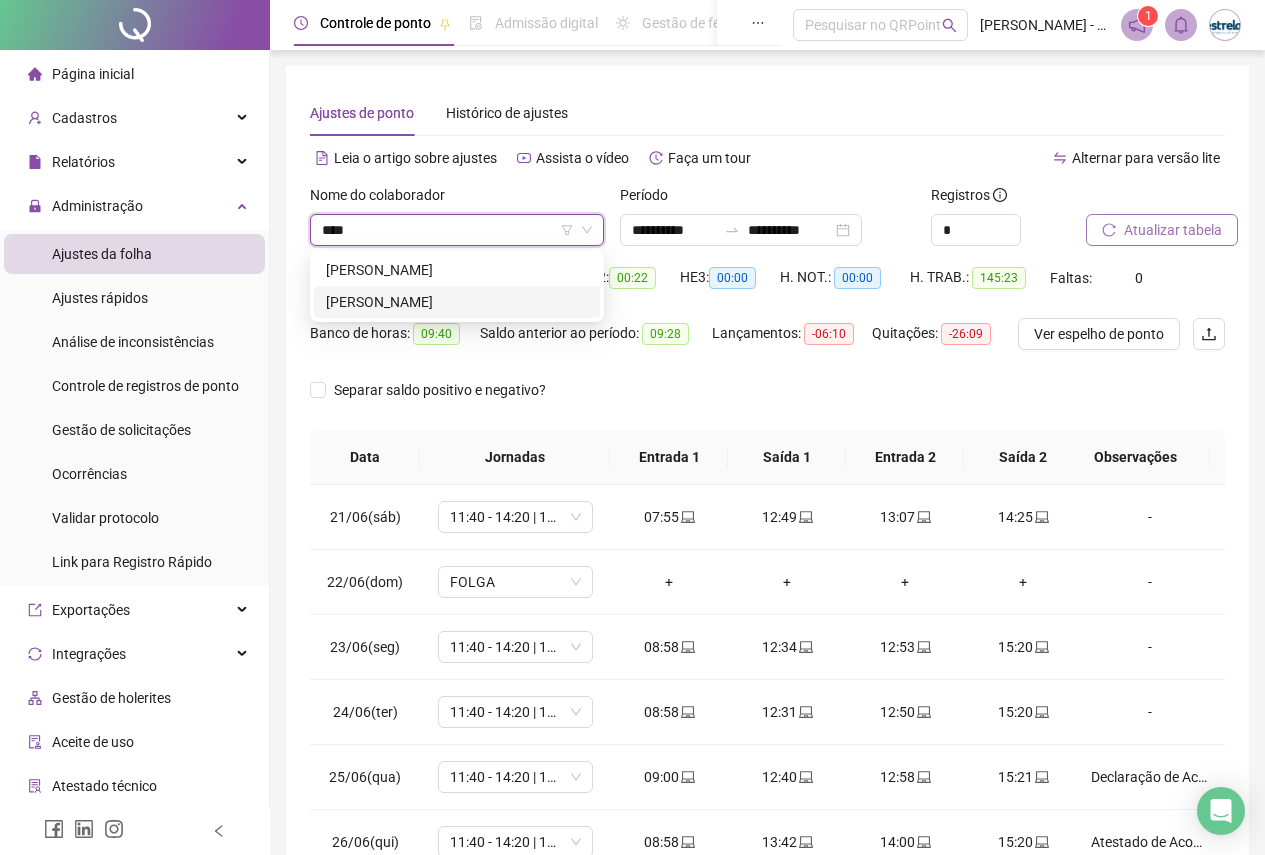 click on "[PERSON_NAME]" at bounding box center [457, 302] 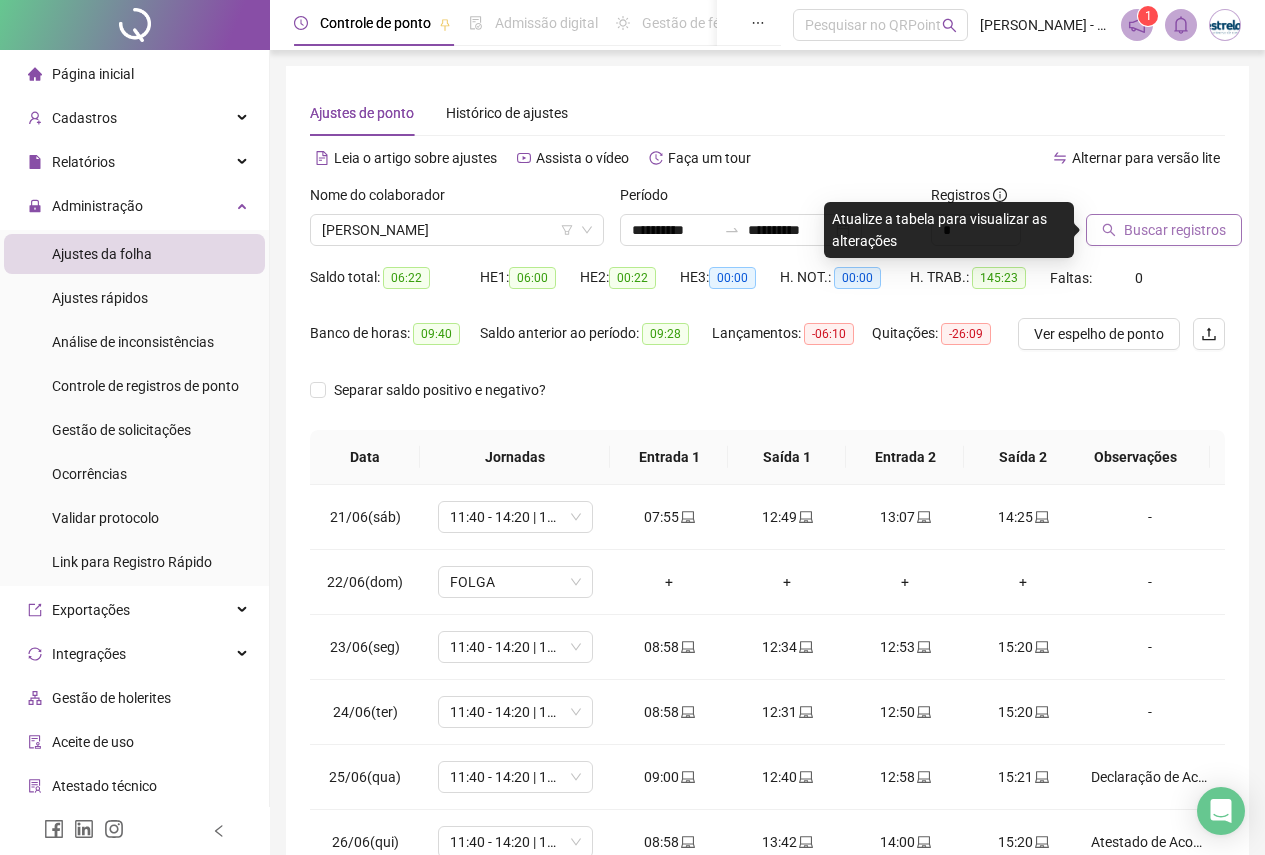 click on "Buscar registros" at bounding box center [1175, 230] 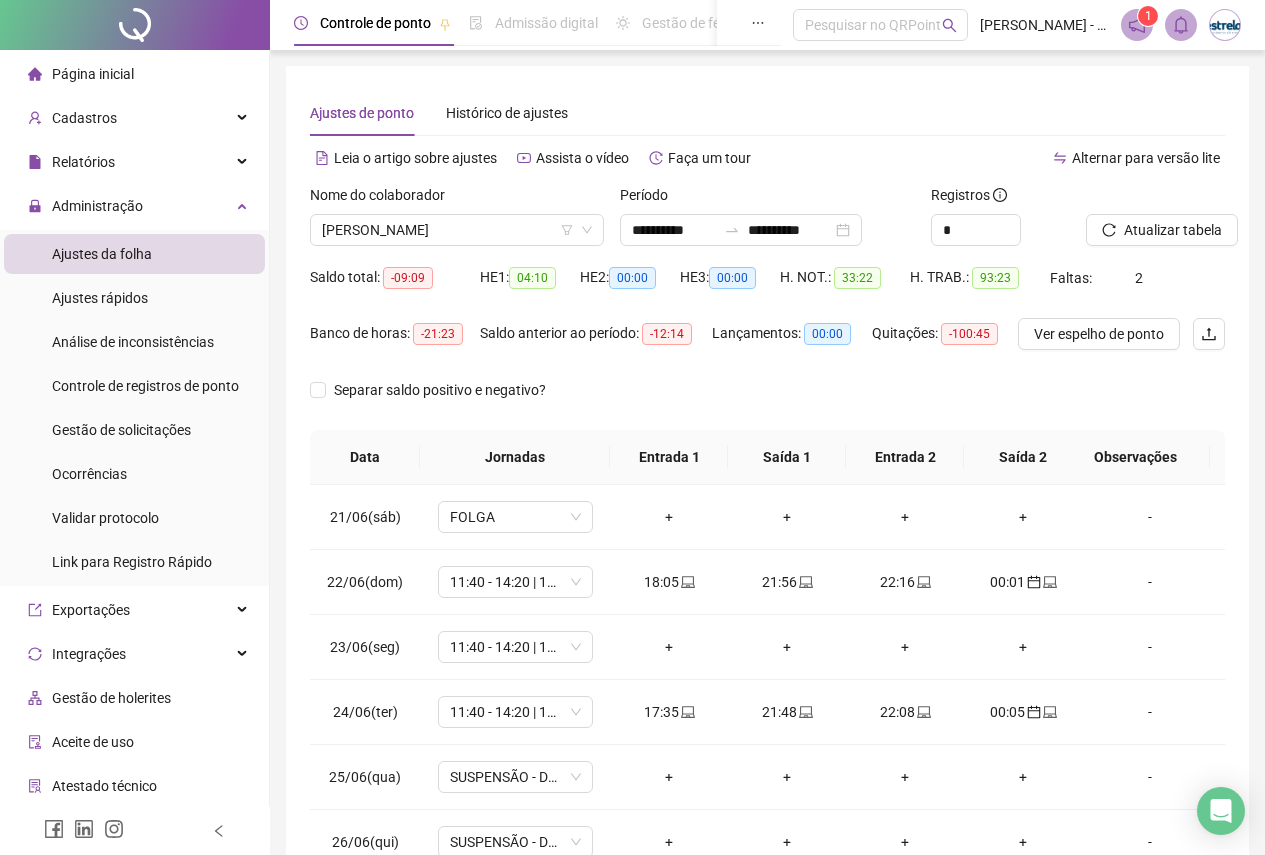 click on "Ver espelho de ponto" at bounding box center [1099, 334] 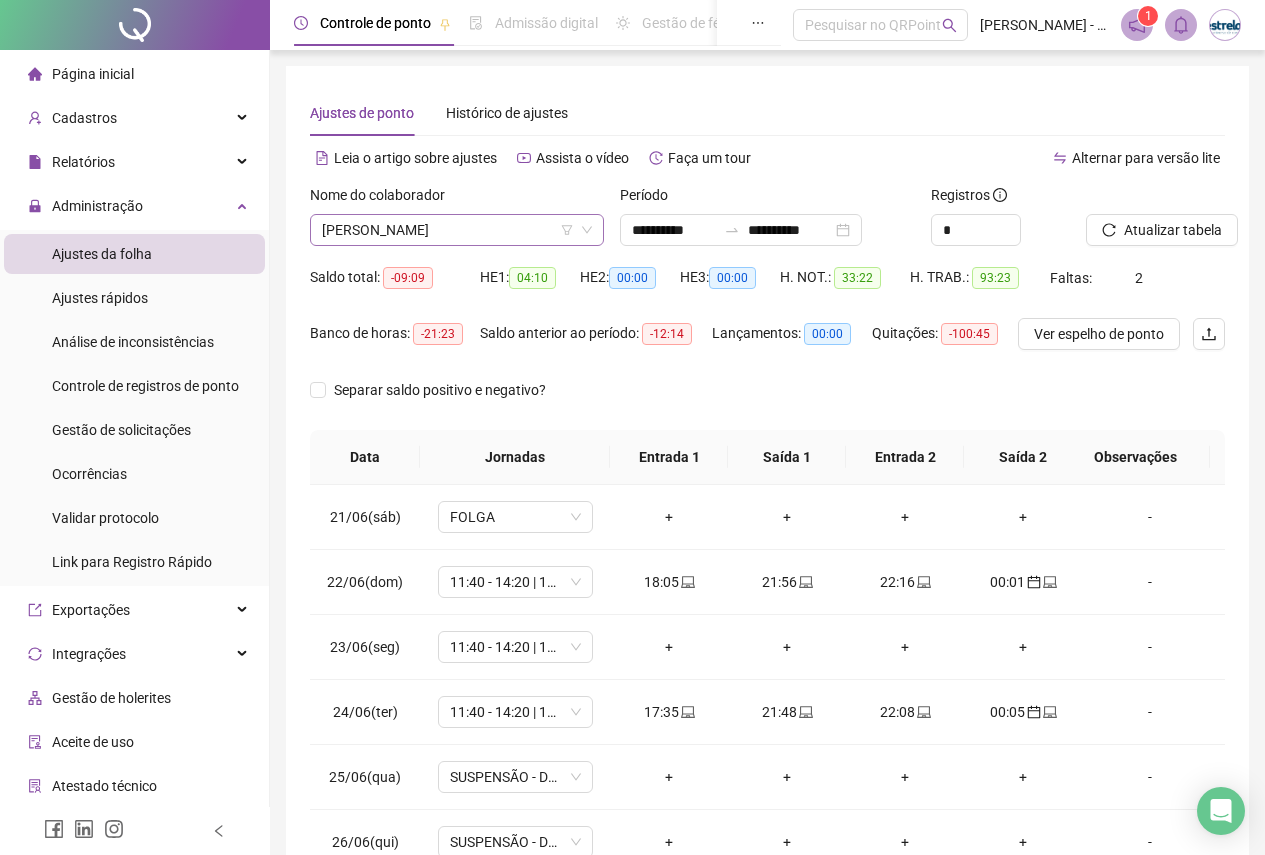 click on "[PERSON_NAME]" at bounding box center [457, 230] 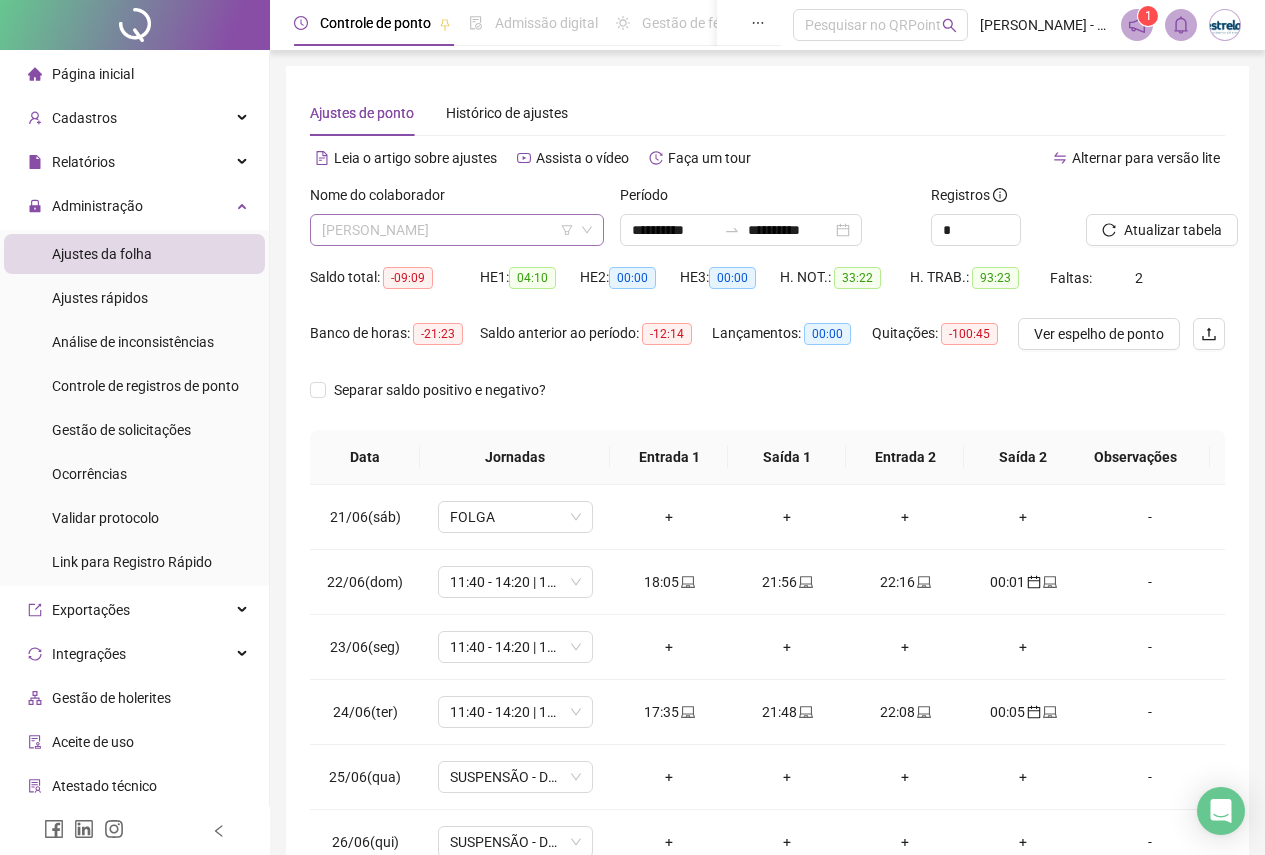 scroll, scrollTop: 1440, scrollLeft: 0, axis: vertical 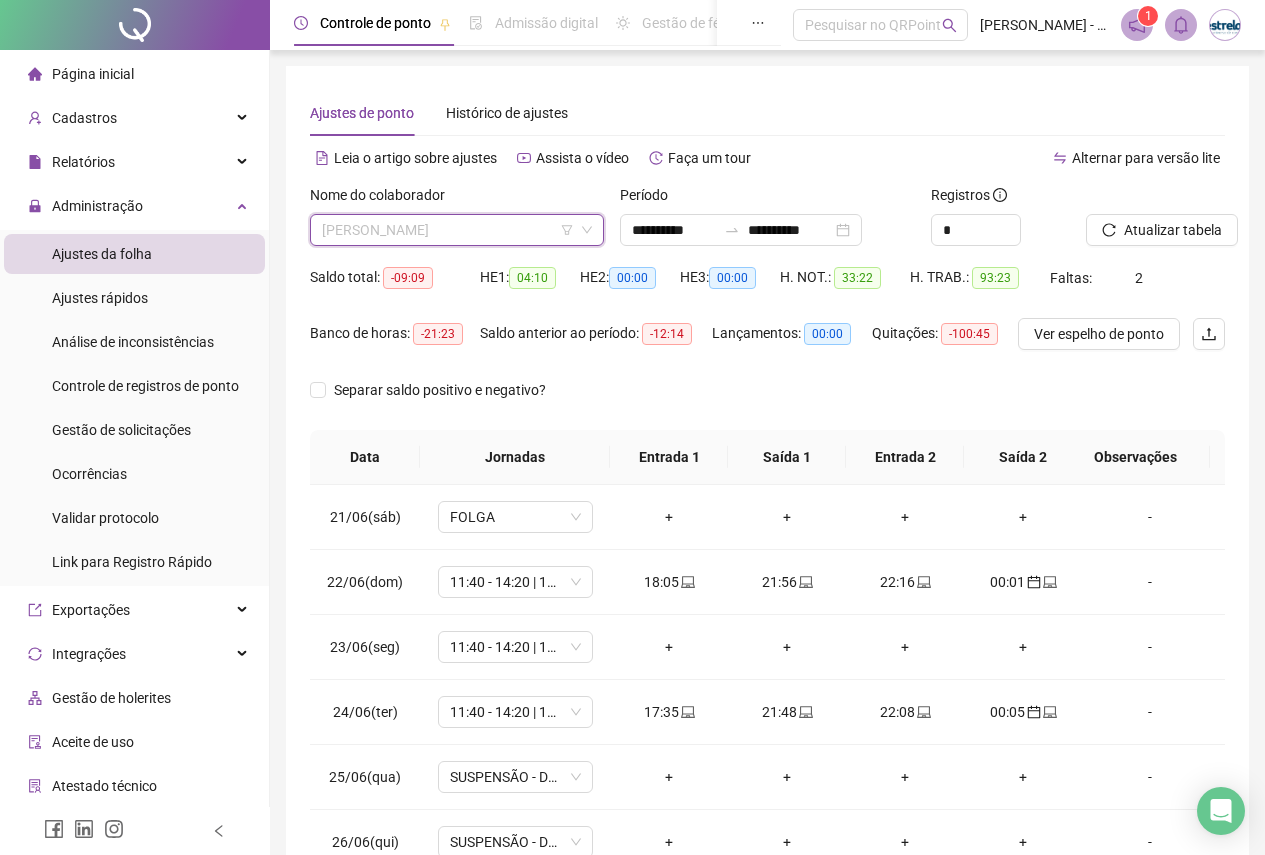 click on "[PERSON_NAME]" at bounding box center [457, 230] 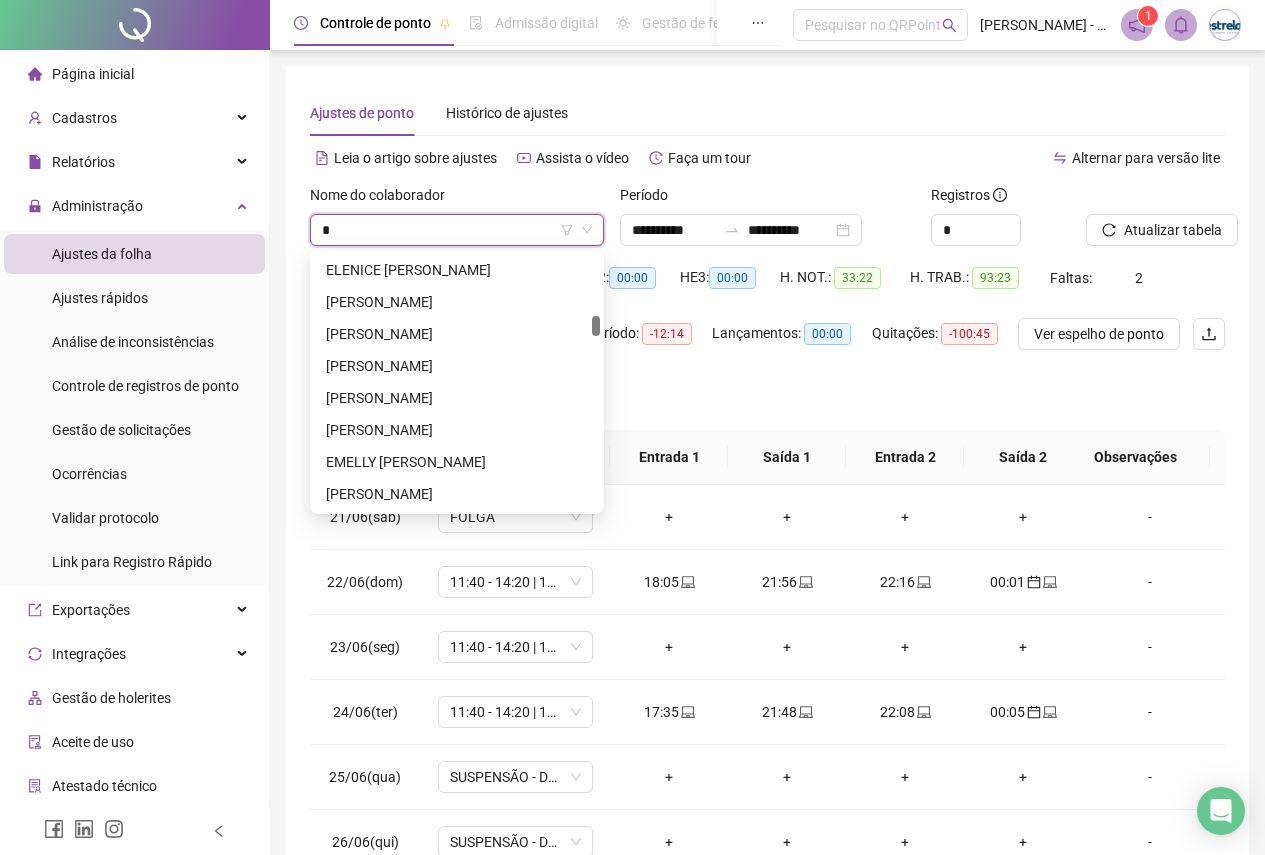 scroll, scrollTop: 1408, scrollLeft: 0, axis: vertical 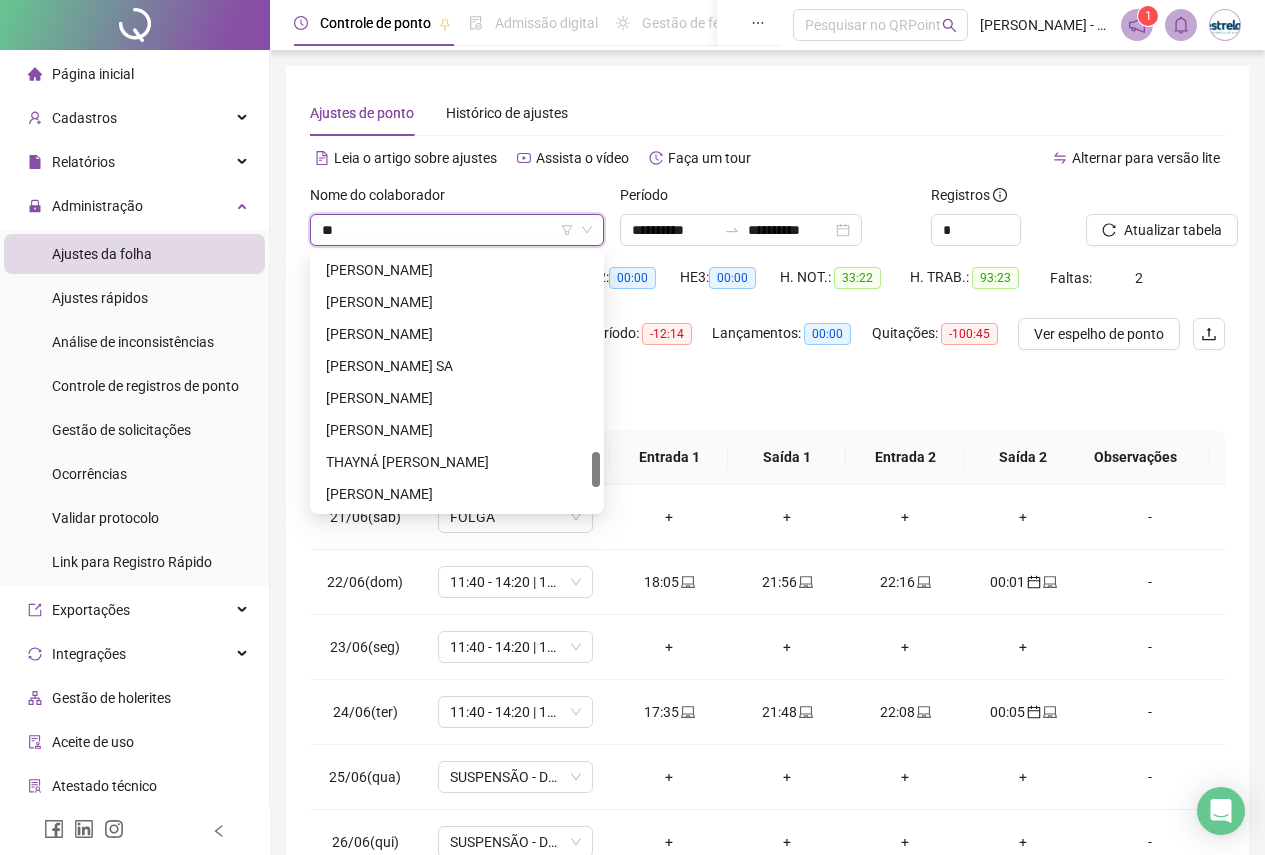 type on "***" 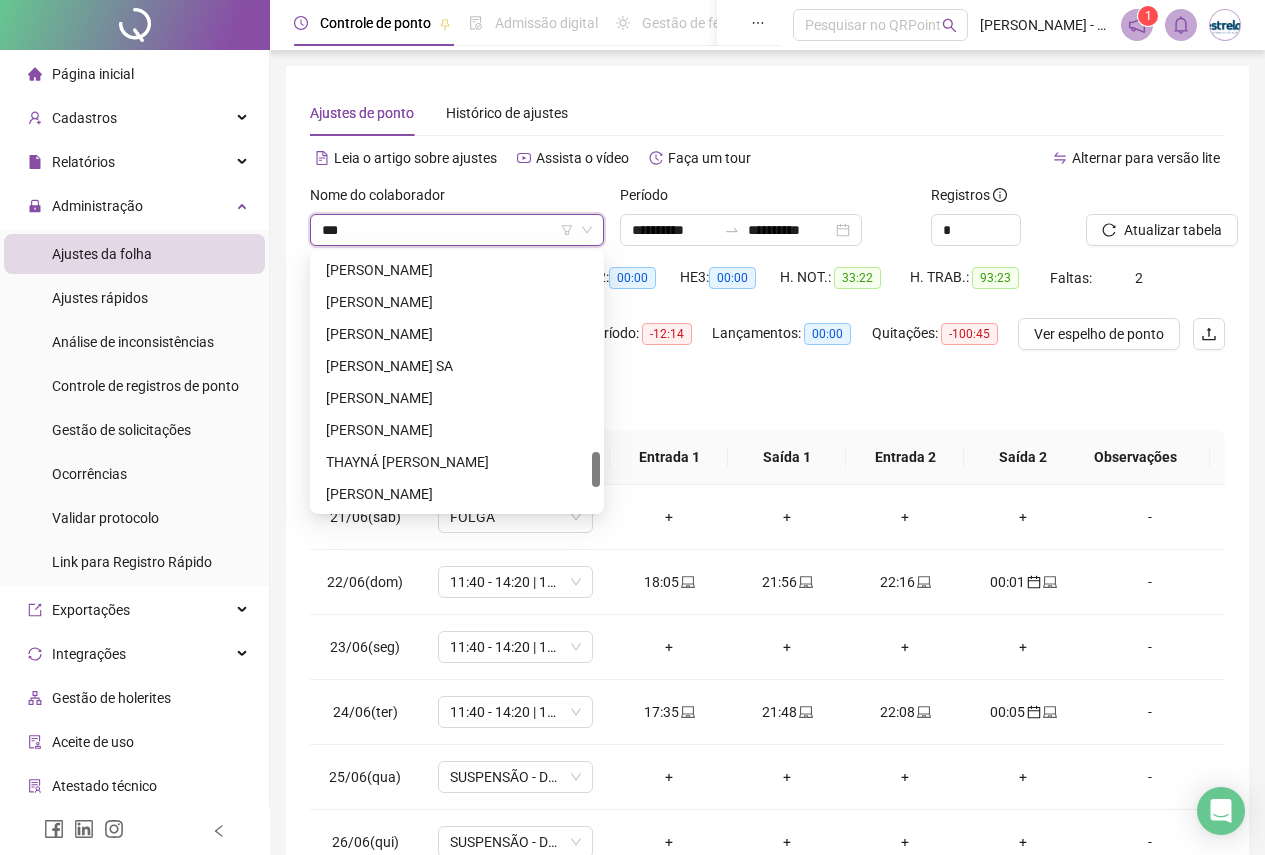 scroll, scrollTop: 0, scrollLeft: 0, axis: both 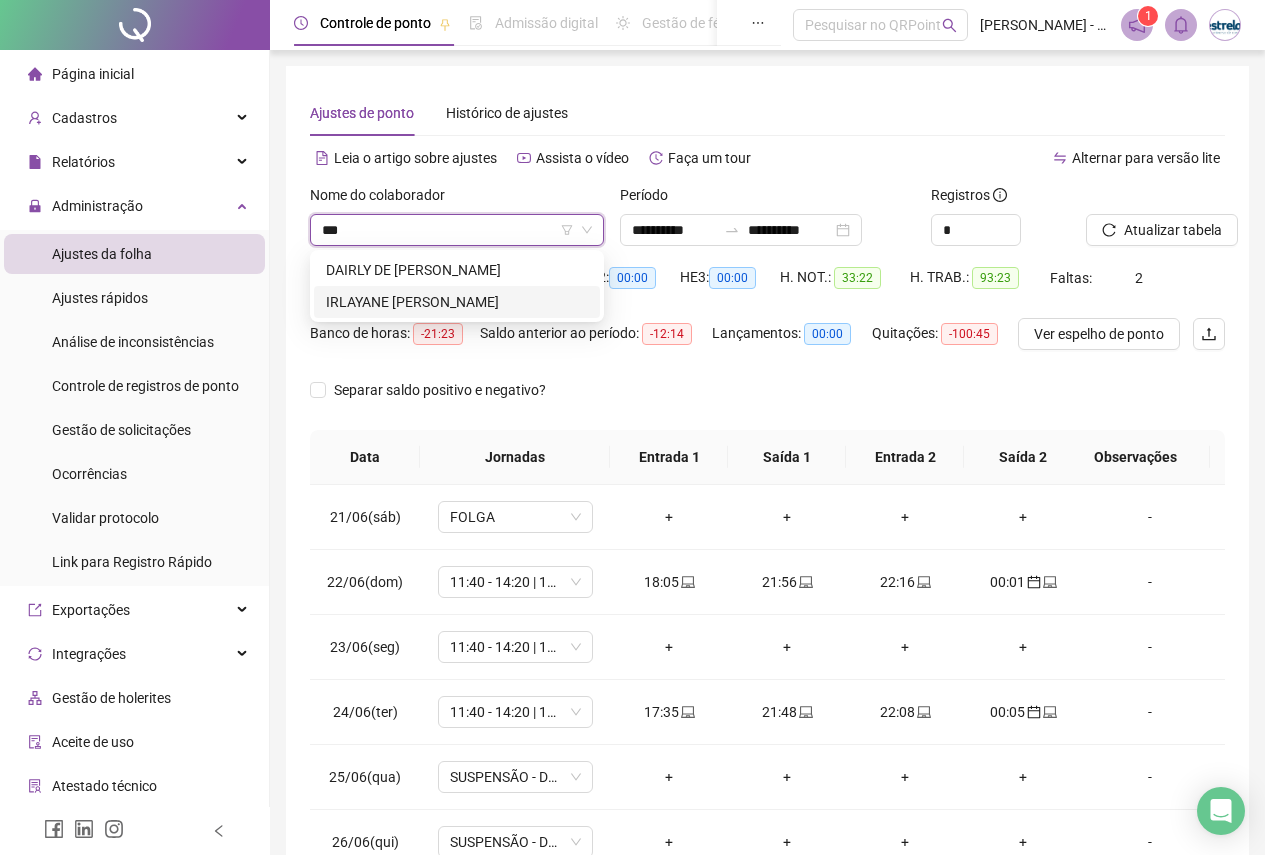 click on "IRLAYANE [PERSON_NAME]" at bounding box center [457, 302] 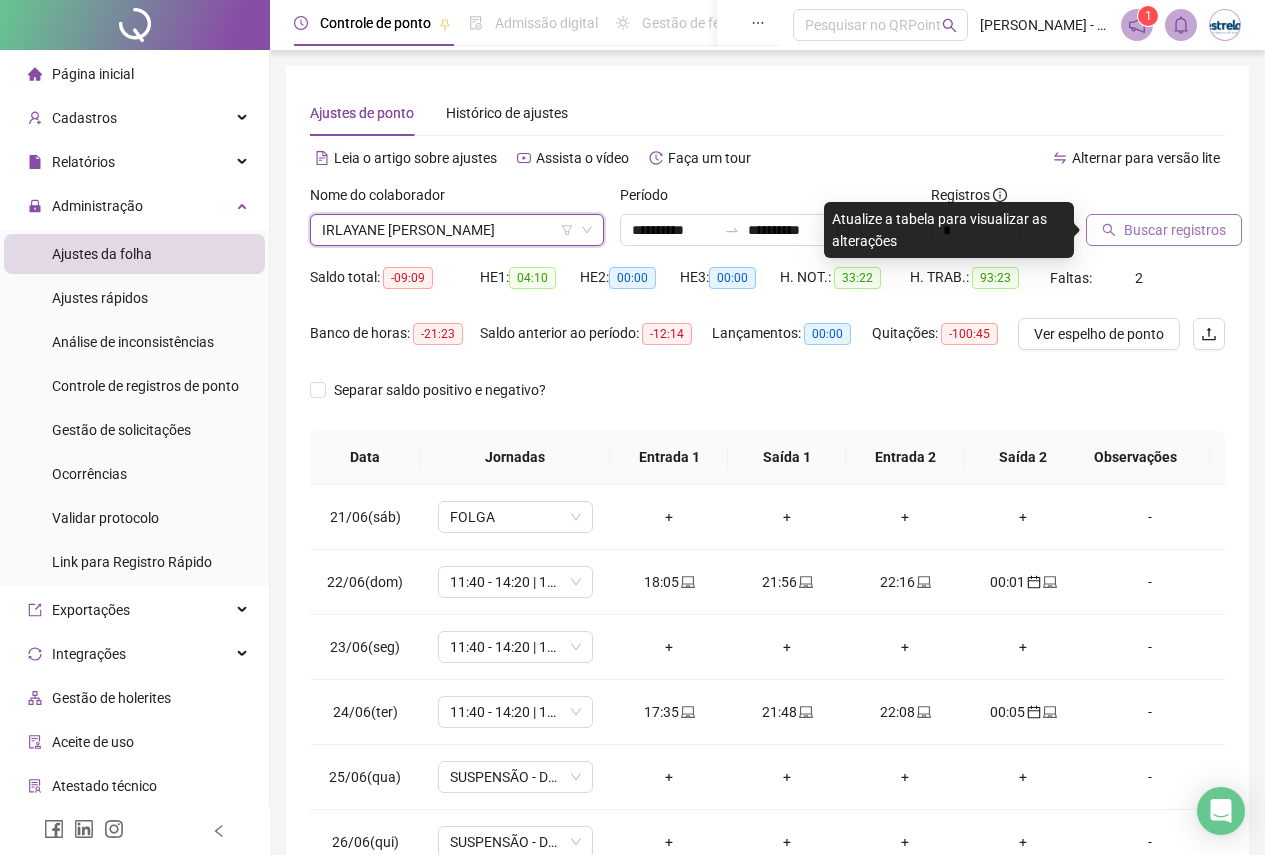 click on "Buscar registros" at bounding box center (1175, 230) 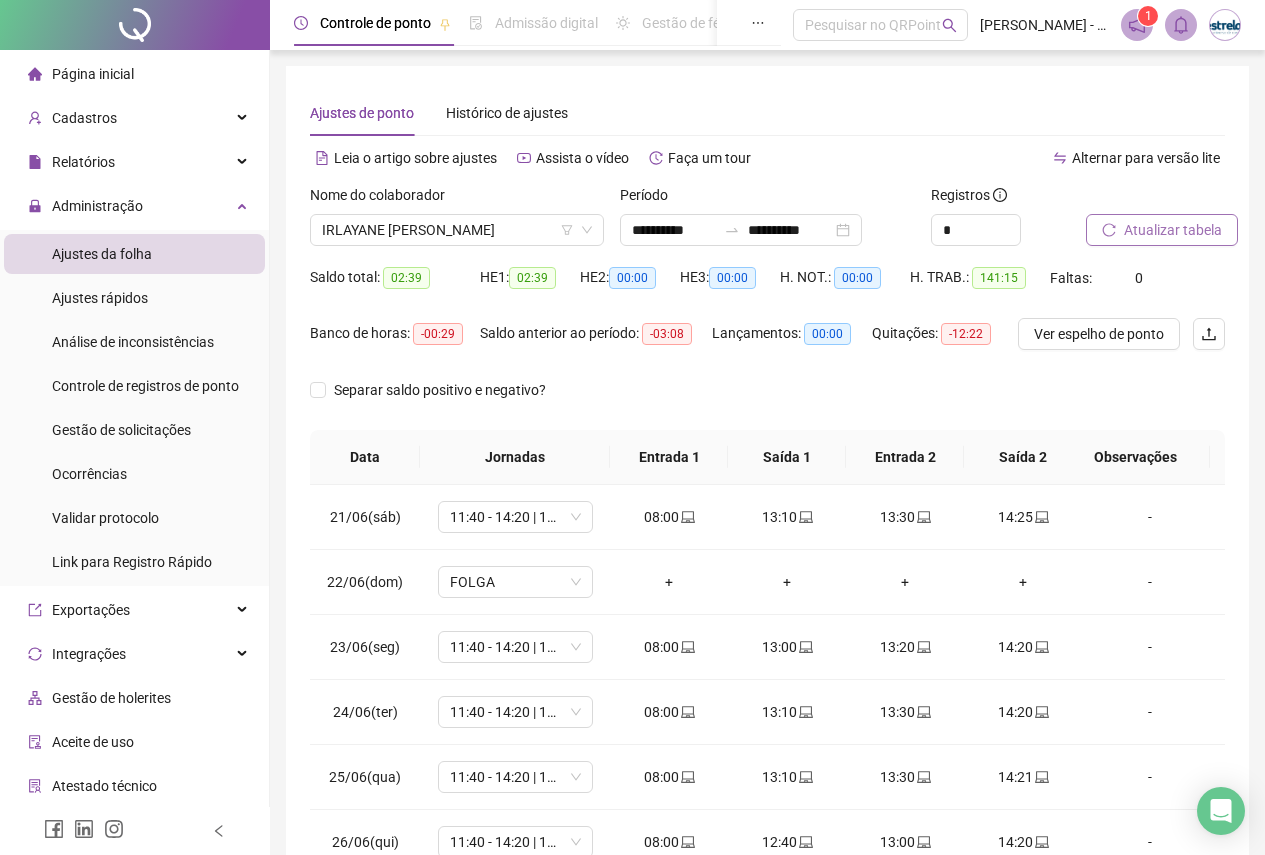 click on "Atualizar tabela" at bounding box center (1173, 230) 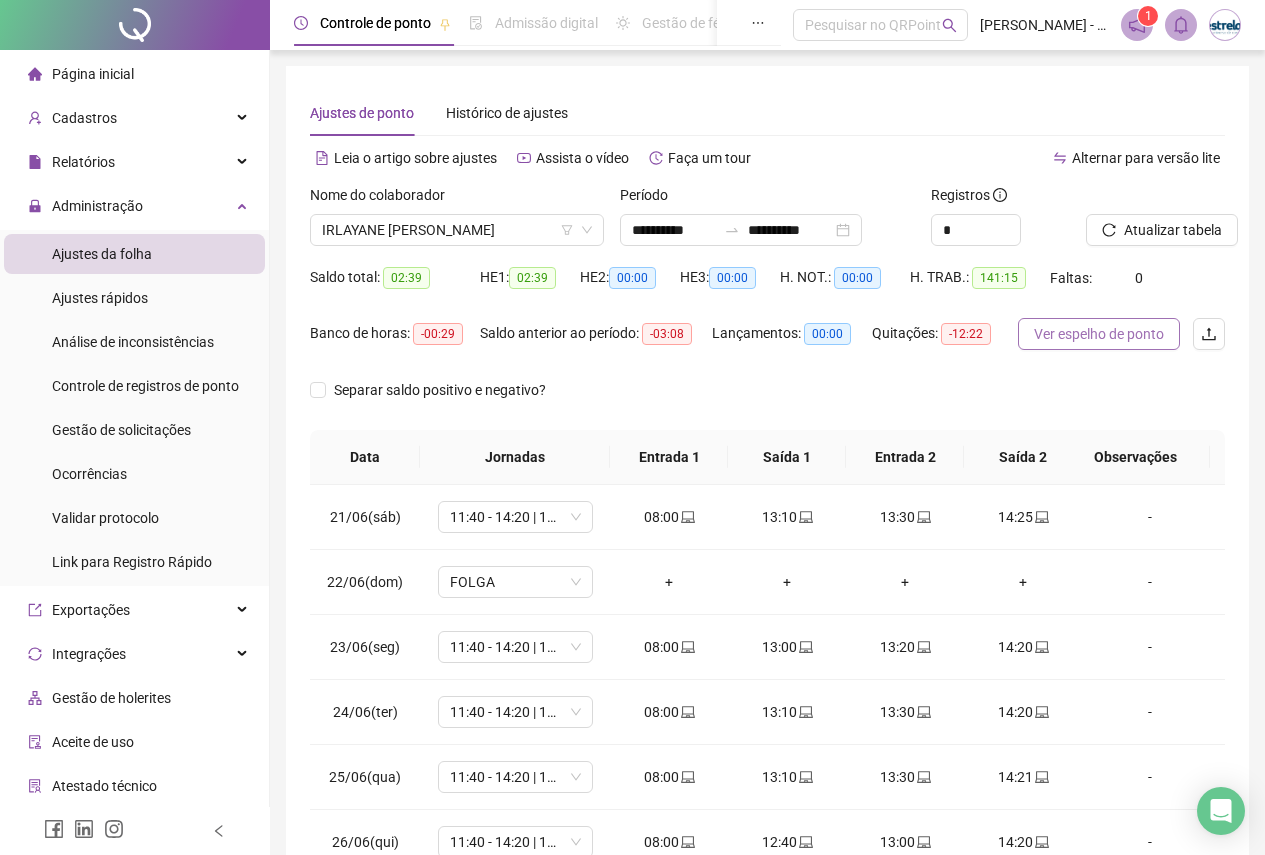 click on "Ver espelho de ponto" at bounding box center [1099, 334] 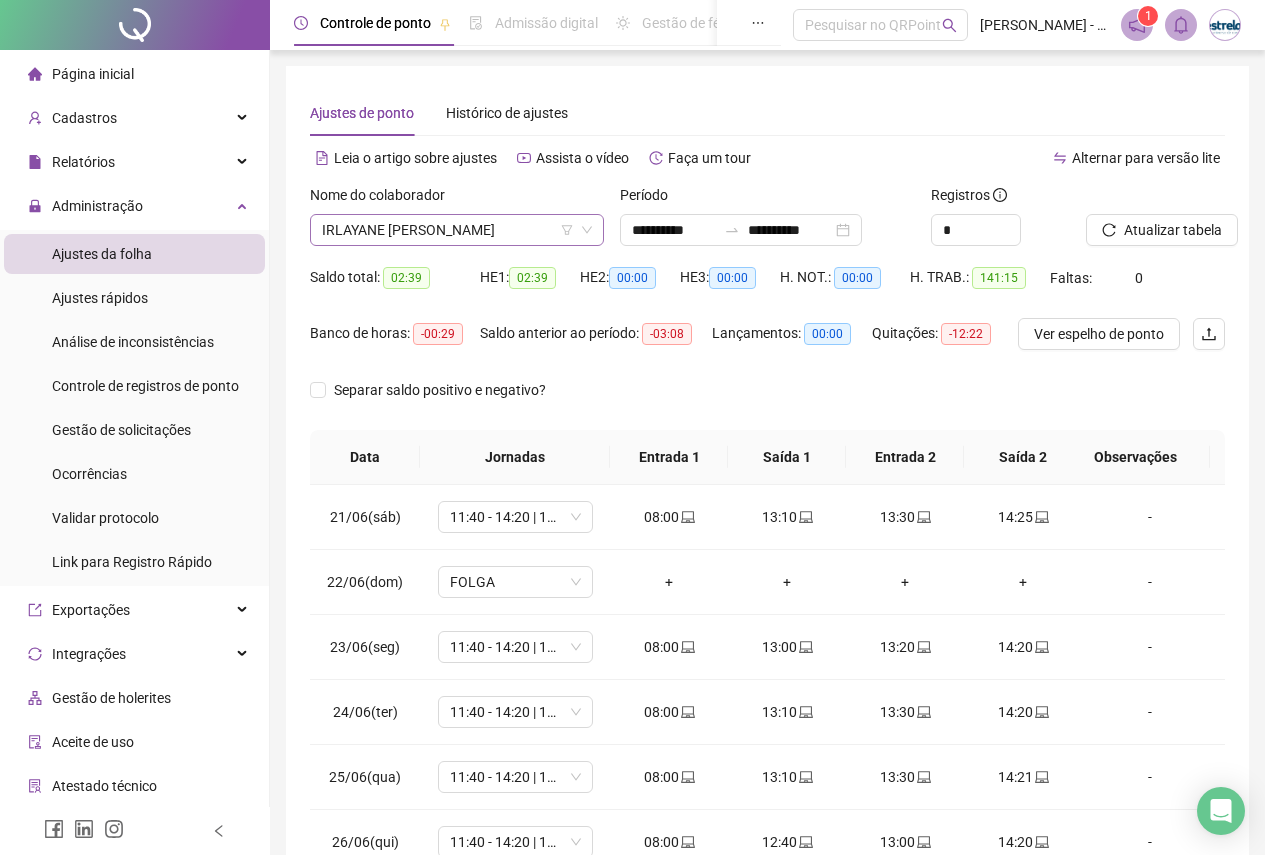 click on "IRLAYANE [PERSON_NAME]" at bounding box center (457, 230) 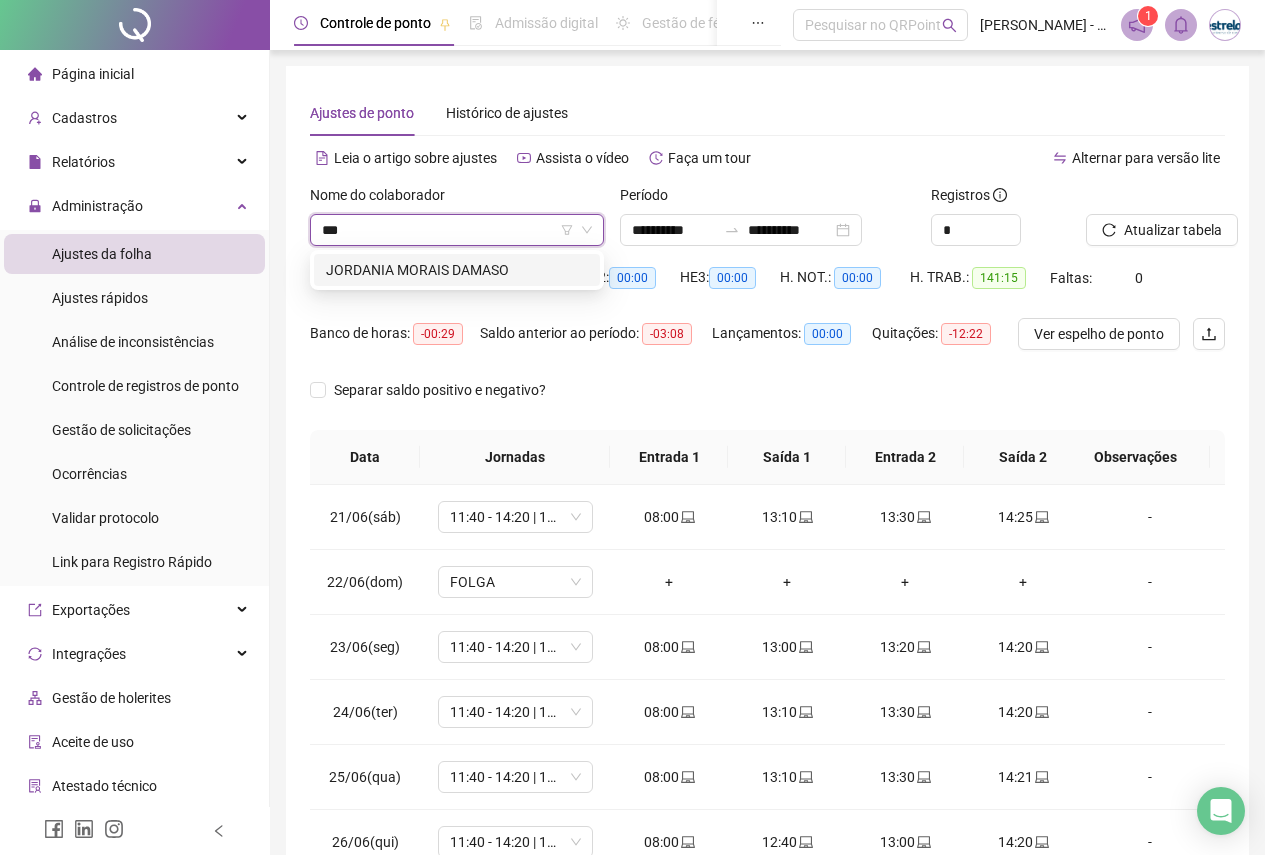 scroll, scrollTop: 0, scrollLeft: 0, axis: both 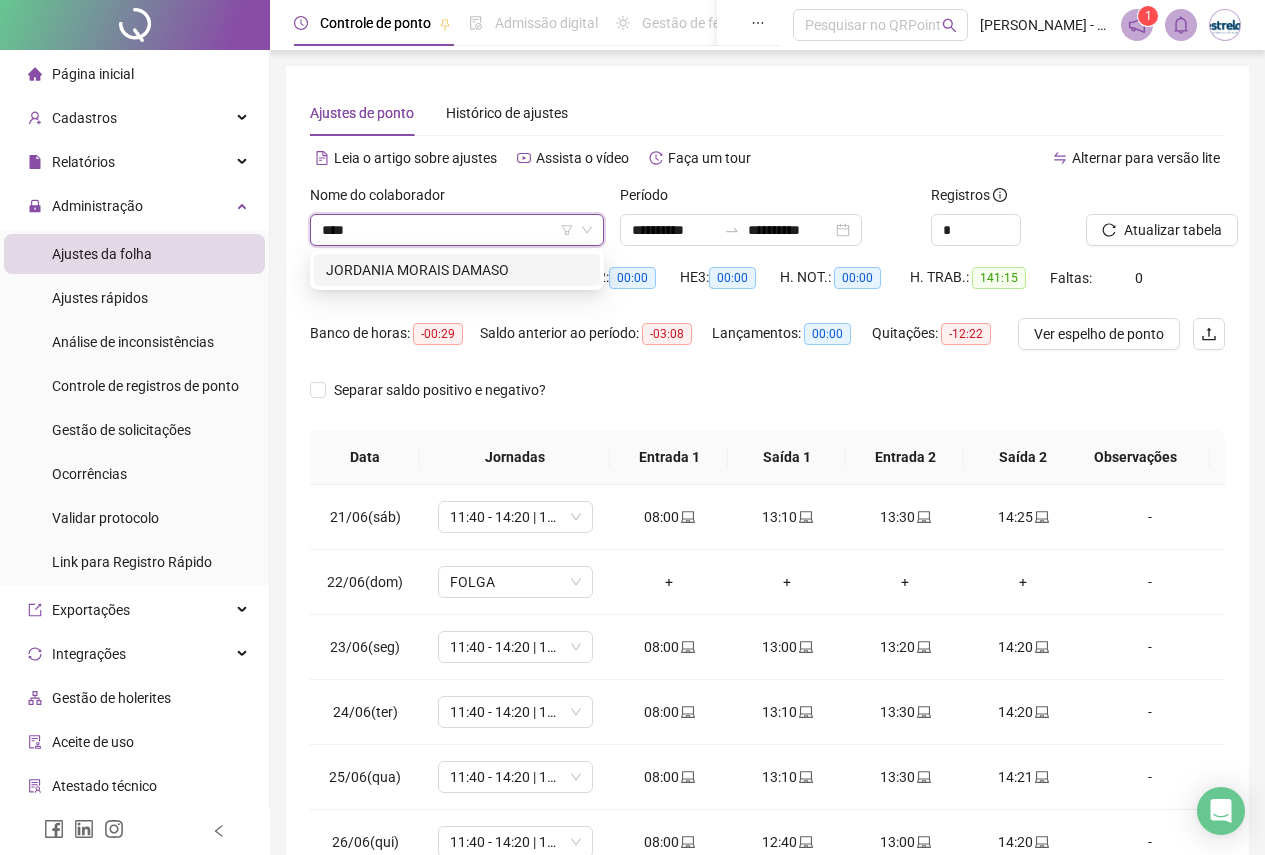 click on "JORDANIA MORAIS DAMASO" at bounding box center (457, 270) 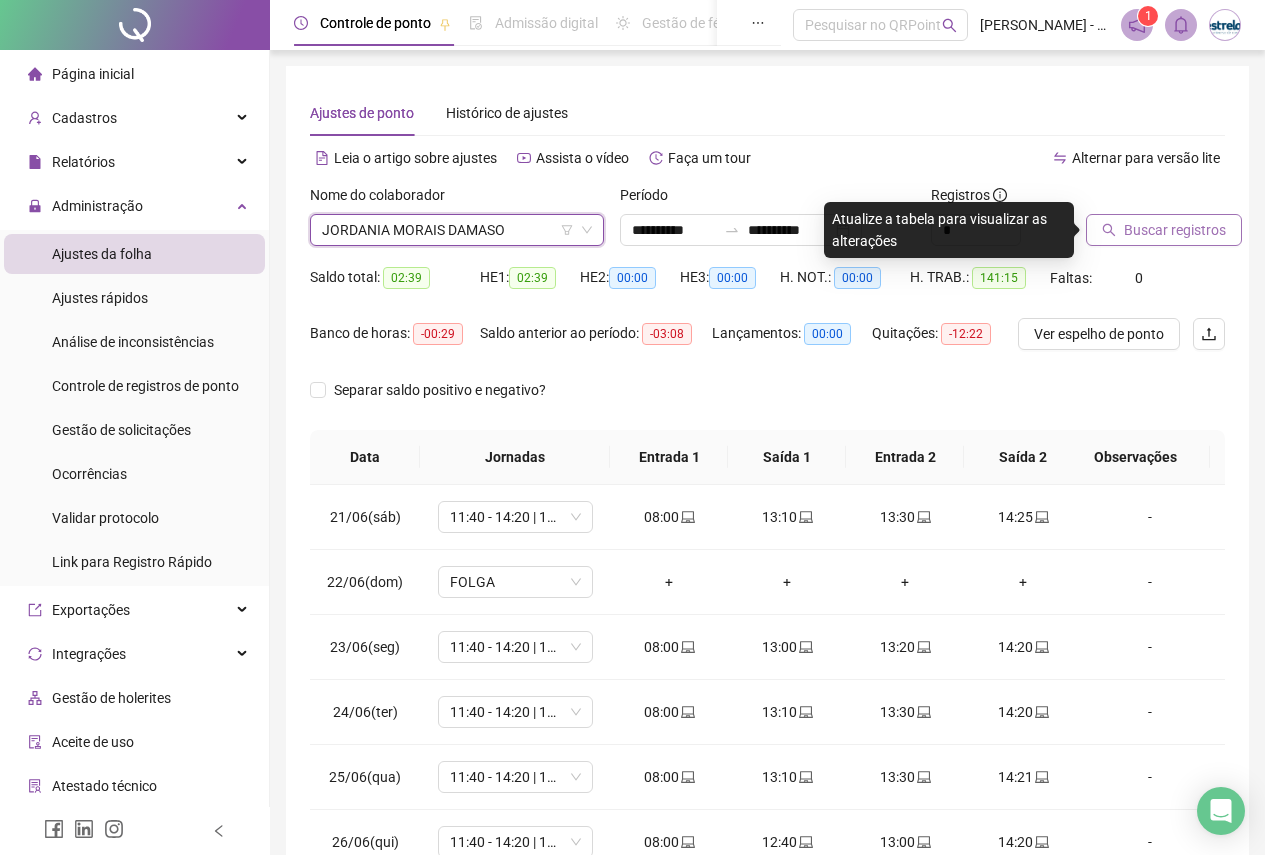click on "Buscar registros" at bounding box center [1175, 230] 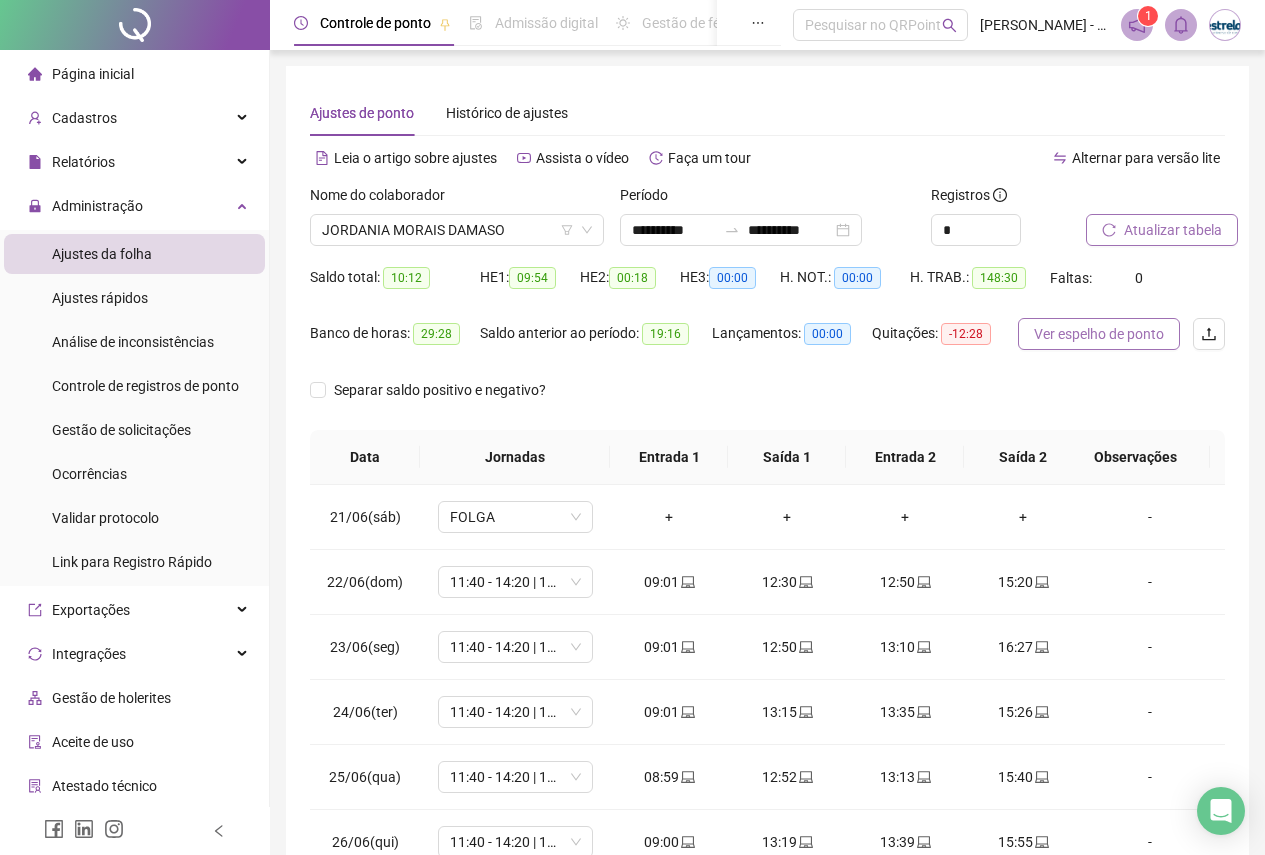 click on "Ver espelho de ponto" at bounding box center (1099, 334) 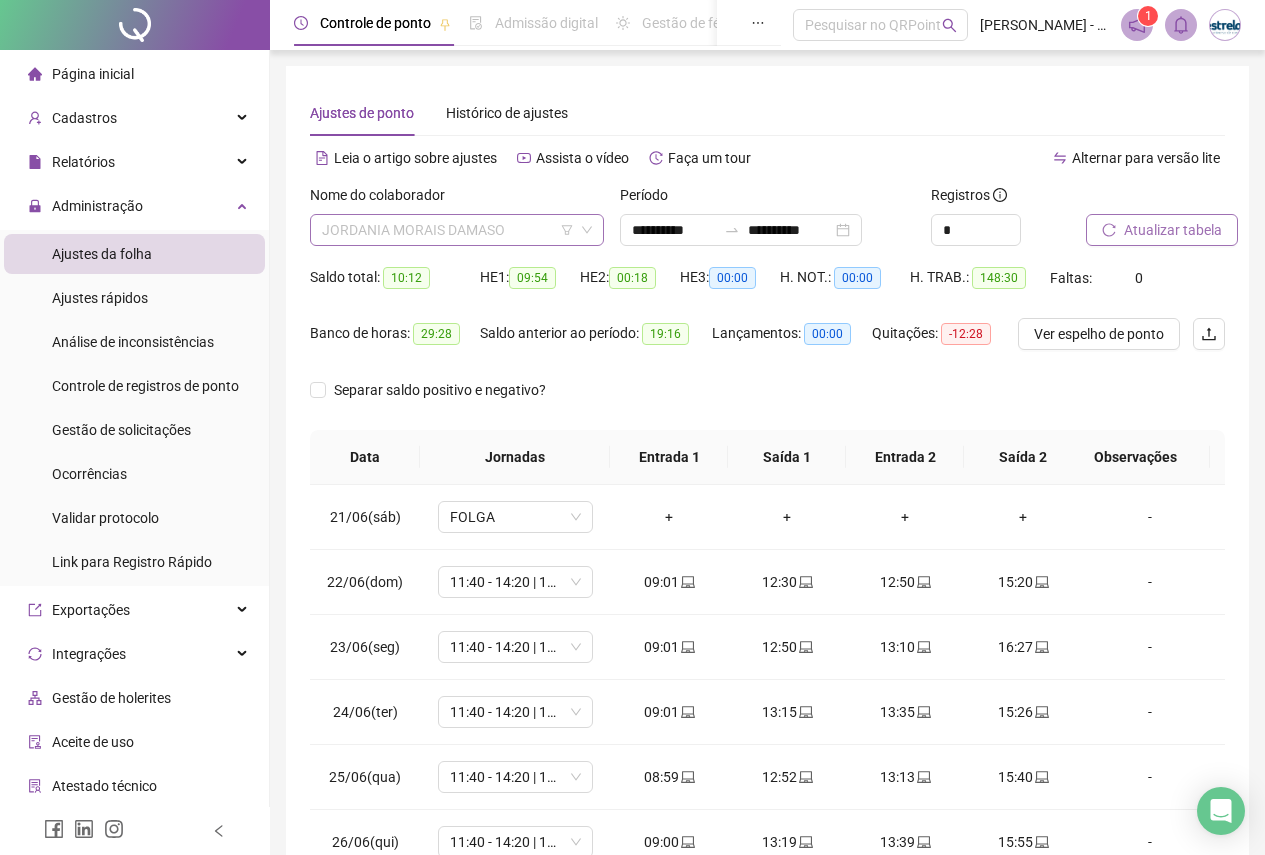 click on "JORDANIA MORAIS DAMASO" at bounding box center [457, 230] 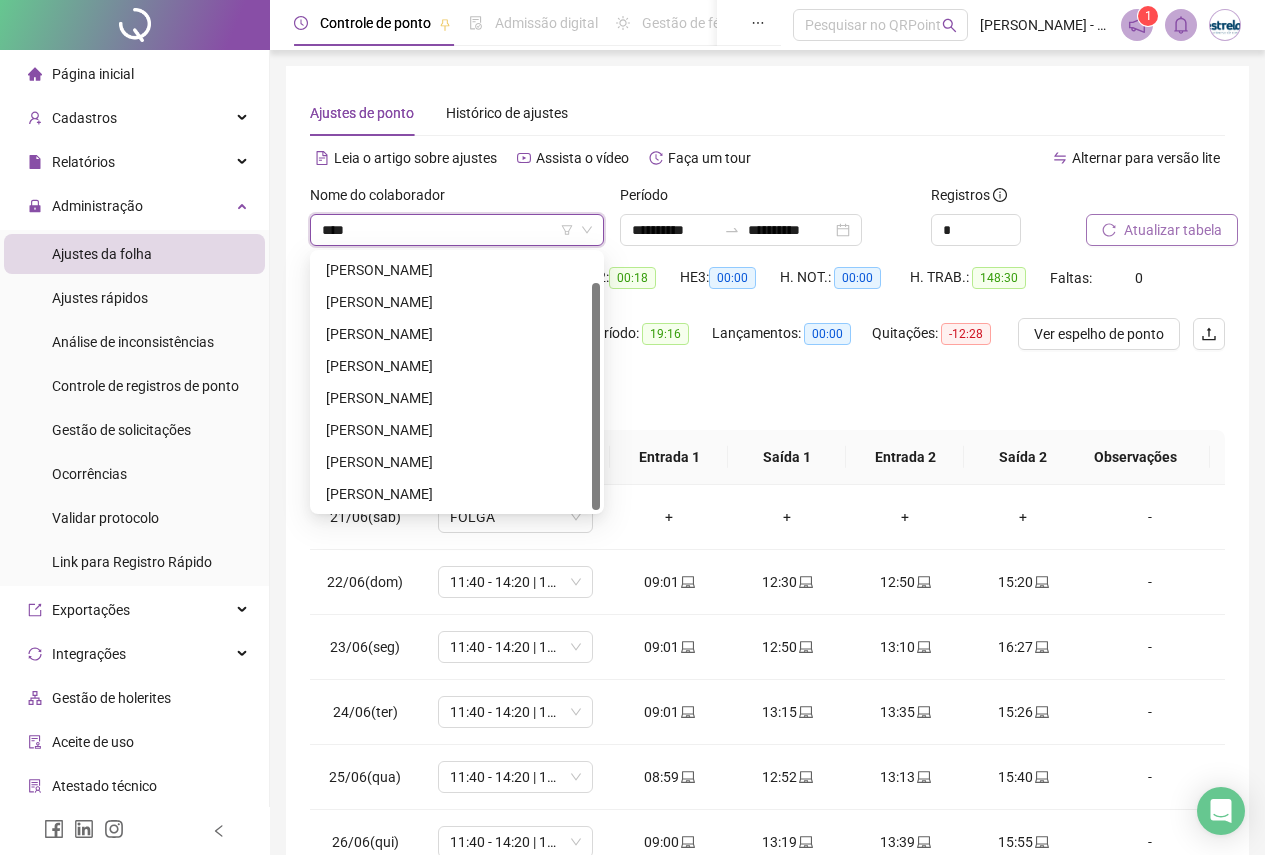 scroll, scrollTop: 0, scrollLeft: 0, axis: both 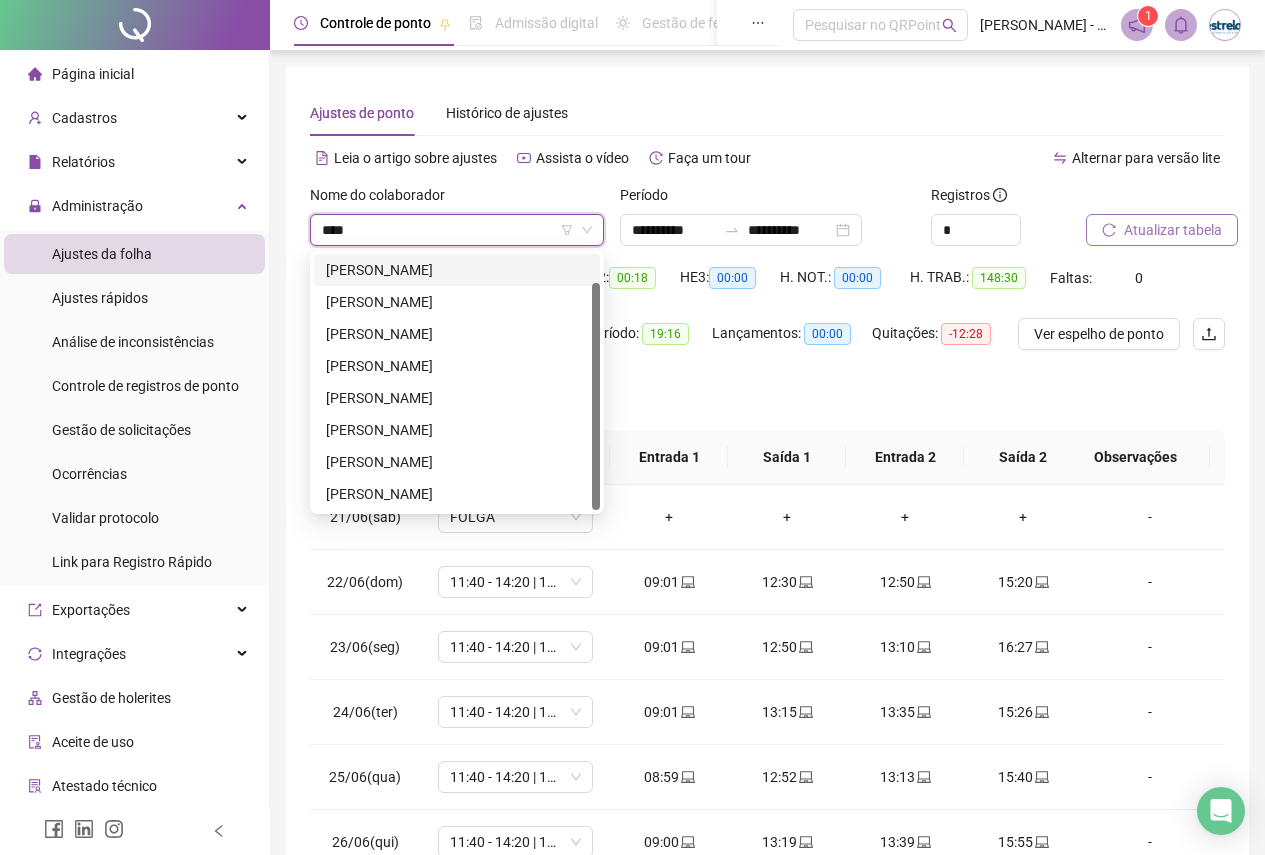type on "*****" 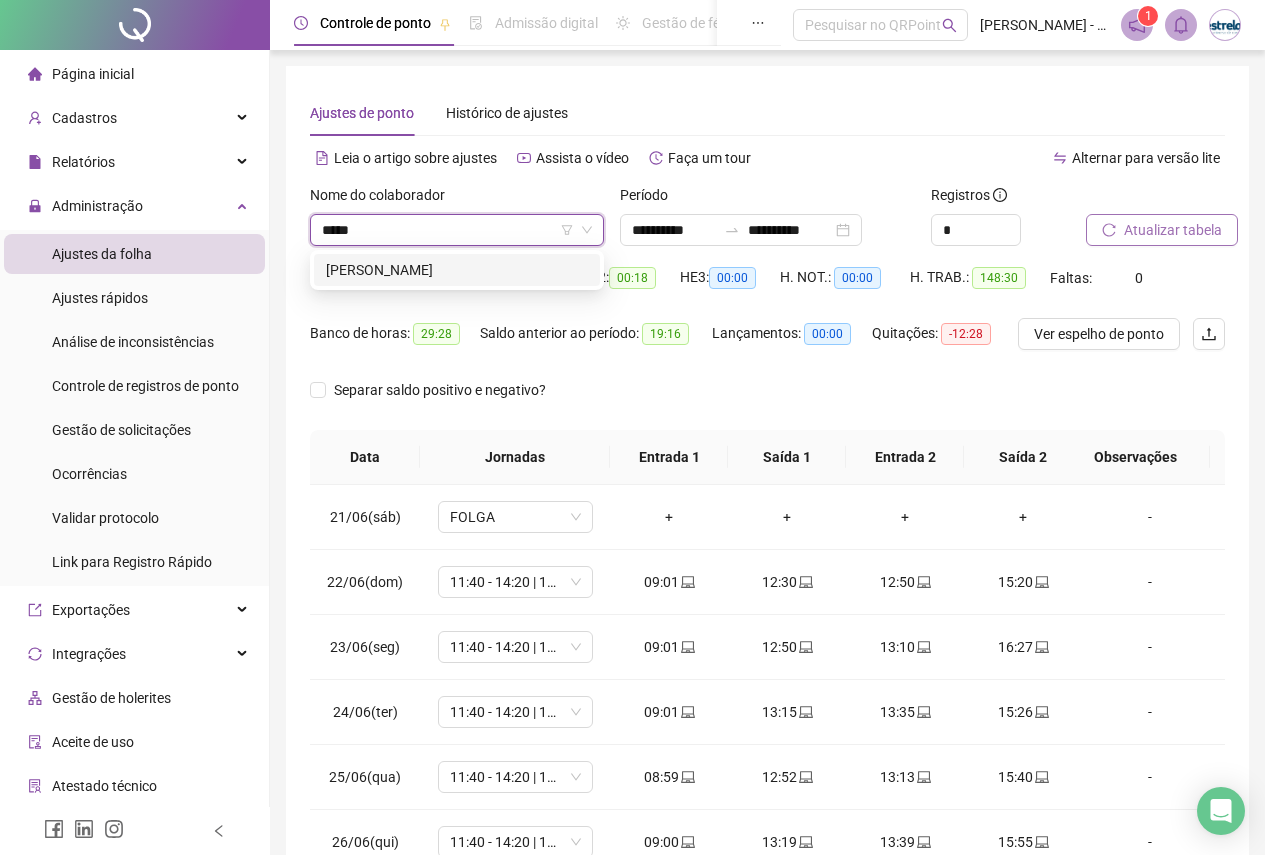 click on "[PERSON_NAME]" at bounding box center [457, 270] 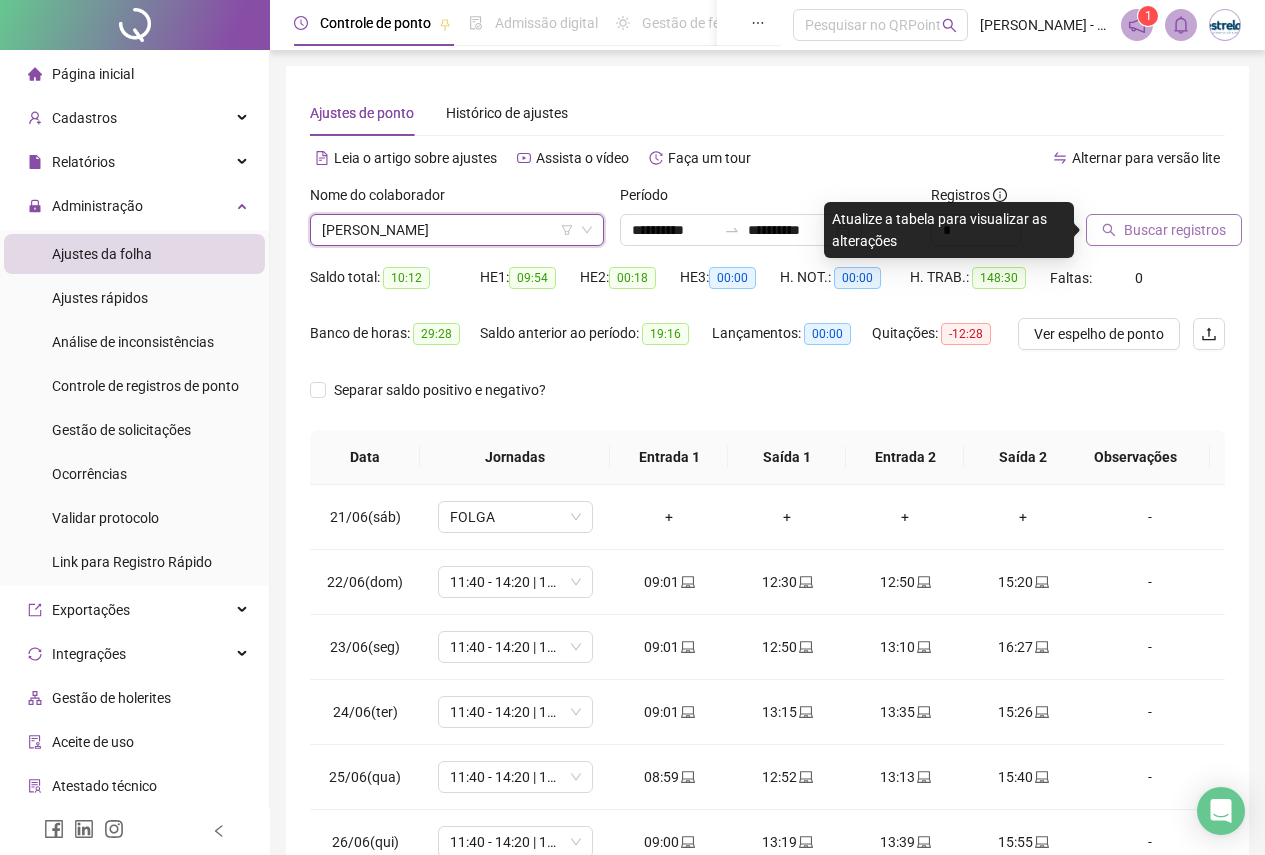 click on "Buscar registros" at bounding box center [1175, 230] 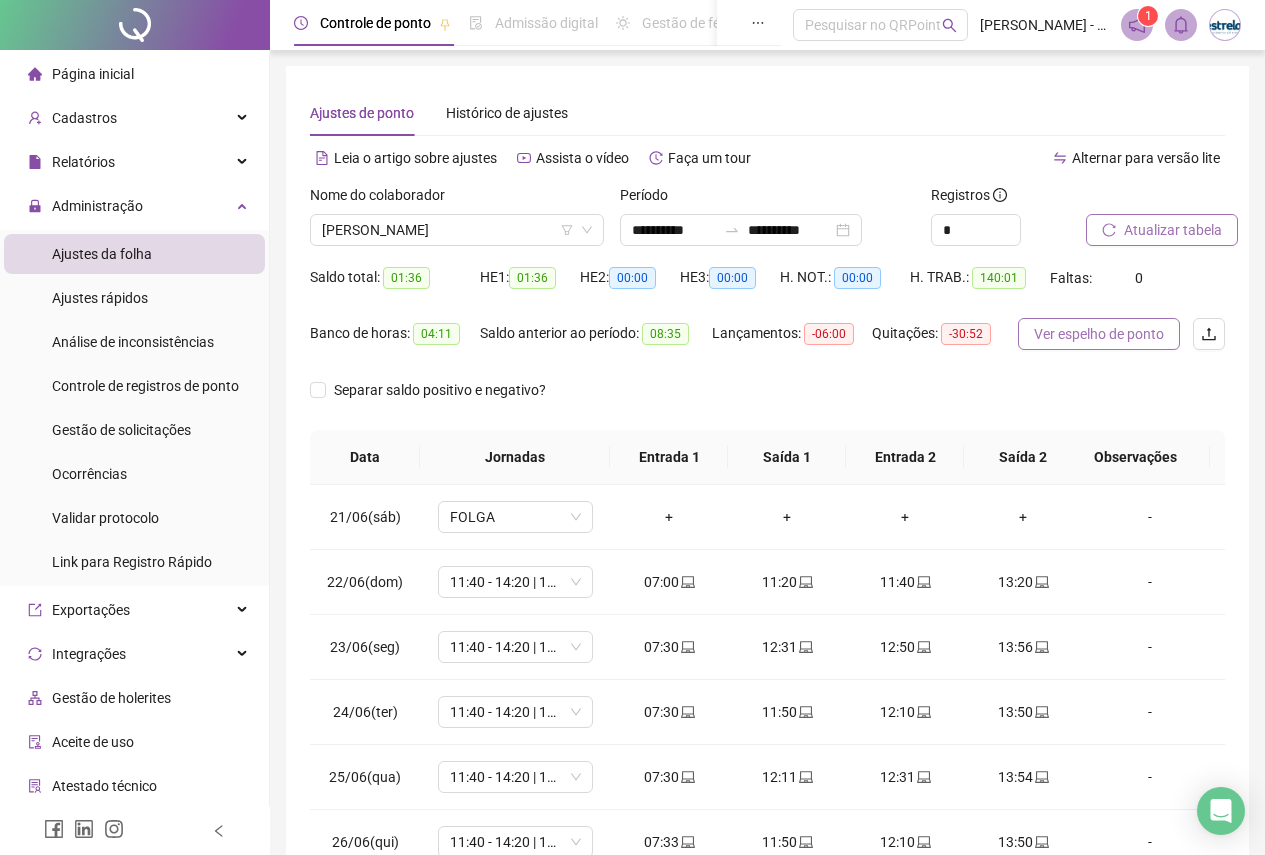 click on "Ver espelho de ponto" at bounding box center (1099, 334) 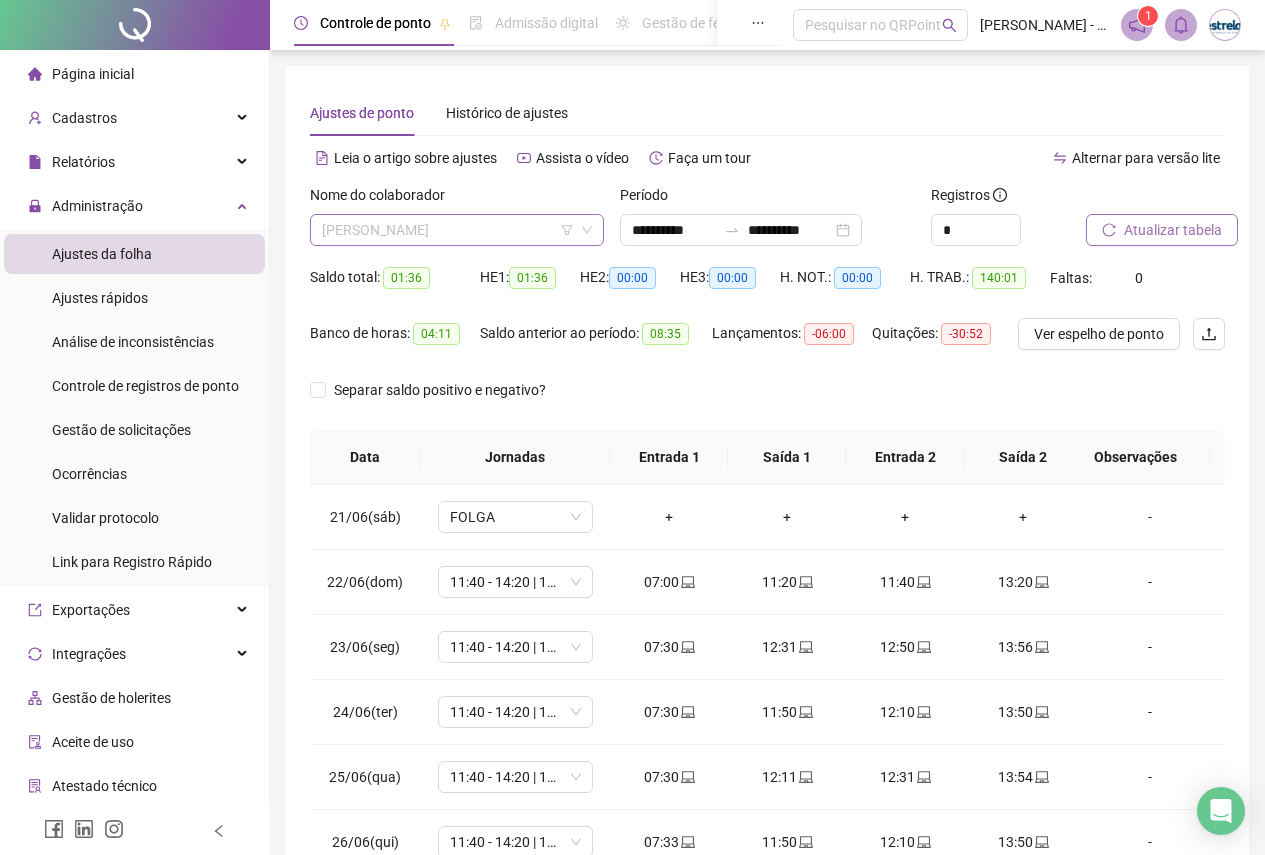 click on "[PERSON_NAME]" at bounding box center [457, 230] 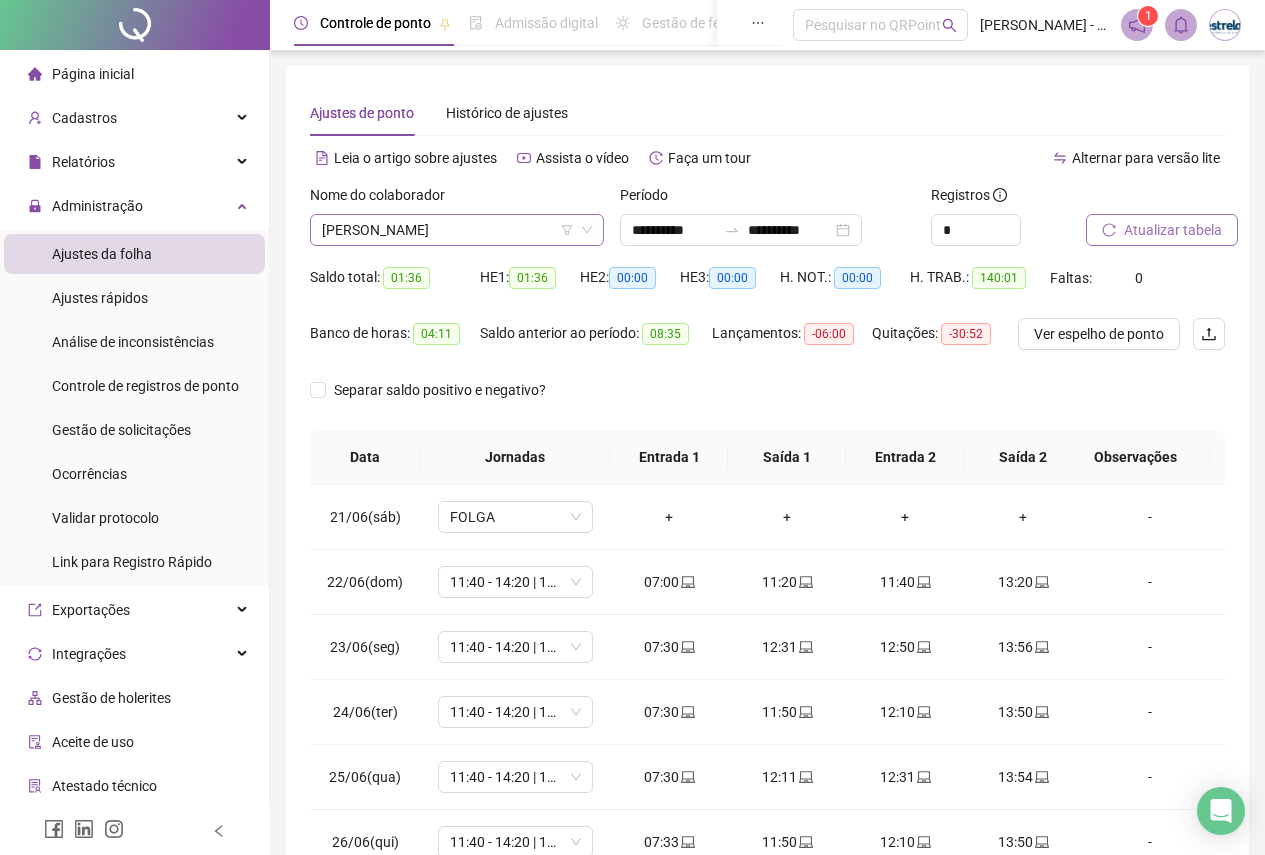 click on "[PERSON_NAME]" at bounding box center [457, 230] 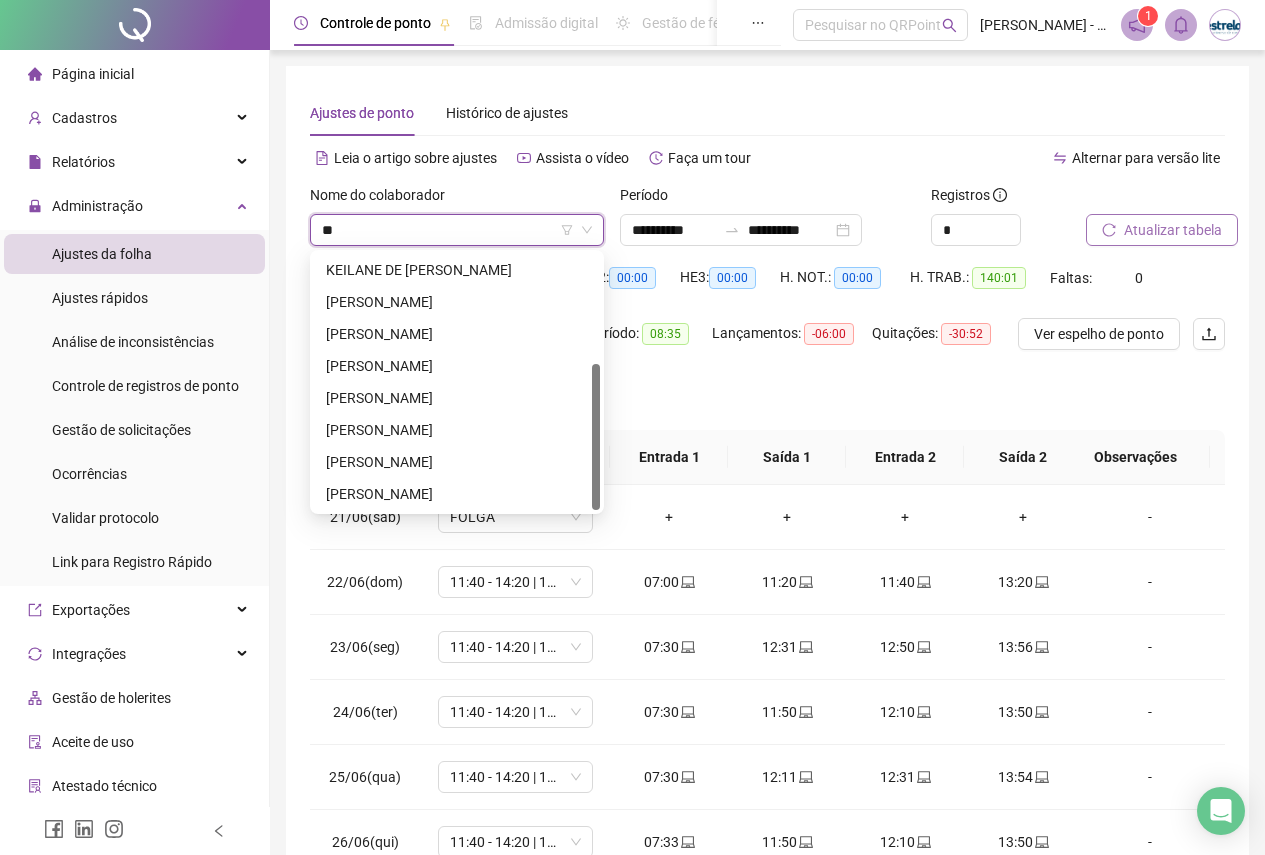 scroll, scrollTop: 0, scrollLeft: 0, axis: both 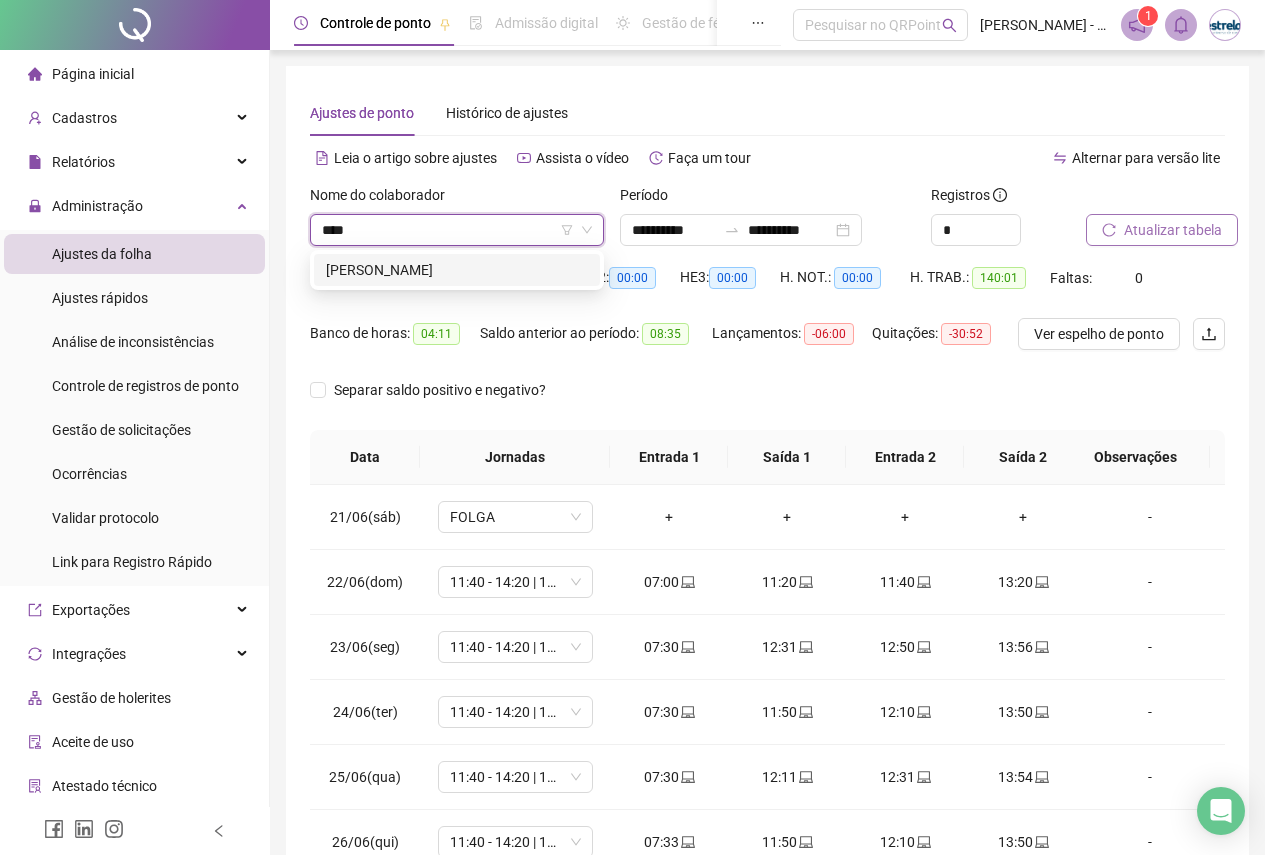 type on "*****" 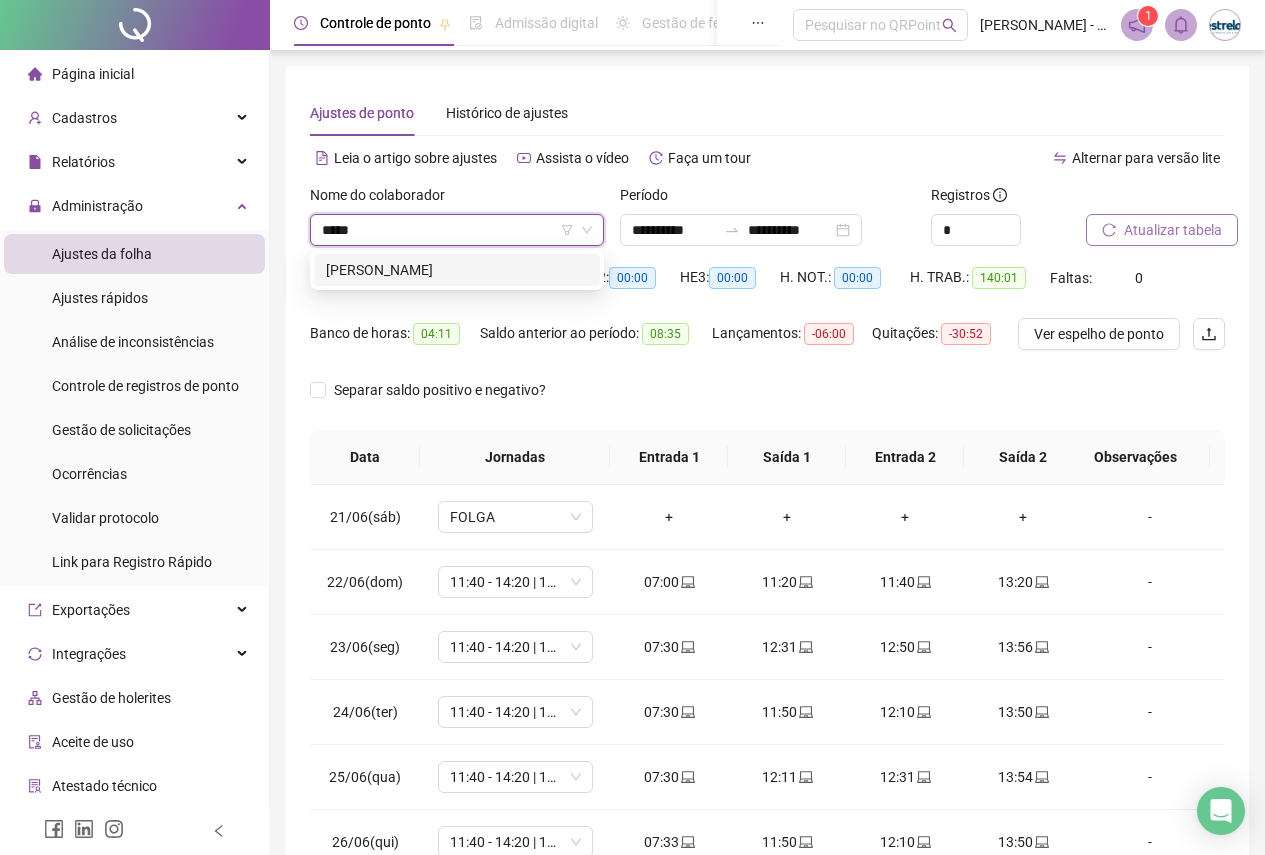 click on "[PERSON_NAME]" at bounding box center [457, 270] 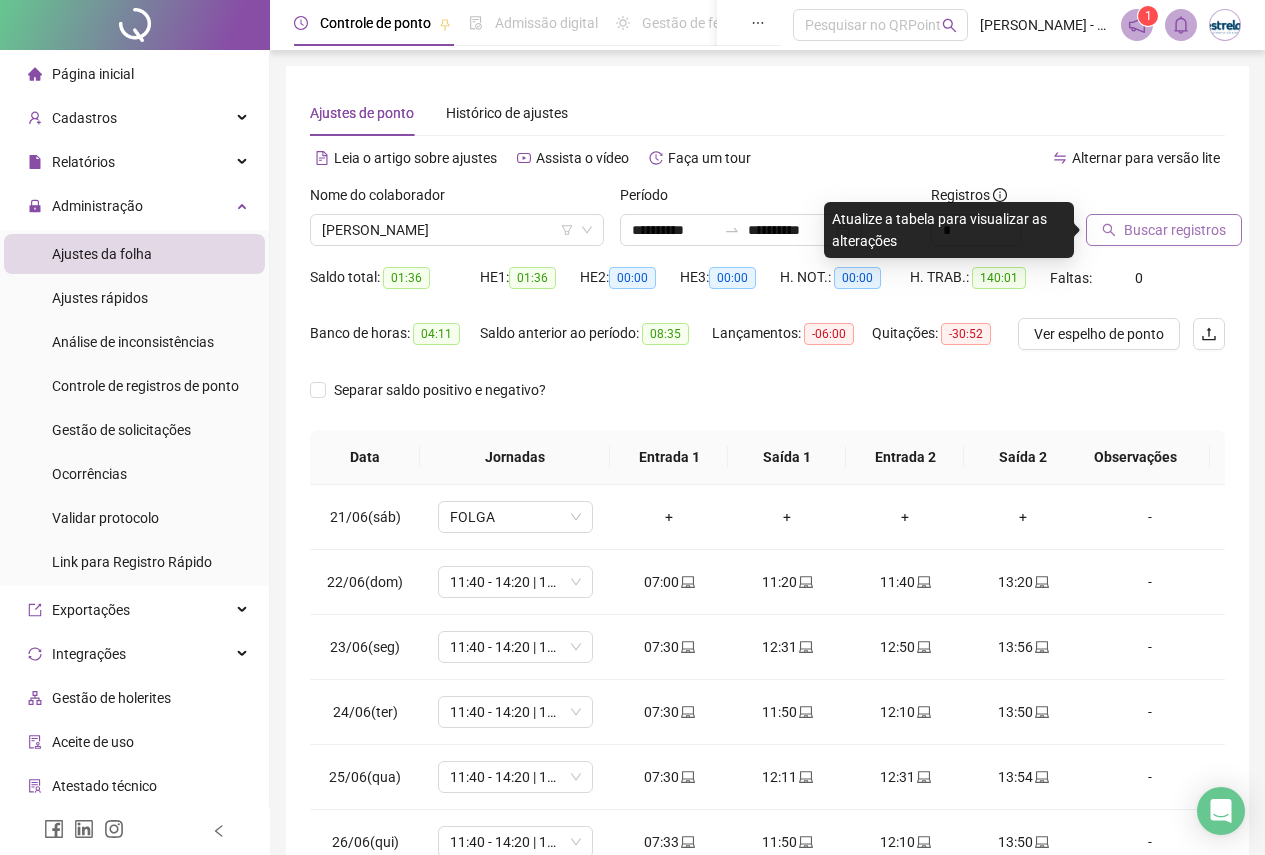 click on "Buscar registros" at bounding box center [1175, 230] 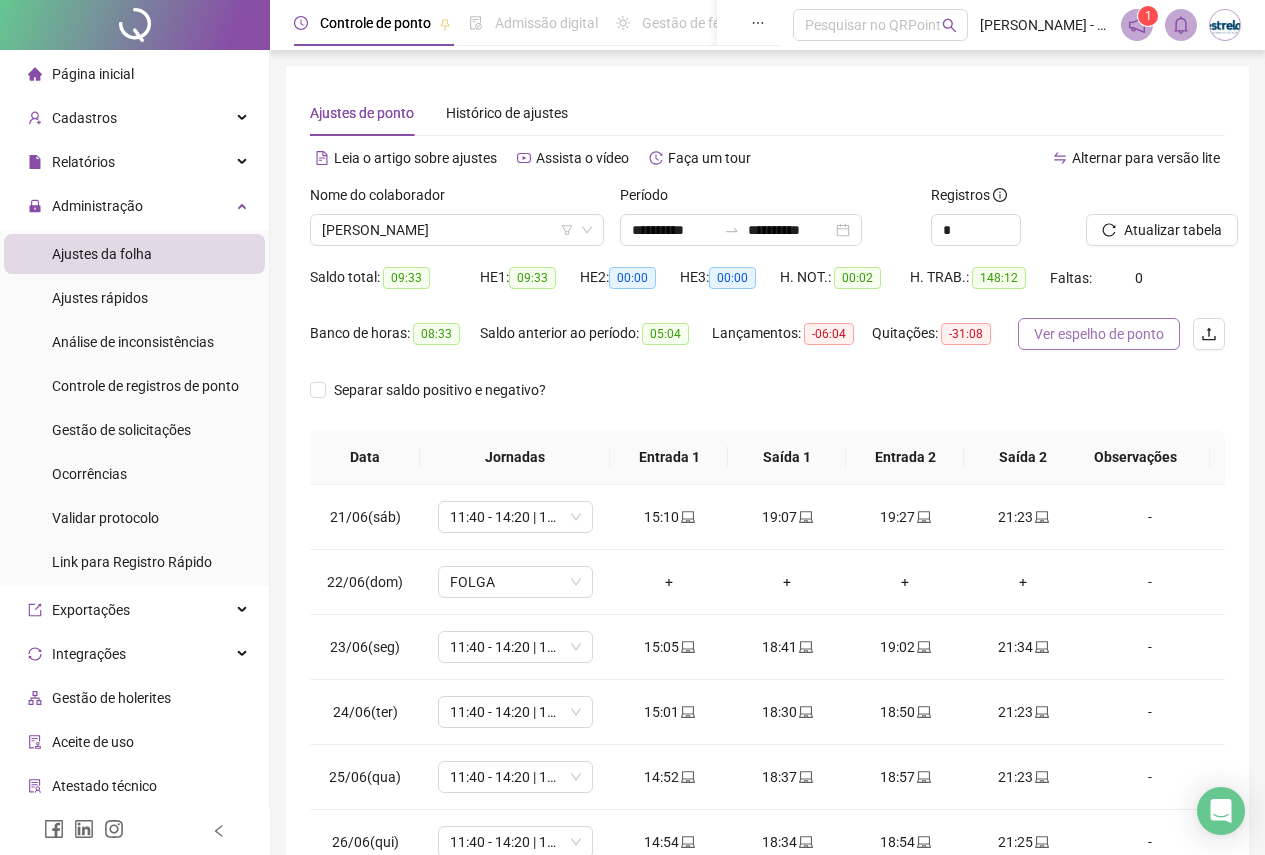 click on "Ver espelho de ponto" at bounding box center (1099, 334) 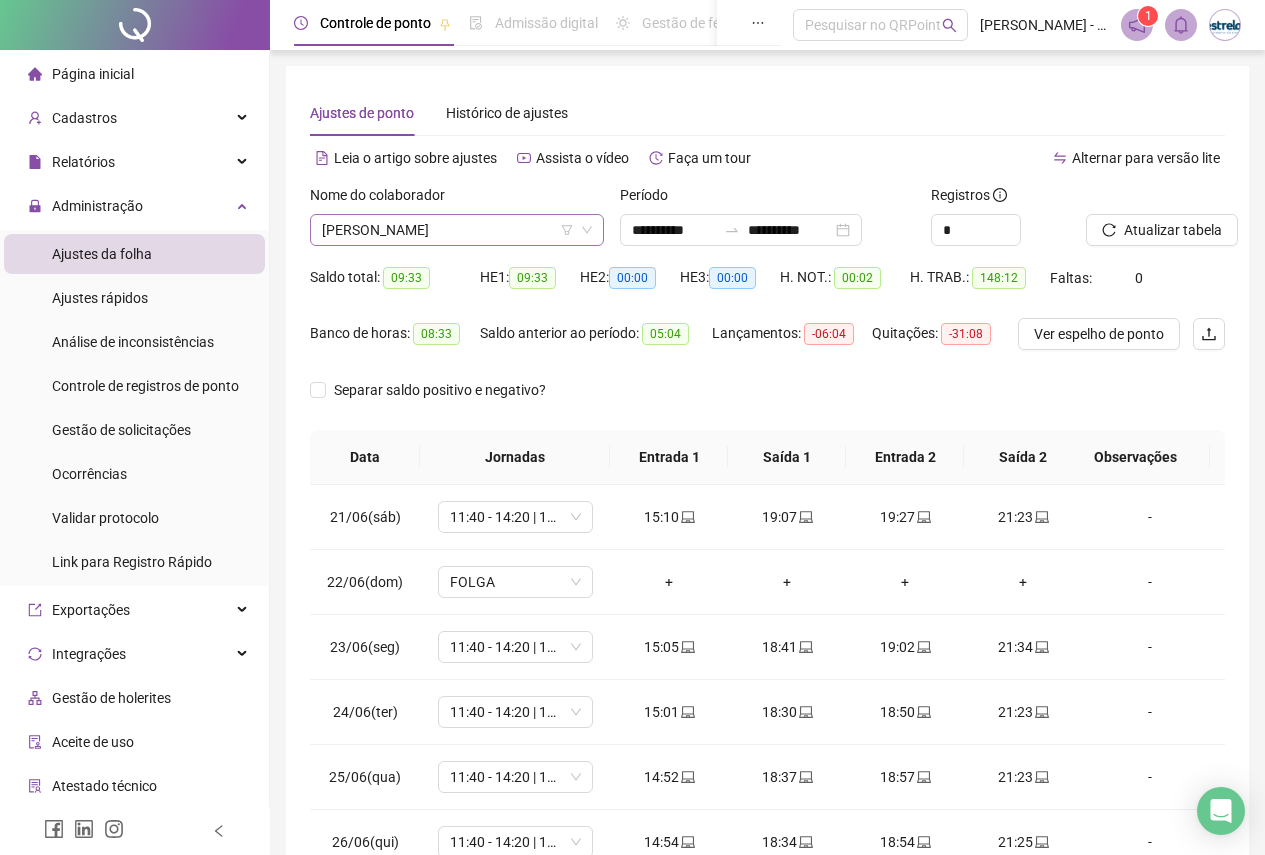 click on "[PERSON_NAME]" at bounding box center [457, 230] 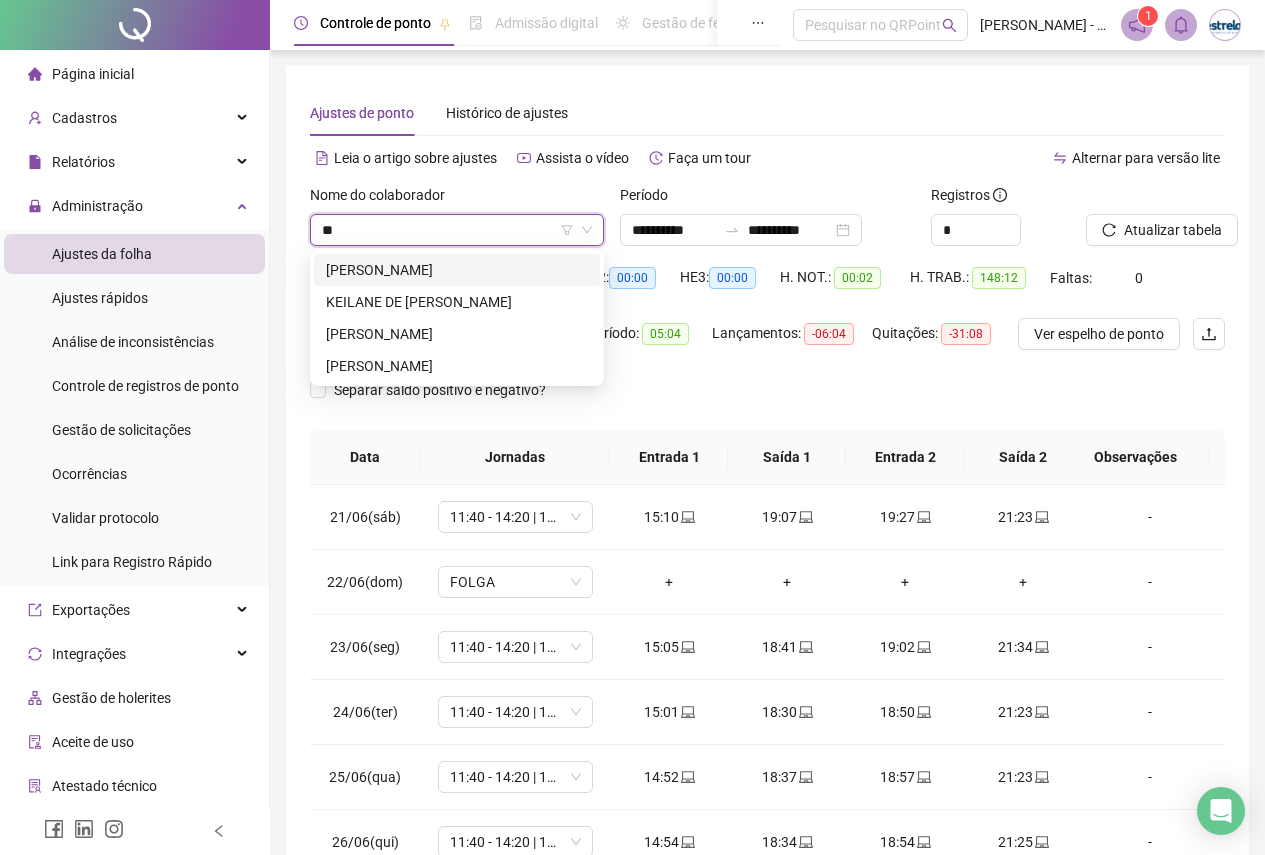 scroll, scrollTop: 0, scrollLeft: 0, axis: both 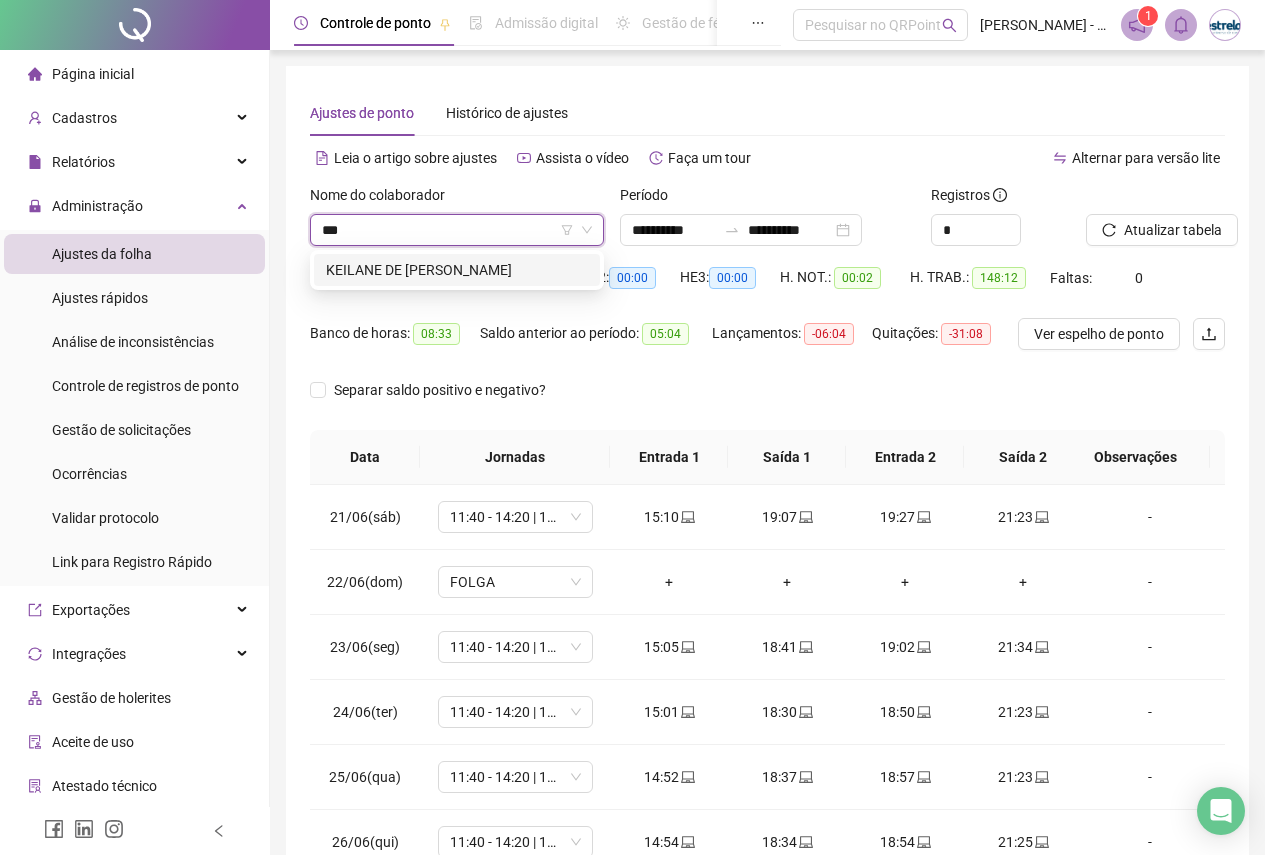click on "KEILANE DE [PERSON_NAME]" at bounding box center (457, 270) 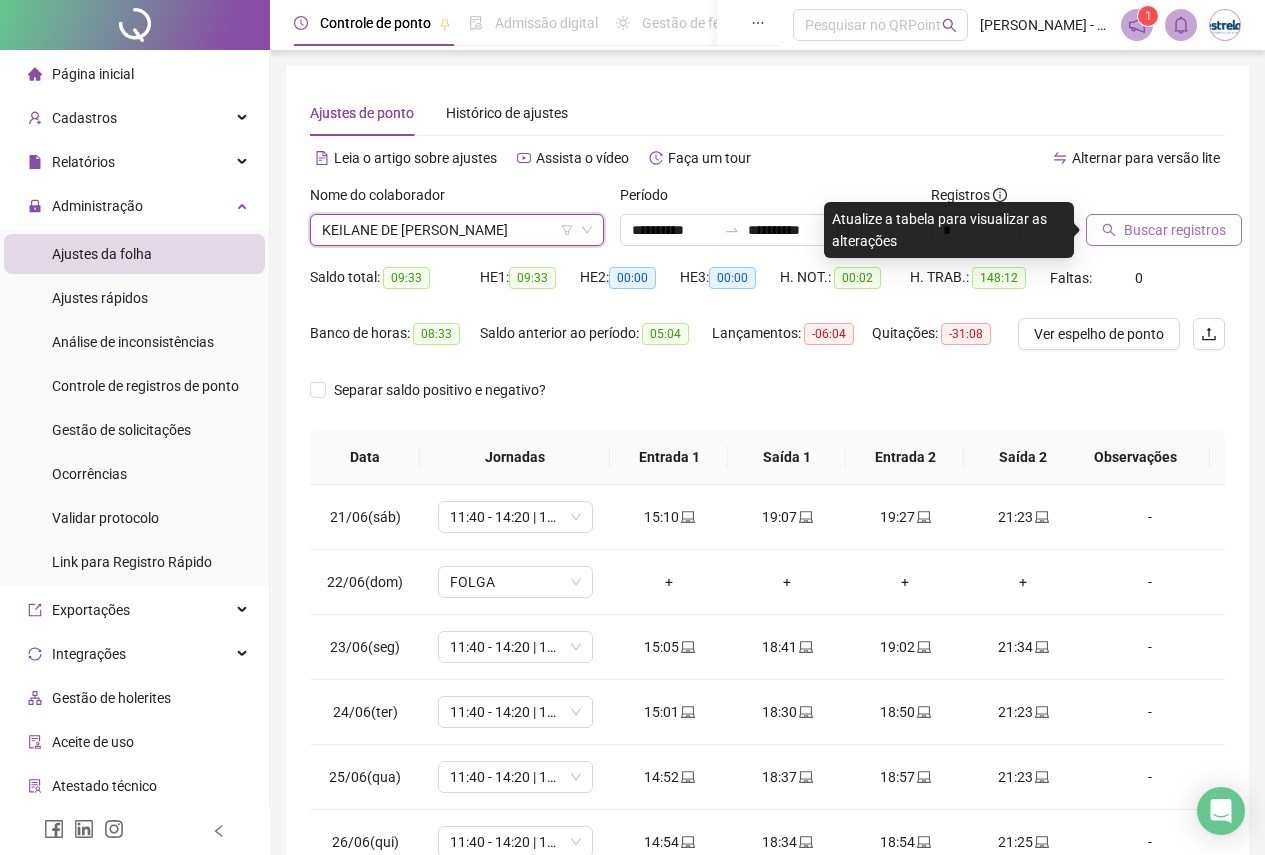click on "Buscar registros" at bounding box center [1175, 230] 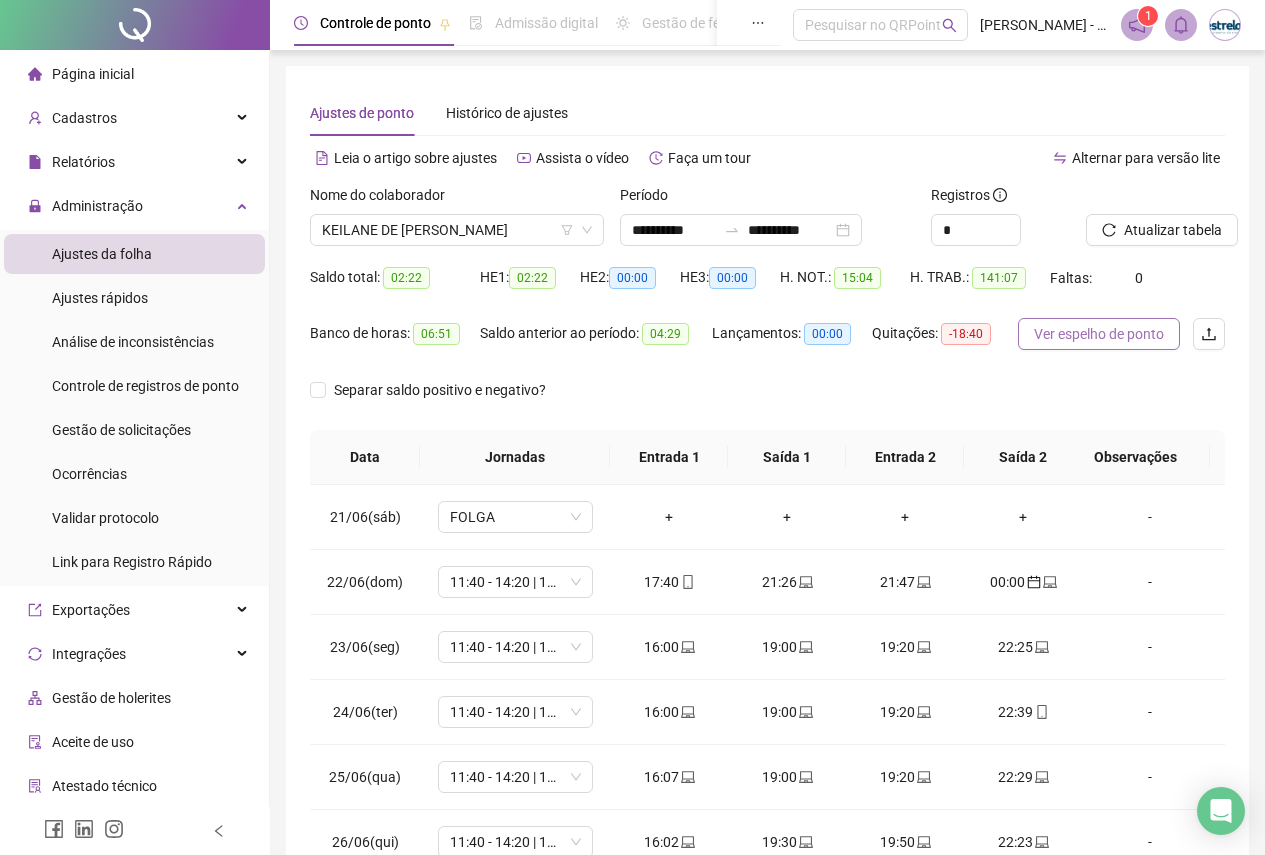 click on "Ver espelho de ponto" at bounding box center [1099, 334] 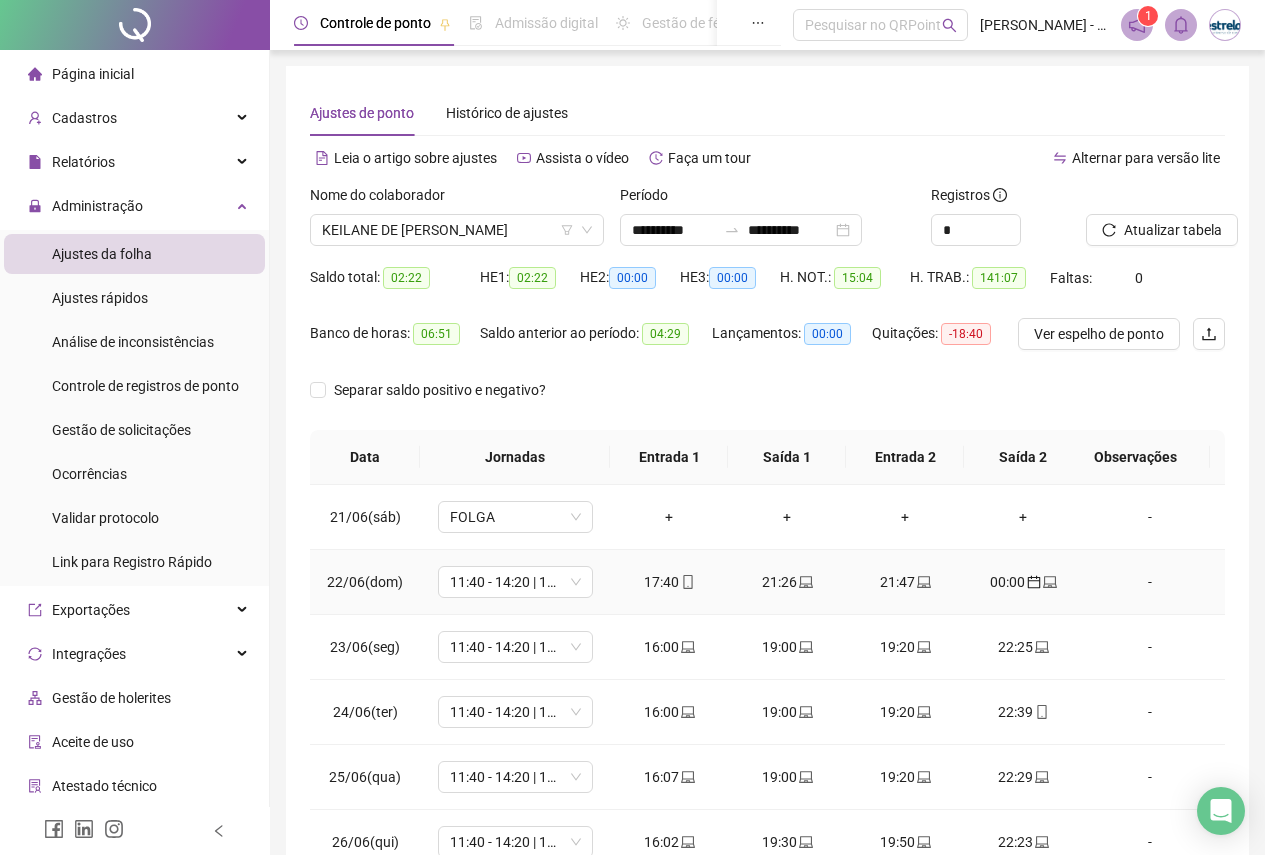 click at bounding box center (687, 582) 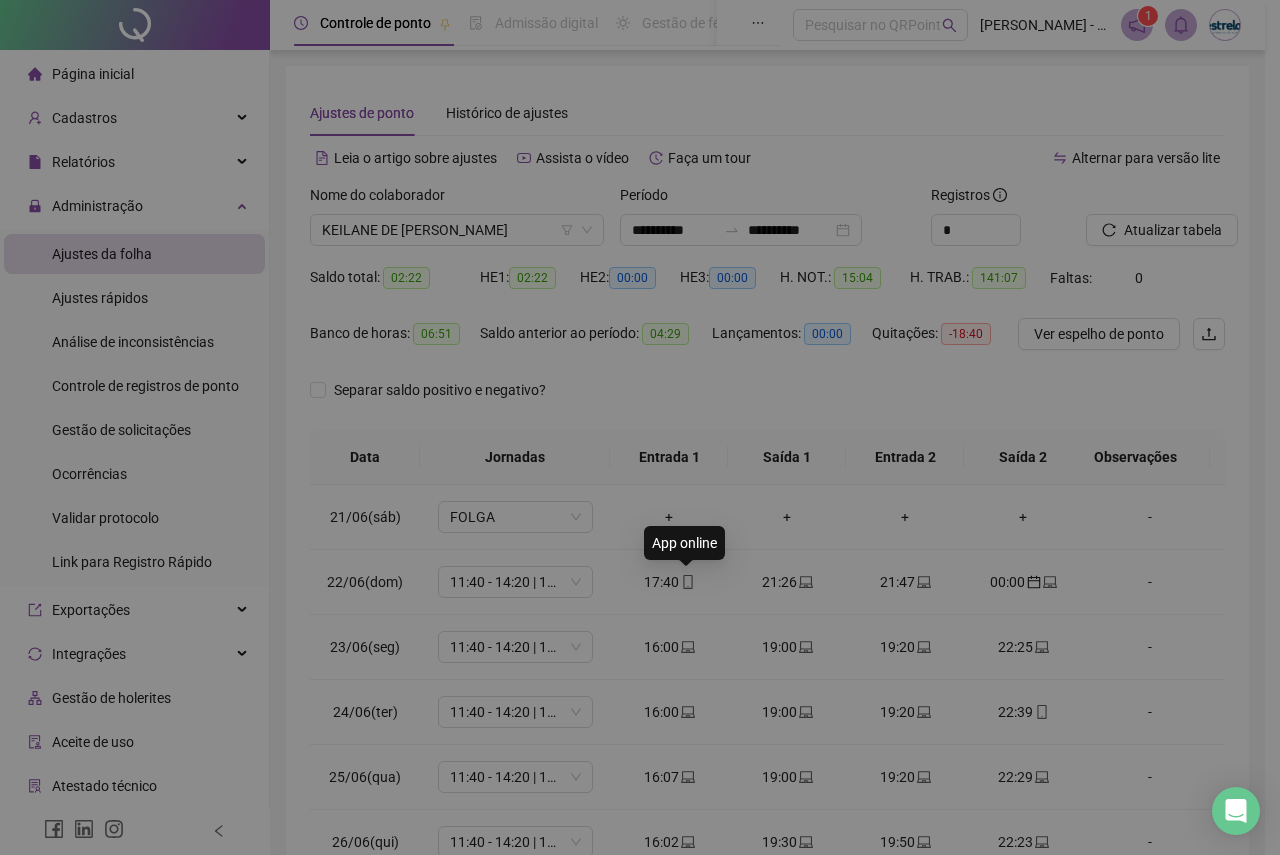 type on "**********" 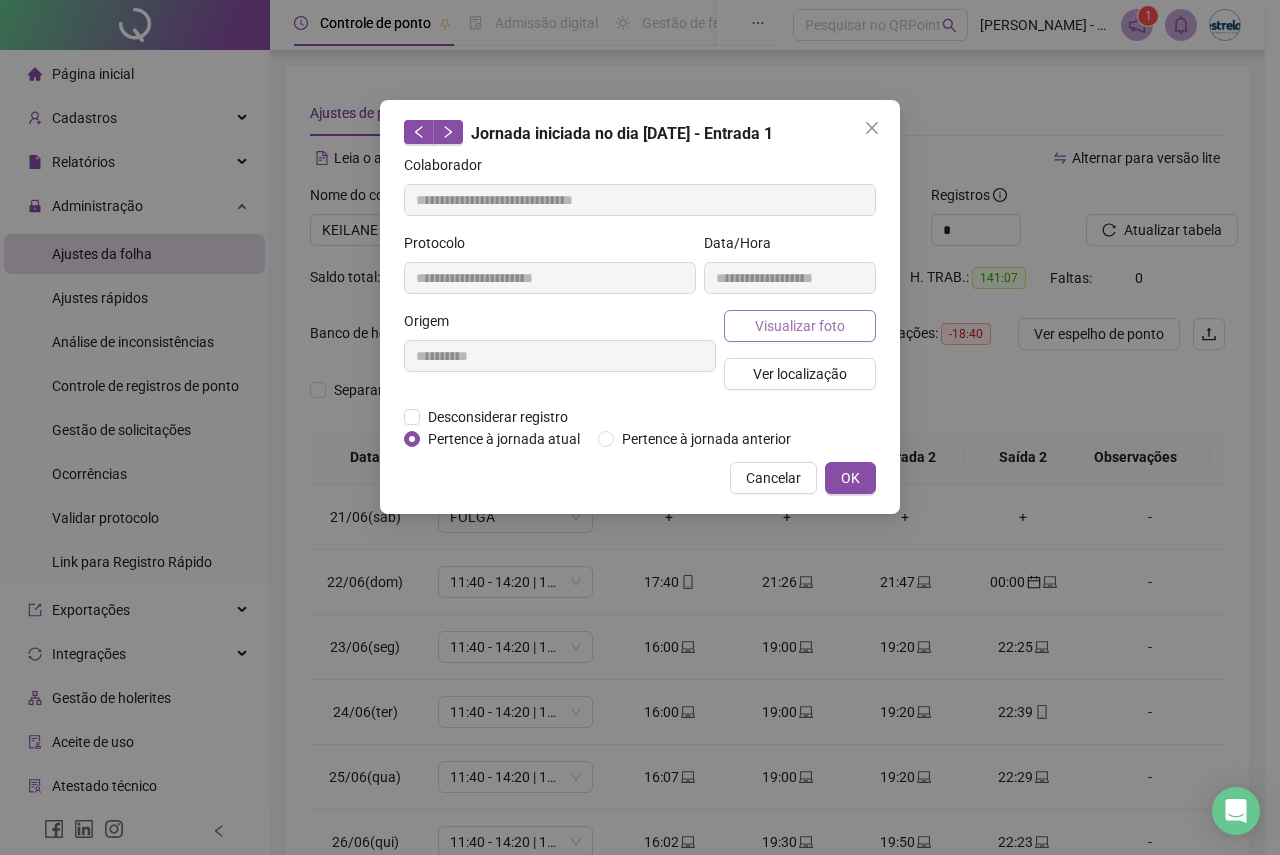 click on "Visualizar foto" at bounding box center (800, 326) 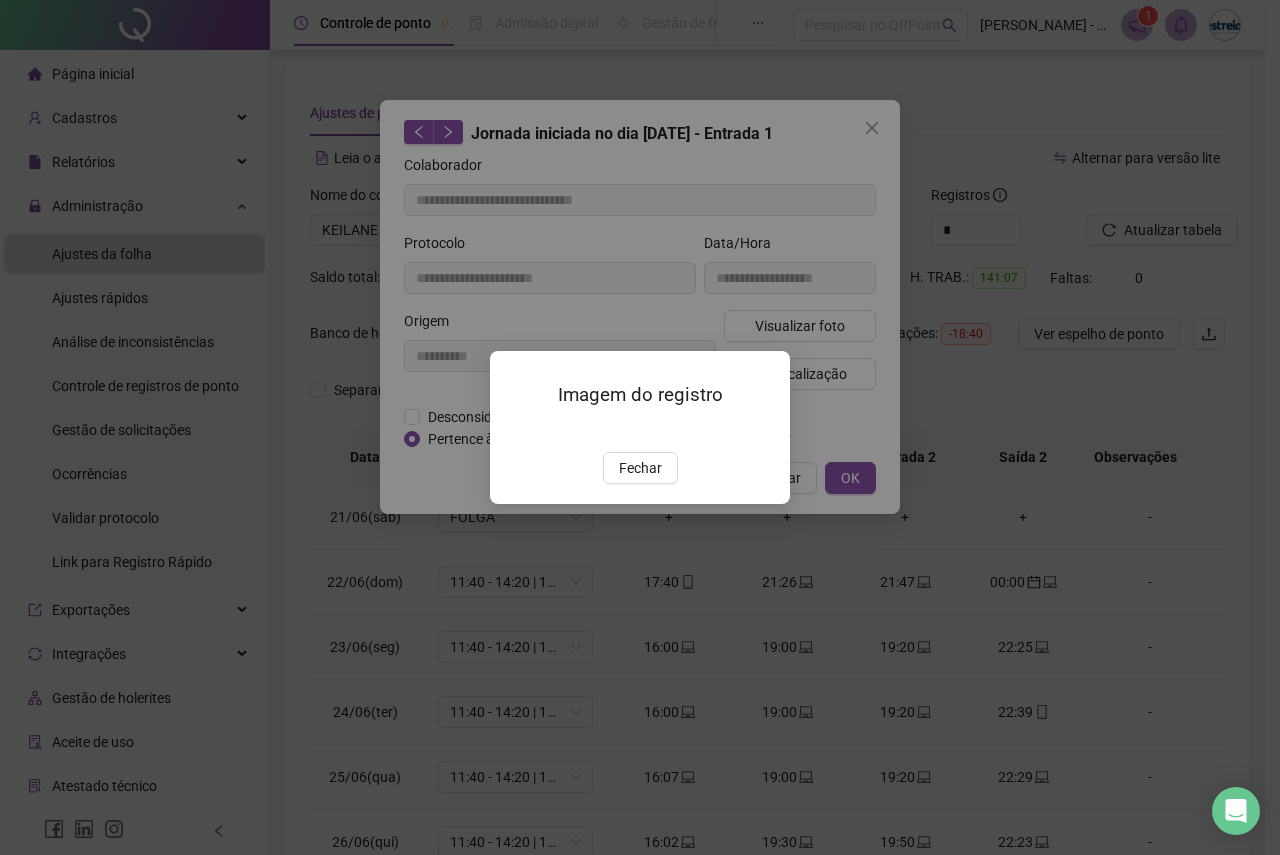 click on "Fechar" at bounding box center [640, 468] 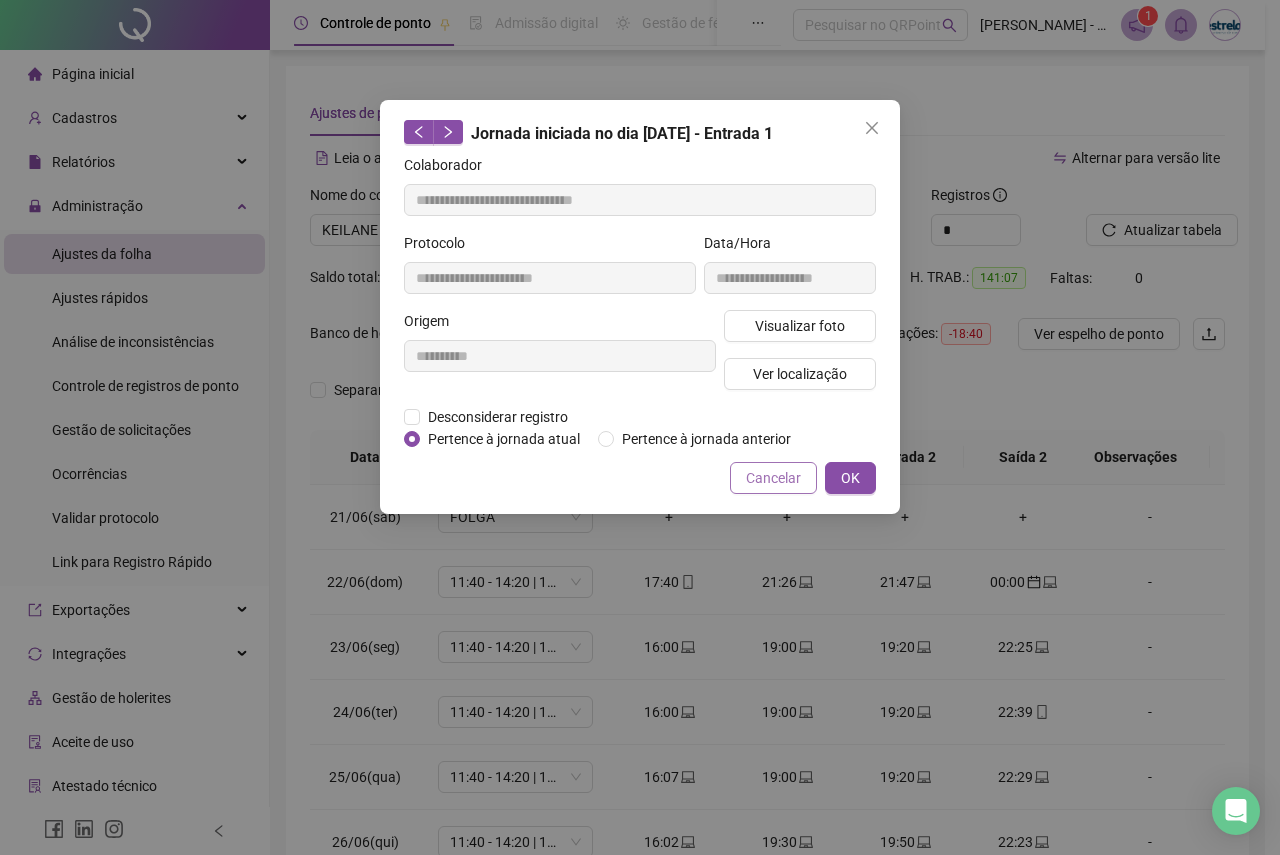 click on "Cancelar" at bounding box center (773, 478) 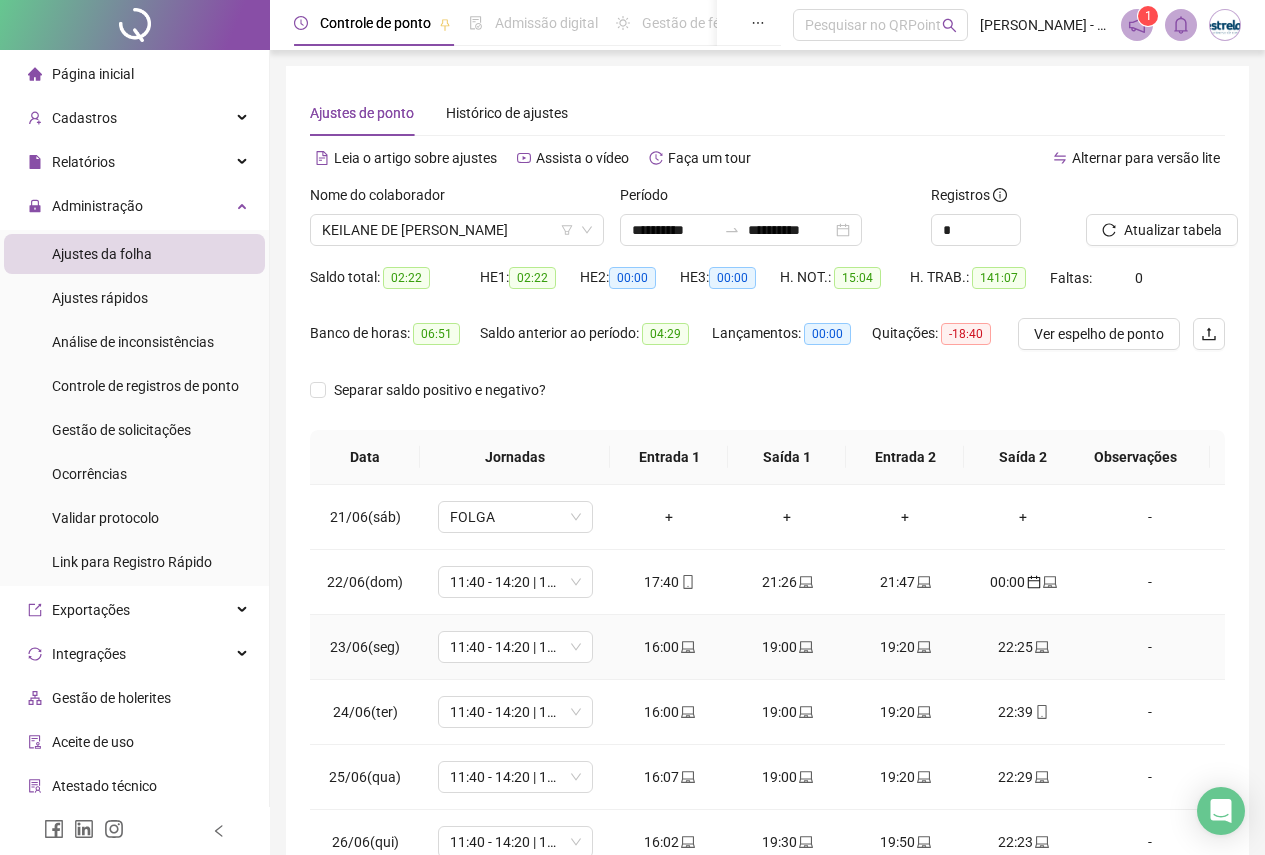 click on "16:00" at bounding box center (669, 647) 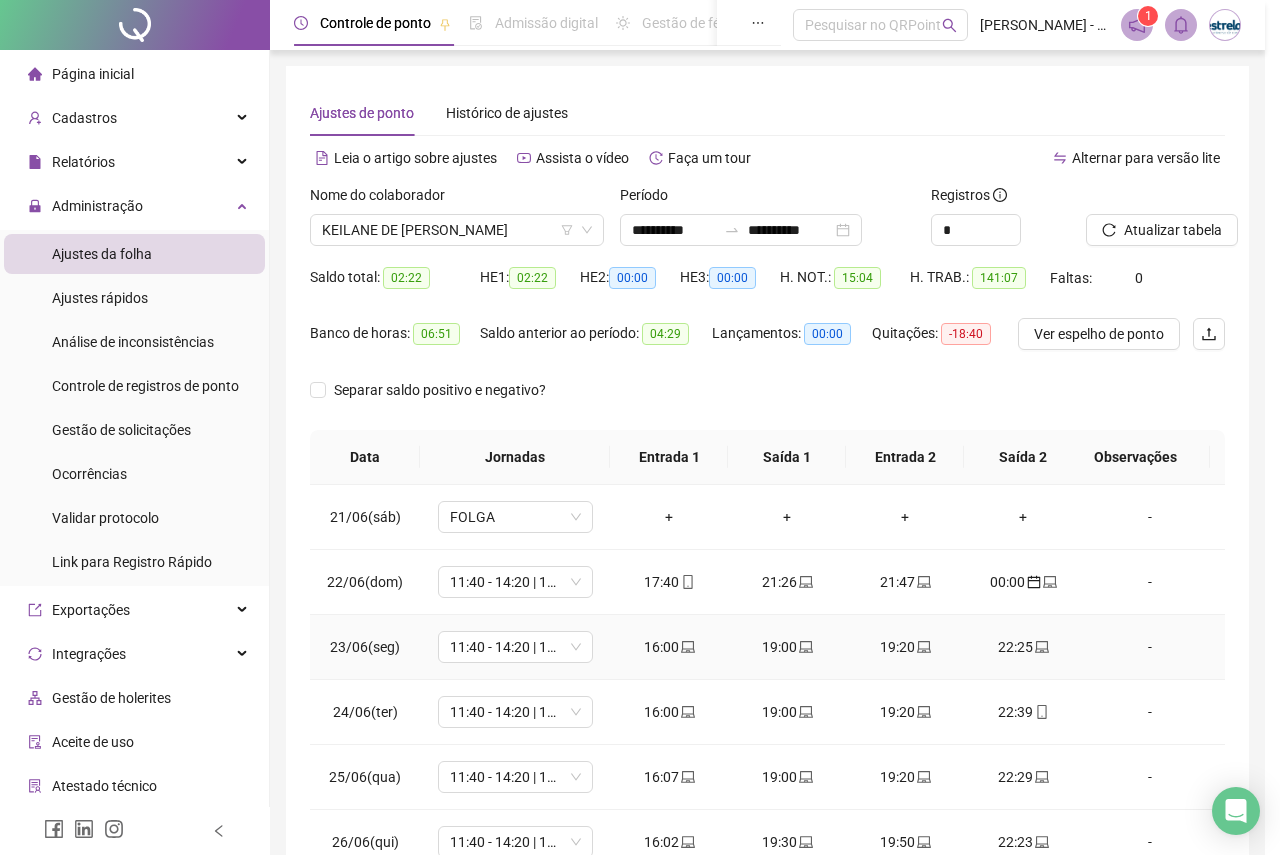 type on "**********" 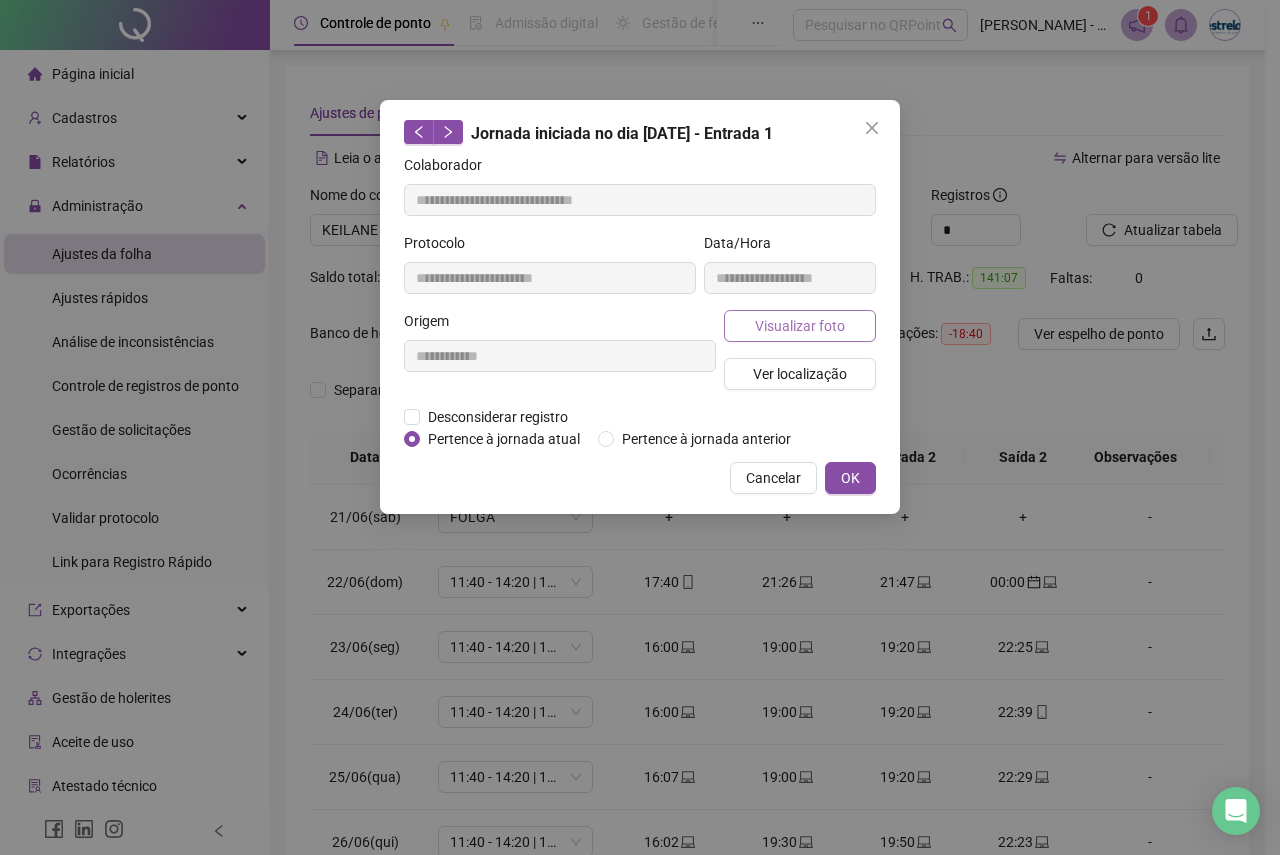click on "Visualizar foto" at bounding box center (800, 326) 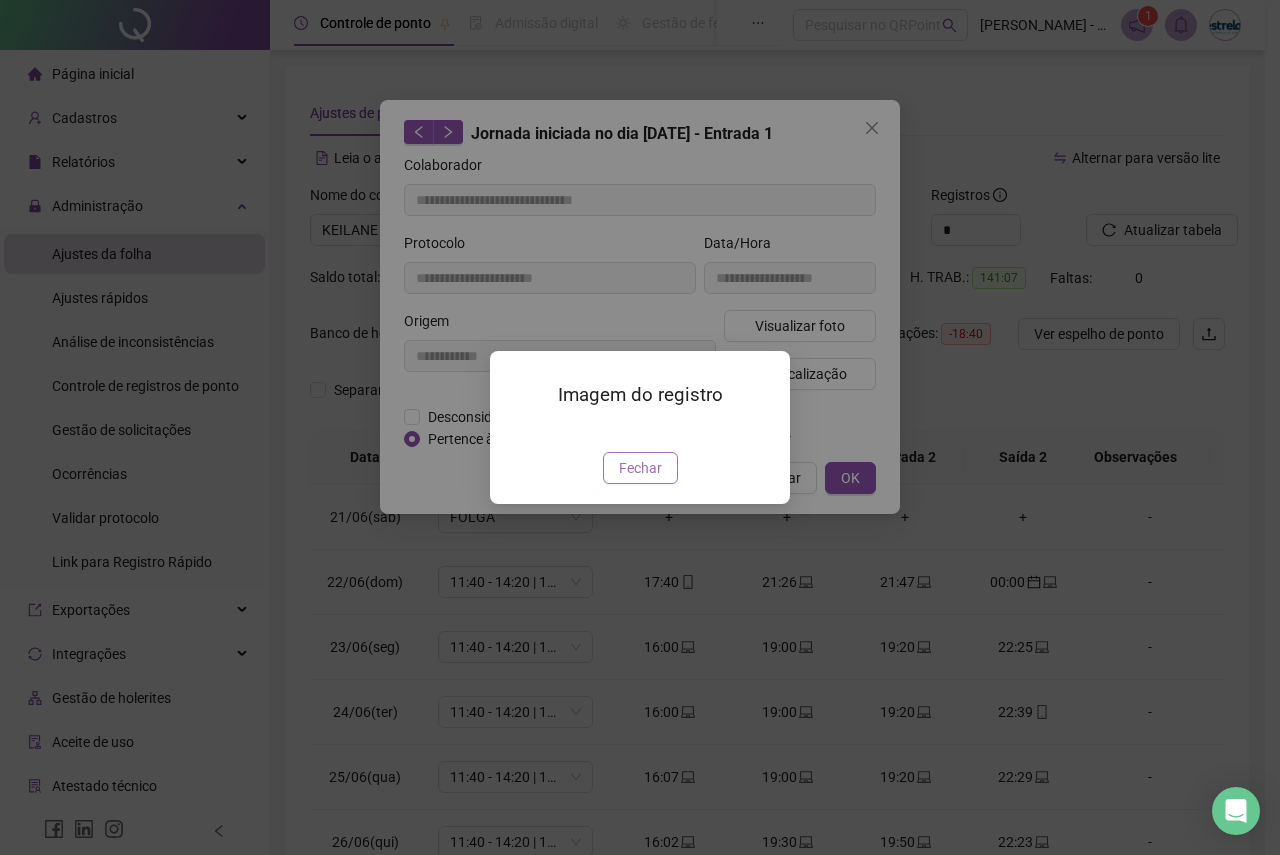 click on "Fechar" at bounding box center (640, 468) 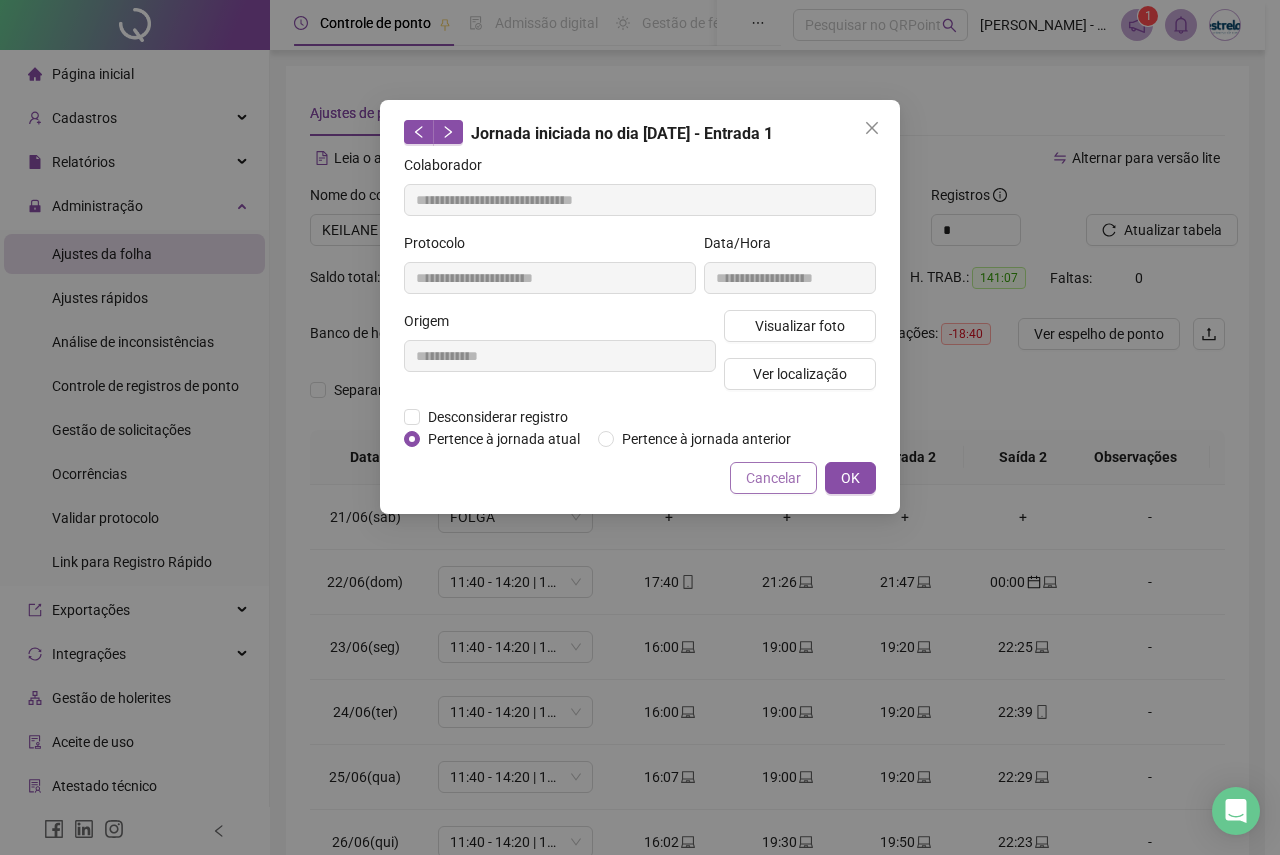 click on "Cancelar" at bounding box center [773, 478] 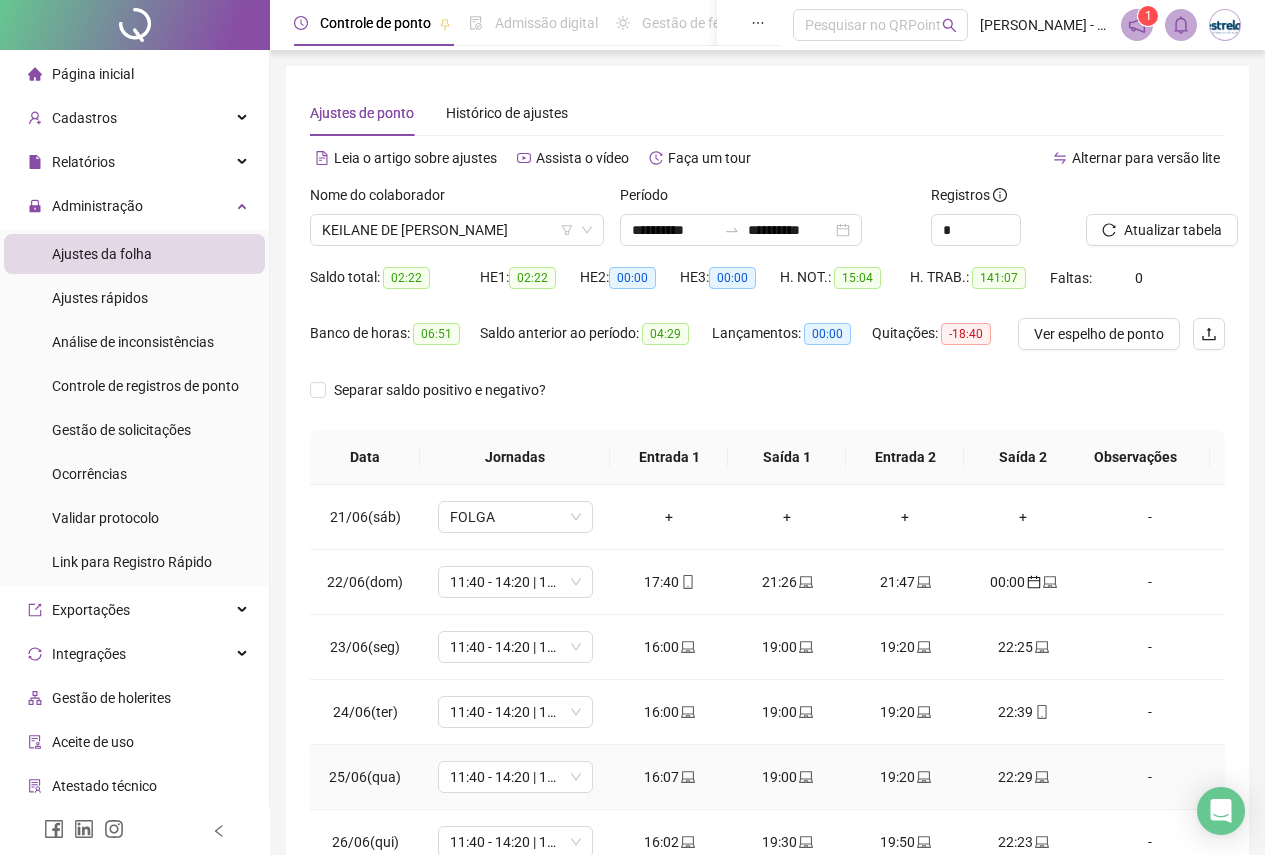 click on "16:07" at bounding box center [669, 777] 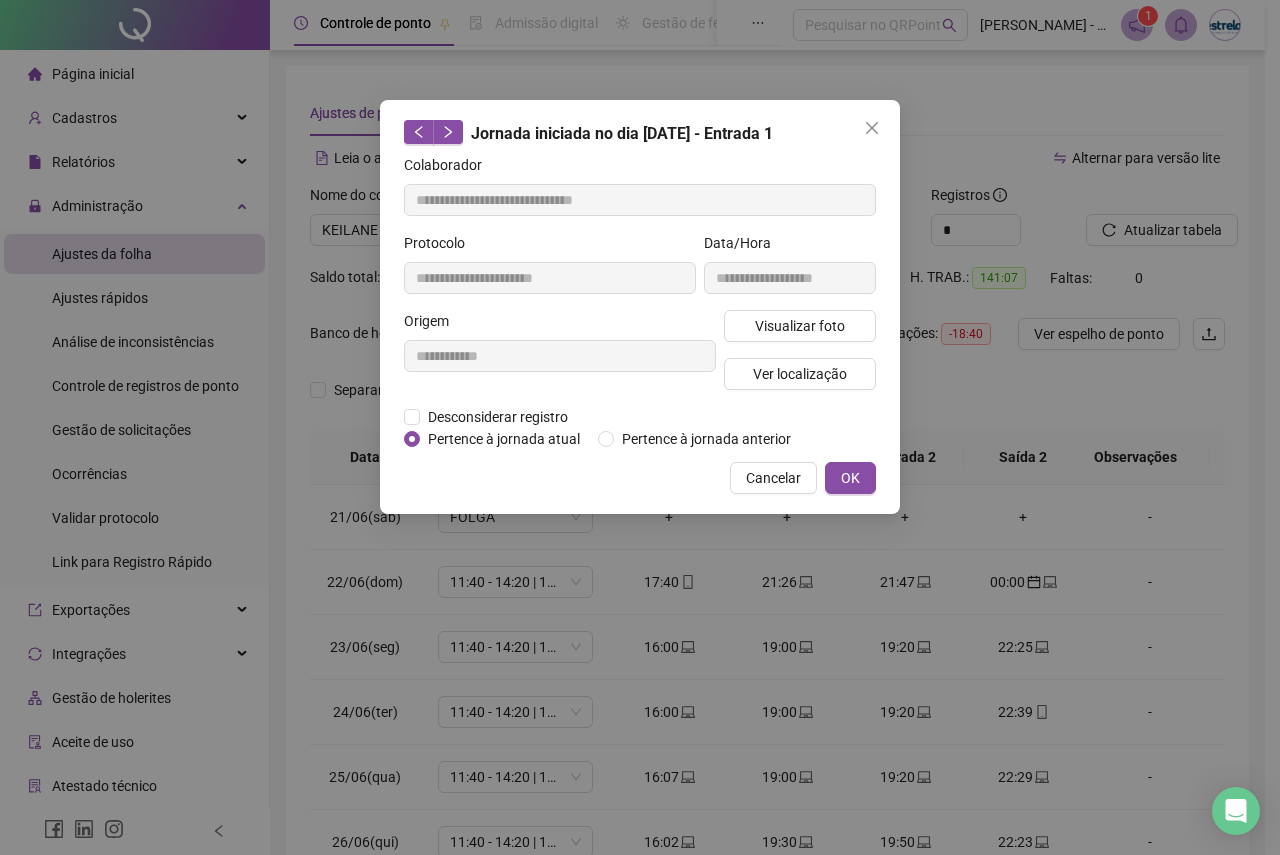 type on "**********" 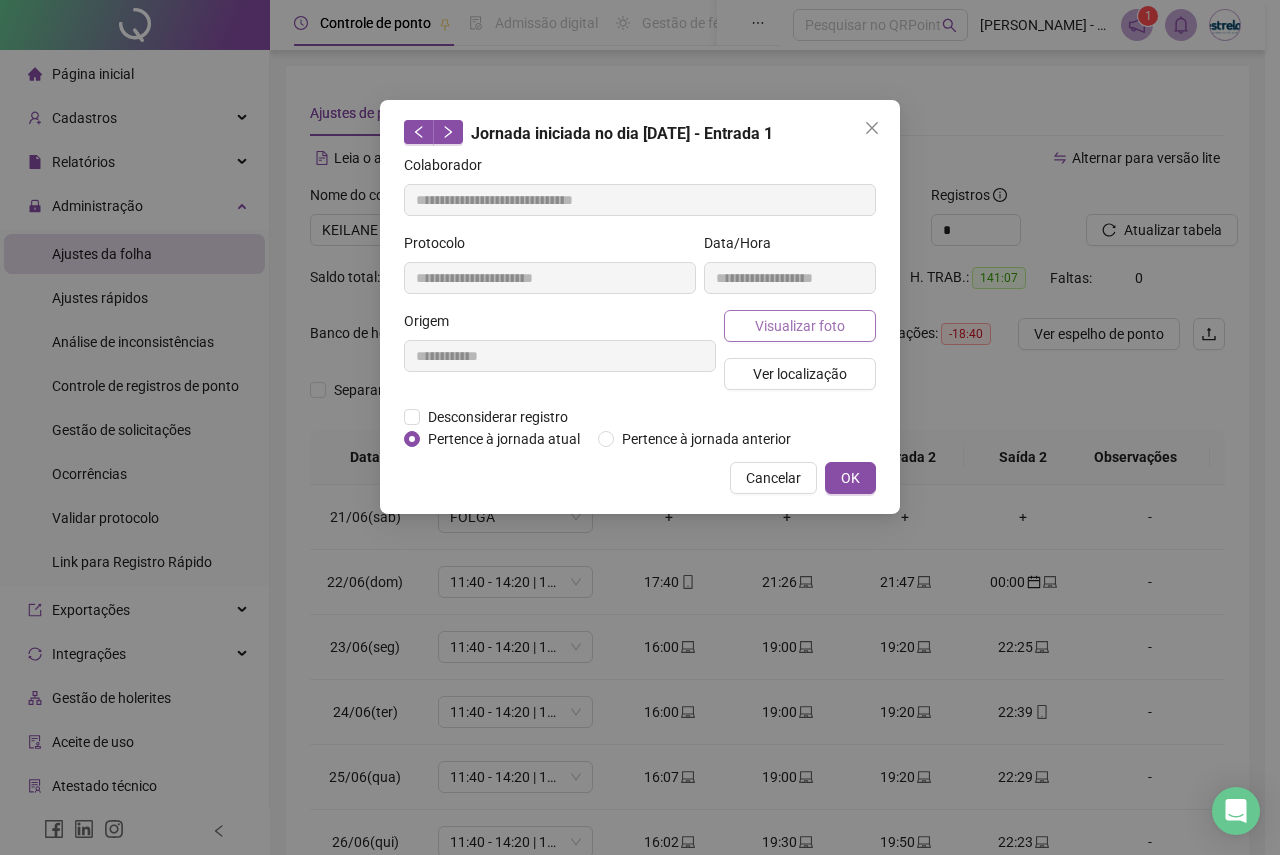 click on "Visualizar foto" at bounding box center [800, 326] 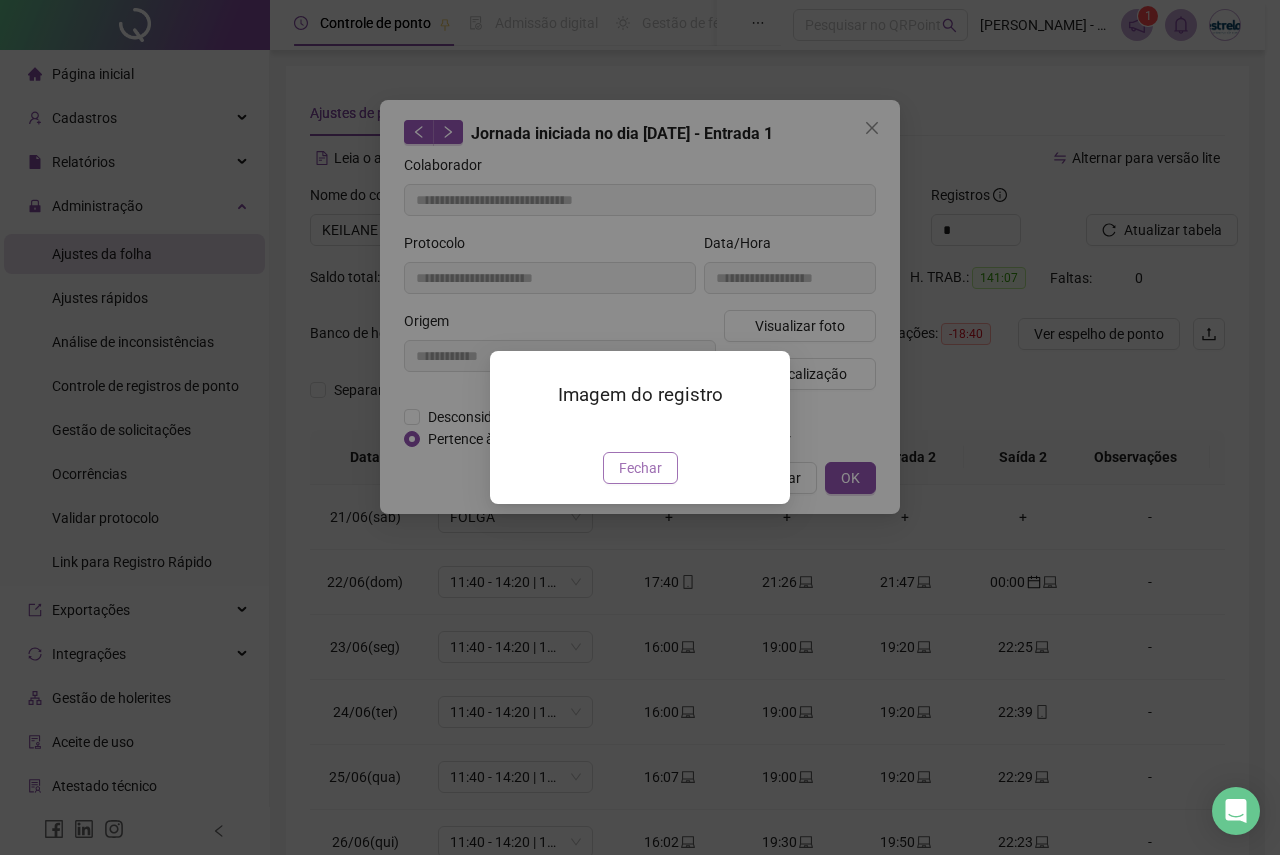 click on "Fechar" at bounding box center (640, 468) 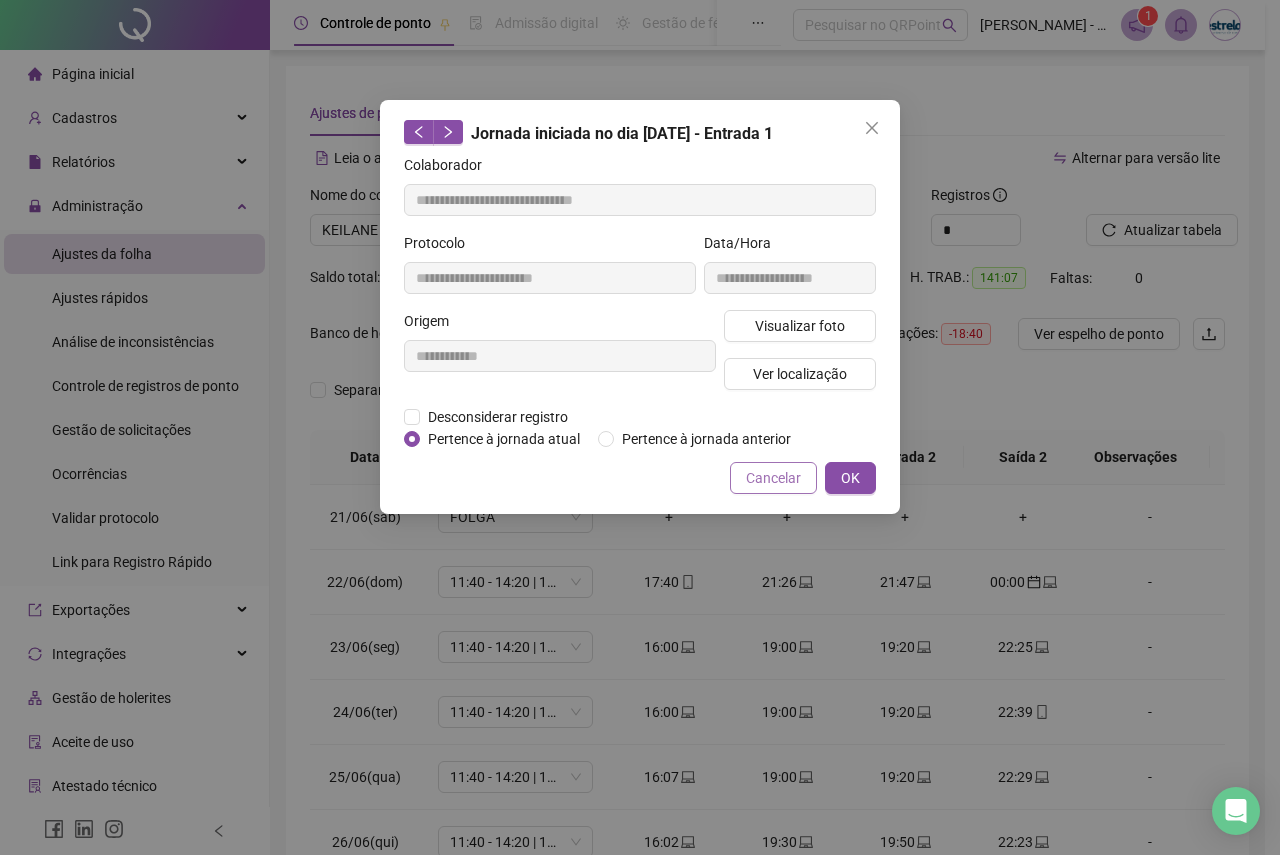 click on "Cancelar" at bounding box center [773, 478] 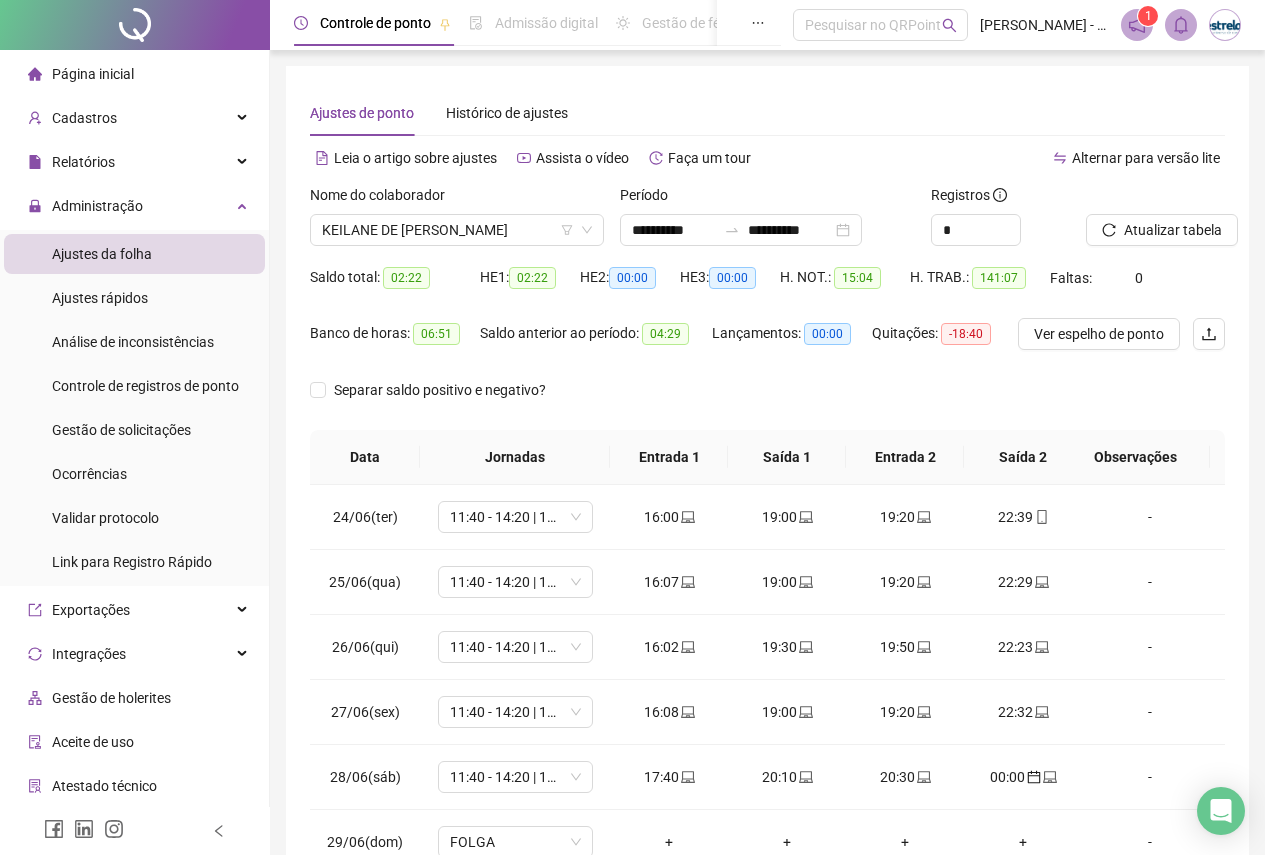 scroll, scrollTop: 200, scrollLeft: 0, axis: vertical 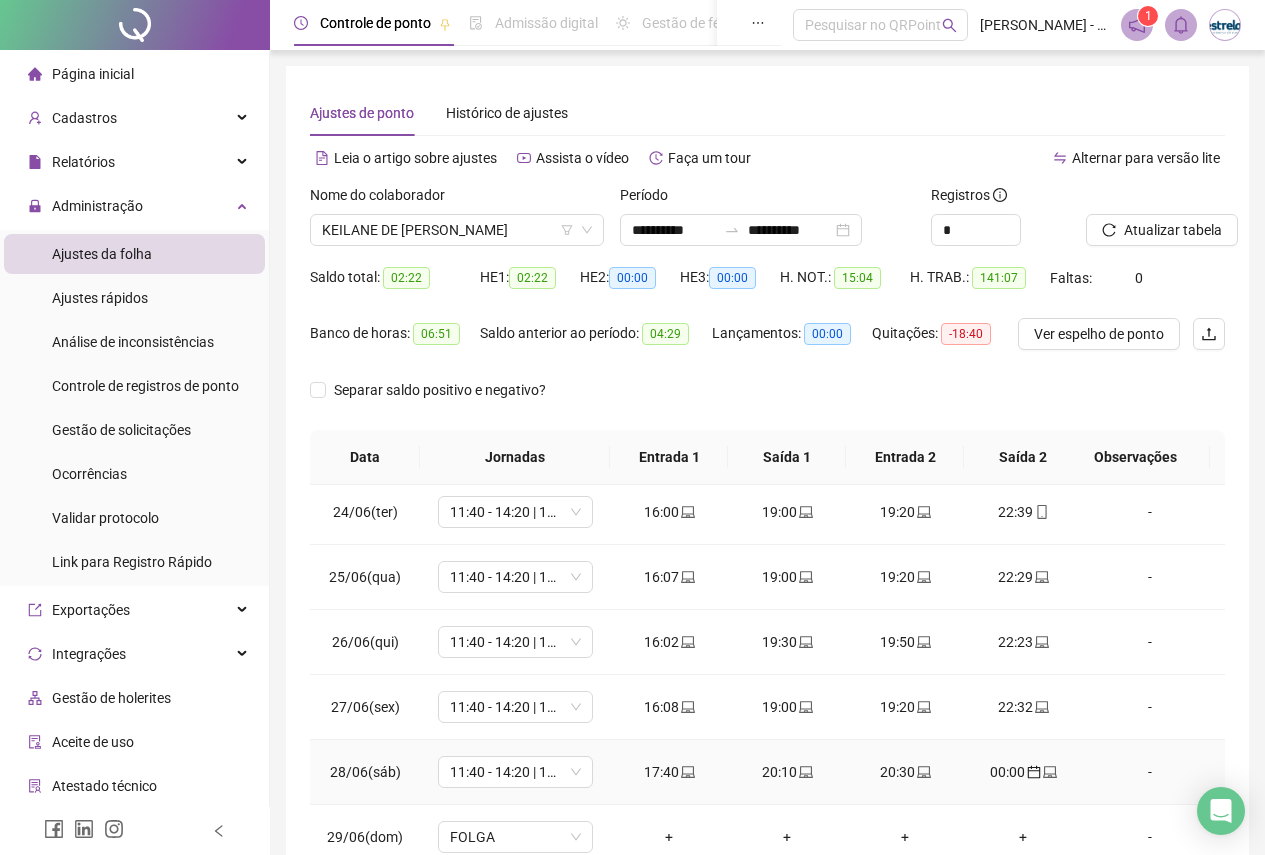 click on "17:40" at bounding box center (669, 772) 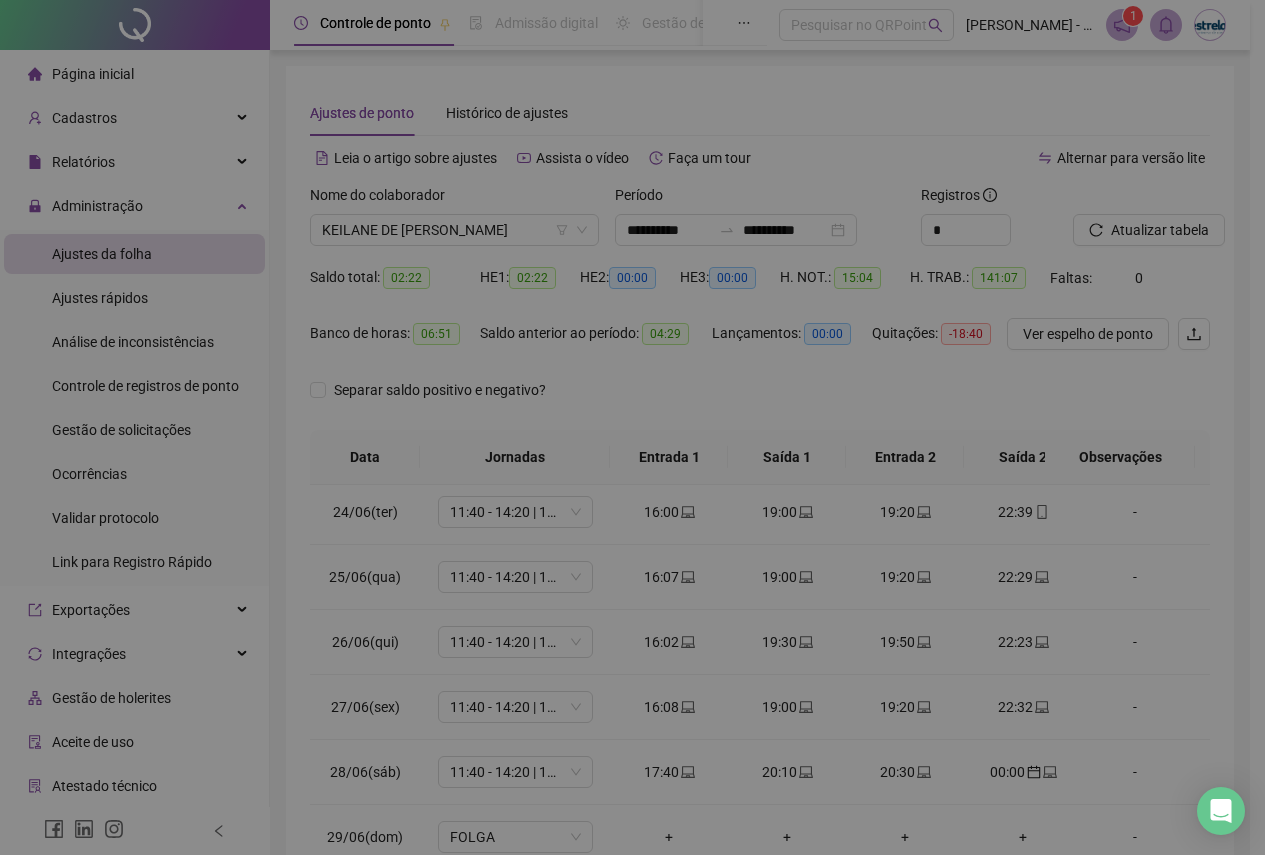 type on "**********" 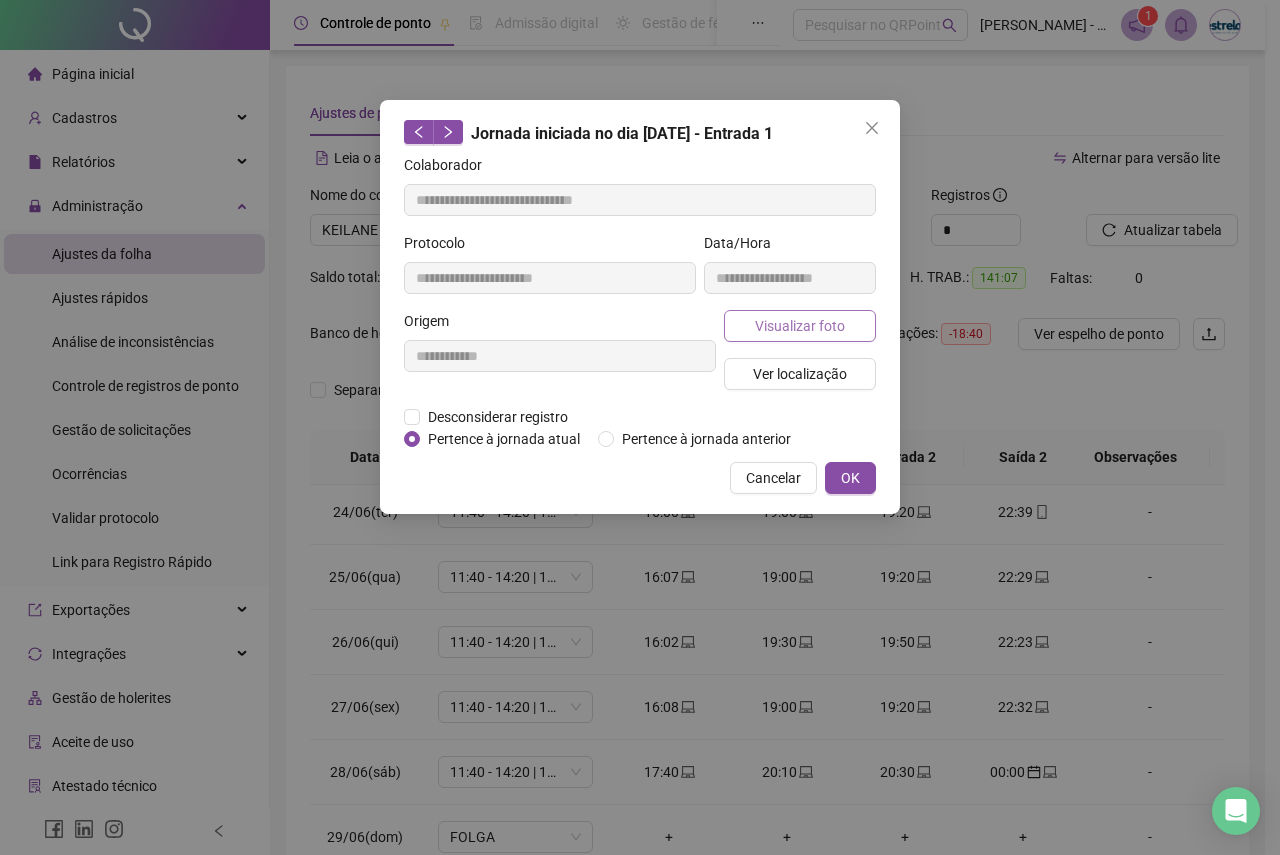 click on "Visualizar foto" at bounding box center (800, 326) 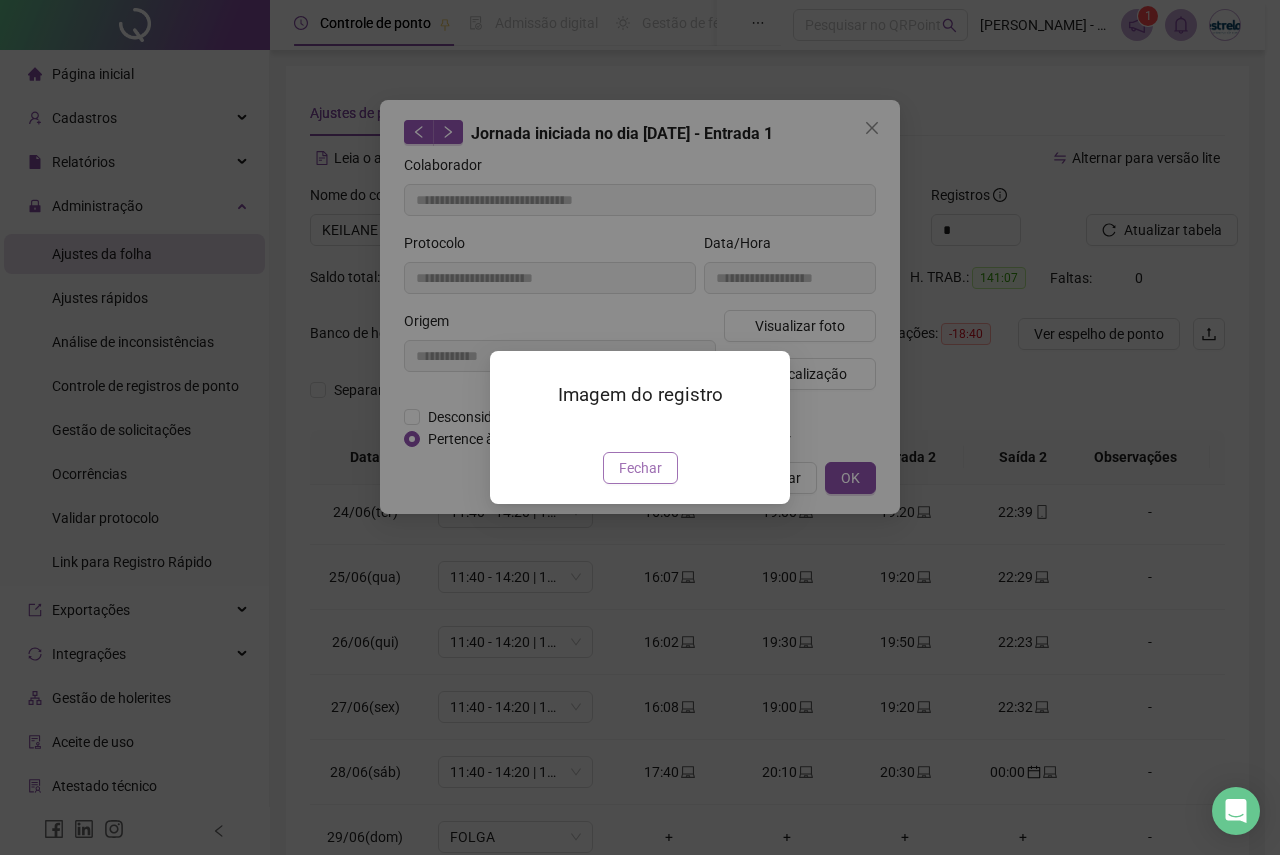 click on "Fechar" at bounding box center (640, 468) 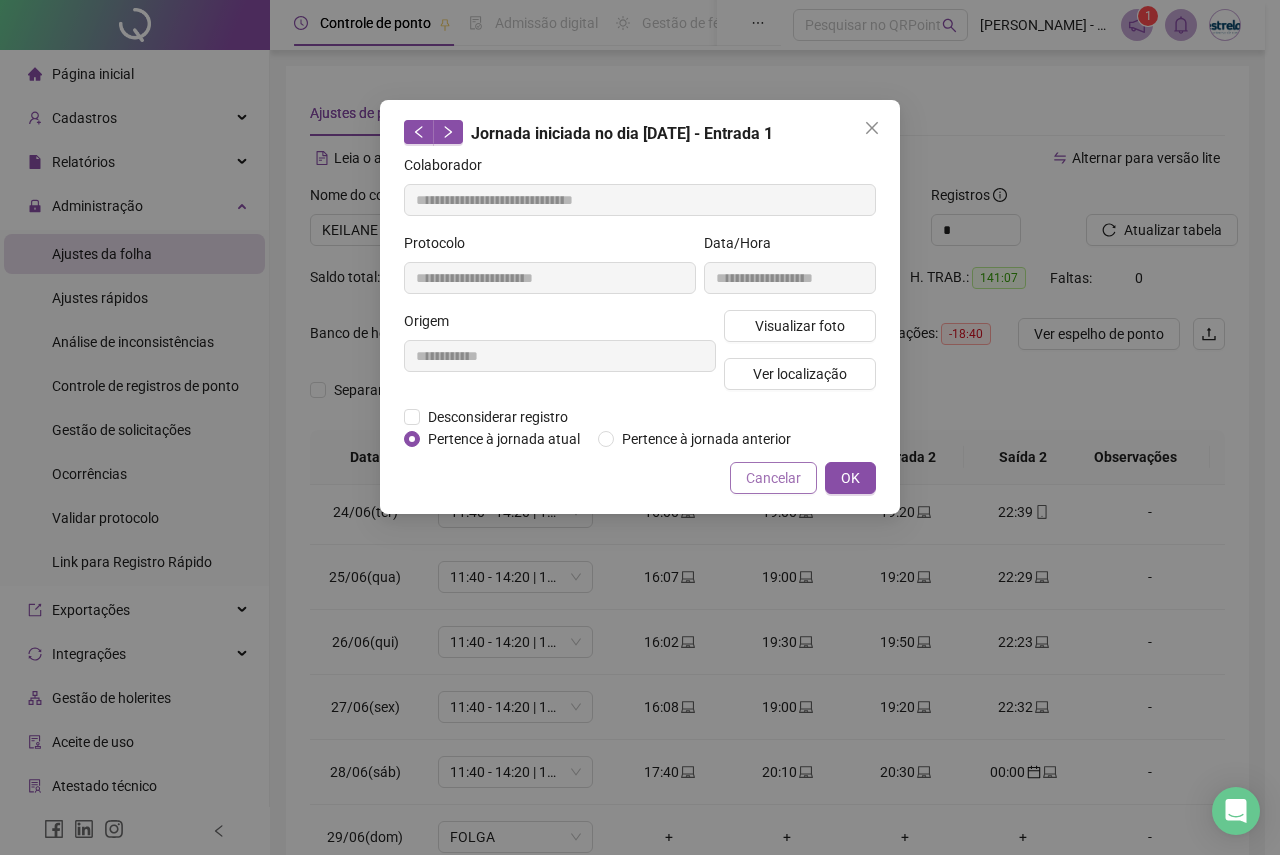 click on "Cancelar" at bounding box center (773, 478) 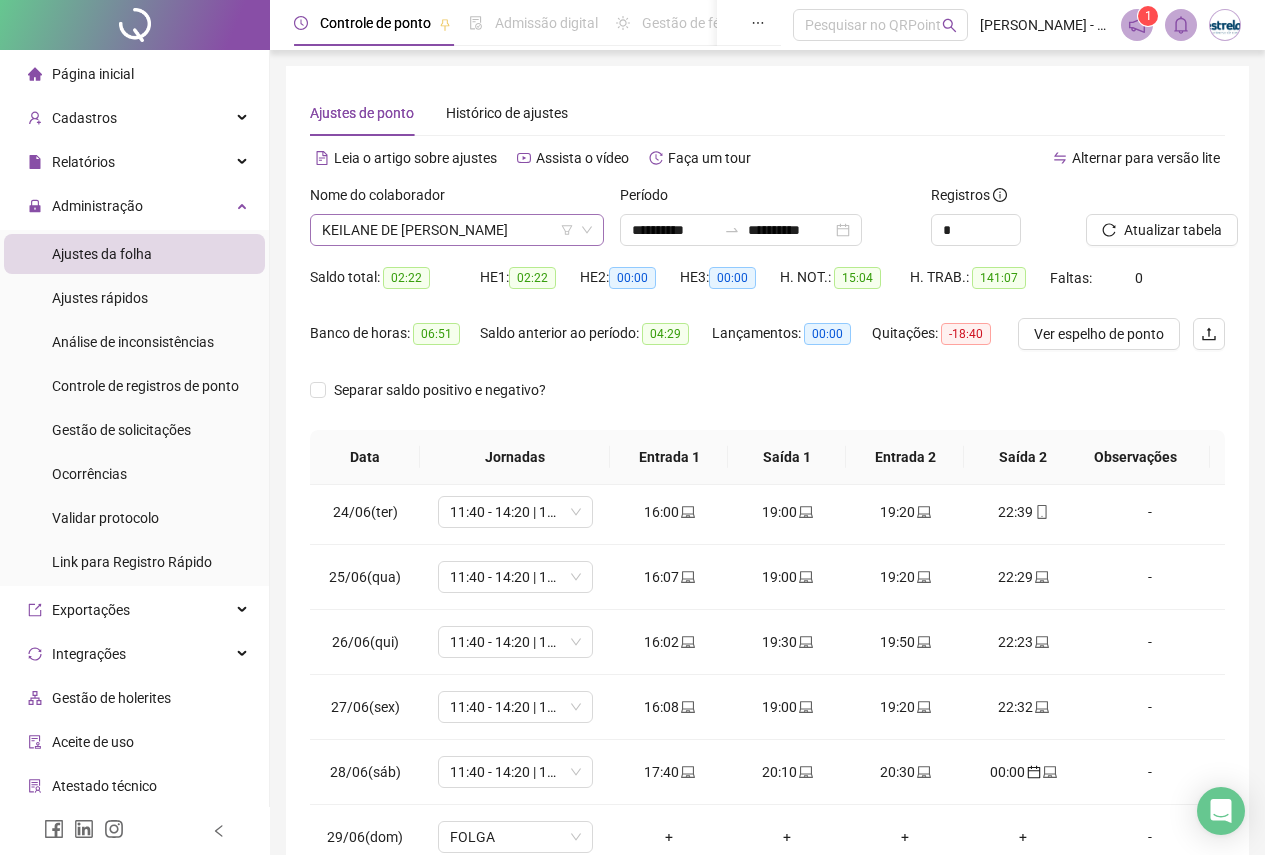 click on "KEILANE DE [PERSON_NAME]" at bounding box center [457, 230] 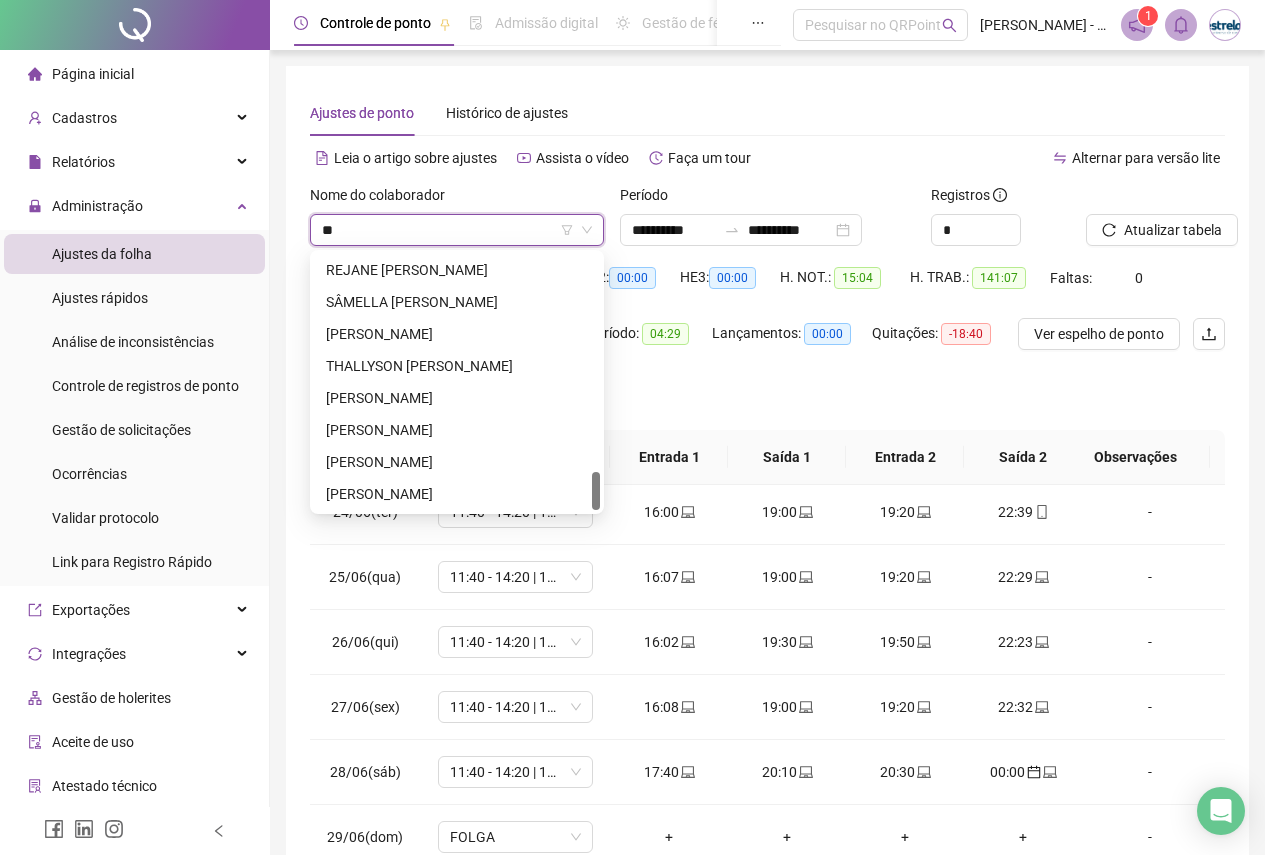 type on "***" 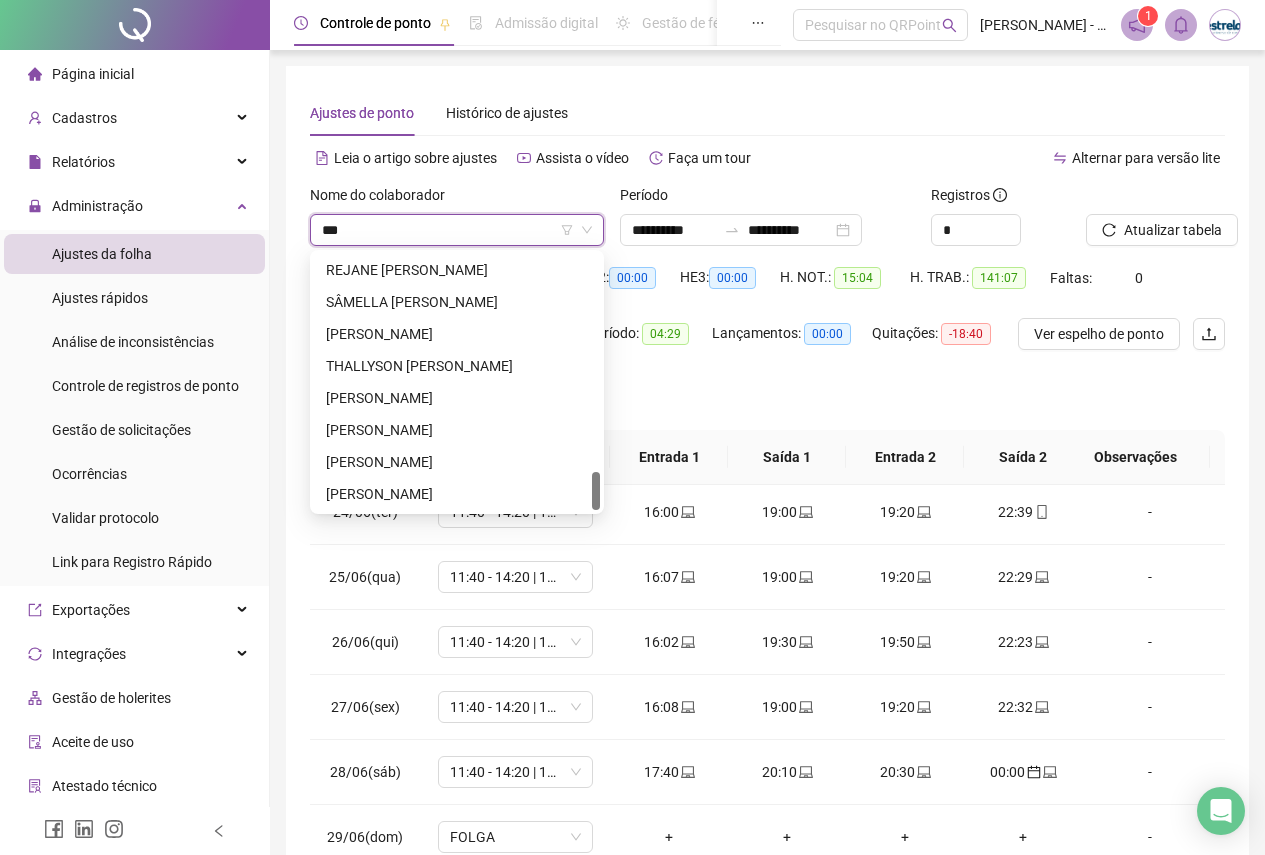 scroll, scrollTop: 416, scrollLeft: 0, axis: vertical 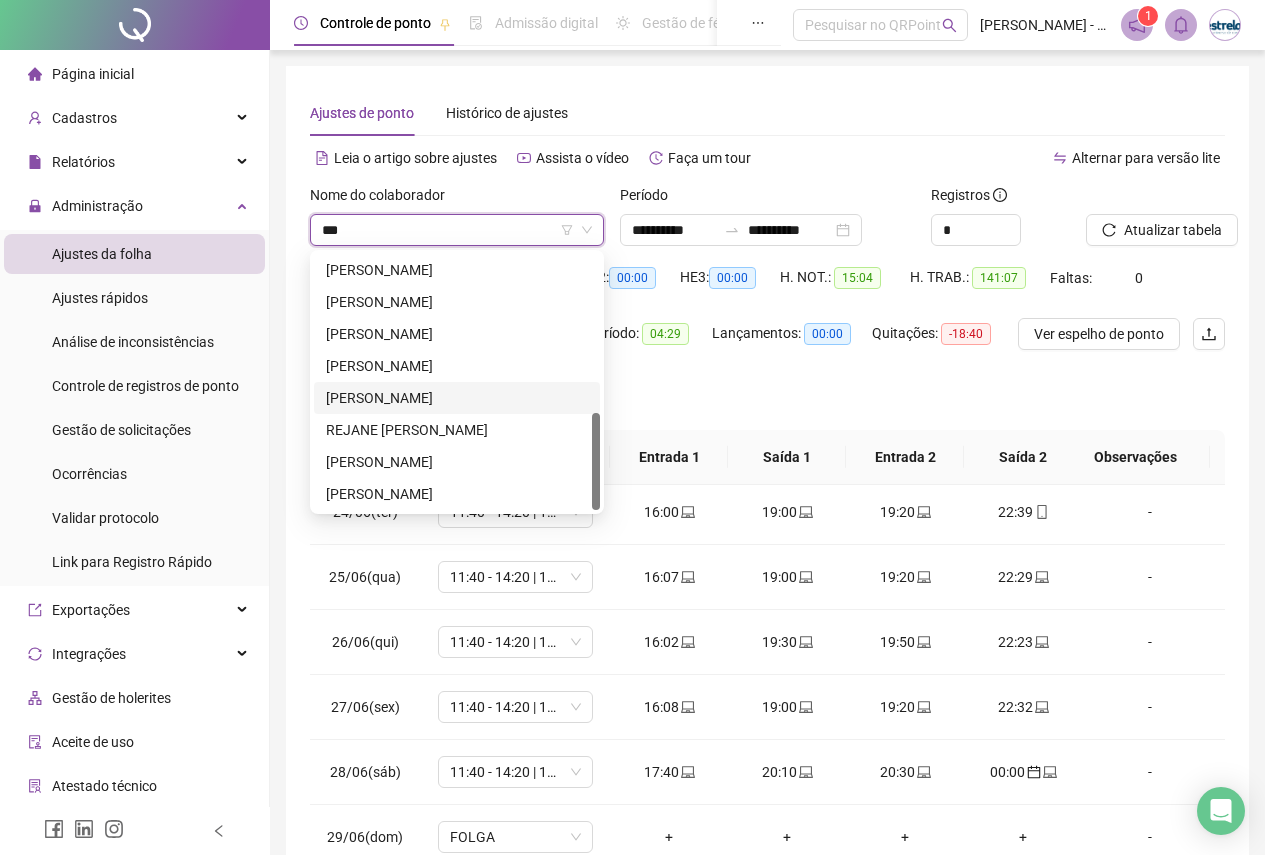 drag, startPoint x: 416, startPoint y: 403, endPoint x: 389, endPoint y: 393, distance: 28.79236 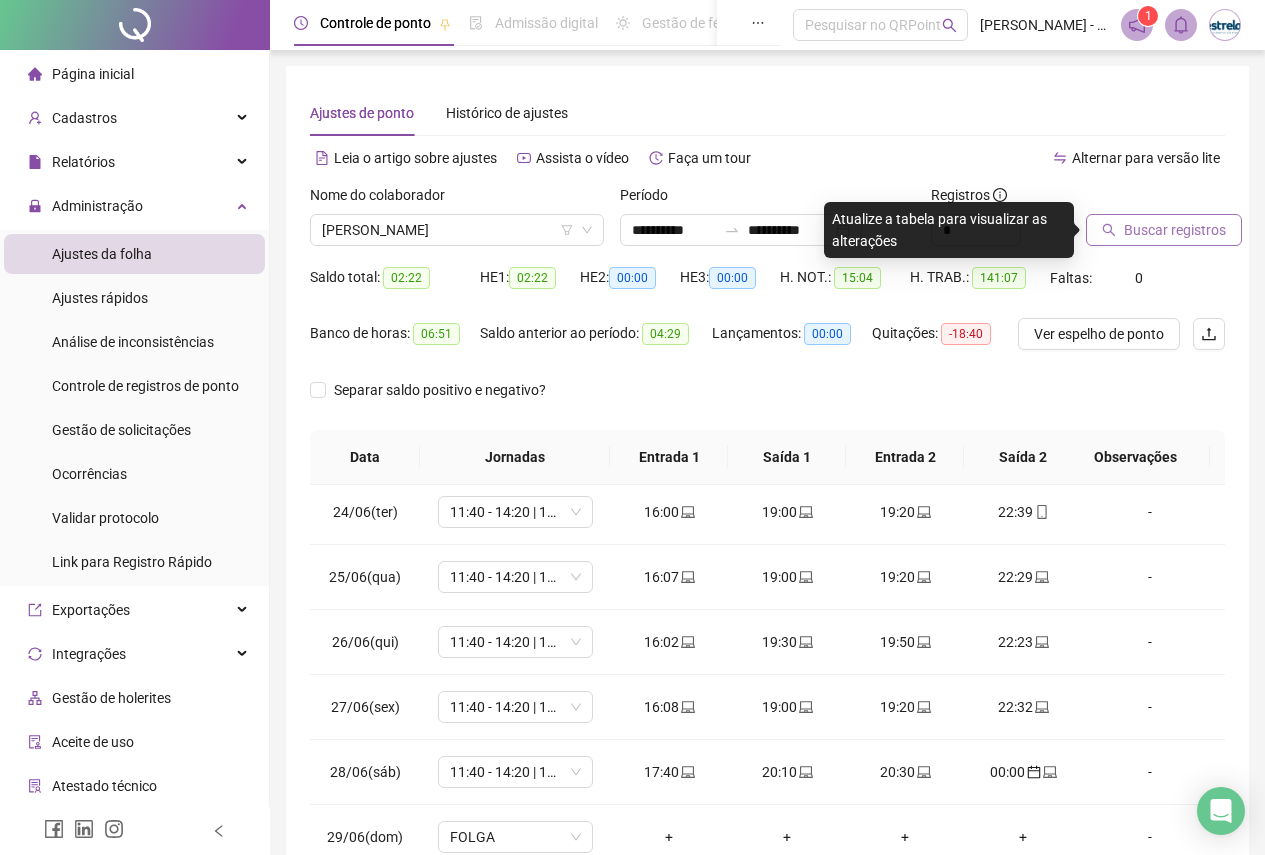 click on "Buscar registros" at bounding box center [1164, 230] 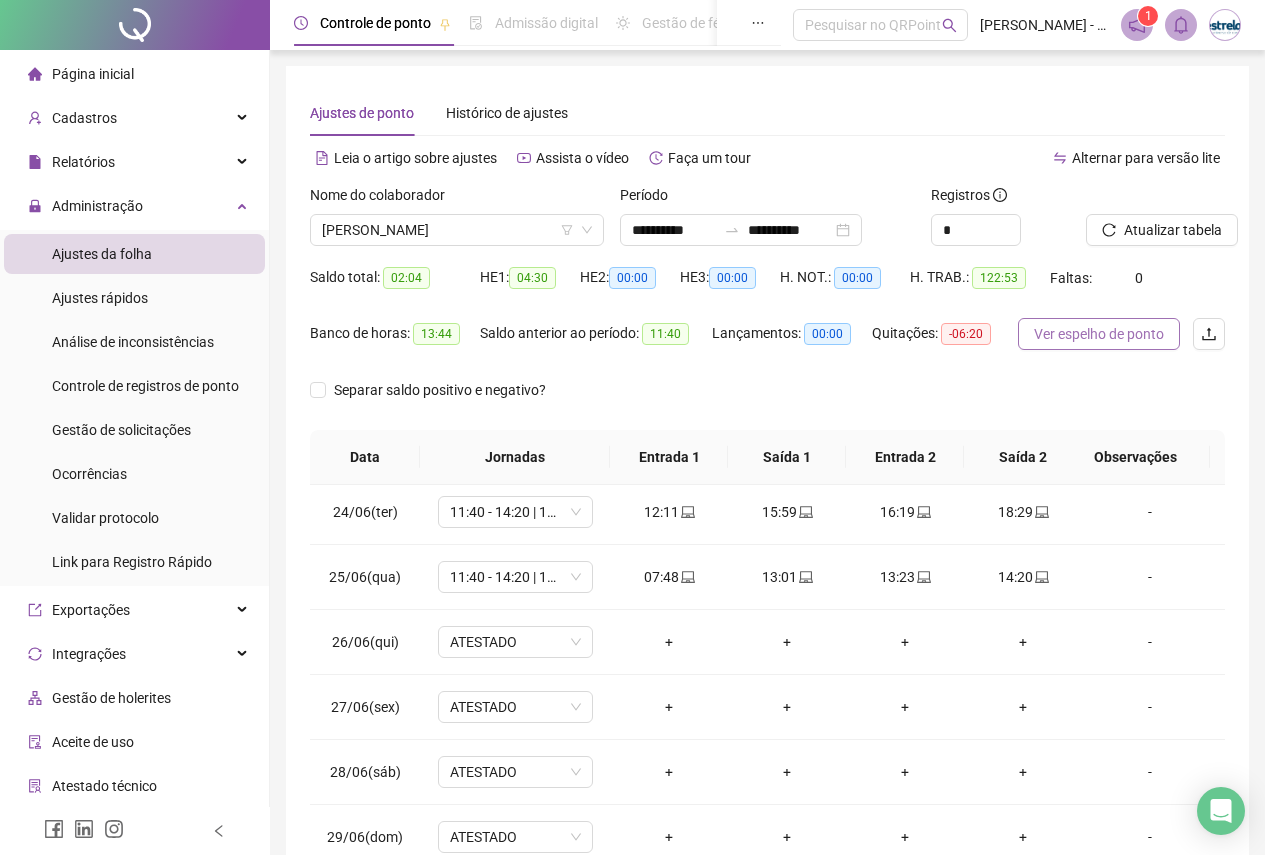click on "Ver espelho de ponto" at bounding box center [1099, 334] 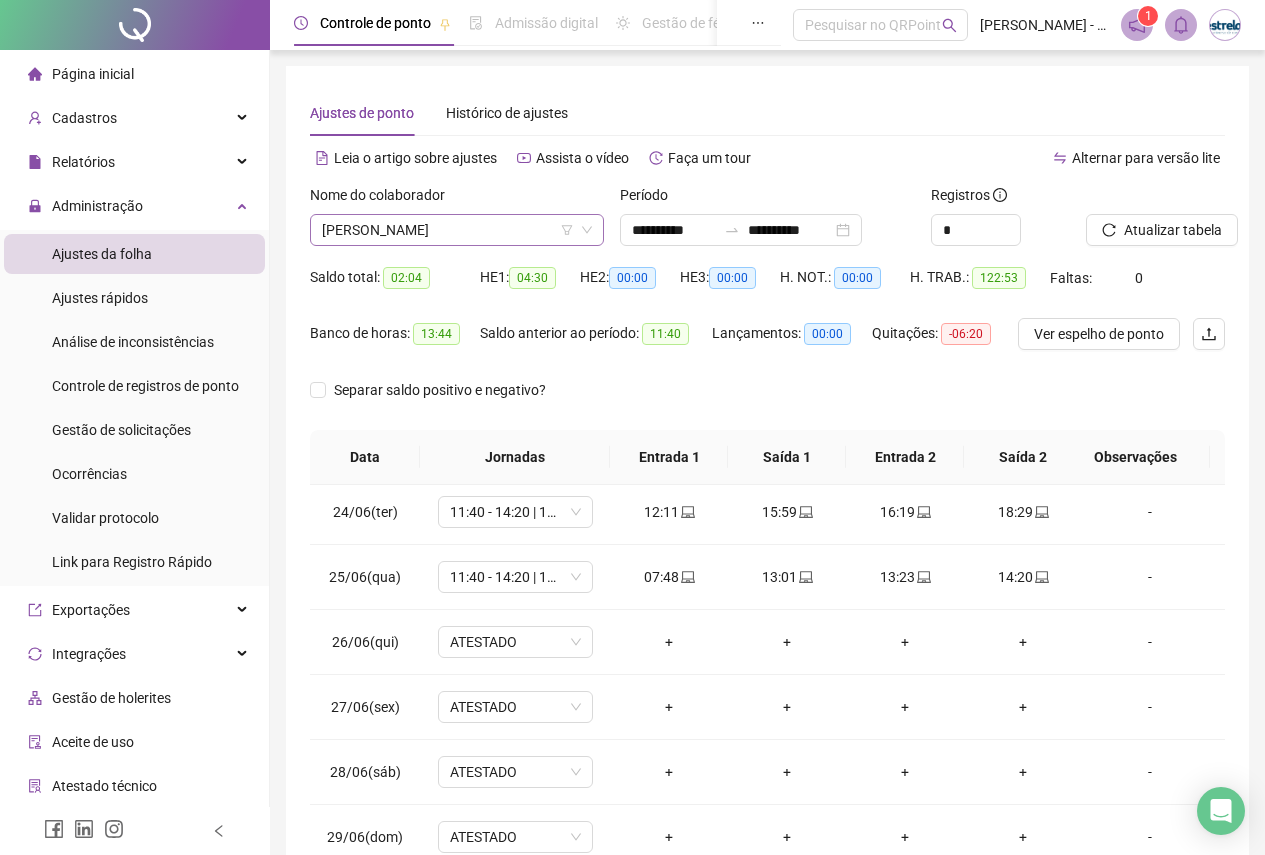 click on "[PERSON_NAME]" at bounding box center [457, 230] 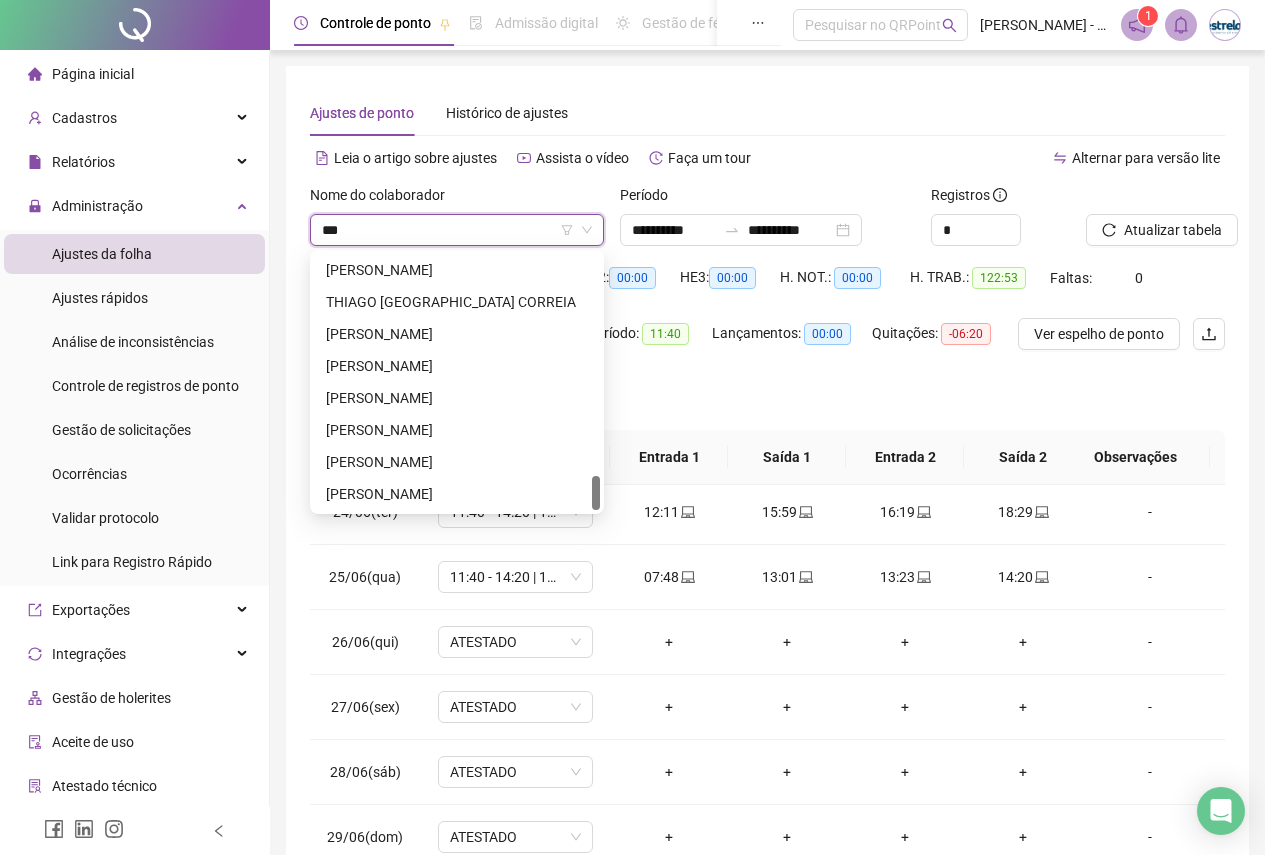 scroll, scrollTop: 896, scrollLeft: 0, axis: vertical 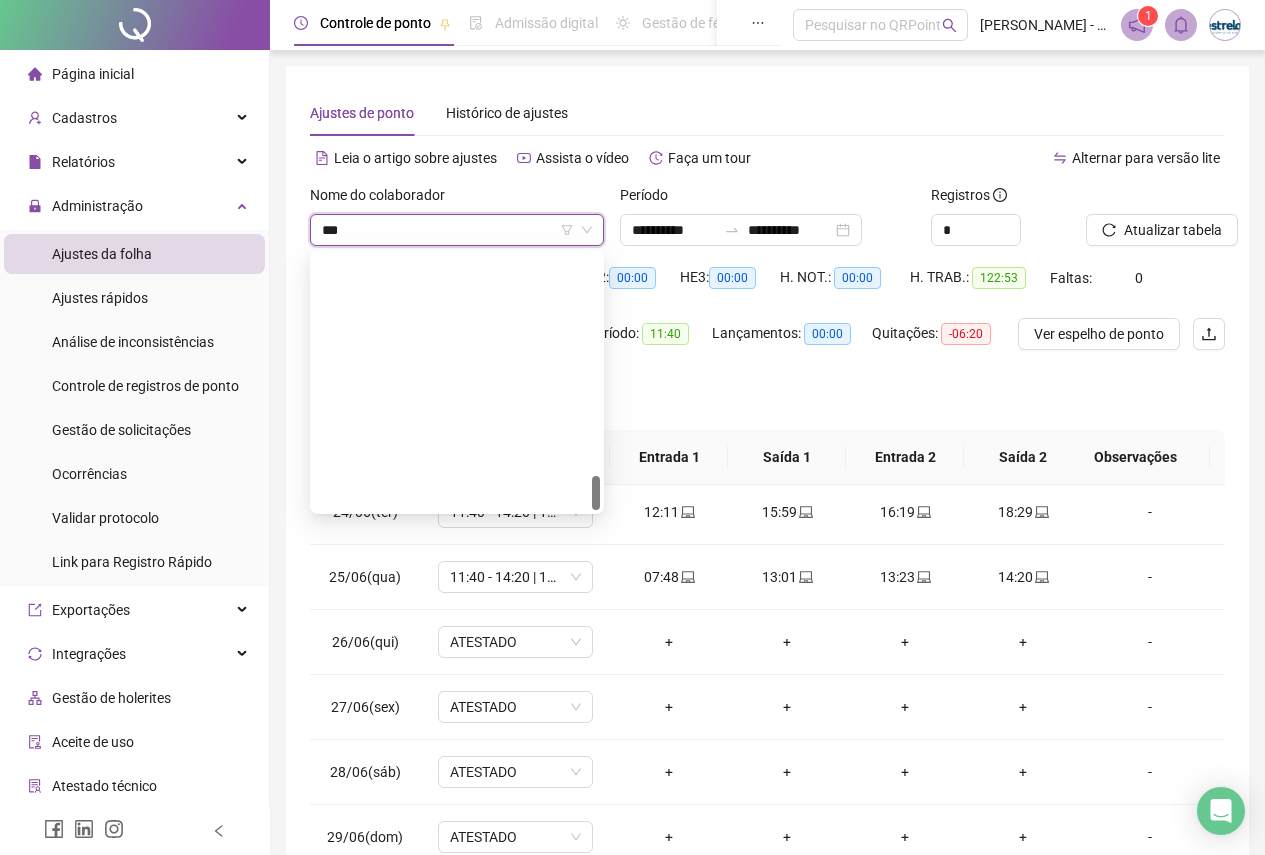 type on "****" 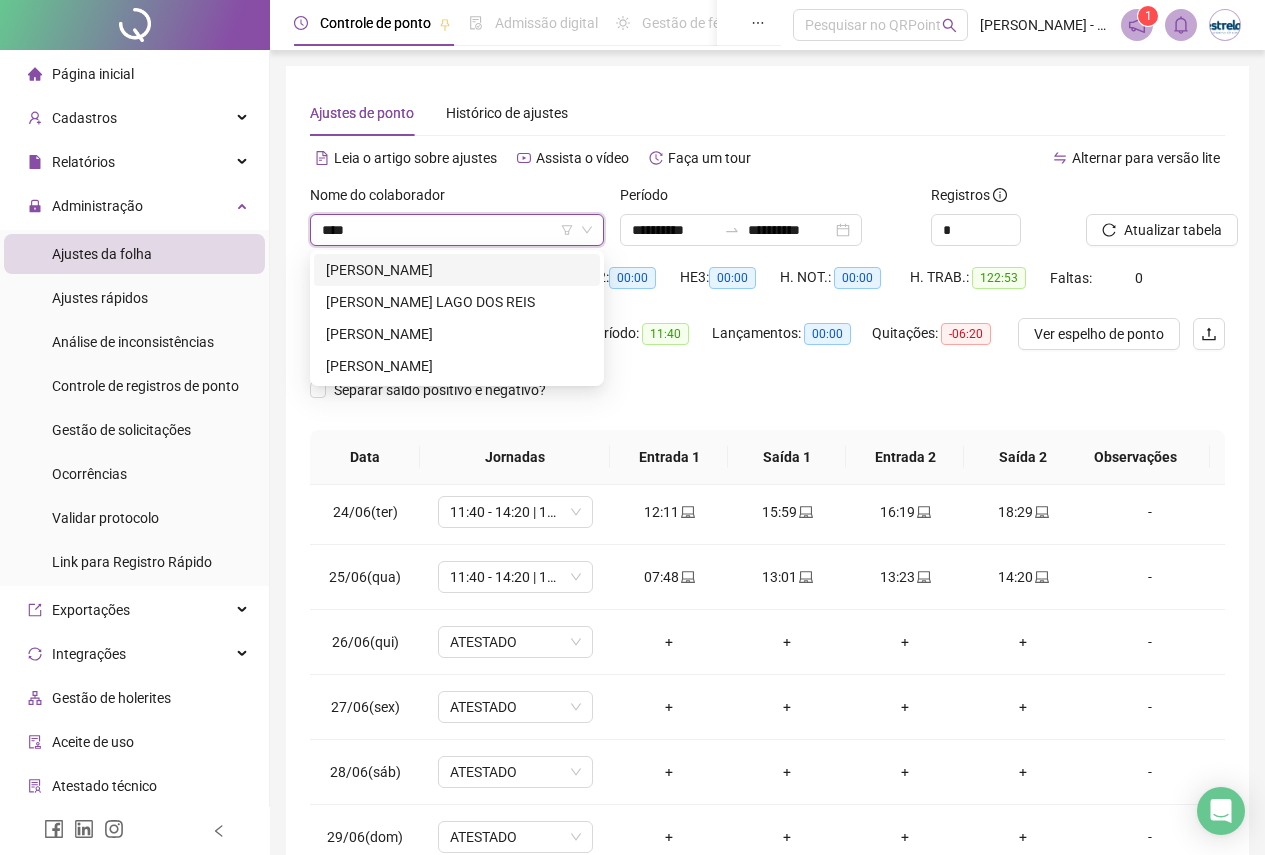 scroll, scrollTop: 0, scrollLeft: 0, axis: both 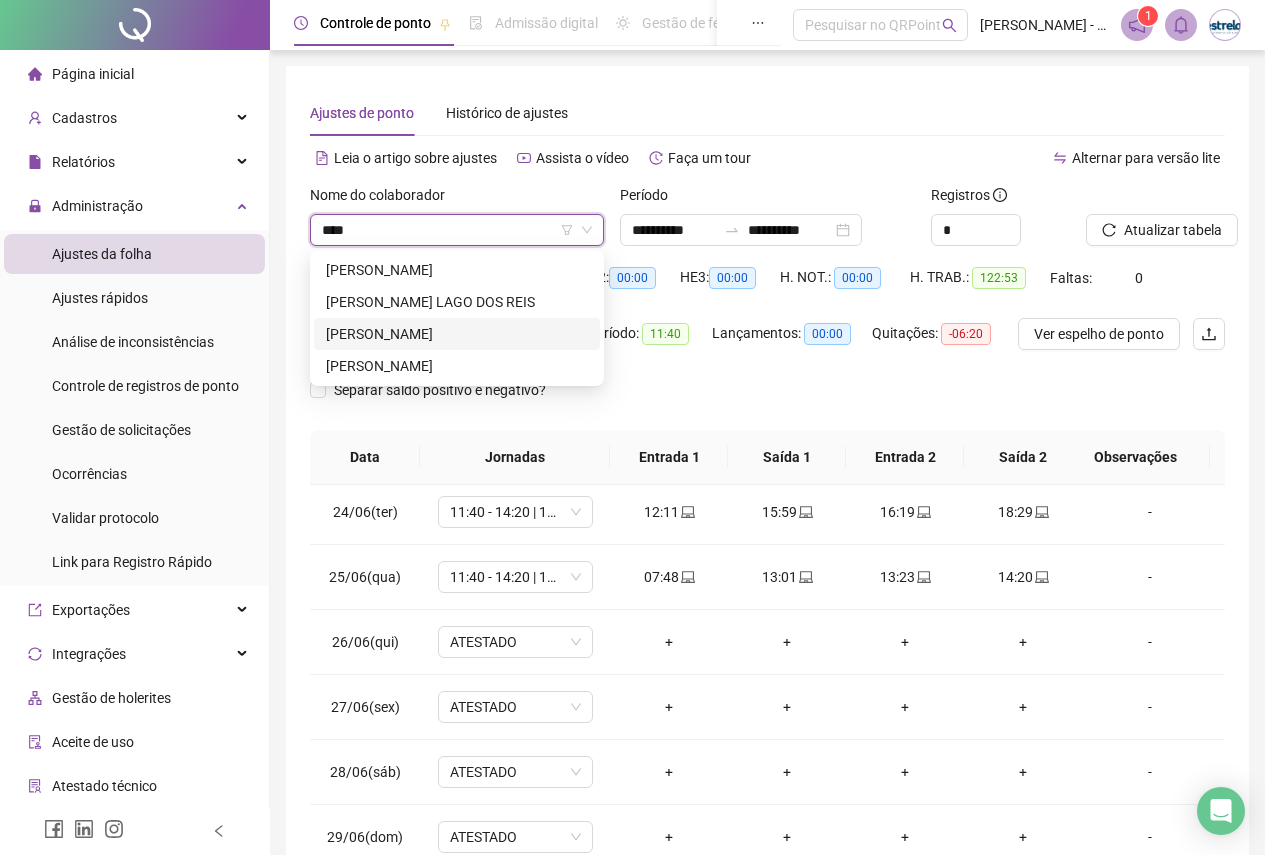 click on "[PERSON_NAME]" at bounding box center [457, 334] 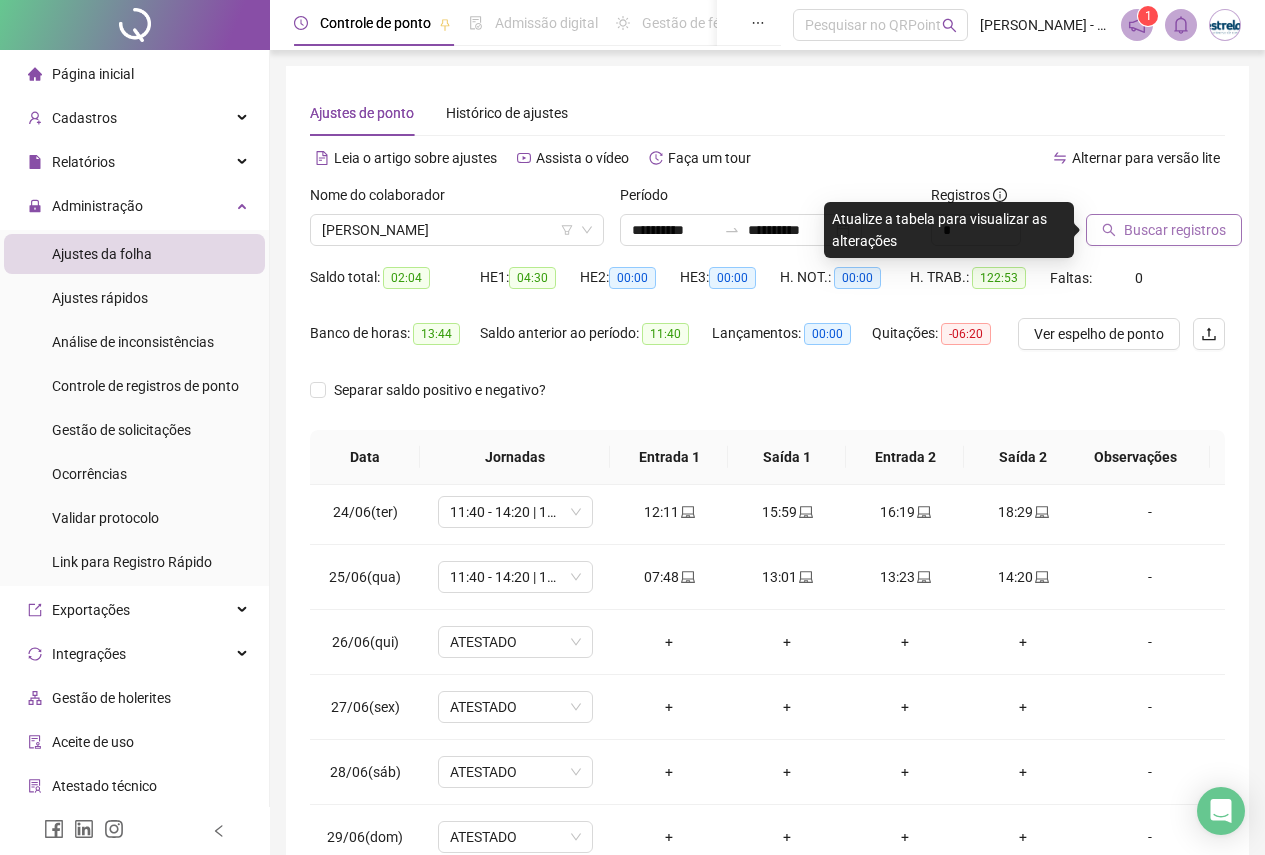 click on "Buscar registros" at bounding box center [1175, 230] 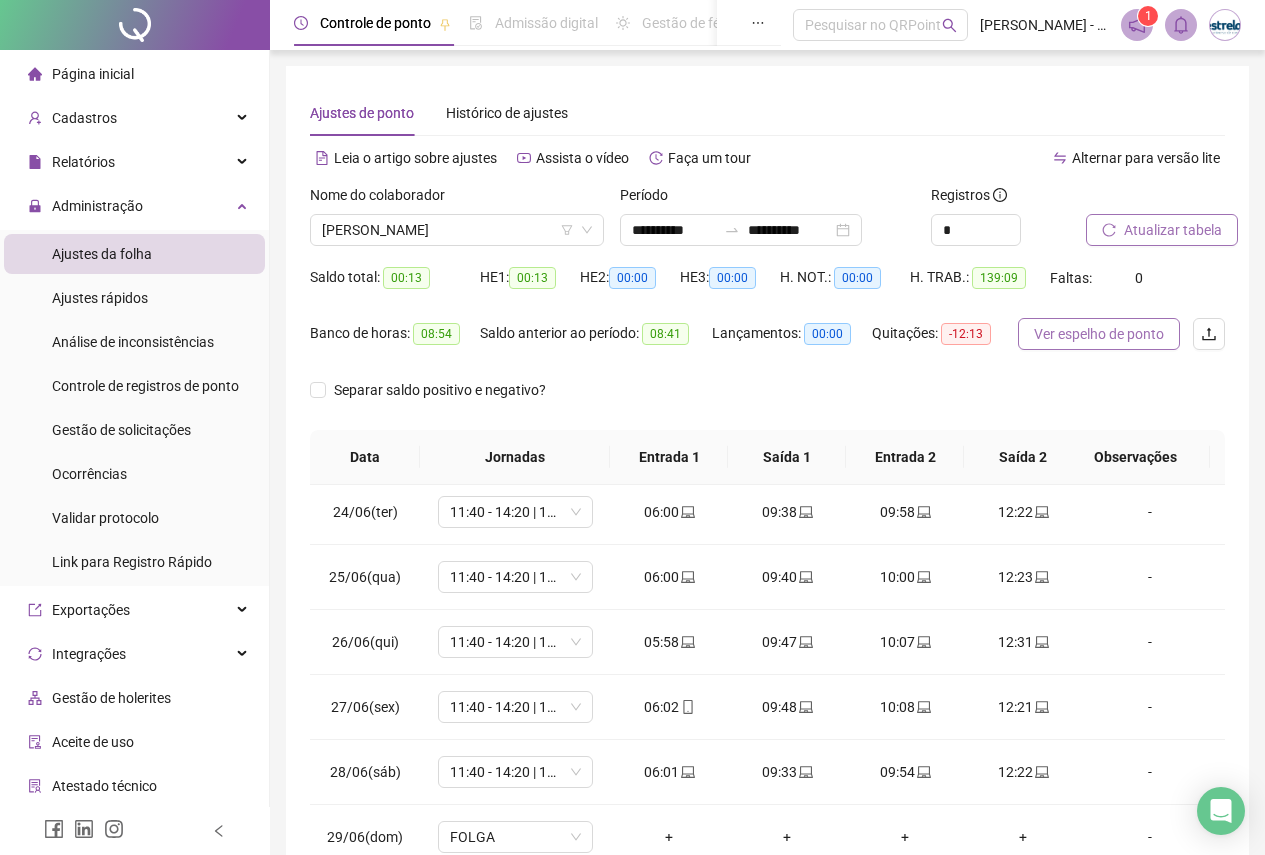click on "Ver espelho de ponto" at bounding box center [1099, 334] 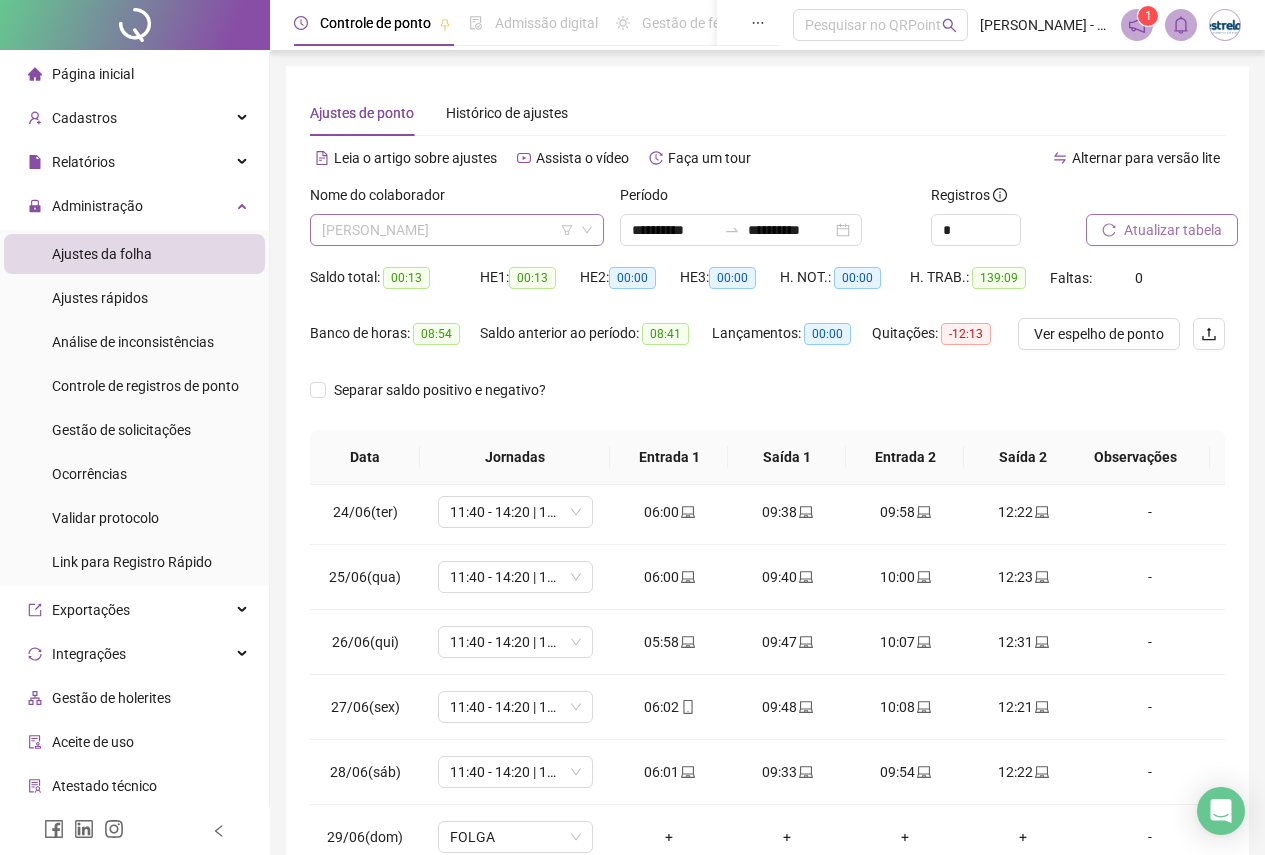 click on "[PERSON_NAME]" at bounding box center (457, 230) 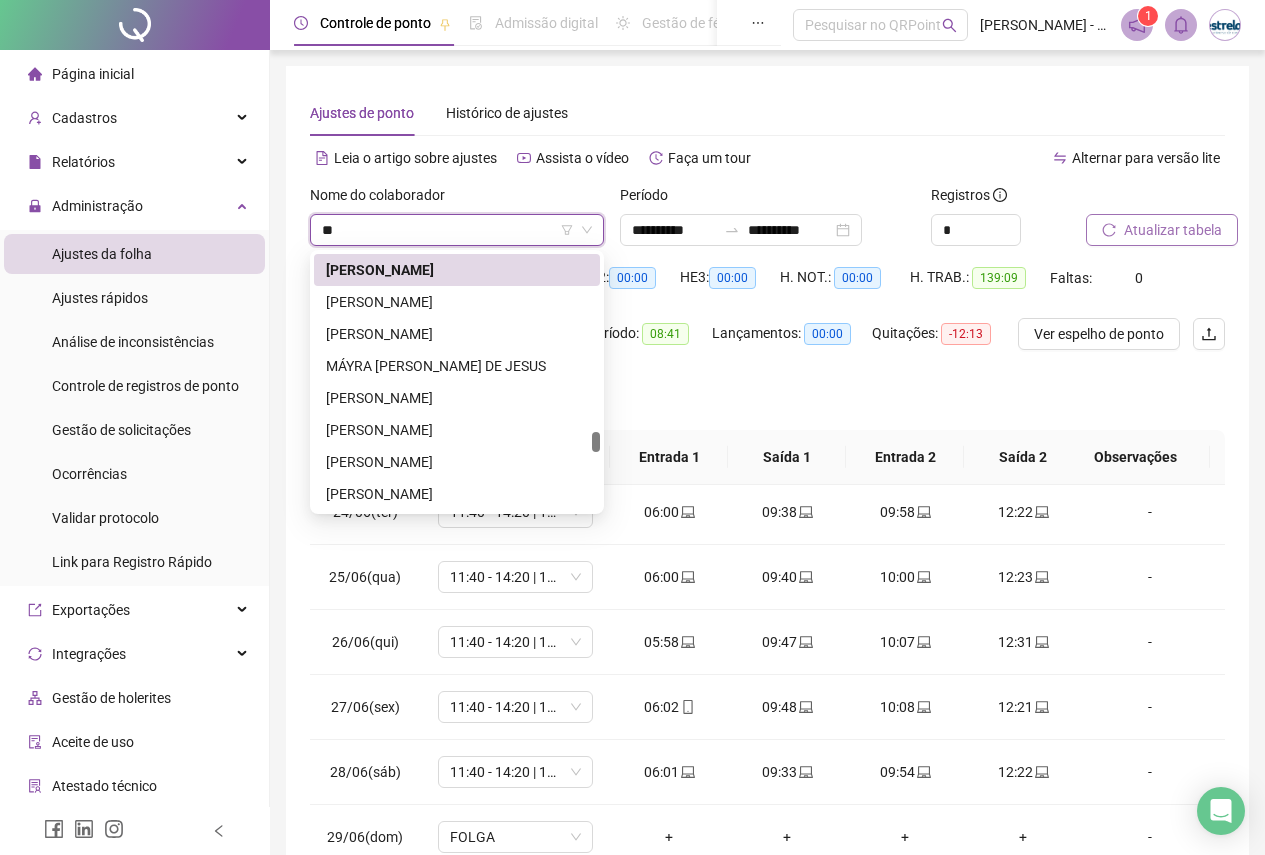scroll, scrollTop: 1216, scrollLeft: 0, axis: vertical 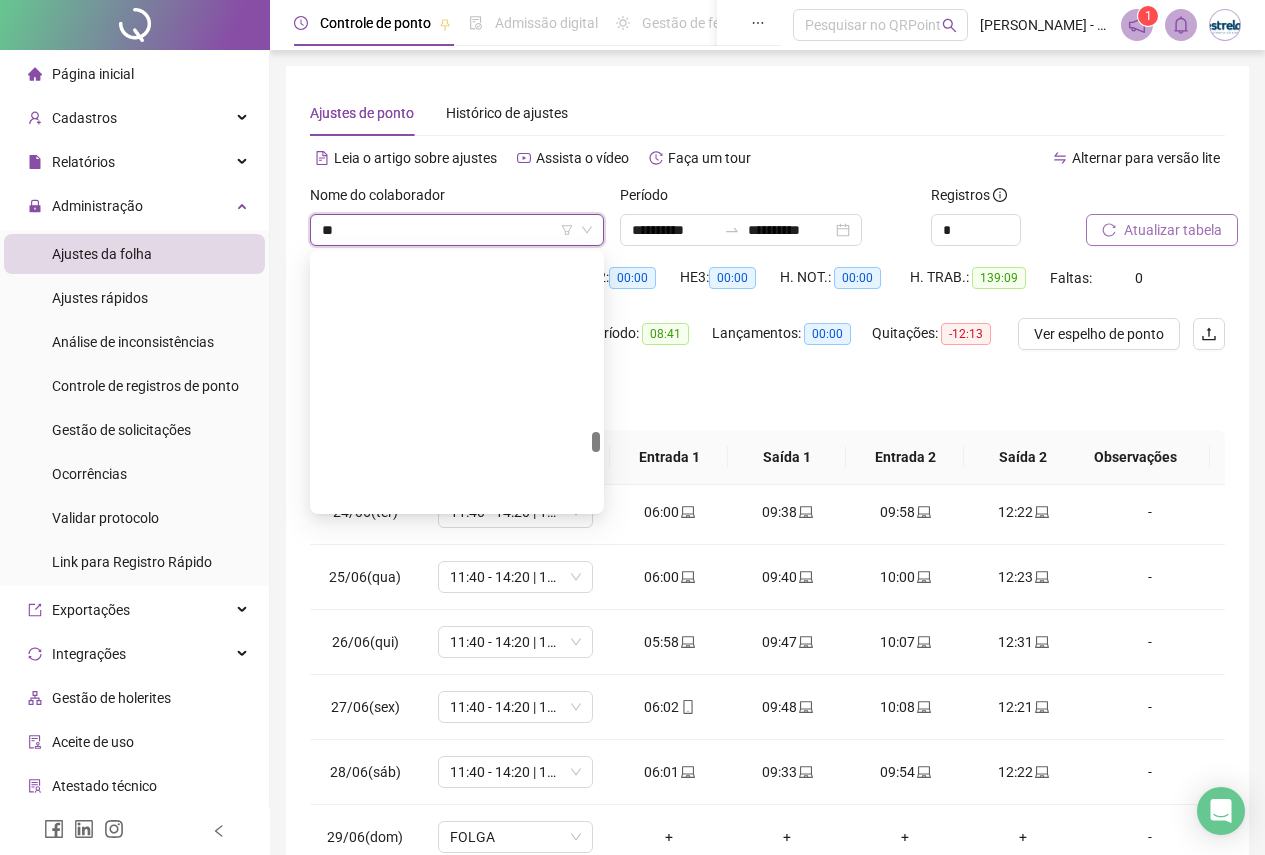 type on "***" 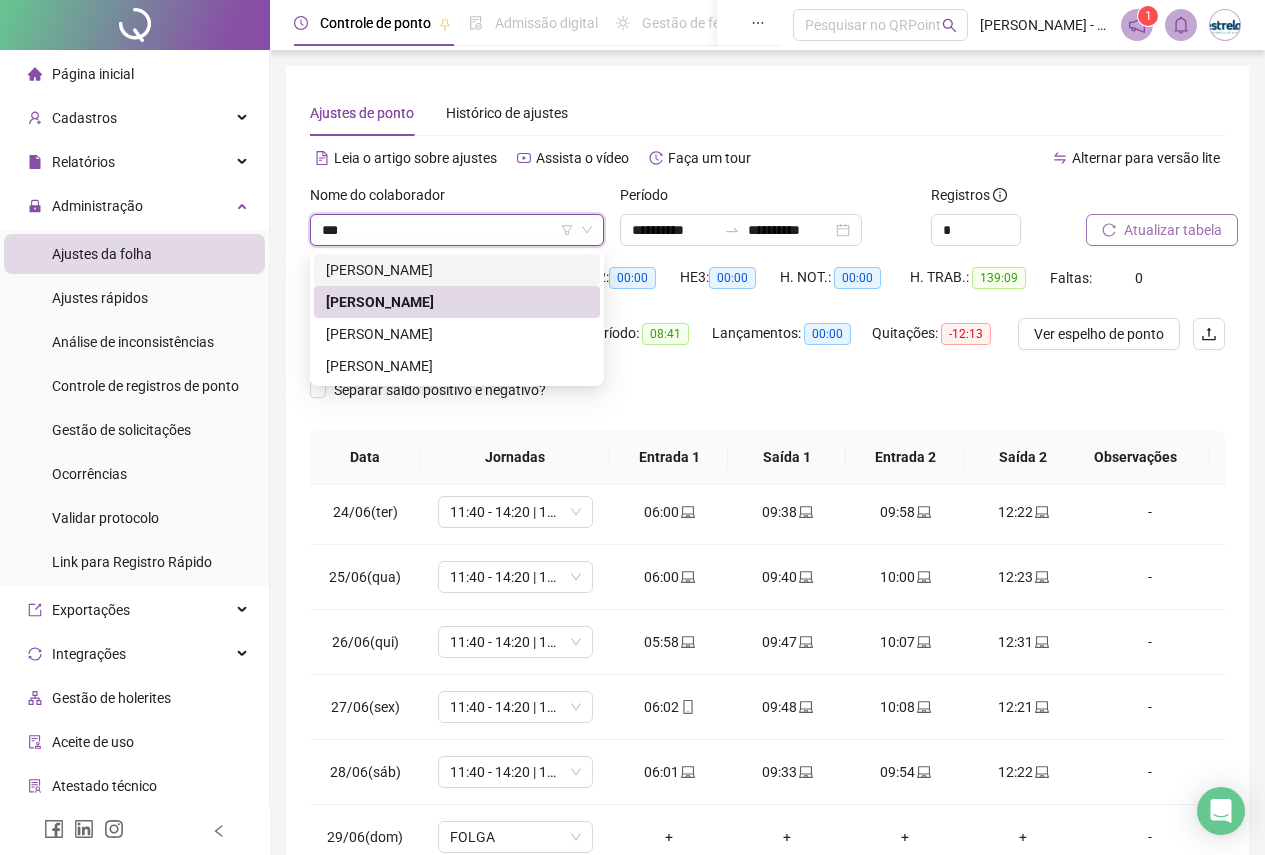 scroll, scrollTop: 0, scrollLeft: 0, axis: both 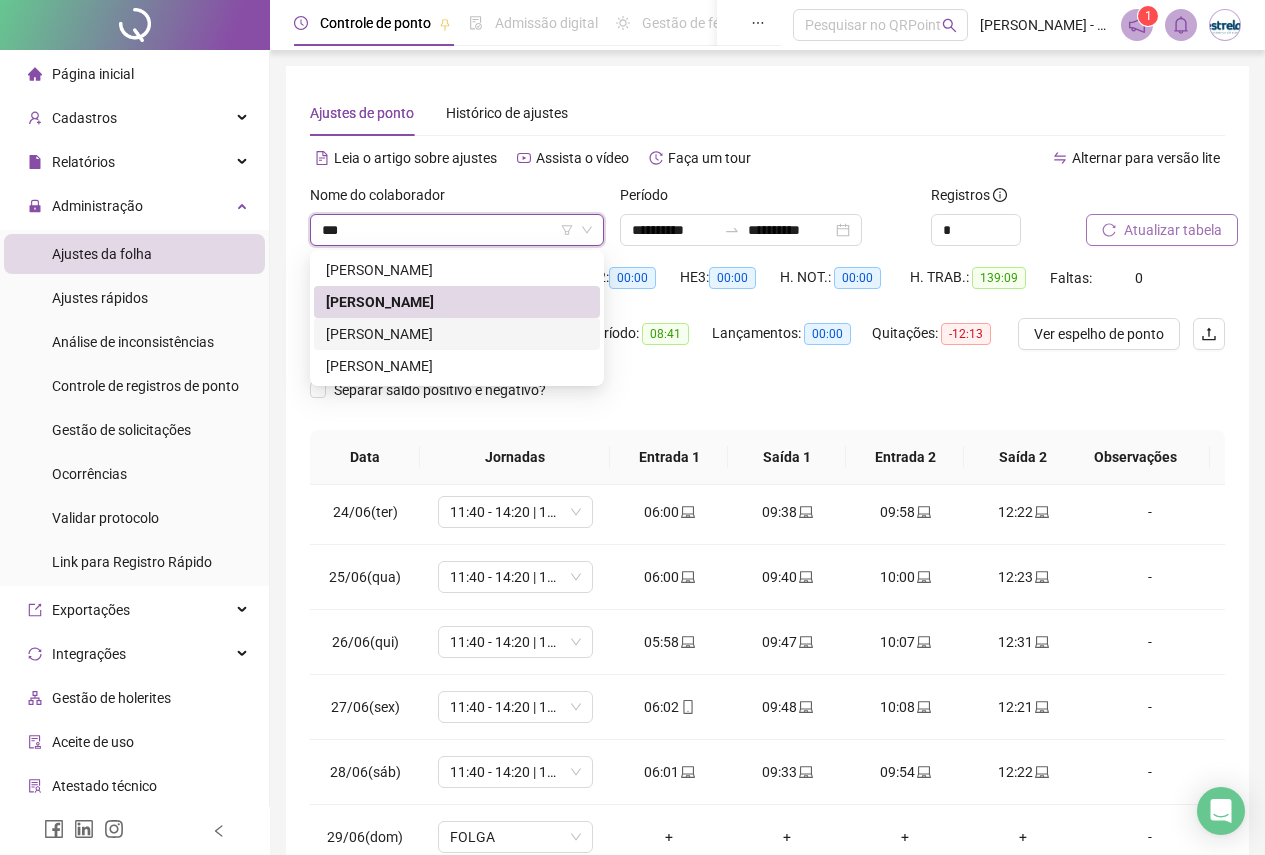 click on "[PERSON_NAME]" at bounding box center (457, 334) 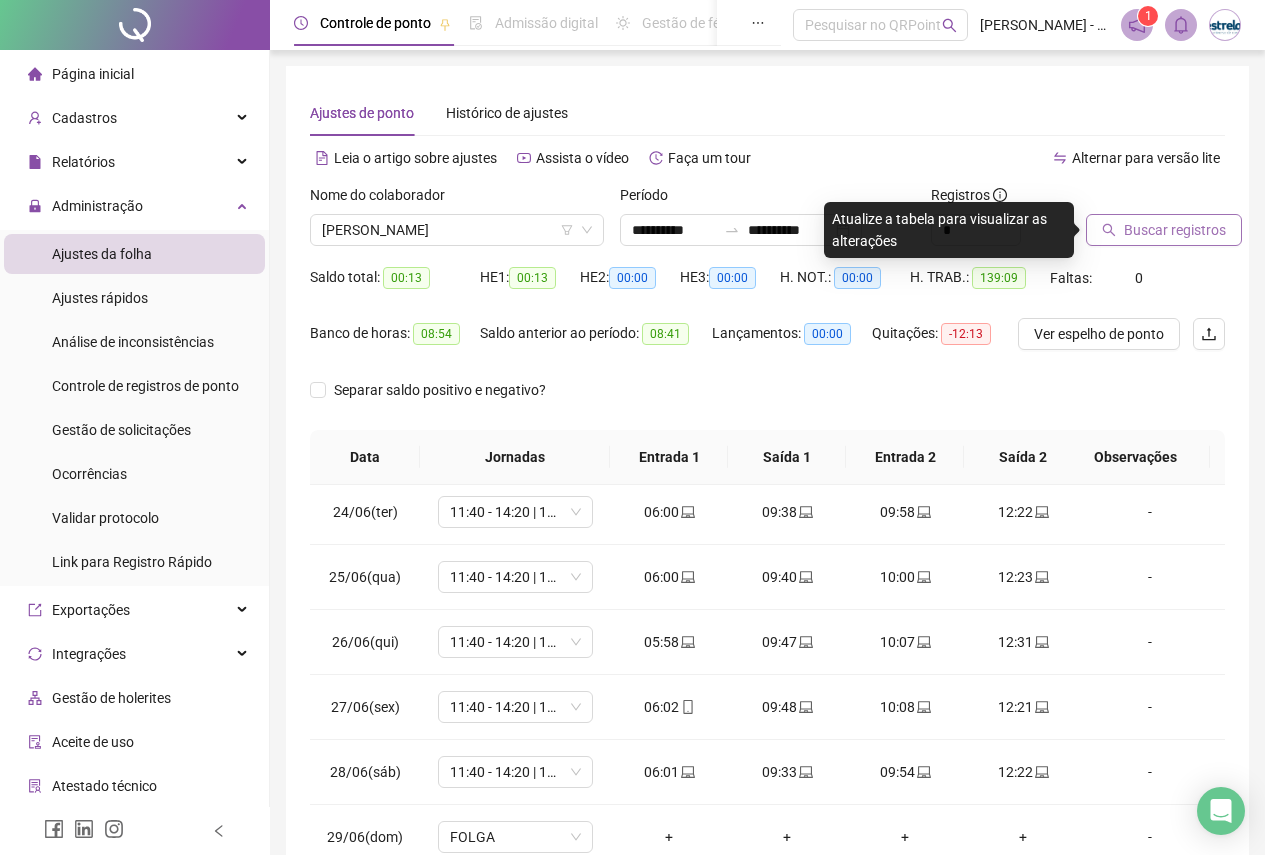 click on "Buscar registros" at bounding box center [1175, 230] 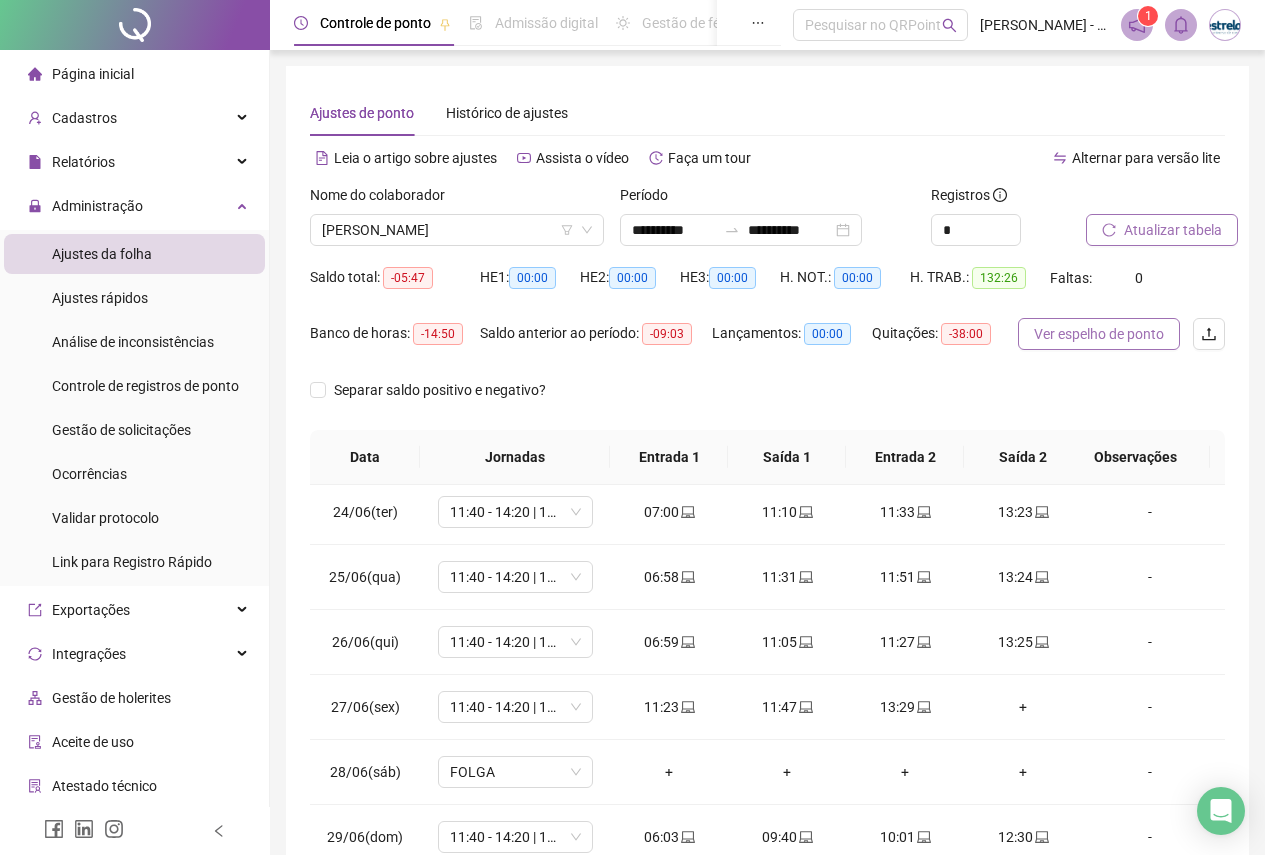 click on "Ver espelho de ponto" at bounding box center (1099, 334) 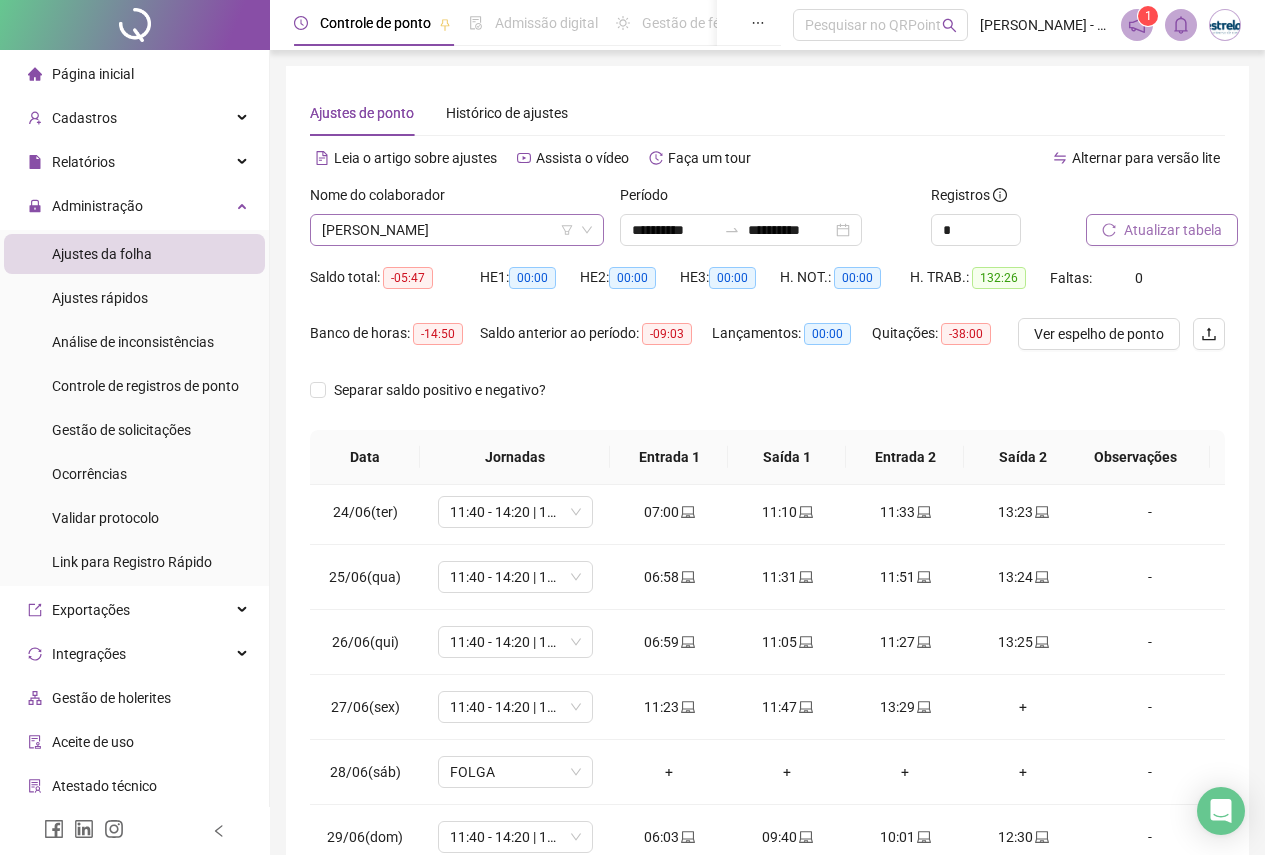 click on "[PERSON_NAME]" at bounding box center (457, 230) 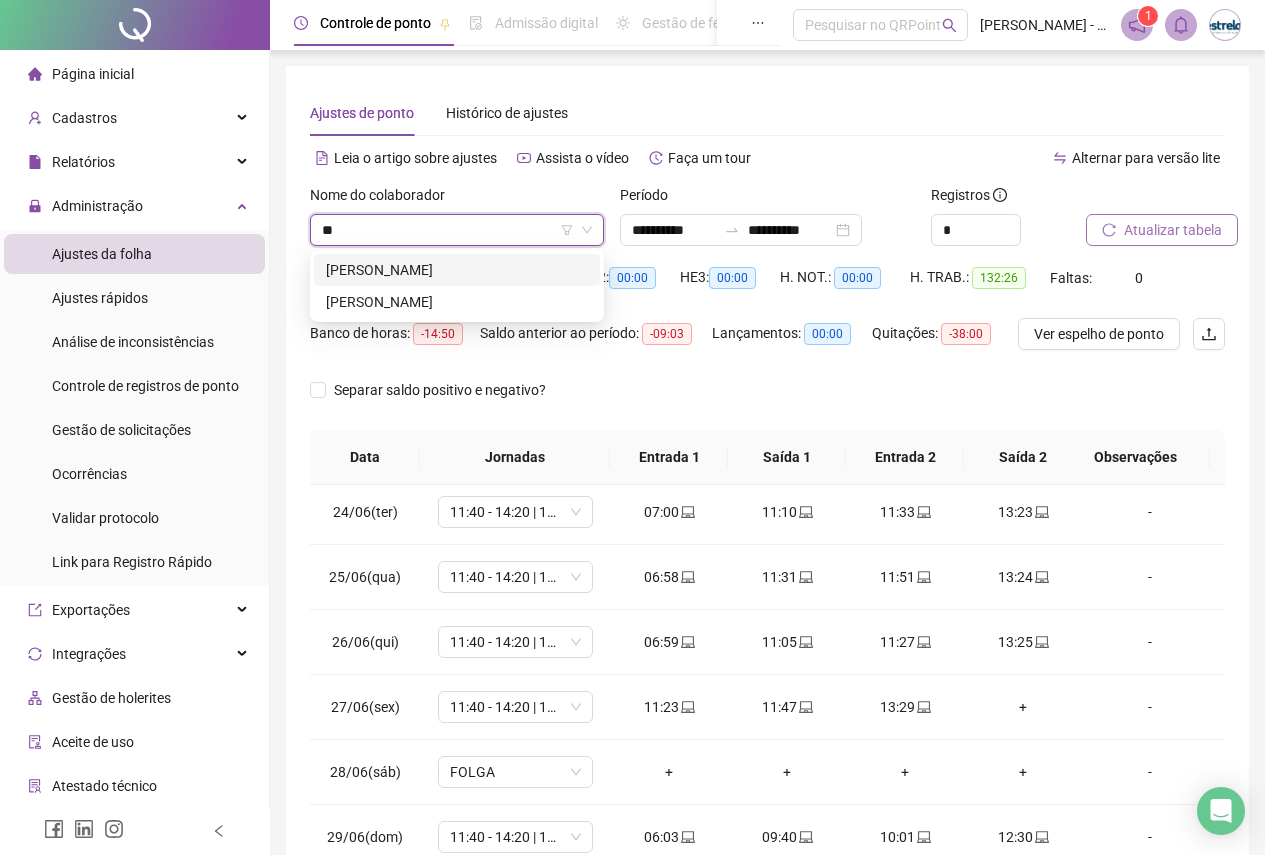 scroll, scrollTop: 0, scrollLeft: 0, axis: both 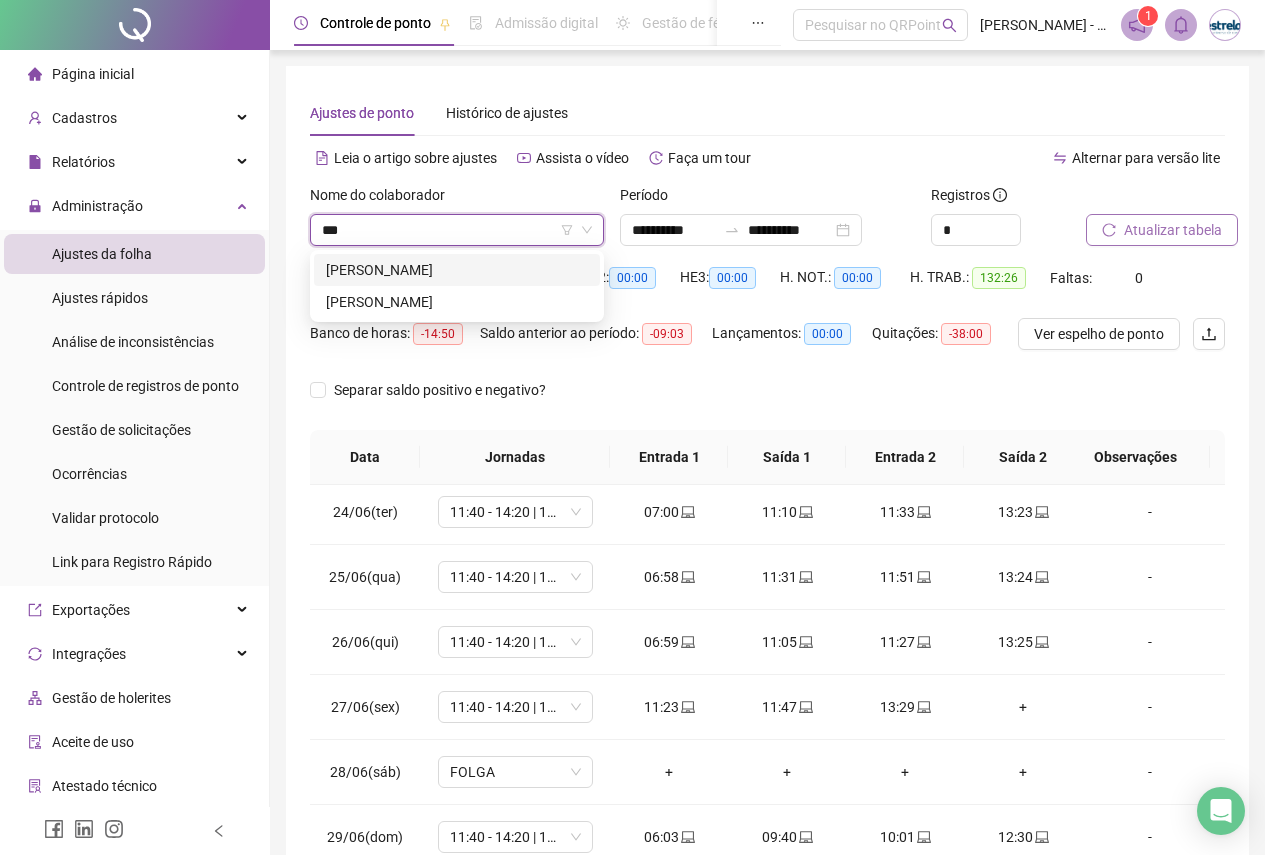 type on "****" 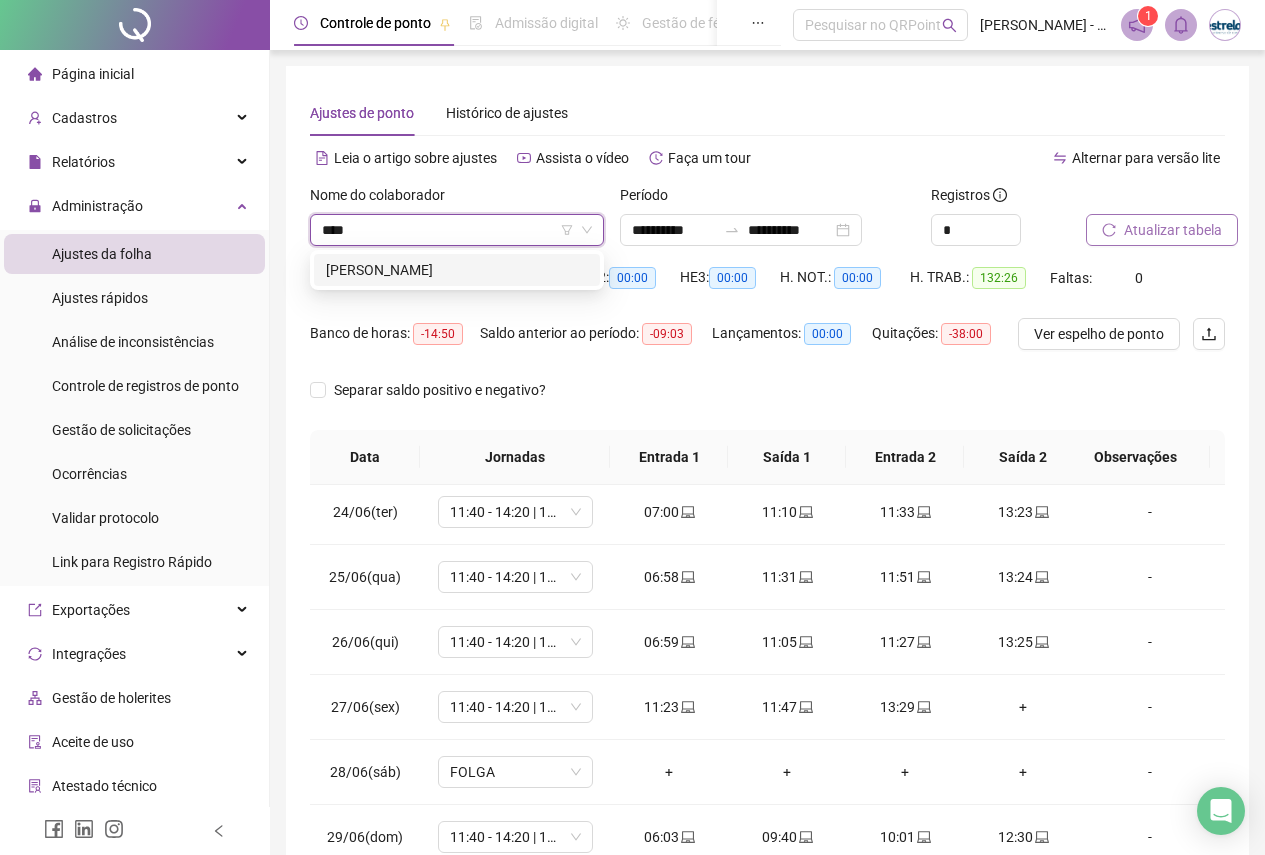 click on "[PERSON_NAME]" at bounding box center [457, 270] 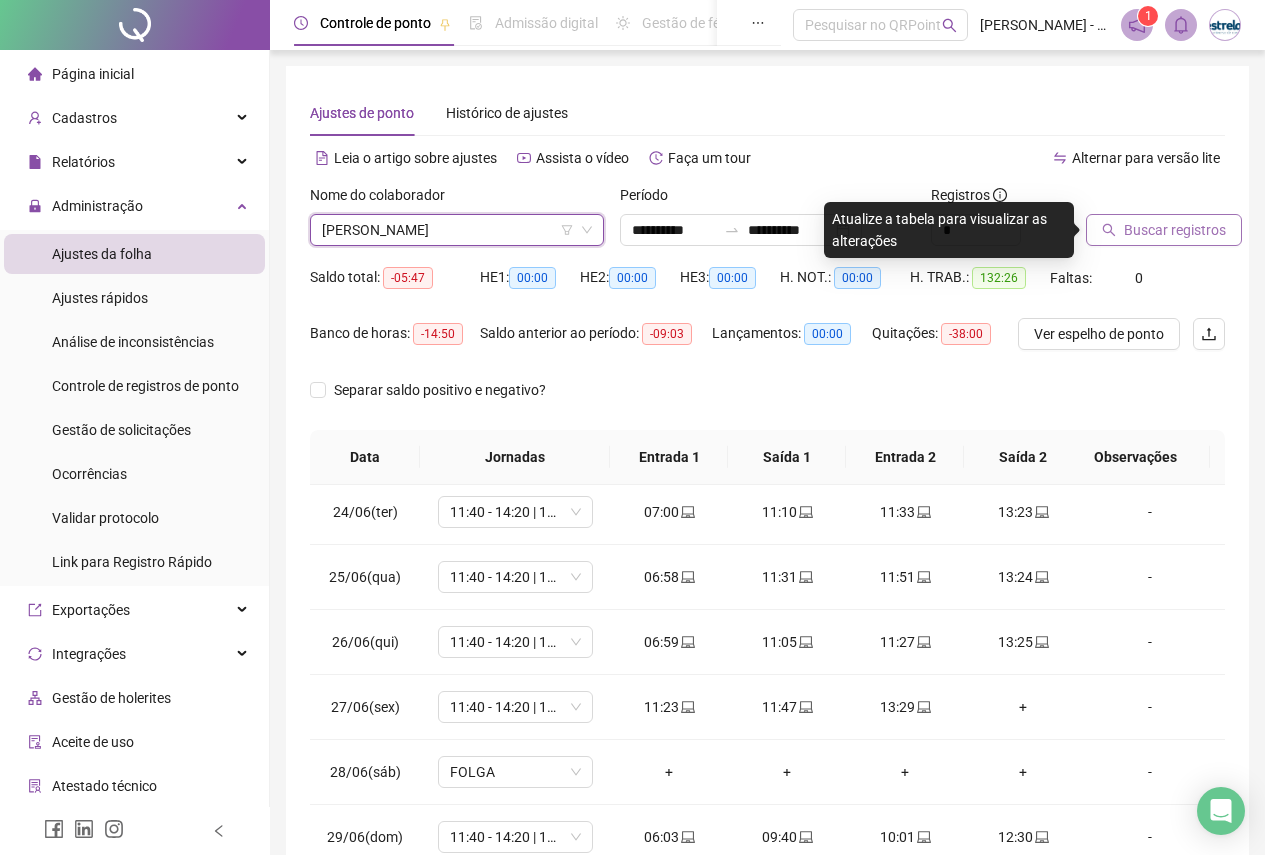 click on "Buscar registros" at bounding box center [1175, 230] 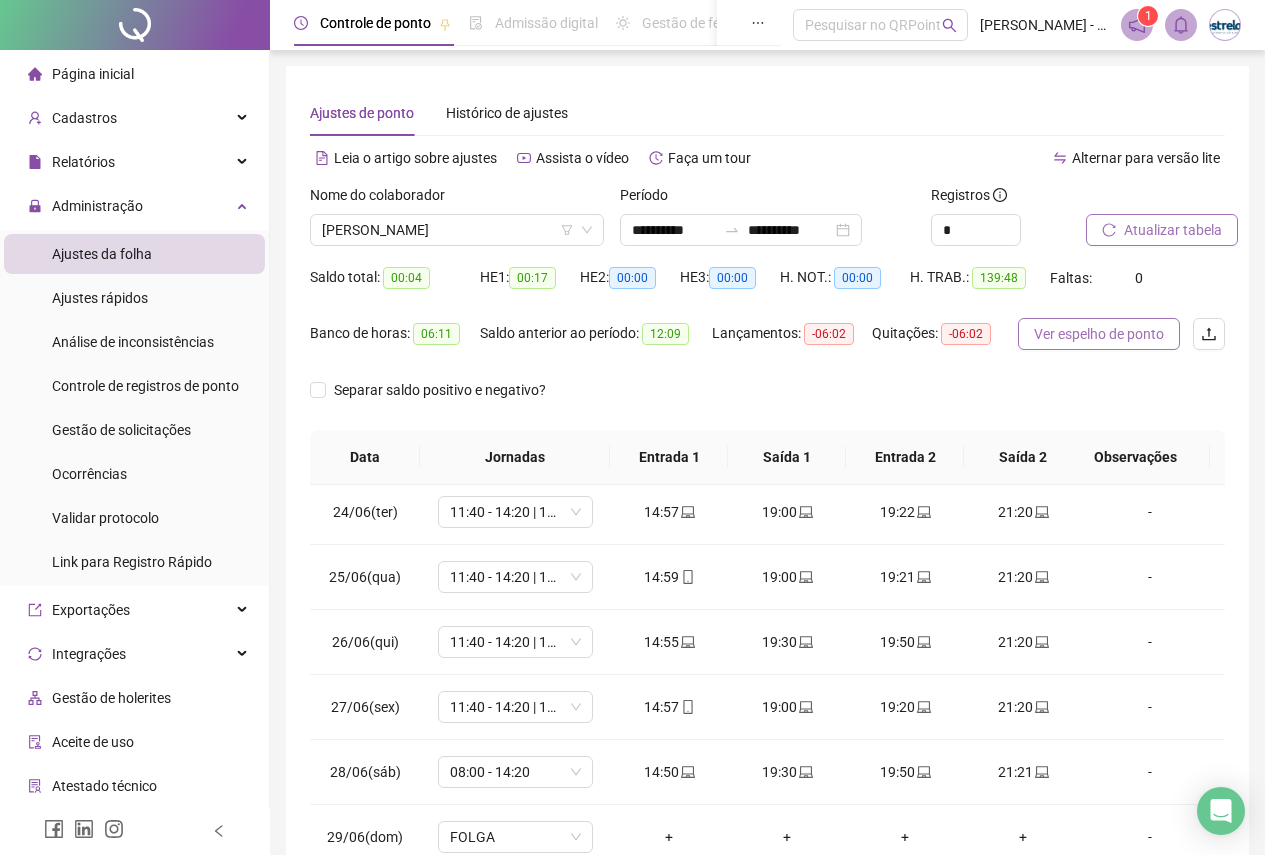 click on "Ver espelho de ponto" at bounding box center [1099, 334] 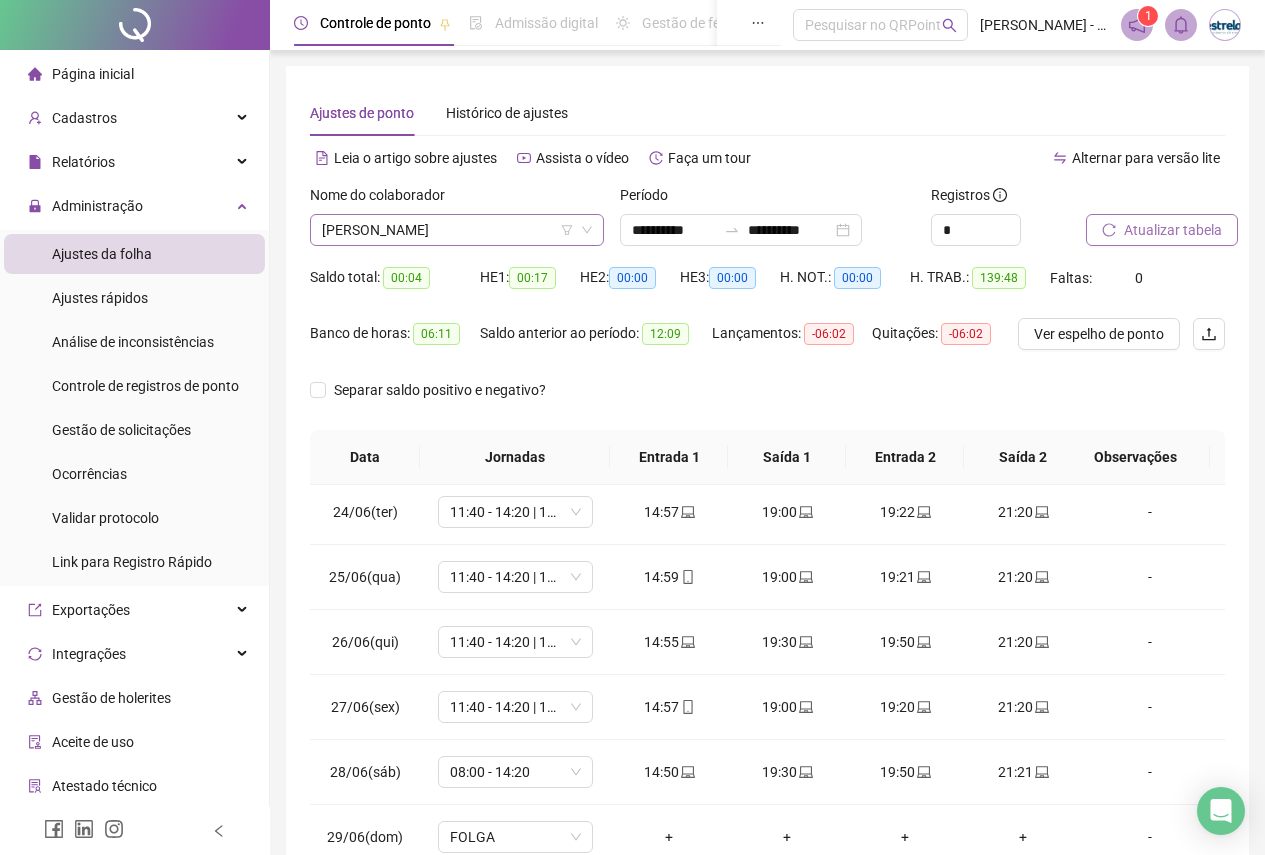 click on "[PERSON_NAME]" at bounding box center (457, 230) 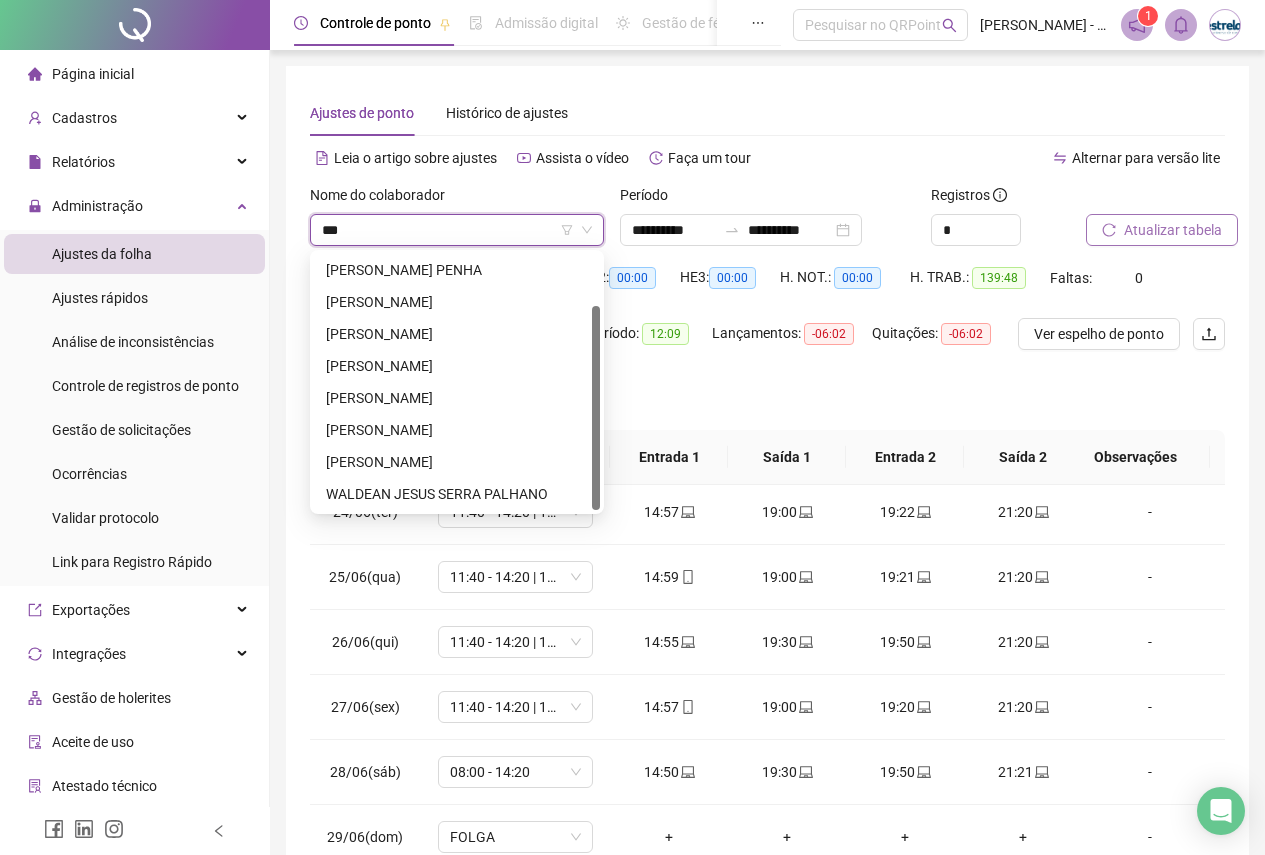scroll, scrollTop: 0, scrollLeft: 0, axis: both 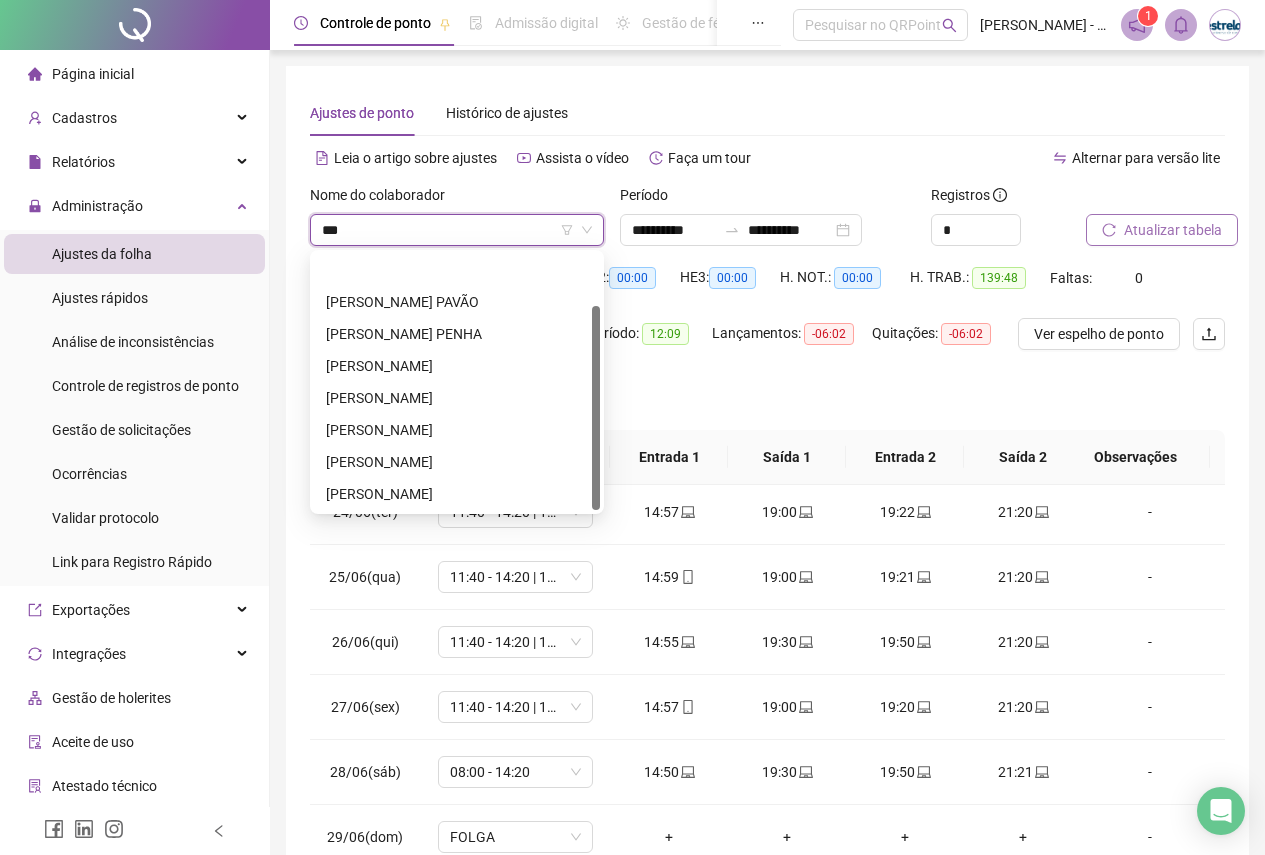 type on "****" 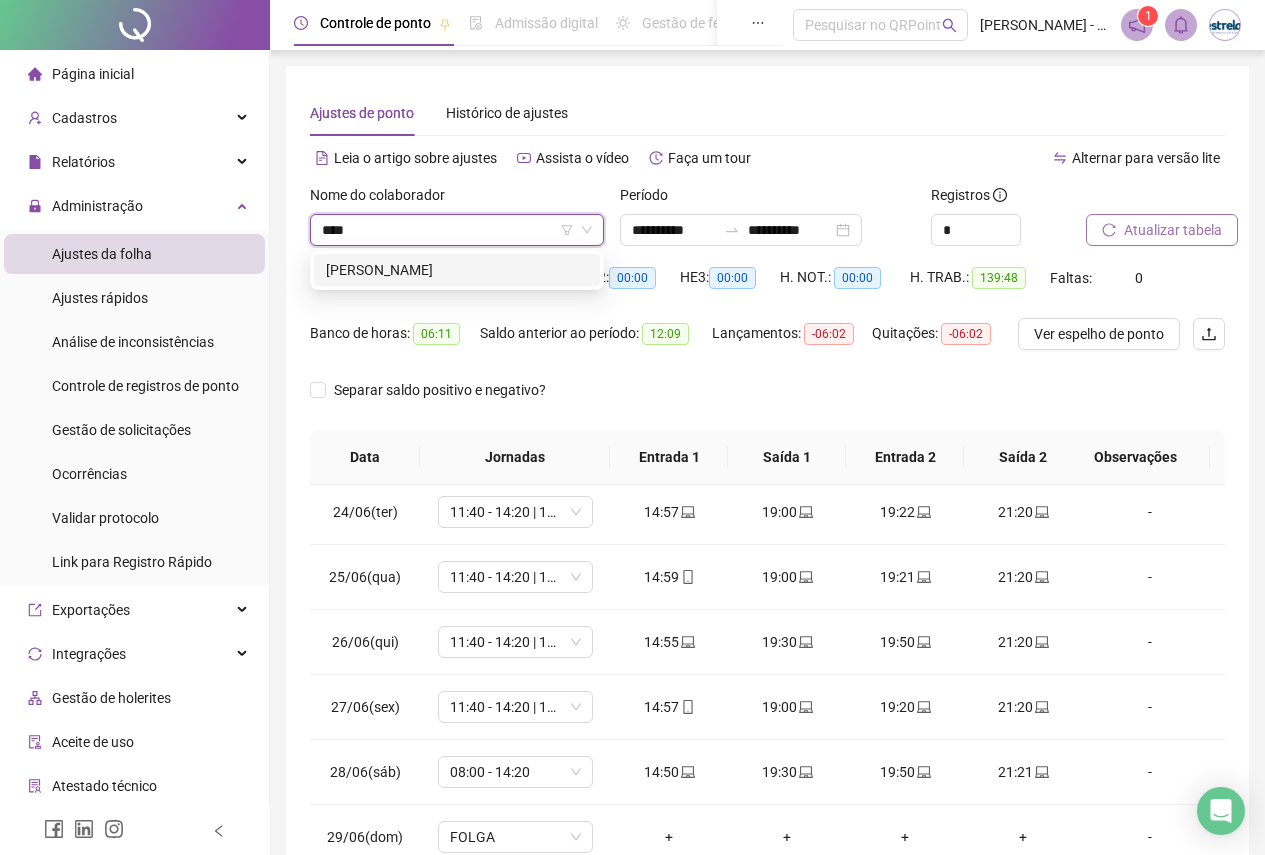 click on "[PERSON_NAME]" at bounding box center (457, 270) 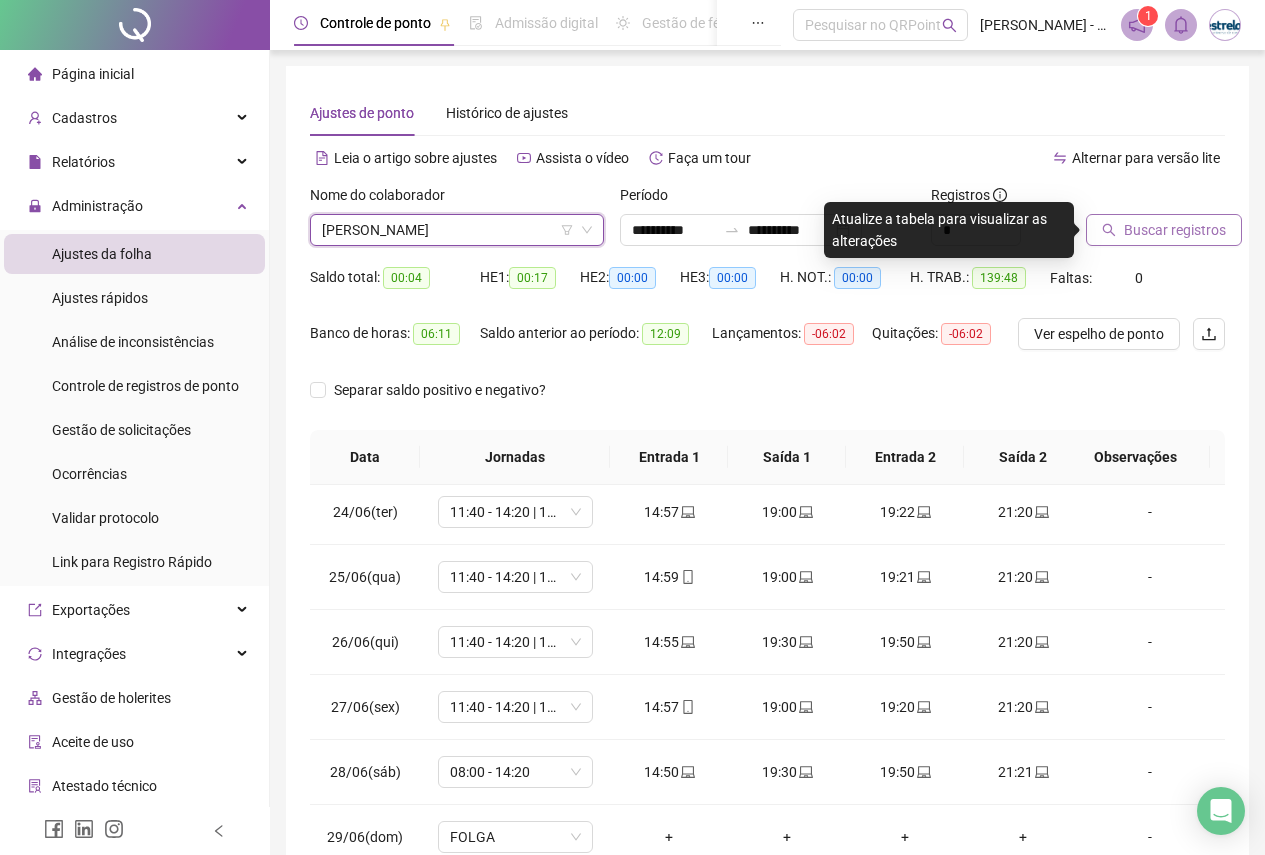 click on "Buscar registros" at bounding box center (1175, 230) 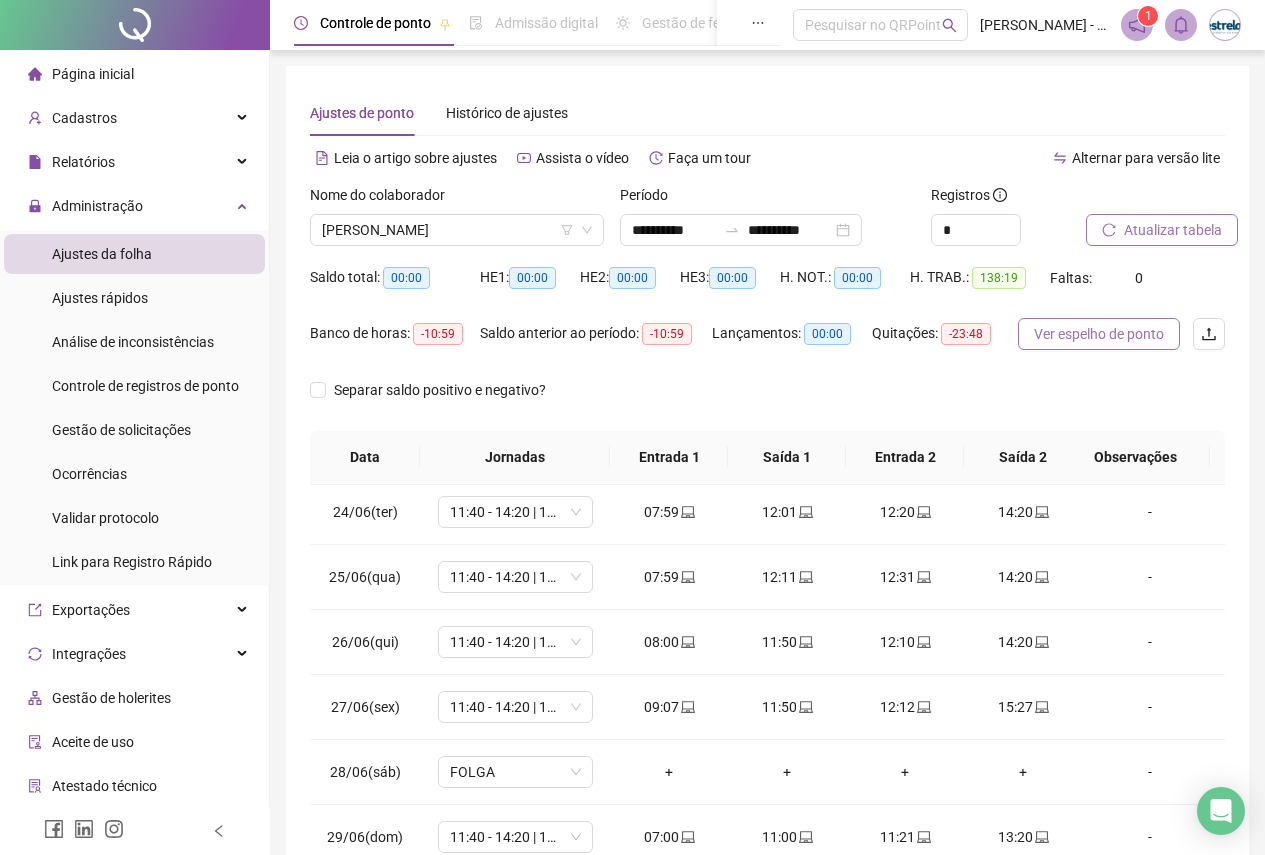 click on "Ver espelho de ponto" at bounding box center [1099, 334] 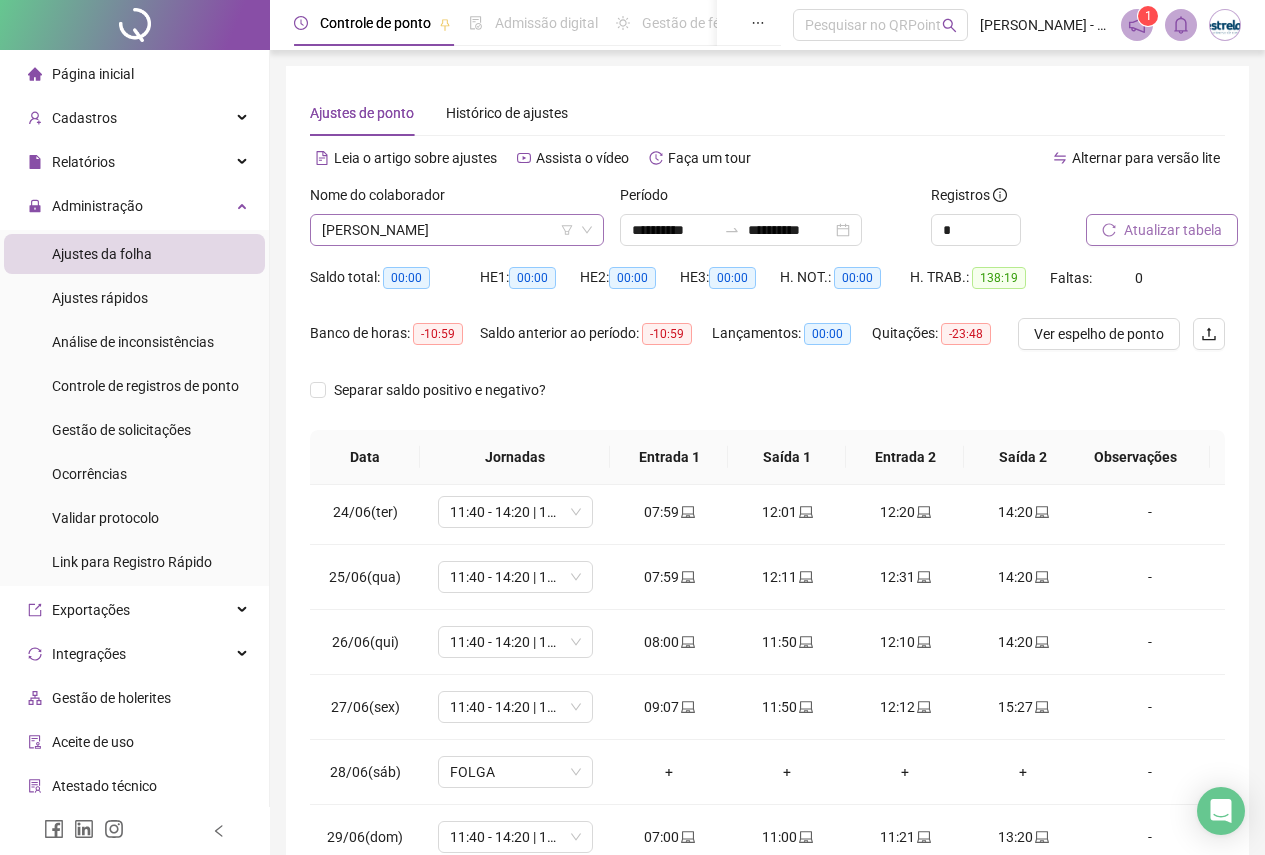 click on "[PERSON_NAME]" at bounding box center [457, 230] 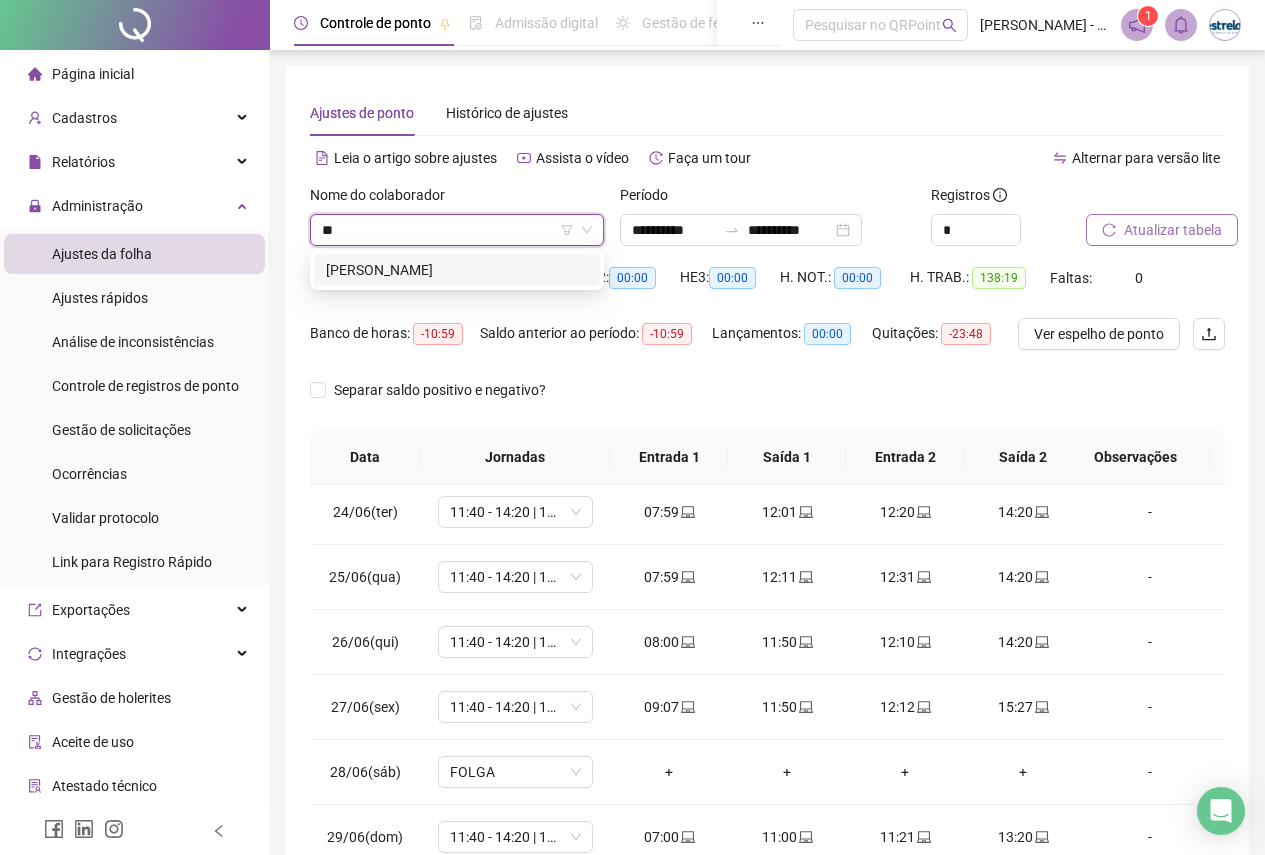 scroll, scrollTop: 0, scrollLeft: 0, axis: both 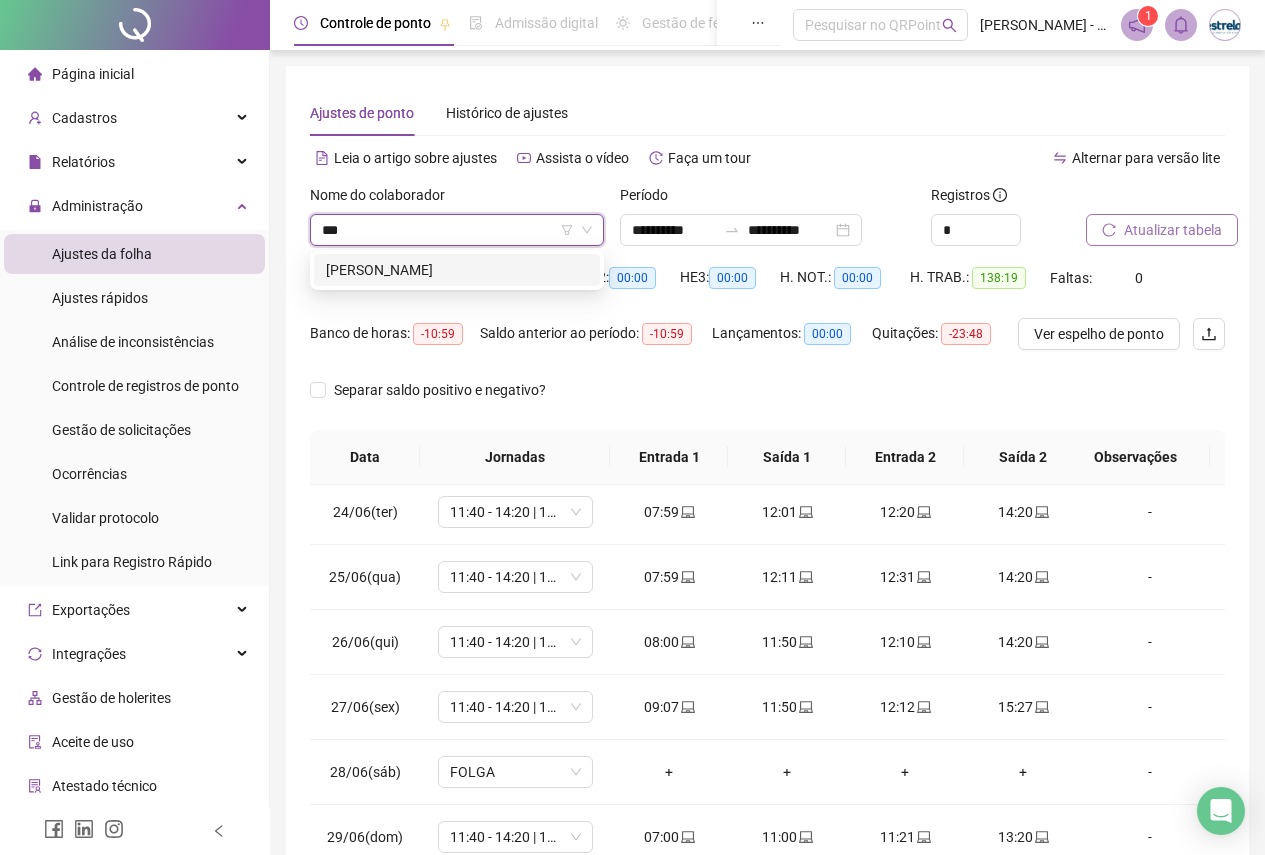 type on "****" 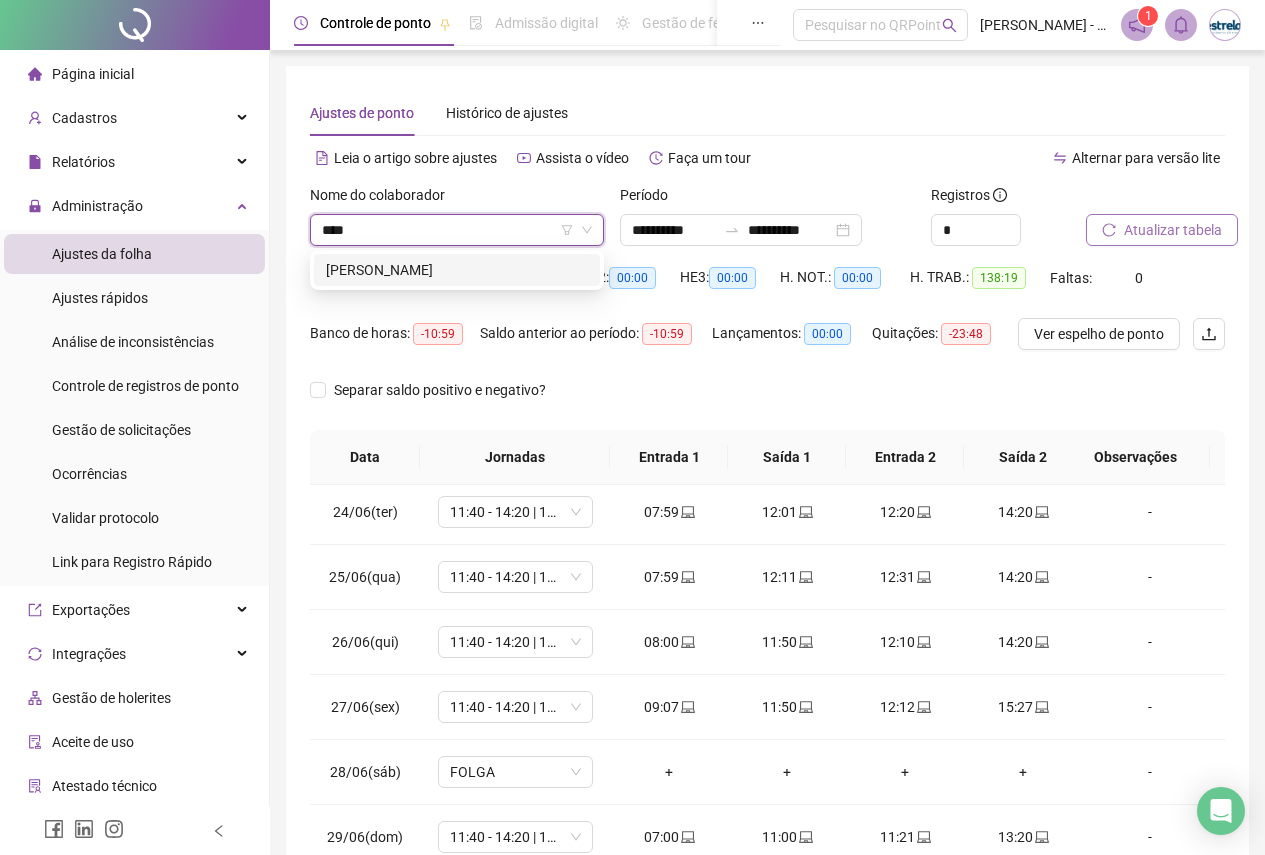click on "[PERSON_NAME]" at bounding box center (457, 270) 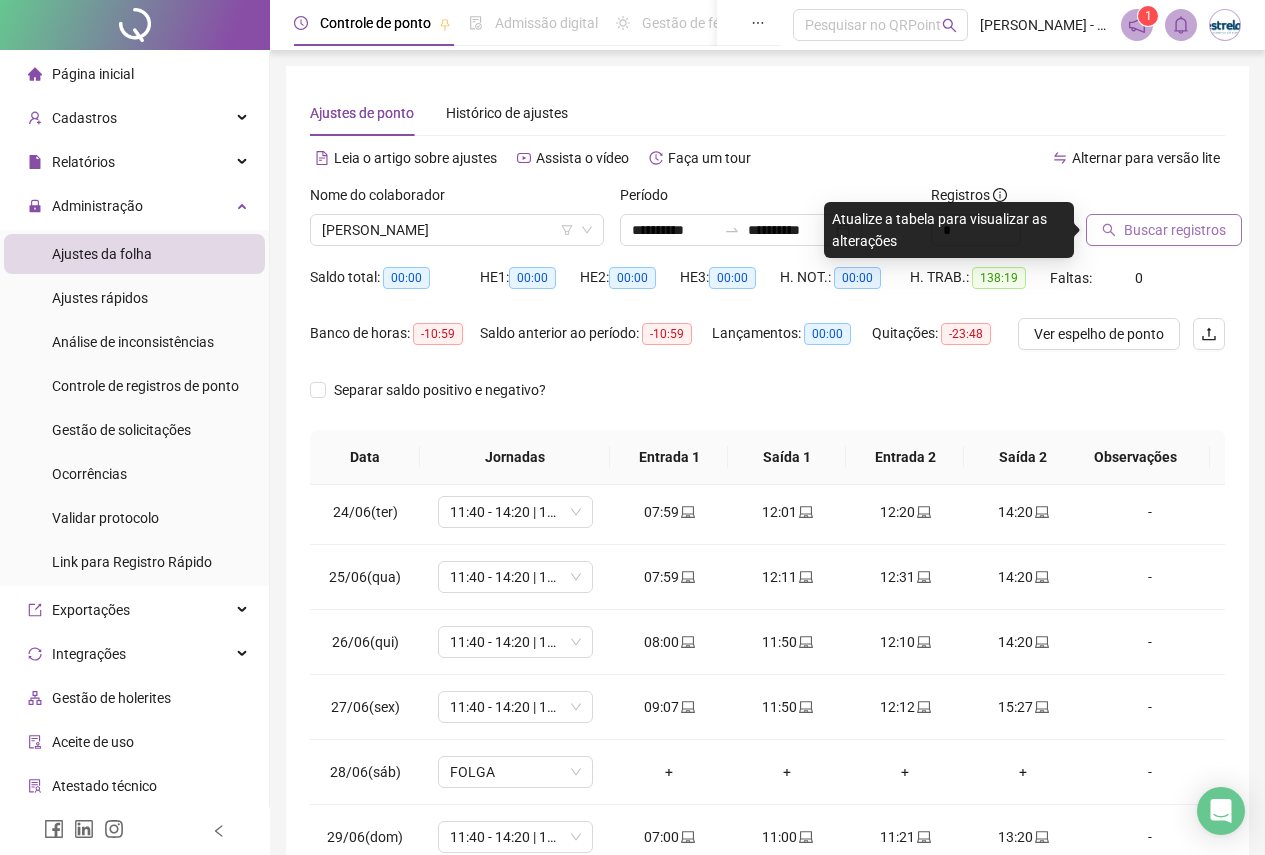 click on "Buscar registros" at bounding box center [1175, 230] 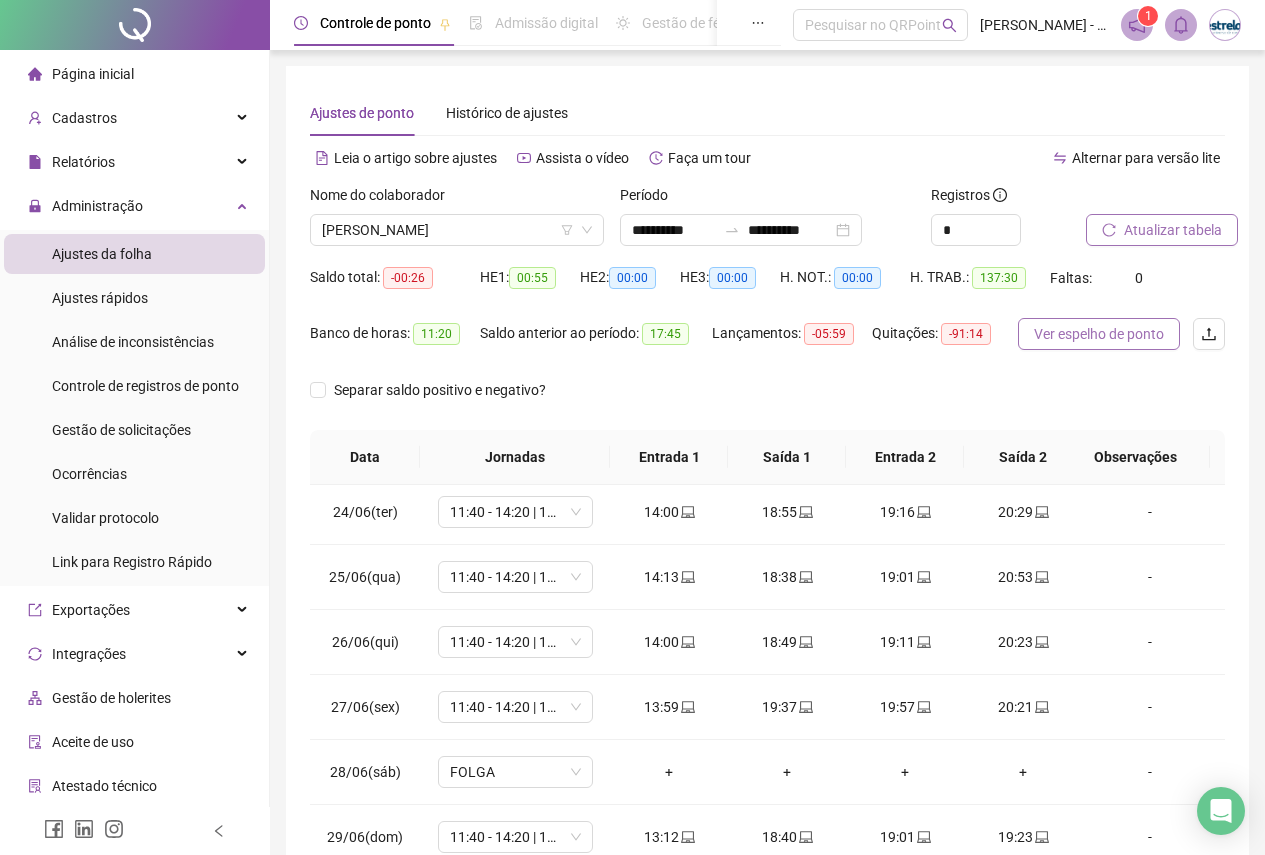 click on "Ver espelho de ponto" at bounding box center [1099, 334] 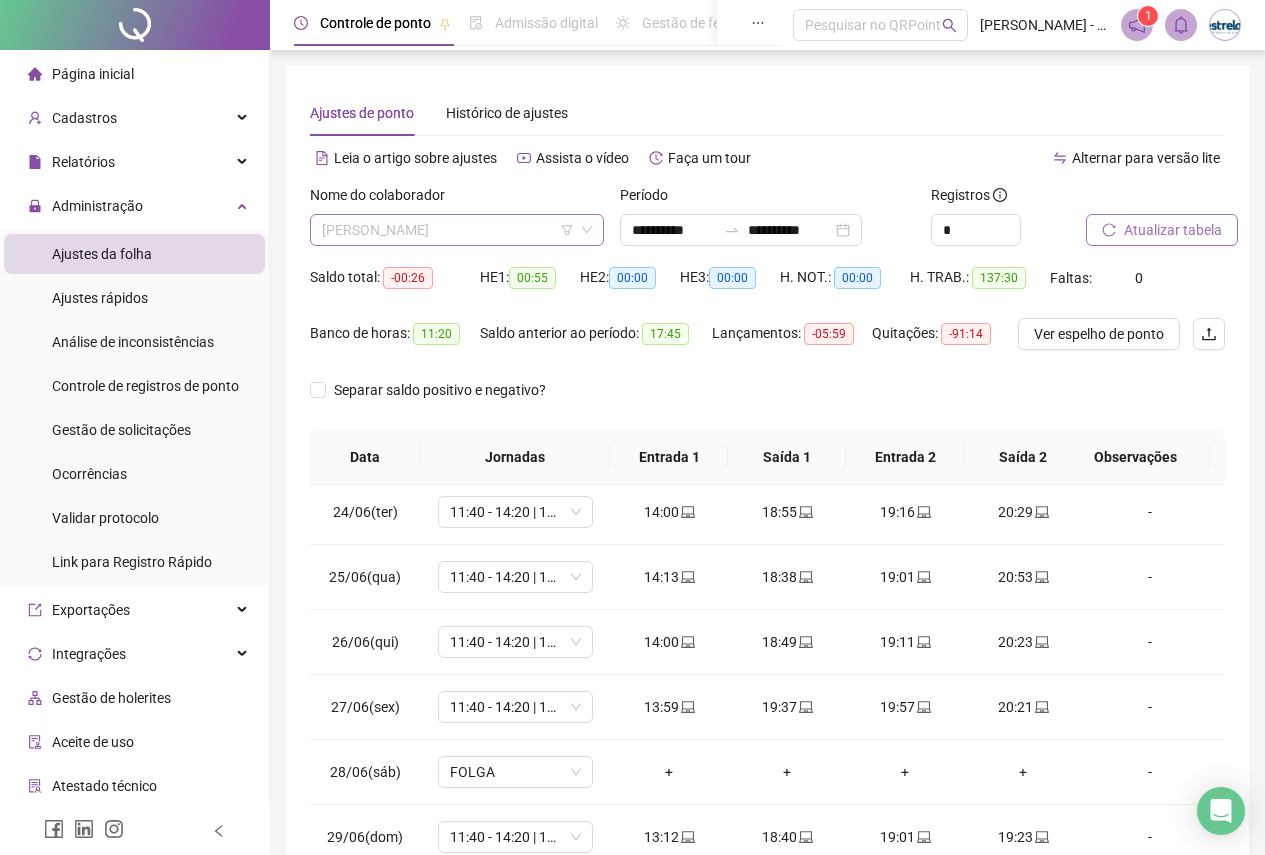 click on "[PERSON_NAME]" at bounding box center (457, 230) 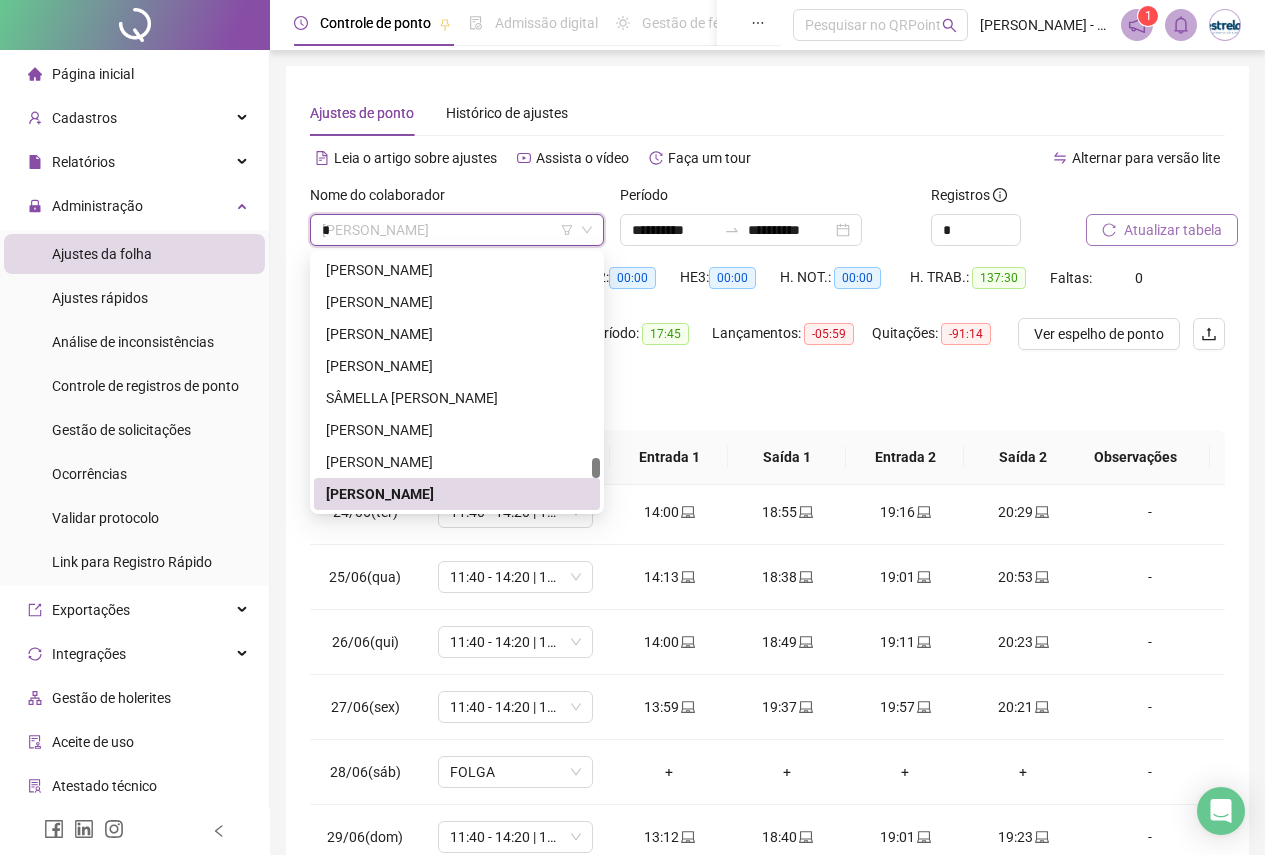 scroll, scrollTop: 0, scrollLeft: 0, axis: both 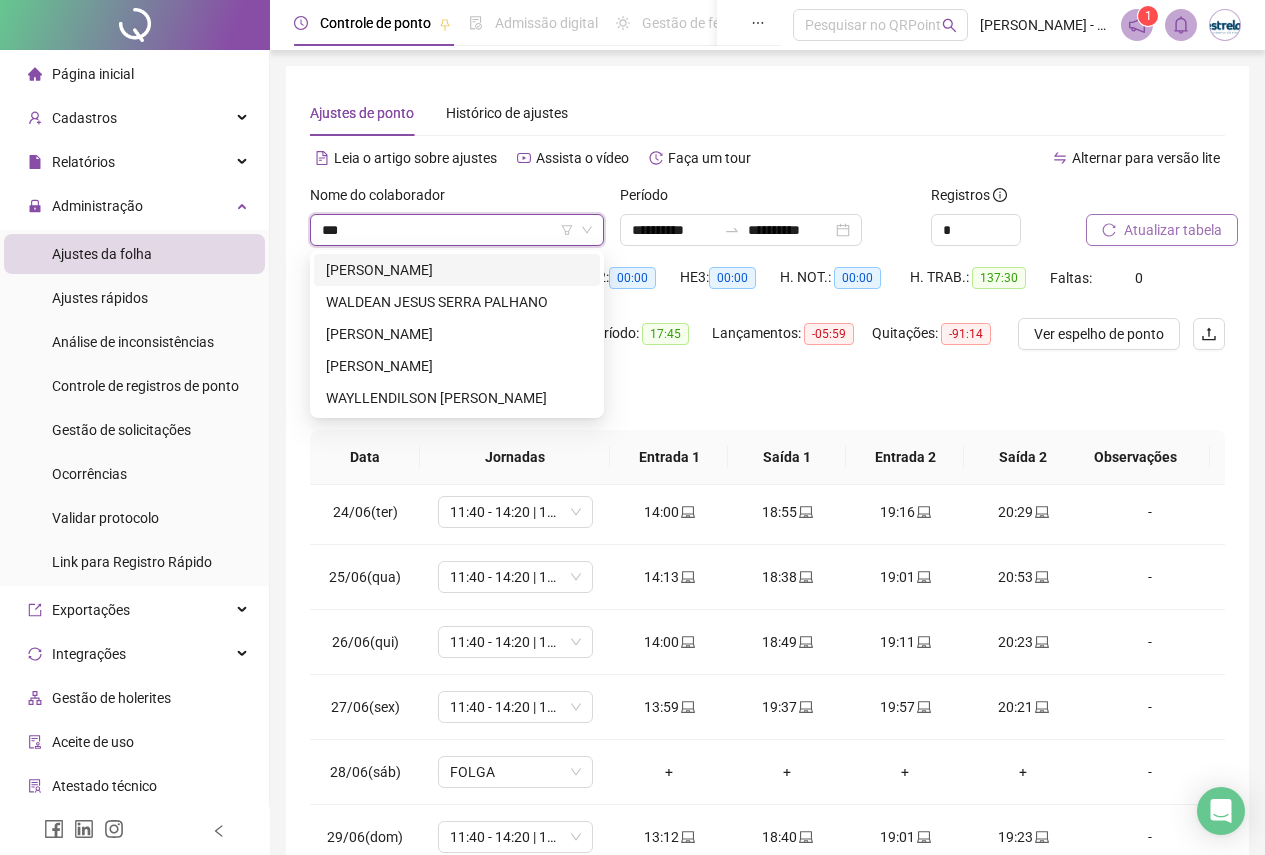 type on "****" 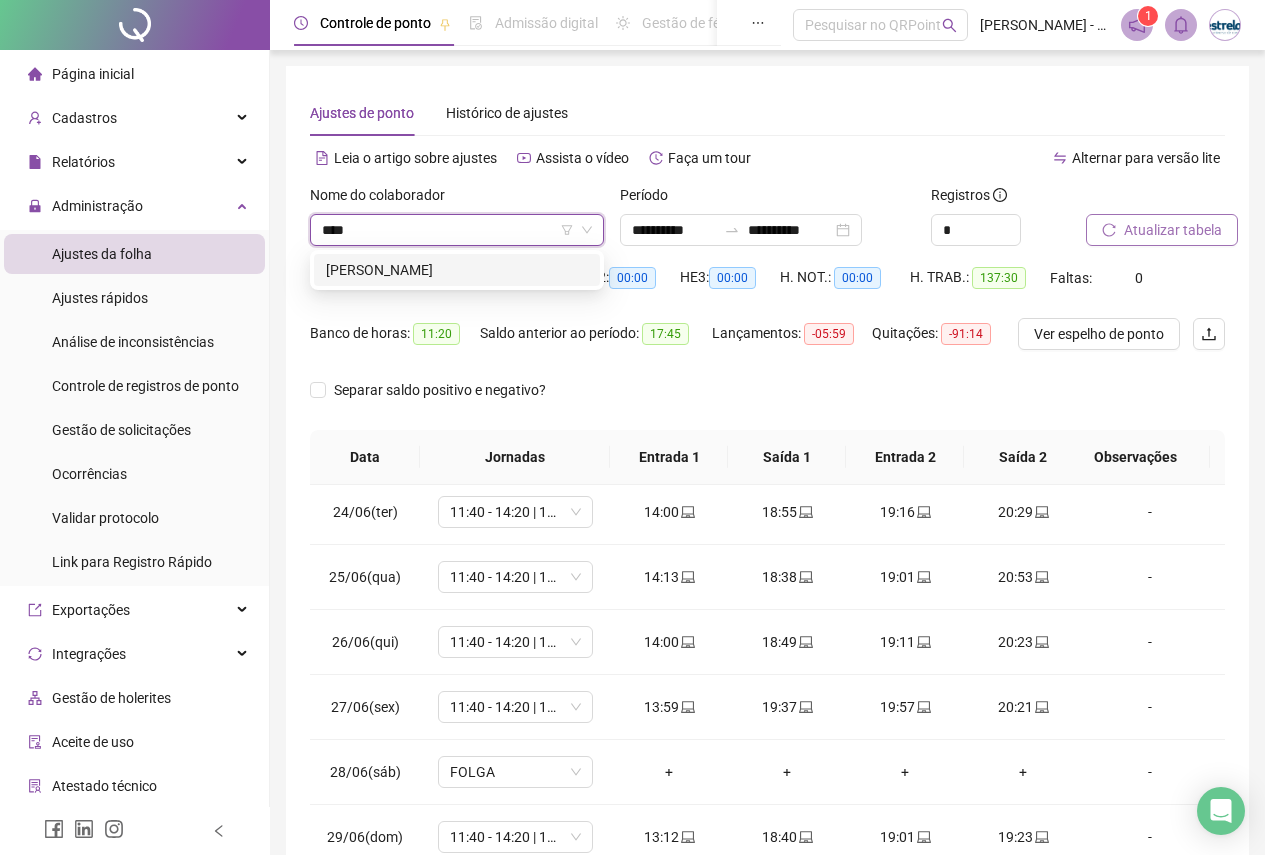 drag, startPoint x: 466, startPoint y: 266, endPoint x: 439, endPoint y: 259, distance: 27.89265 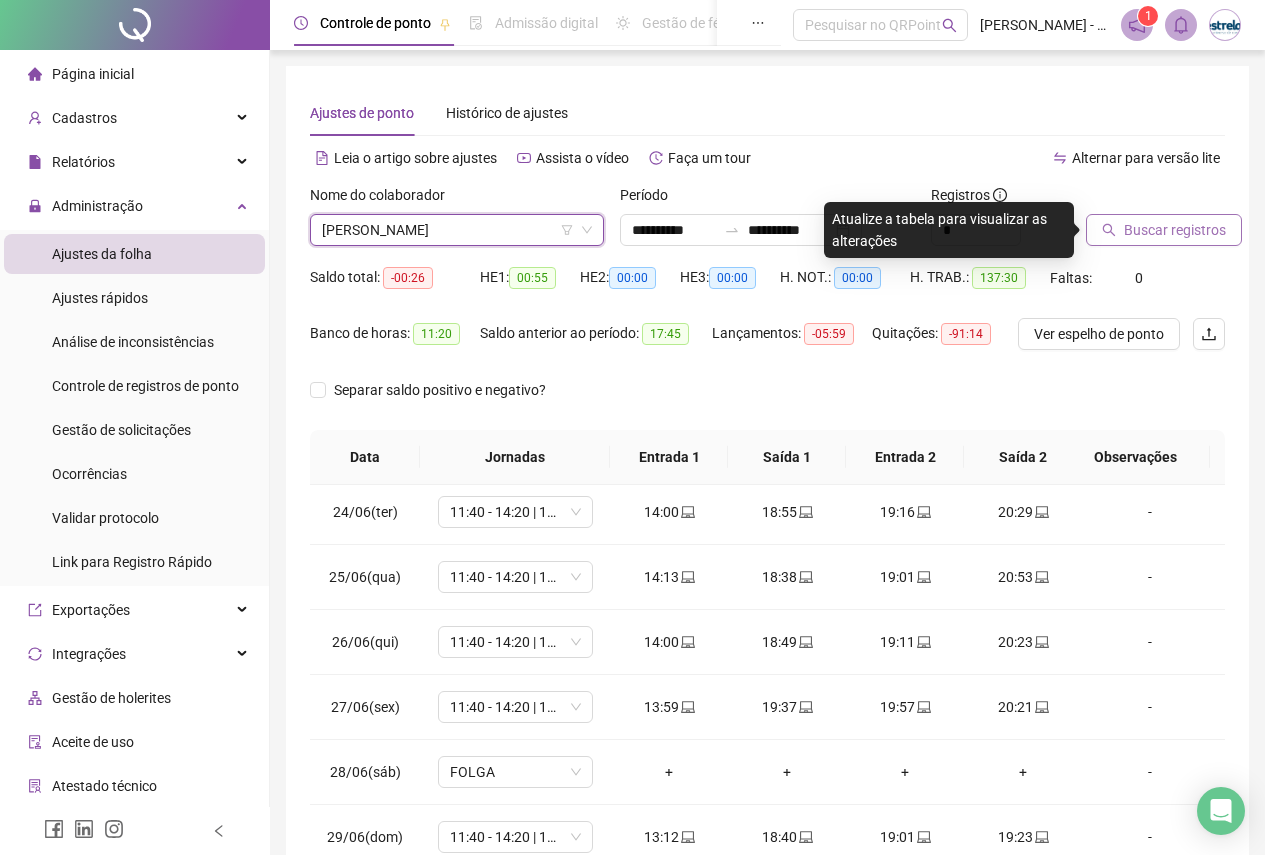 click on "Buscar registros" at bounding box center [1175, 230] 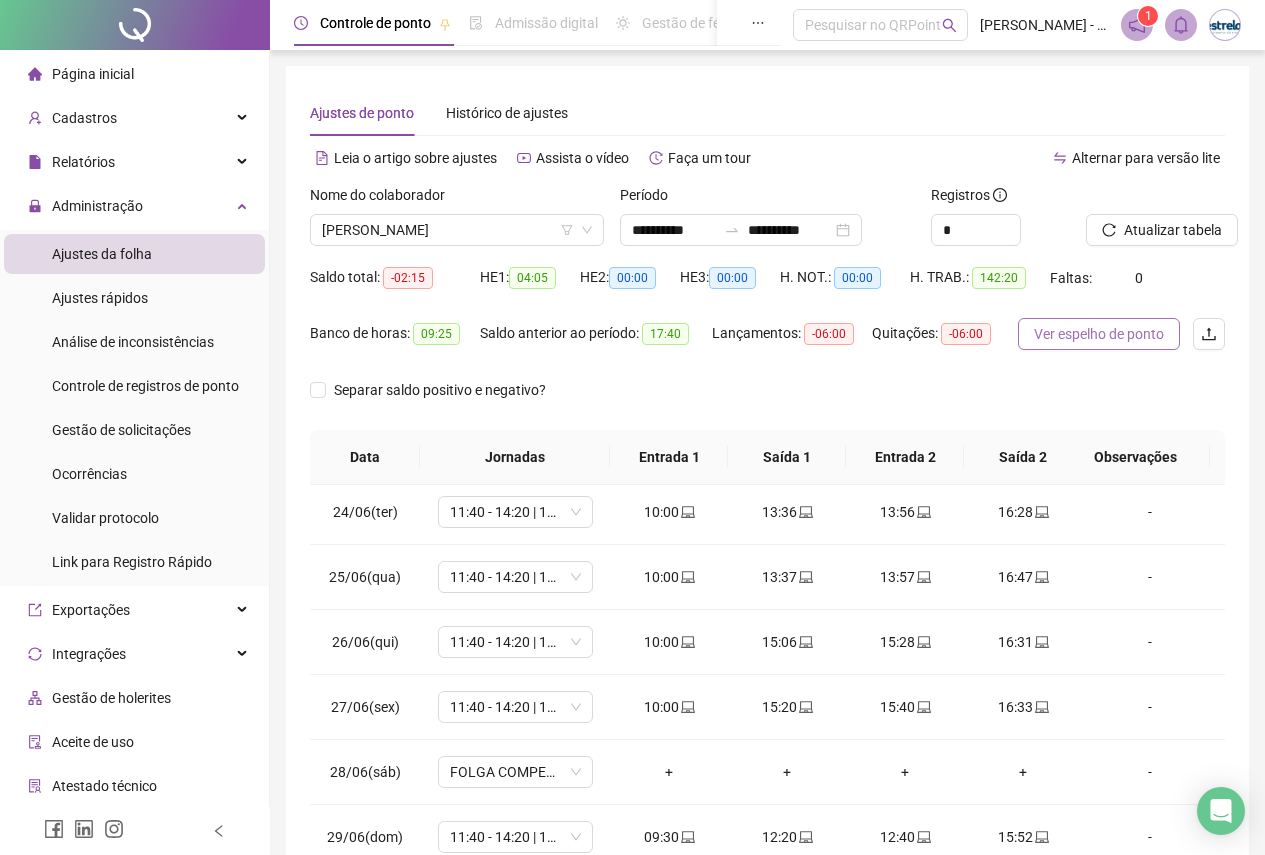 drag, startPoint x: 1135, startPoint y: 310, endPoint x: 1129, endPoint y: 319, distance: 10.816654 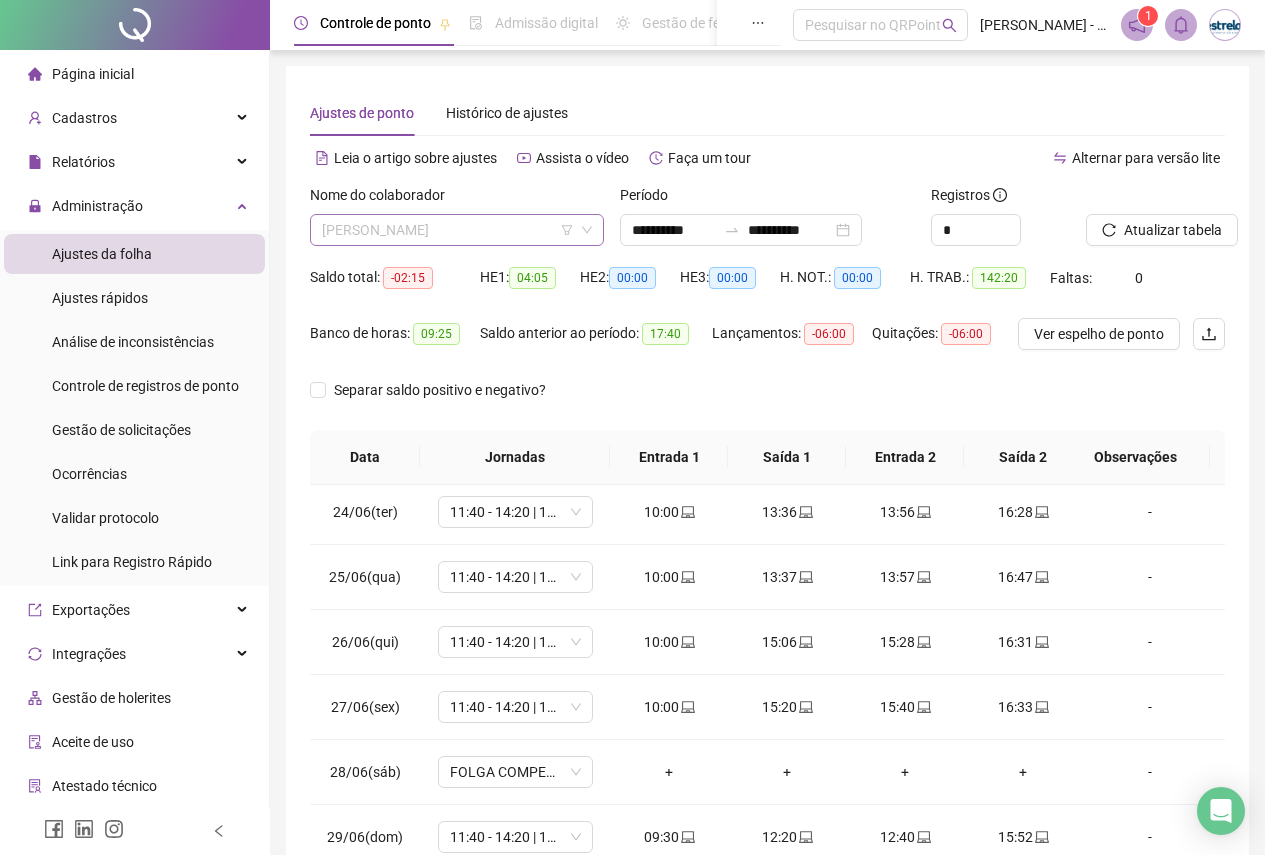 click on "[PERSON_NAME]" at bounding box center [457, 230] 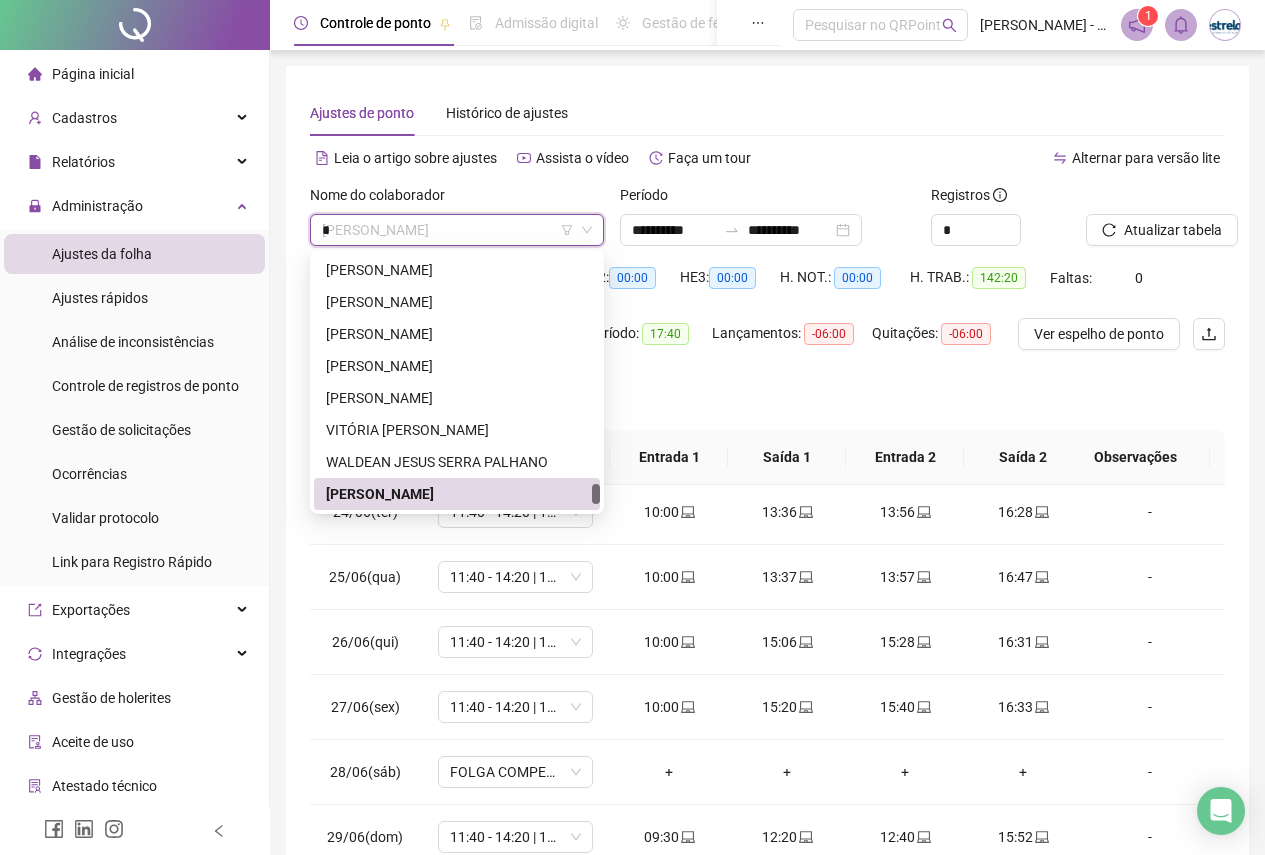 scroll, scrollTop: 0, scrollLeft: 0, axis: both 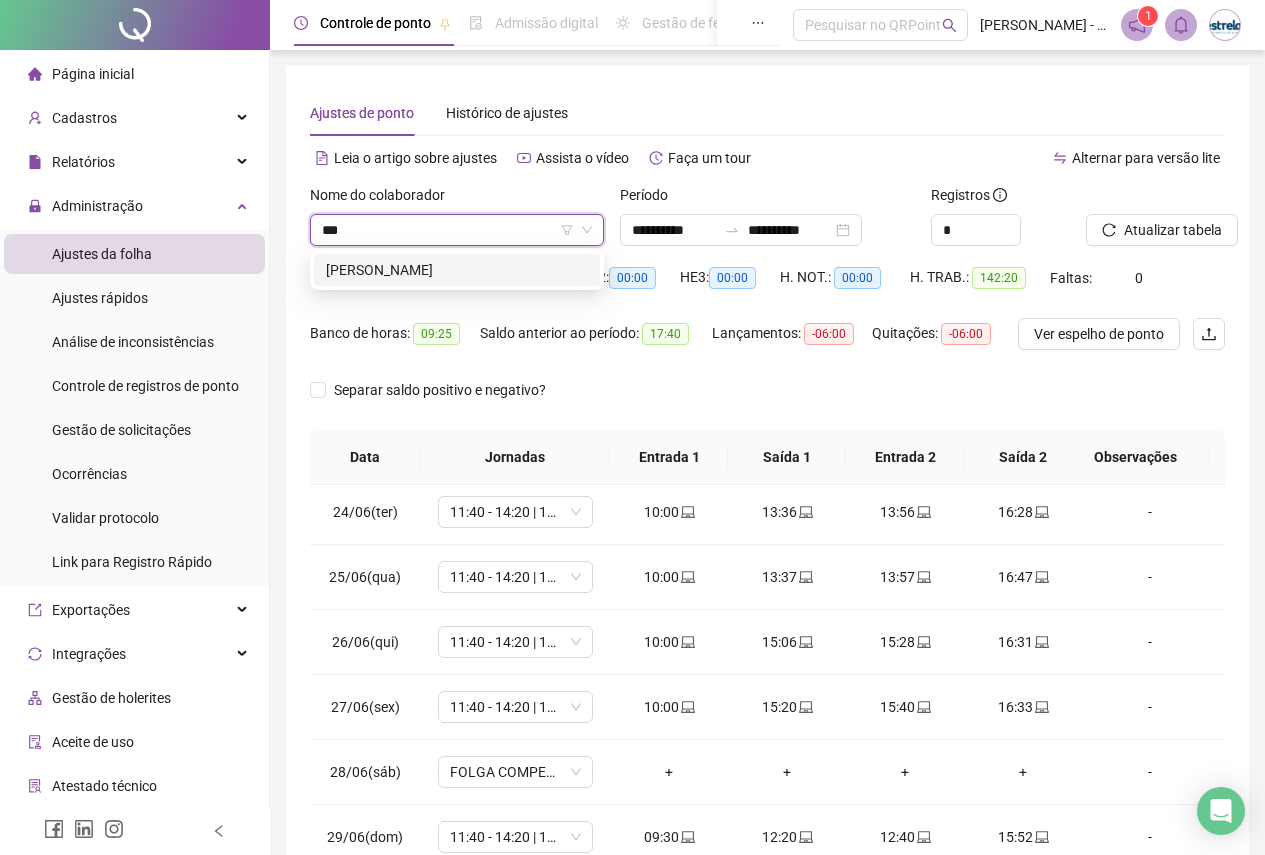 type on "****" 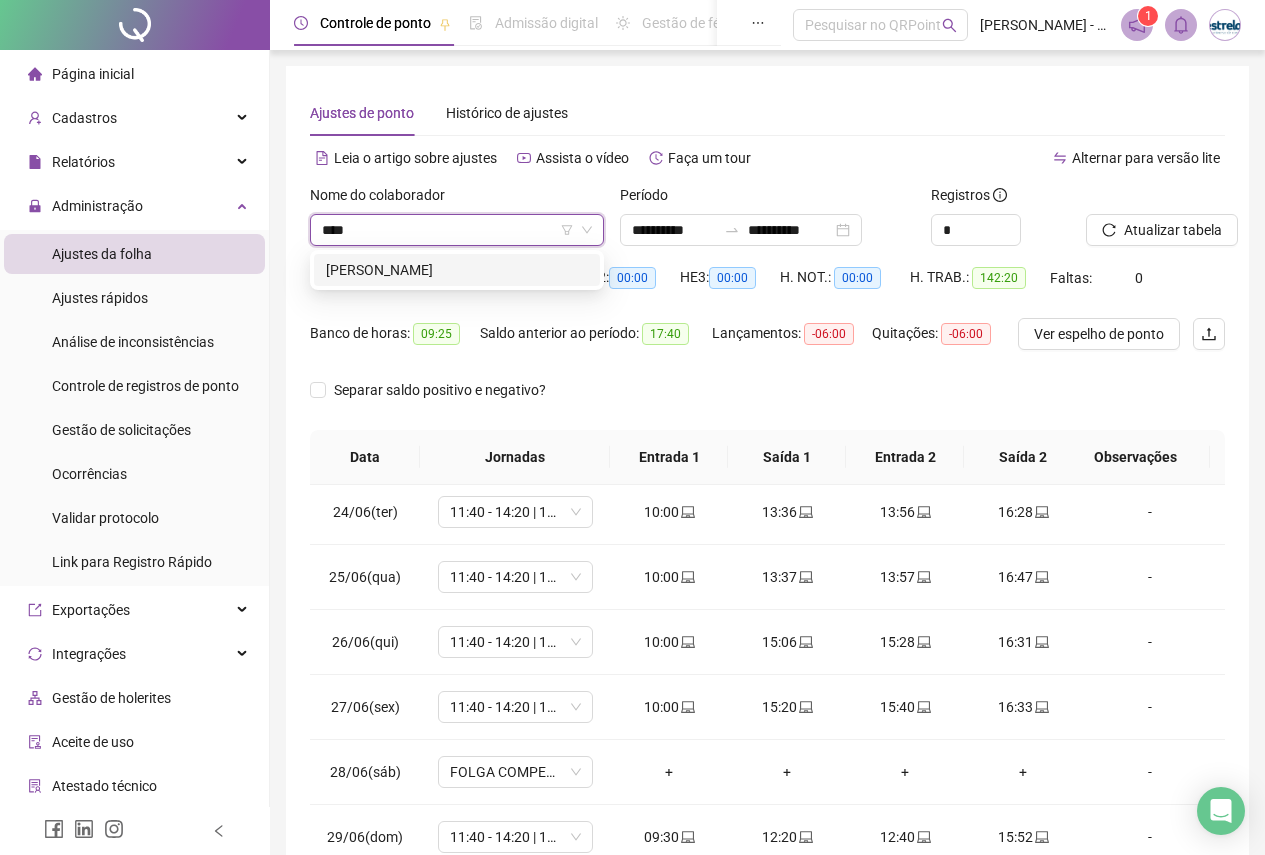 click on "[PERSON_NAME]" at bounding box center (457, 270) 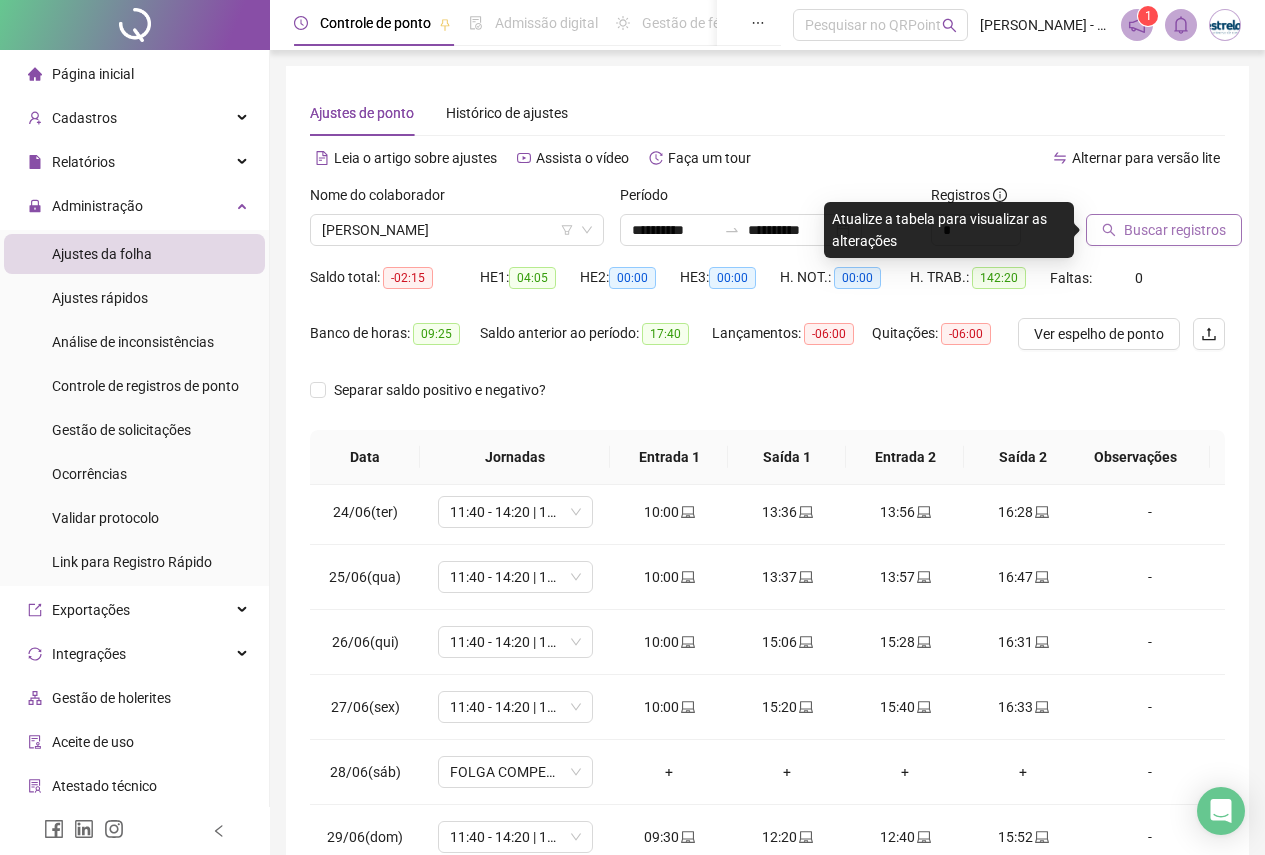click on "Buscar registros" at bounding box center (1175, 230) 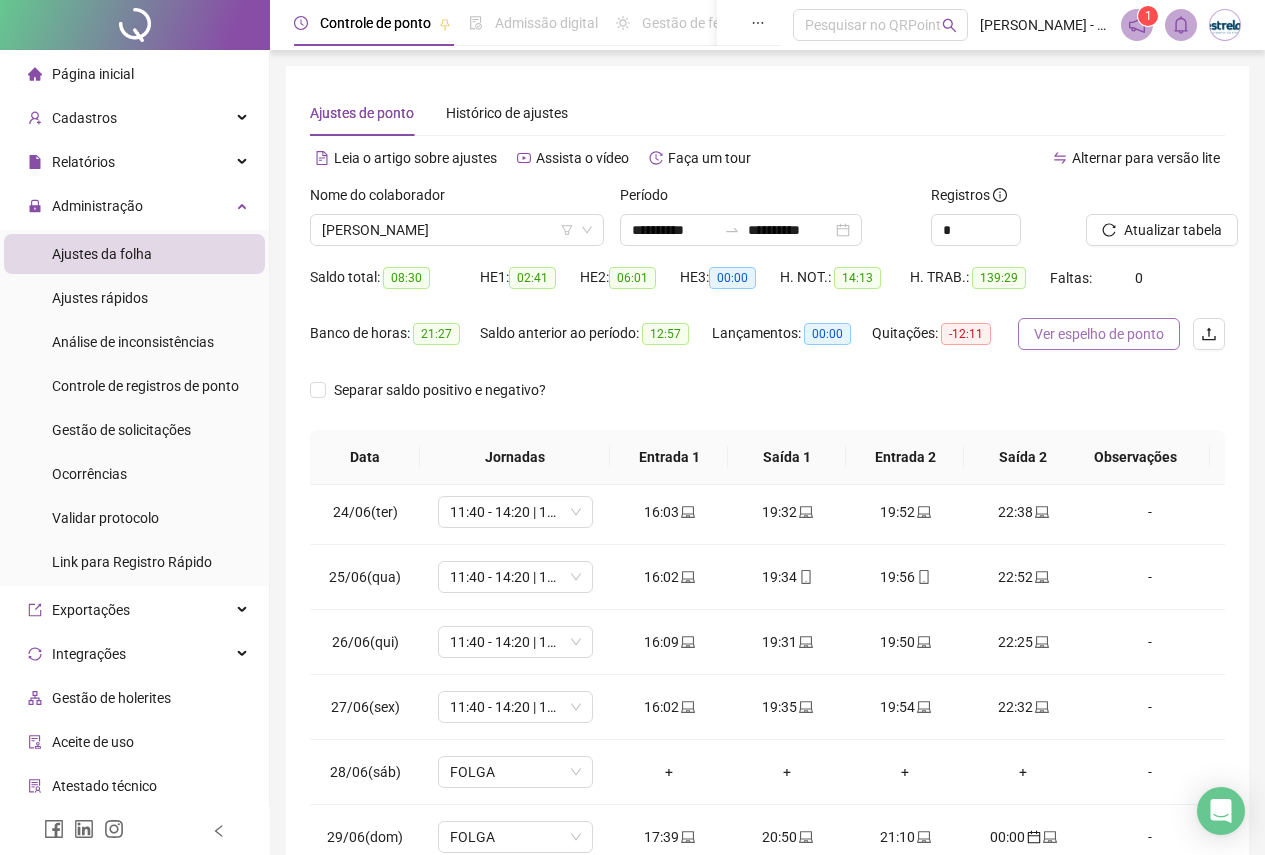 click on "Ver espelho de ponto" at bounding box center (1099, 334) 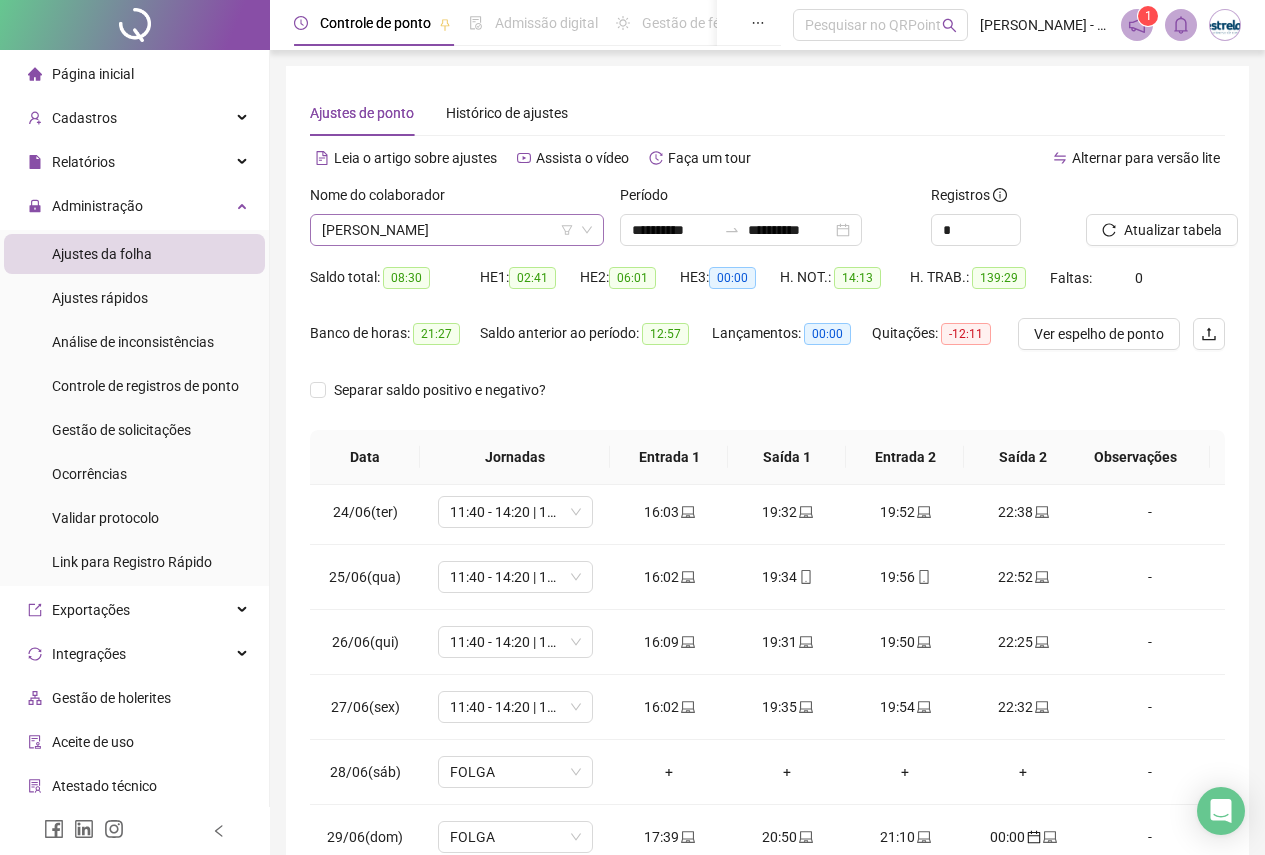 click on "[PERSON_NAME]" at bounding box center [457, 230] 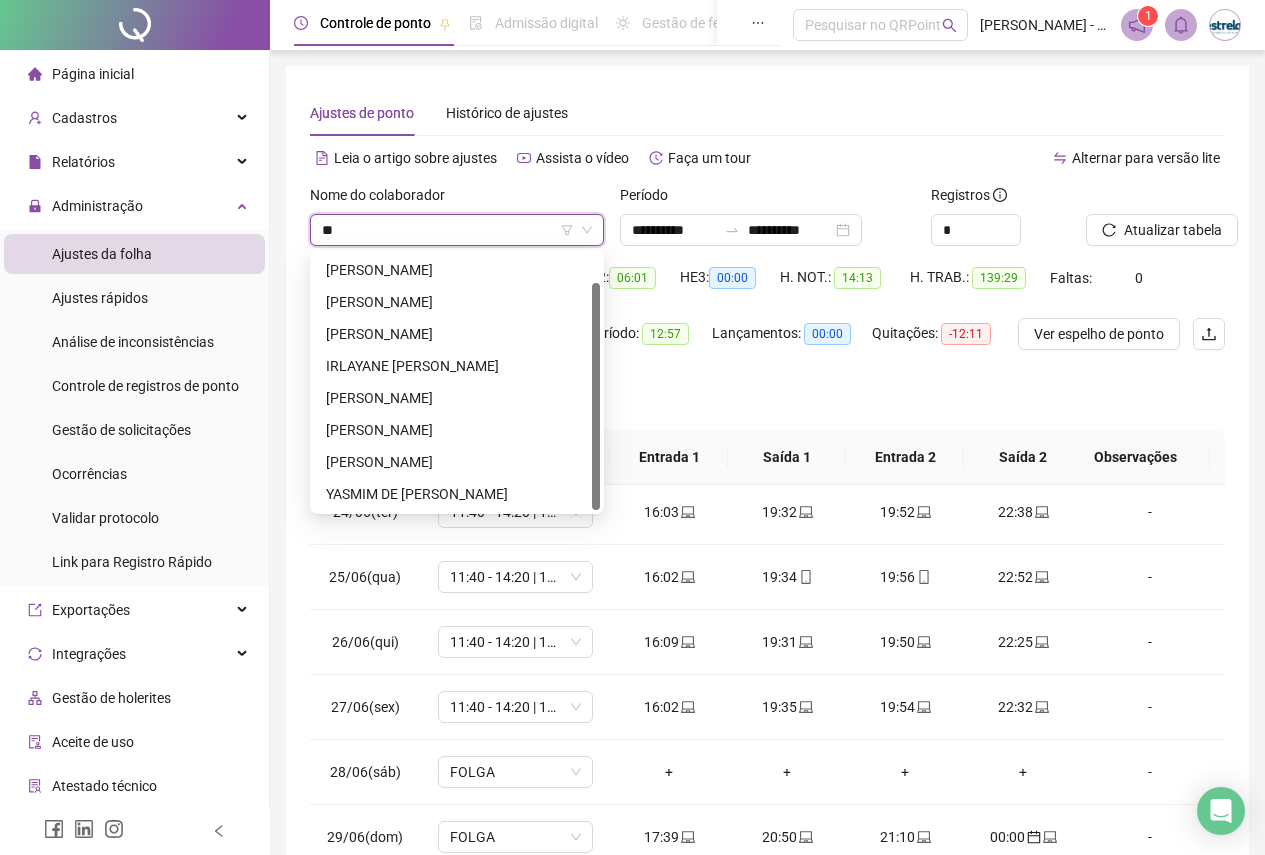 scroll, scrollTop: 32, scrollLeft: 0, axis: vertical 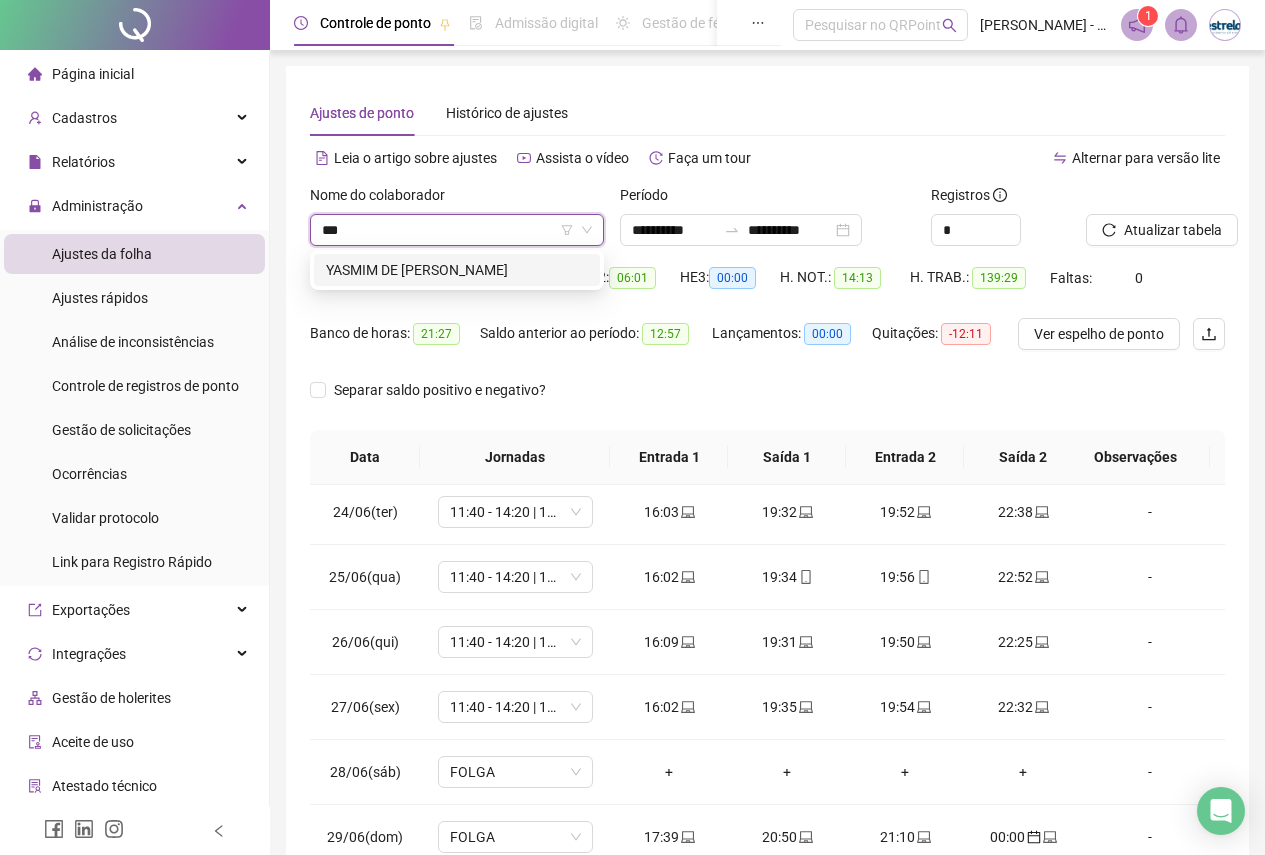 click on "YASMIM DE [PERSON_NAME]" at bounding box center (457, 270) 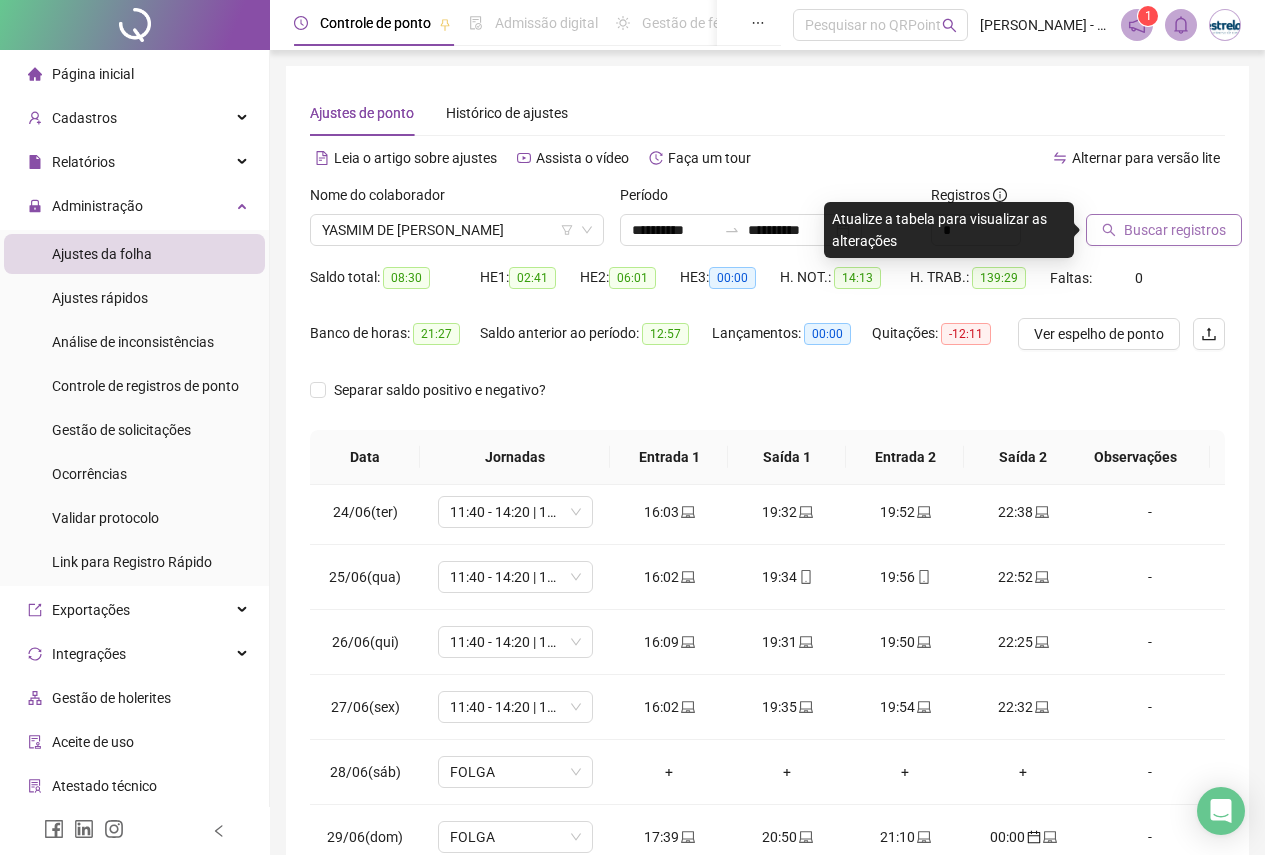 click on "Buscar registros" at bounding box center (1175, 230) 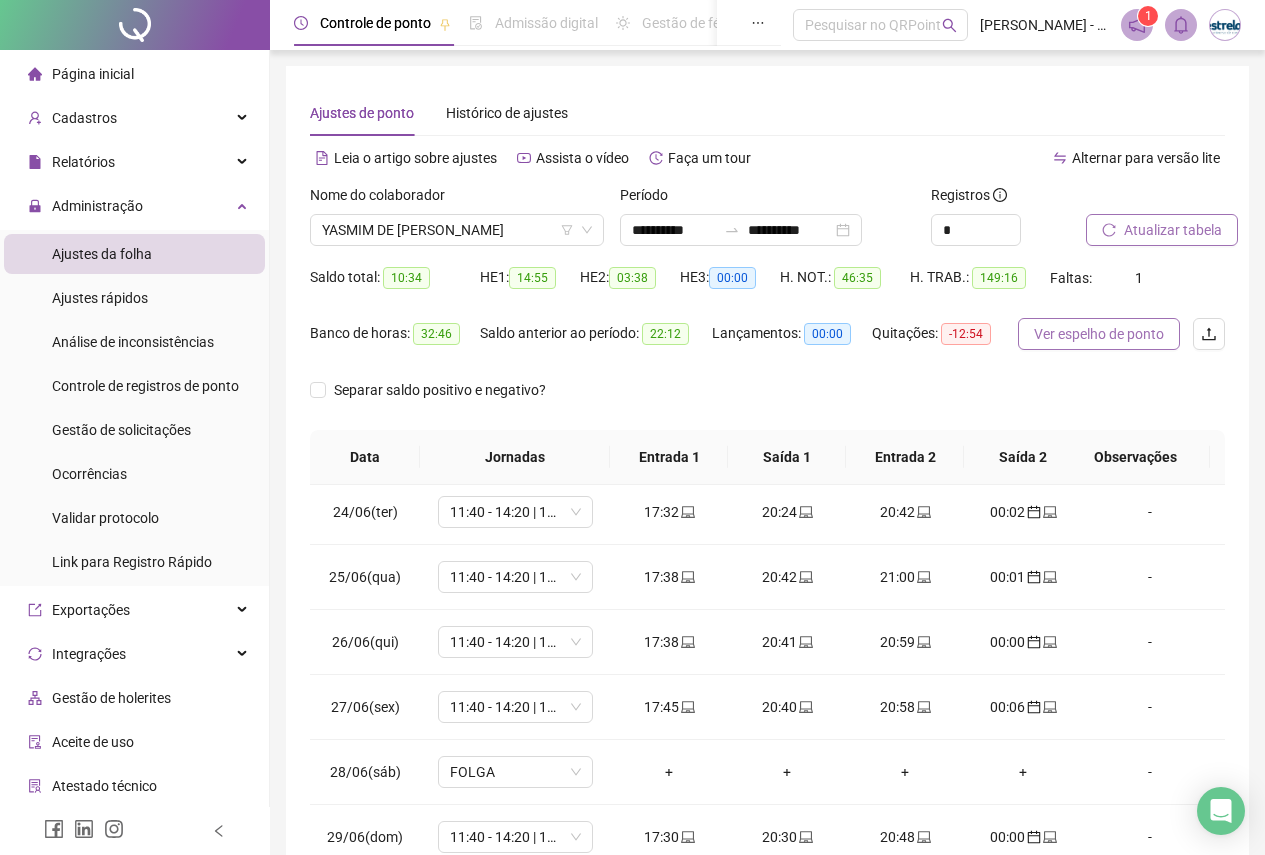 click on "Ver espelho de ponto" at bounding box center (1099, 334) 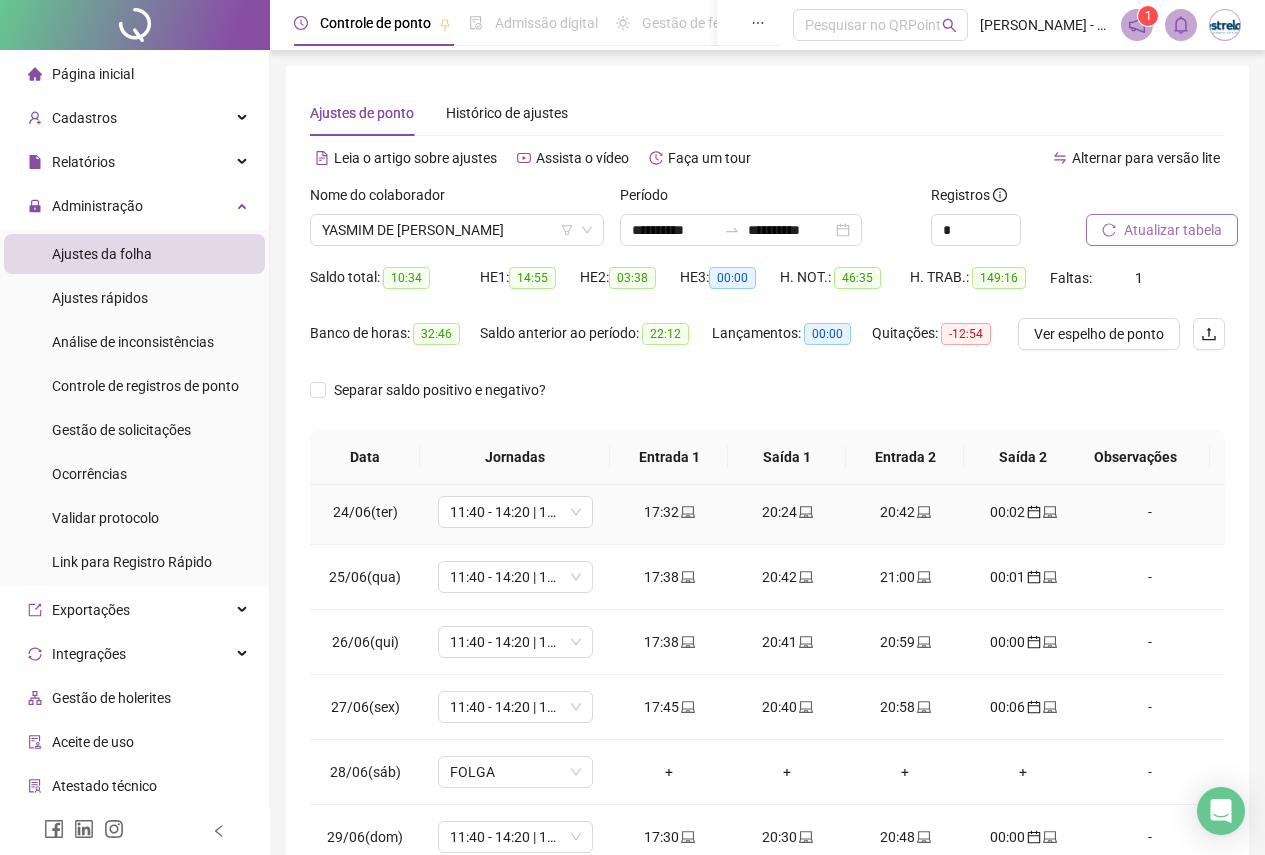click on "17:32" at bounding box center [669, 512] 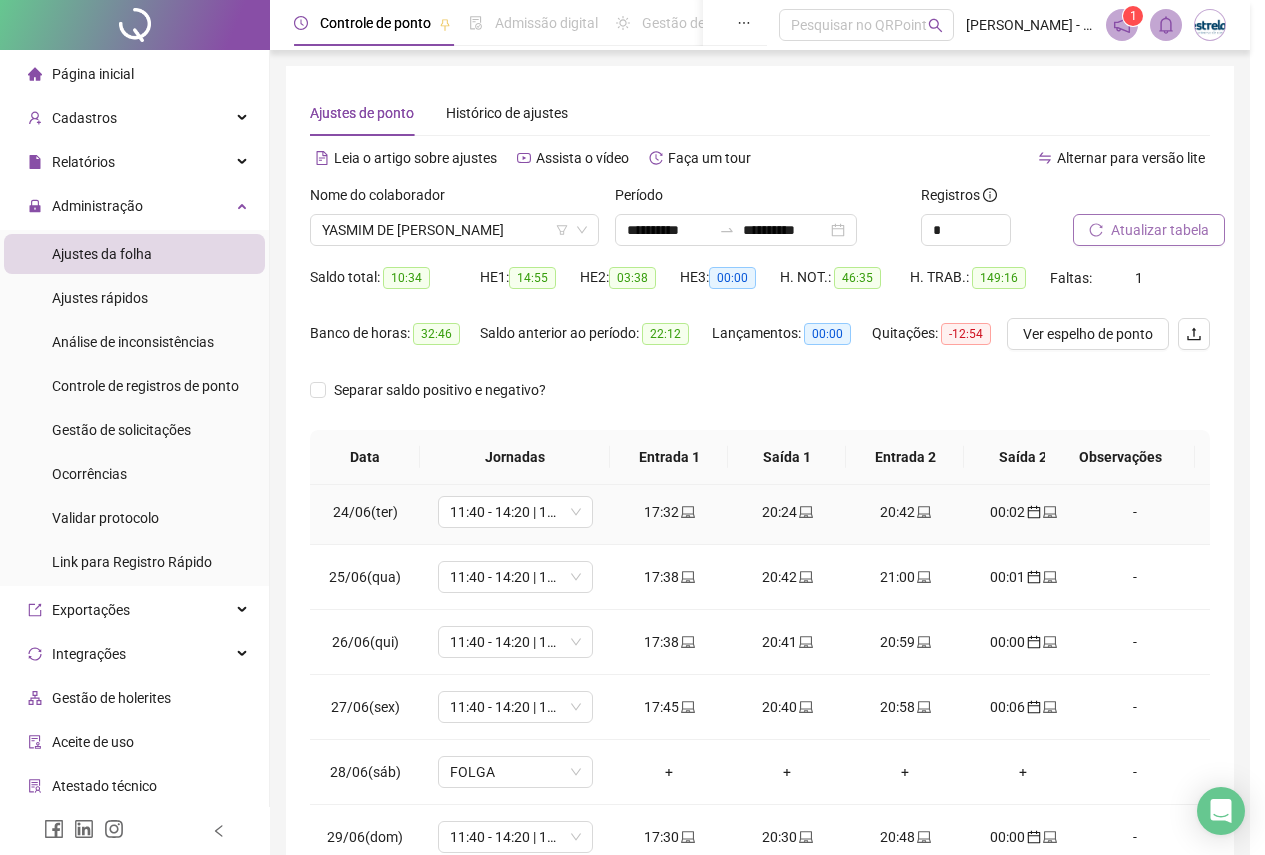 type on "**********" 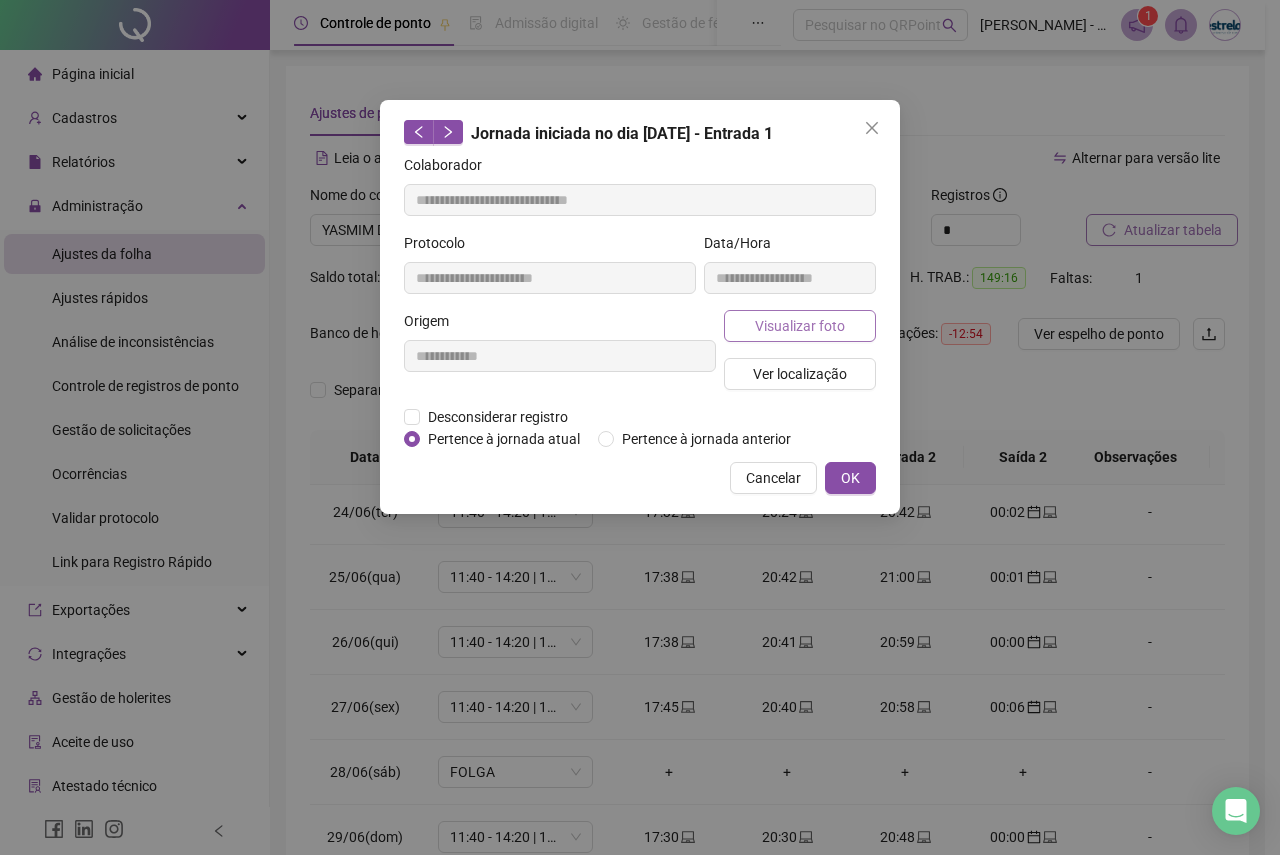 click on "Visualizar foto" at bounding box center [800, 326] 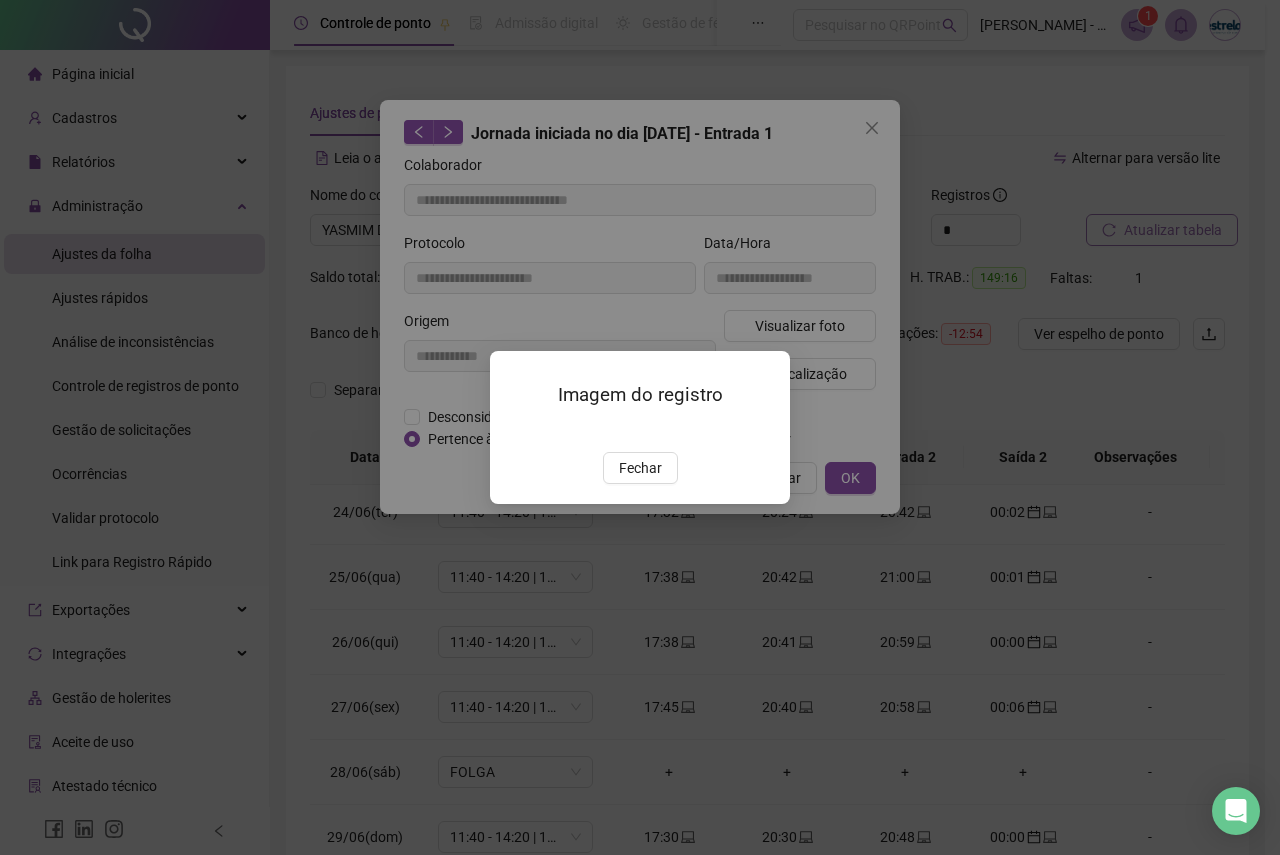 click on "Fechar" at bounding box center (640, 468) 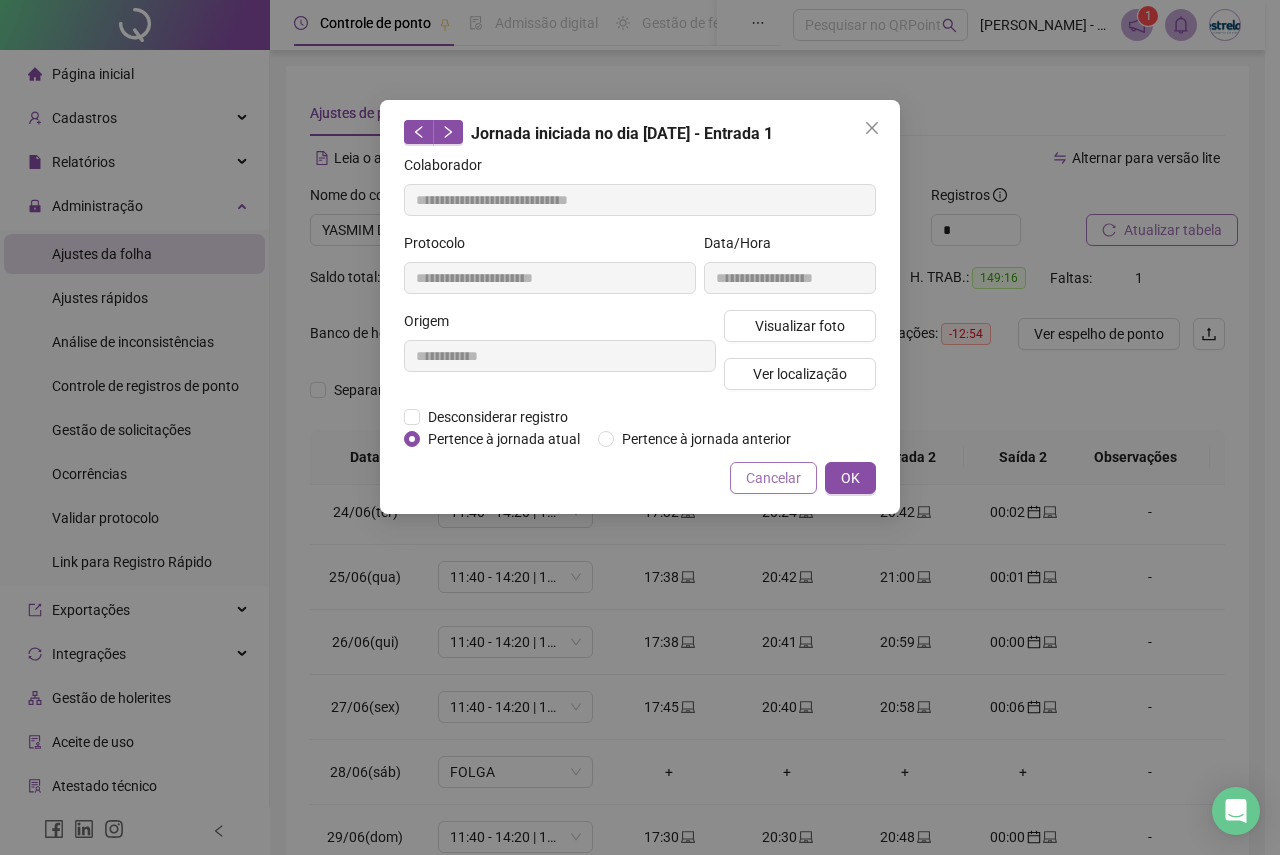 click on "Cancelar" at bounding box center [773, 478] 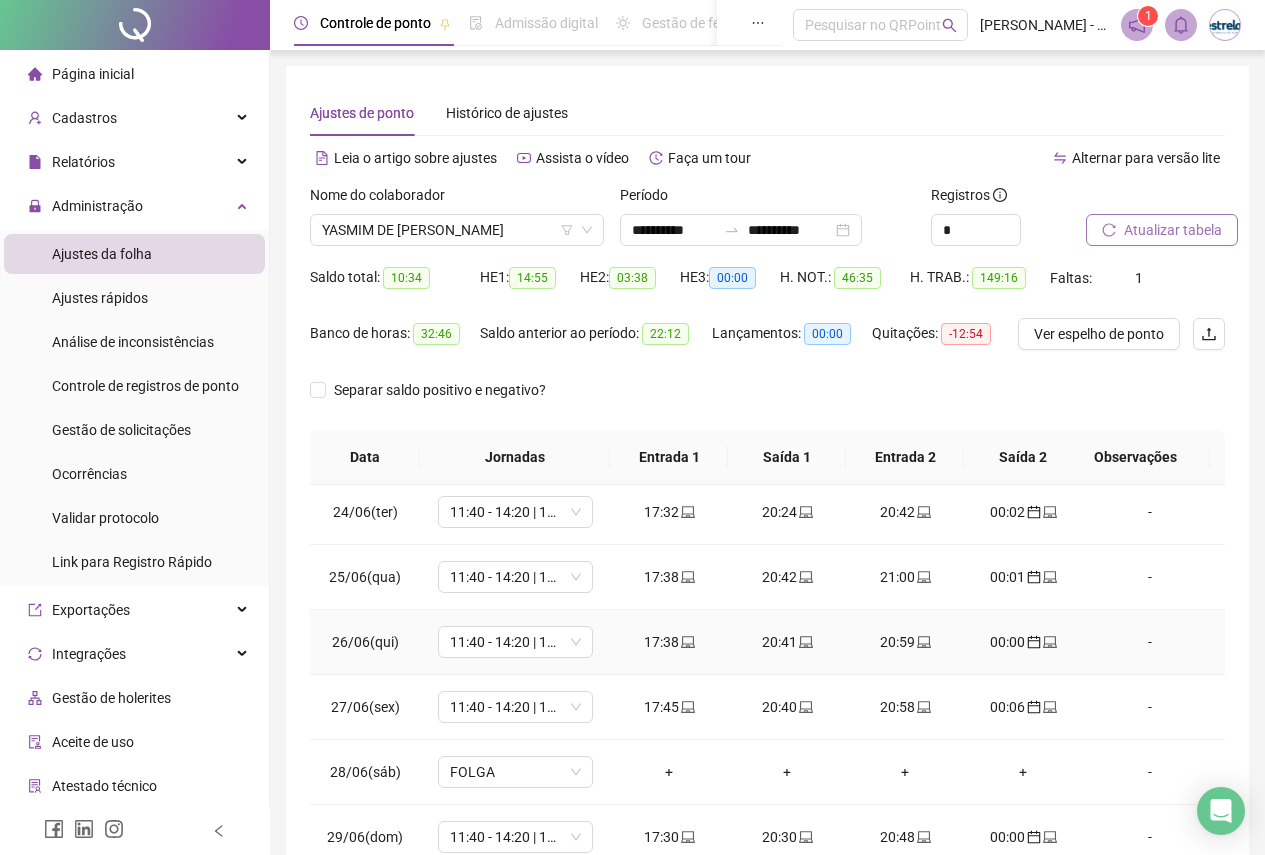 click on "17:38" at bounding box center (669, 642) 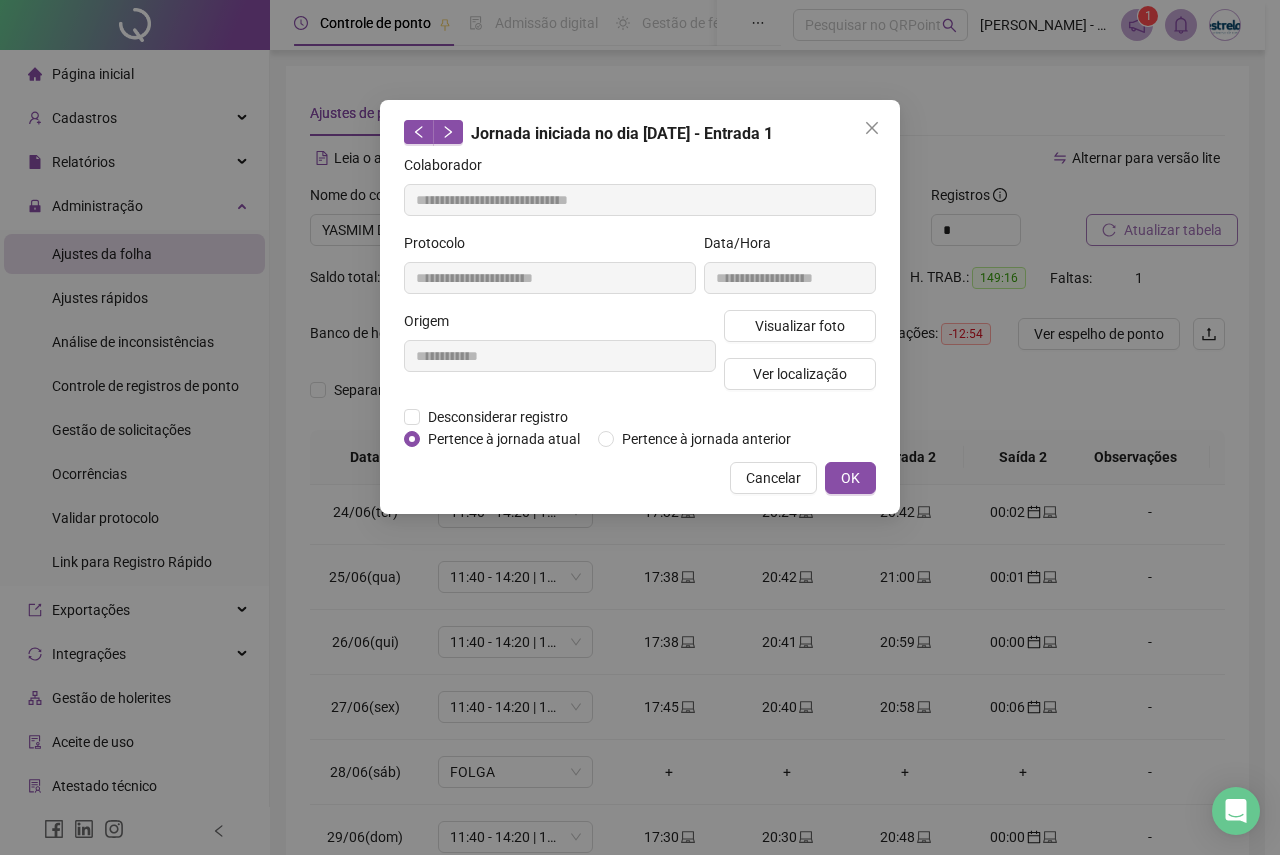 type on "**********" 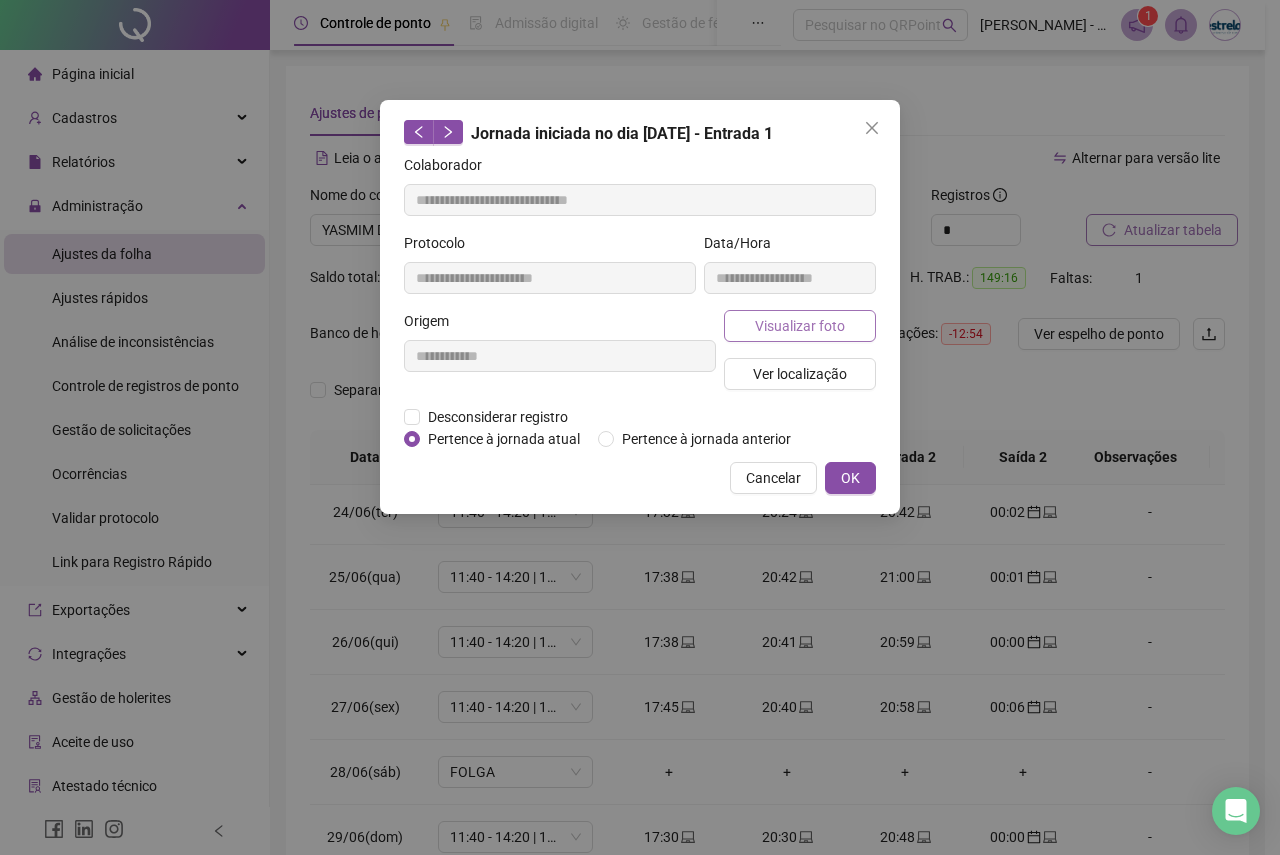 click on "Visualizar foto" at bounding box center (800, 326) 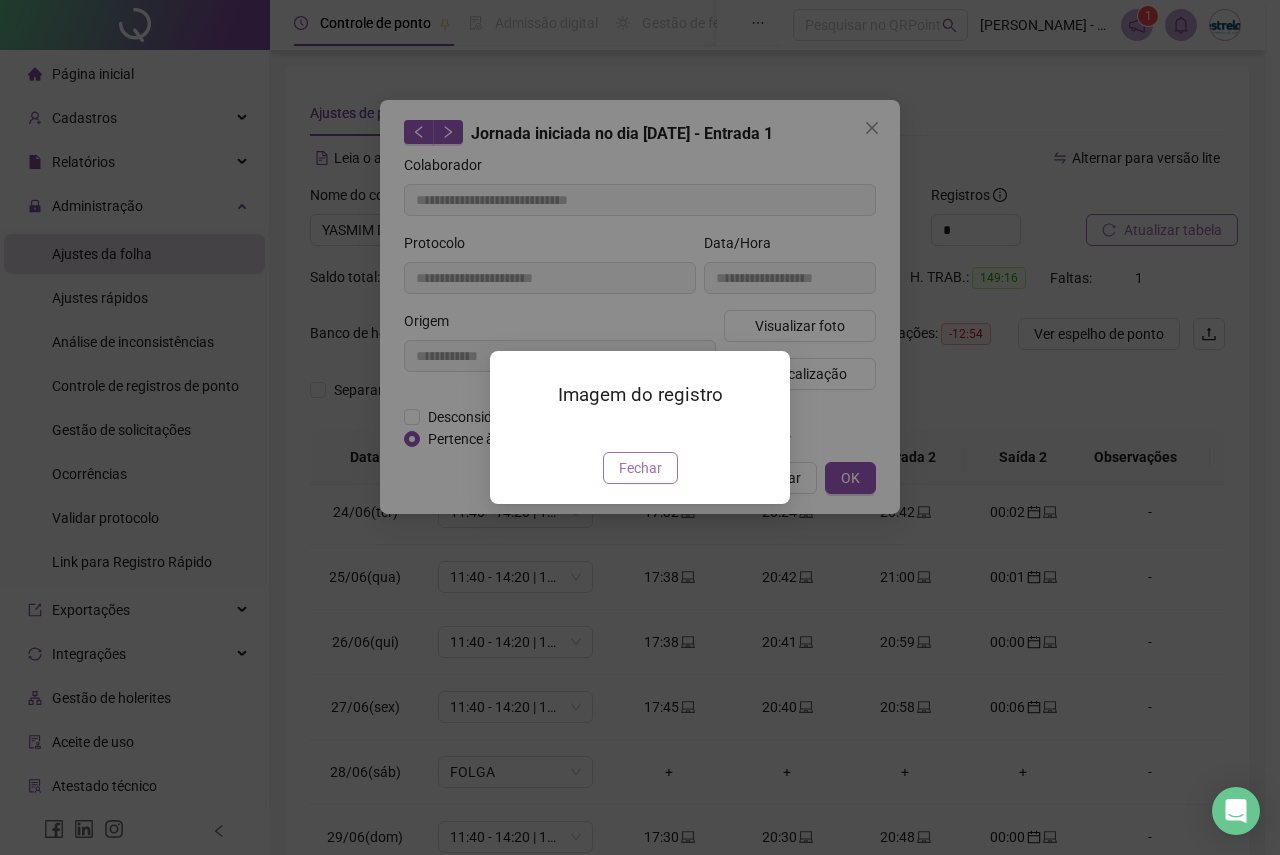 click on "Fechar" at bounding box center [640, 468] 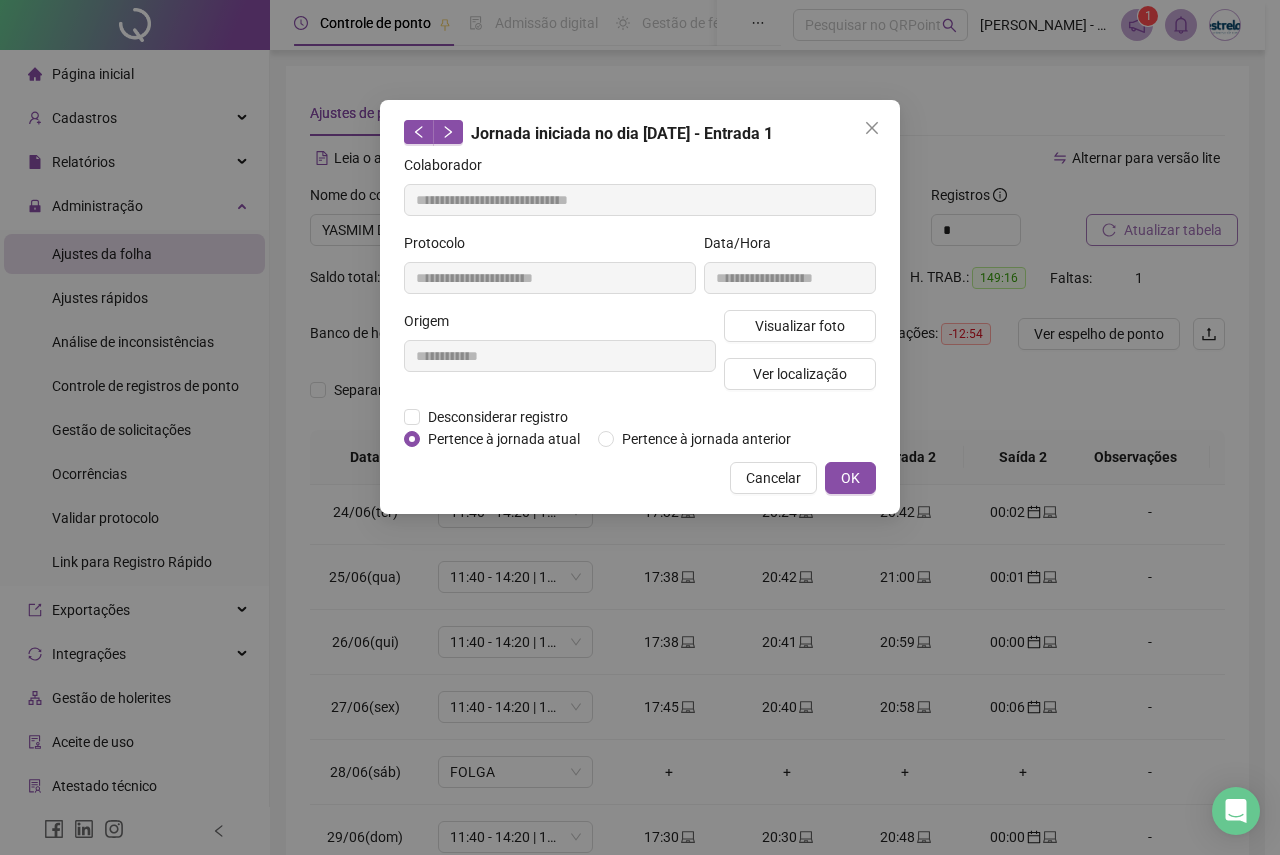 drag, startPoint x: 753, startPoint y: 481, endPoint x: 782, endPoint y: 492, distance: 31.016125 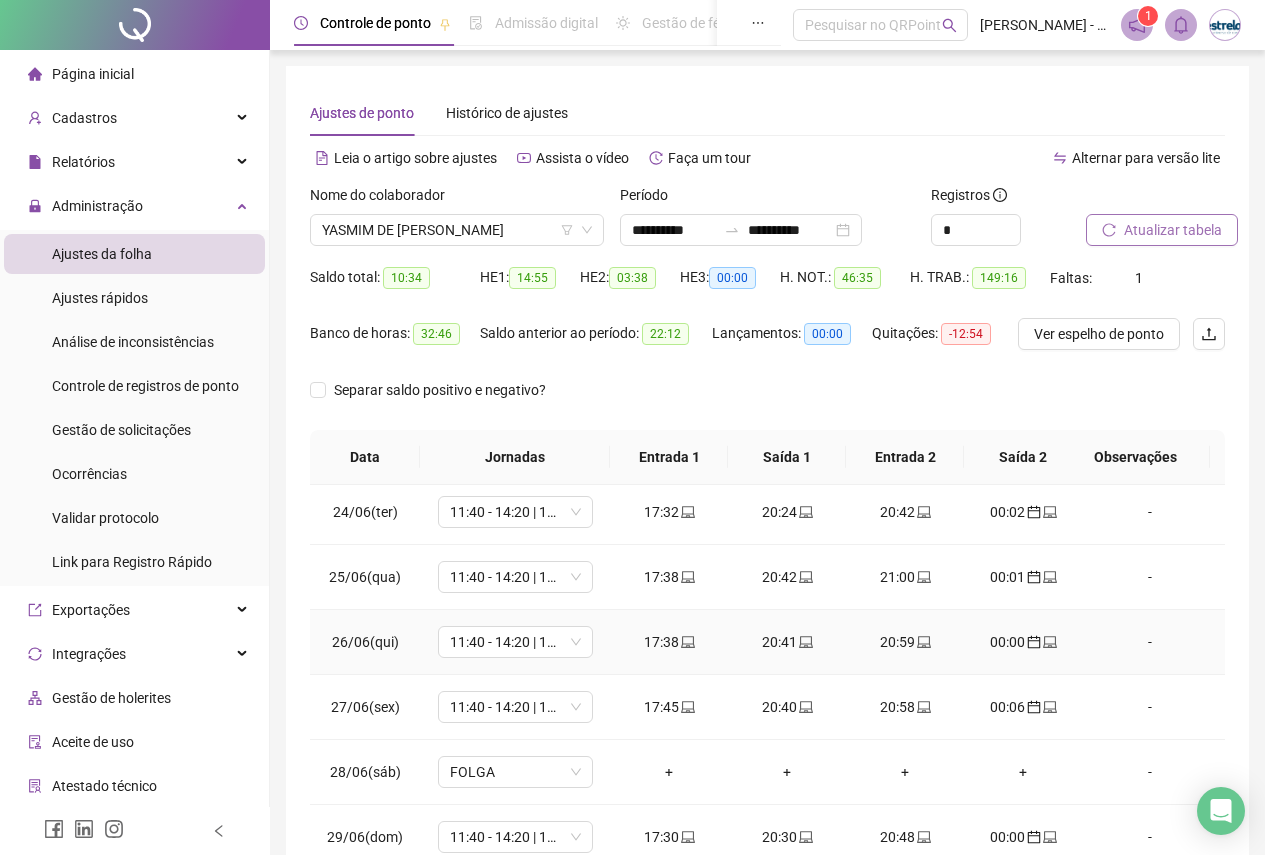 click on "00:00" at bounding box center (1023, 642) 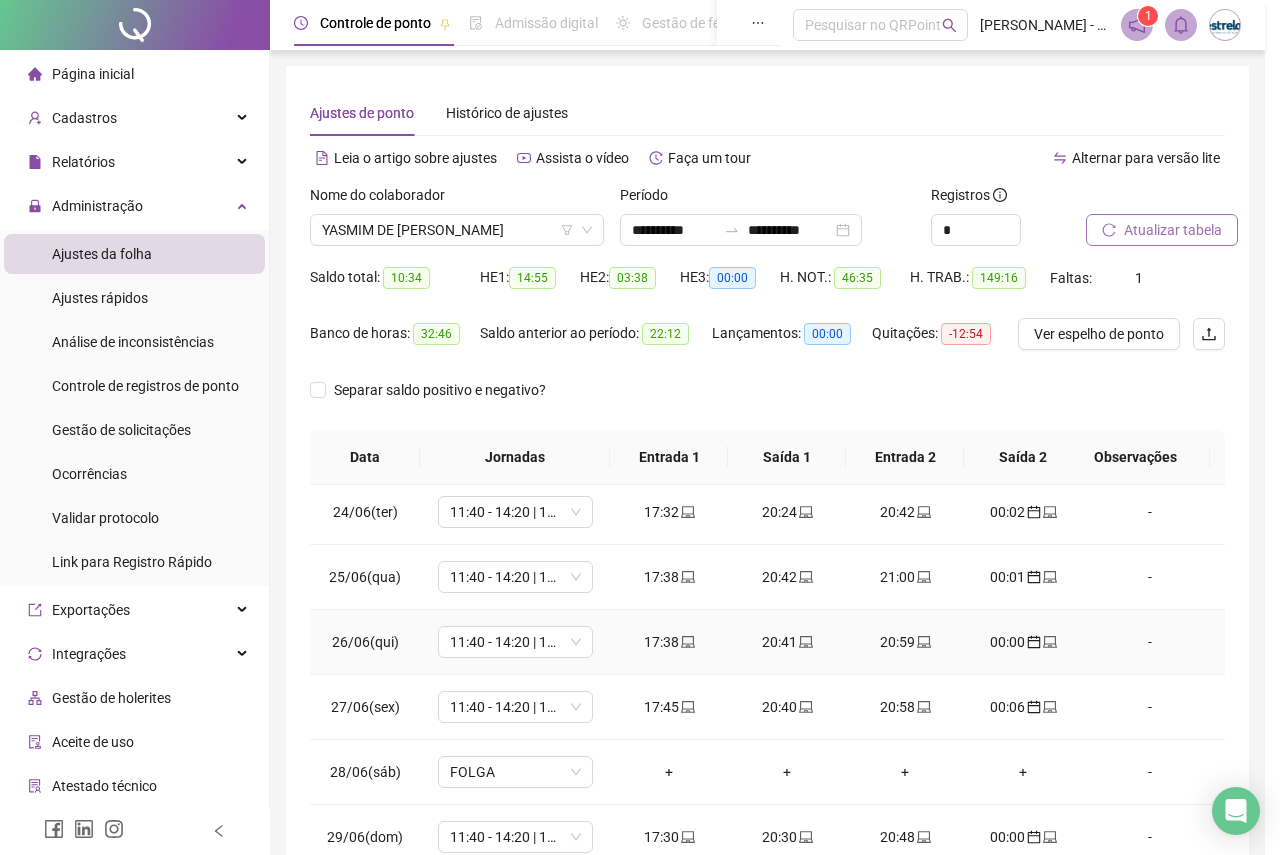 type on "**********" 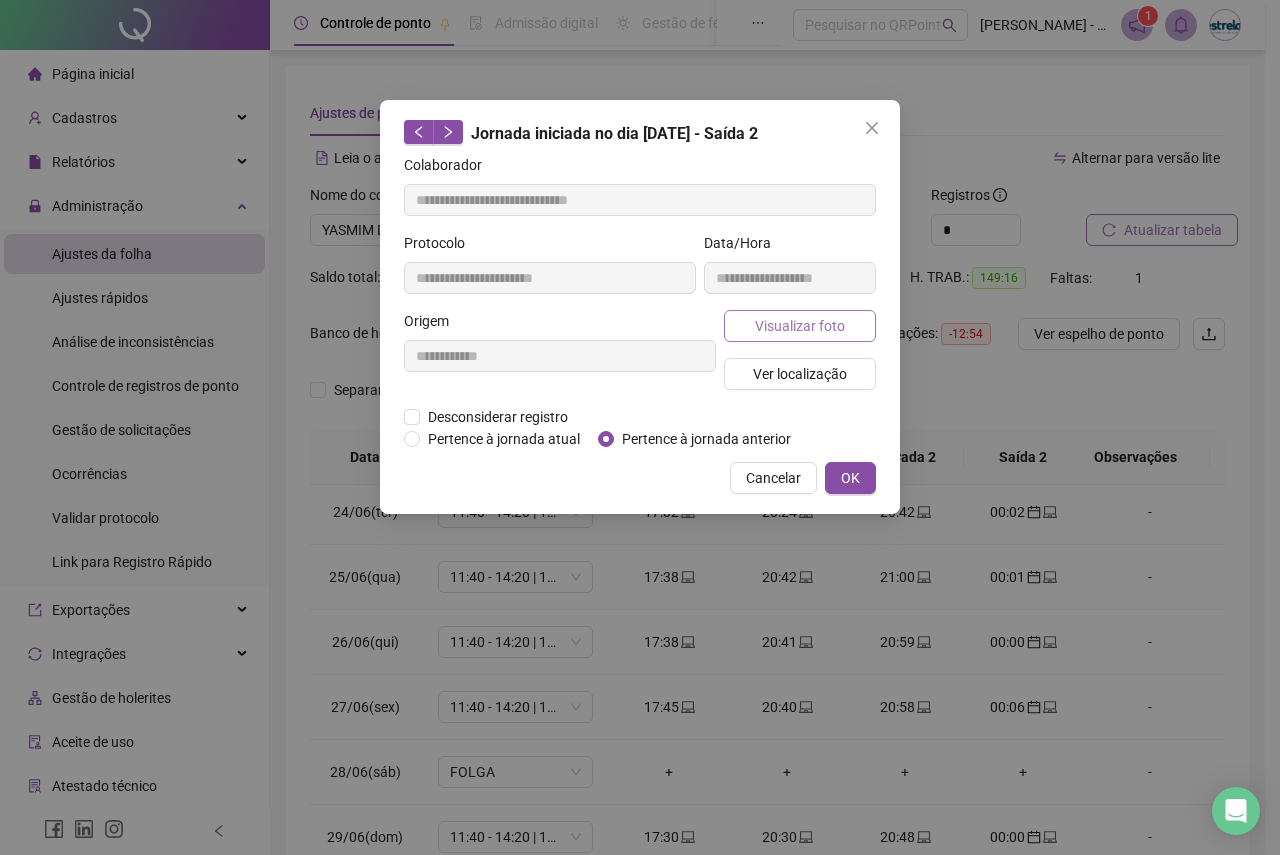 click on "Visualizar foto" at bounding box center [800, 326] 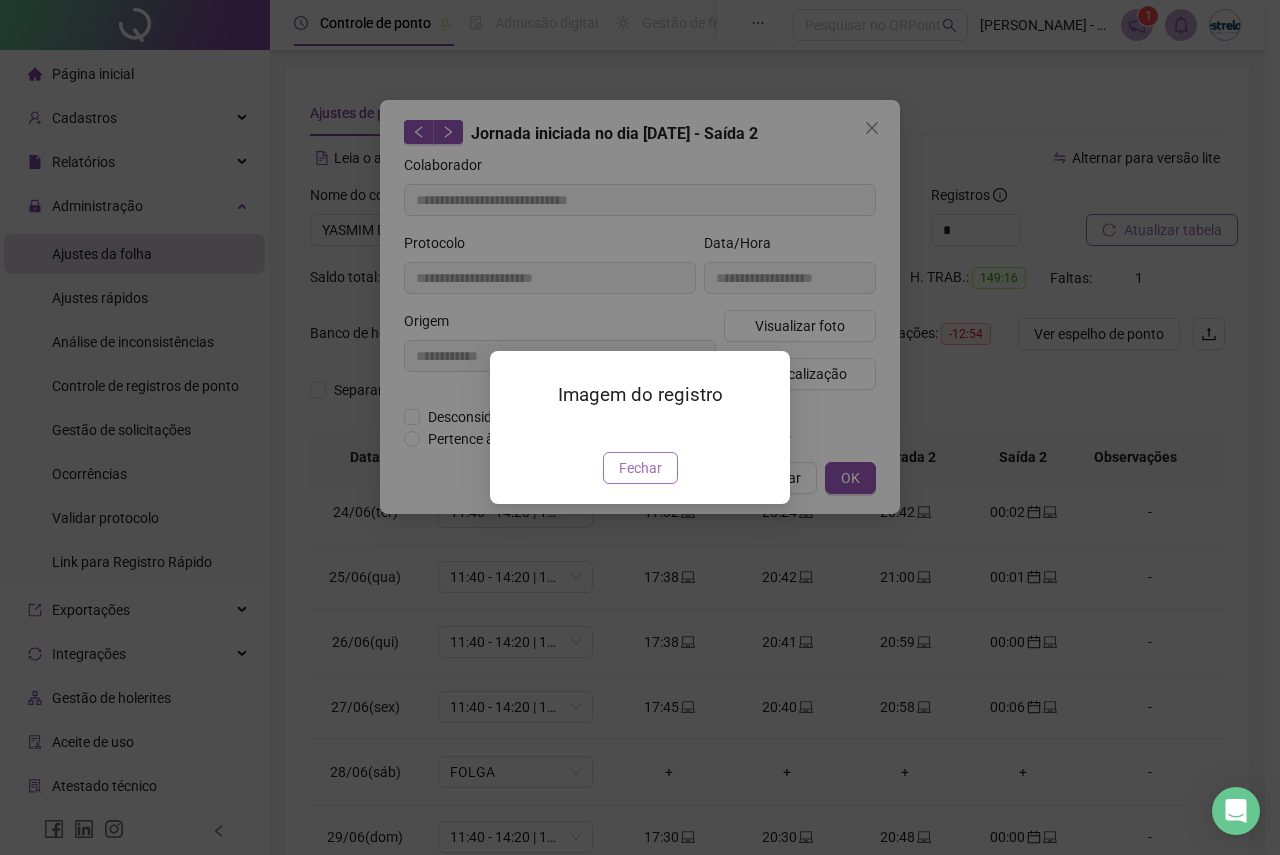 click on "Fechar" at bounding box center [640, 468] 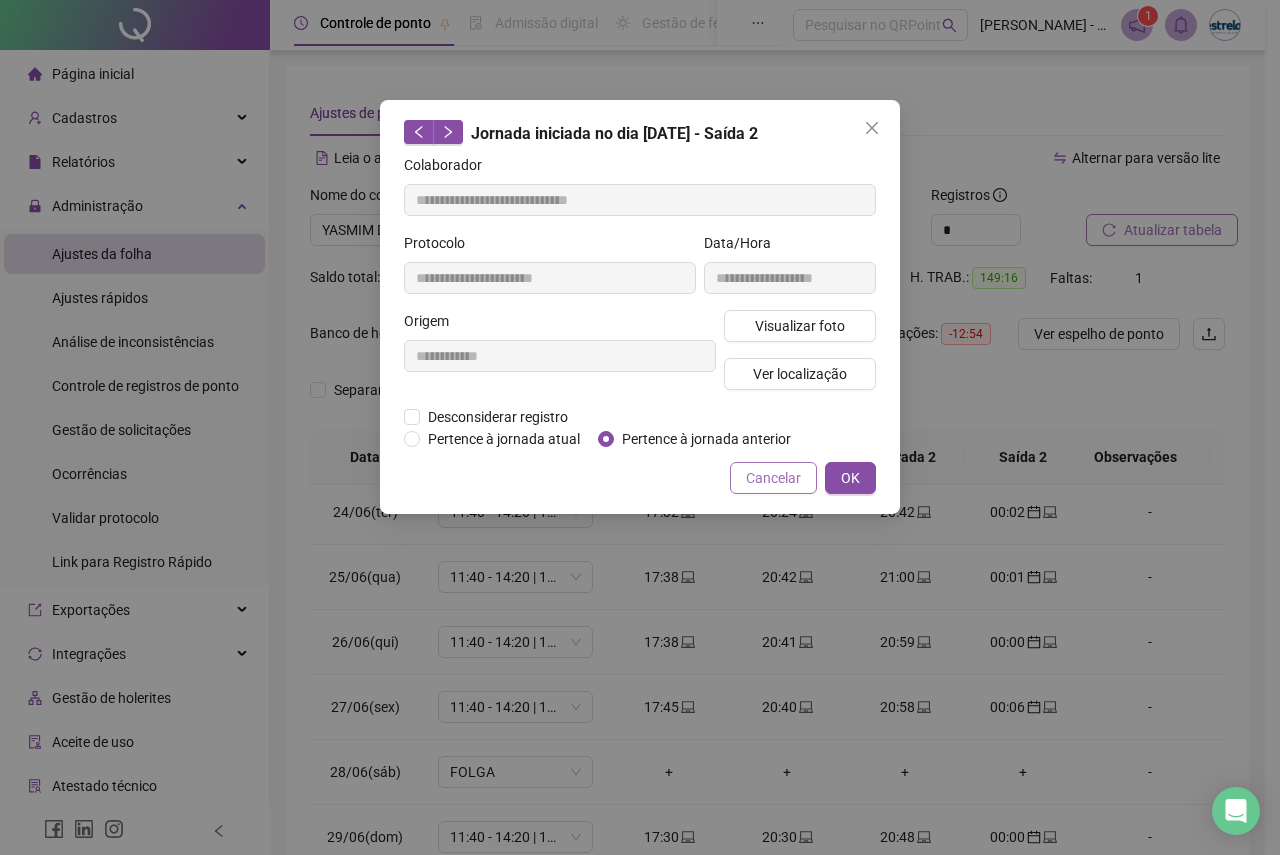 click on "Cancelar" at bounding box center (773, 478) 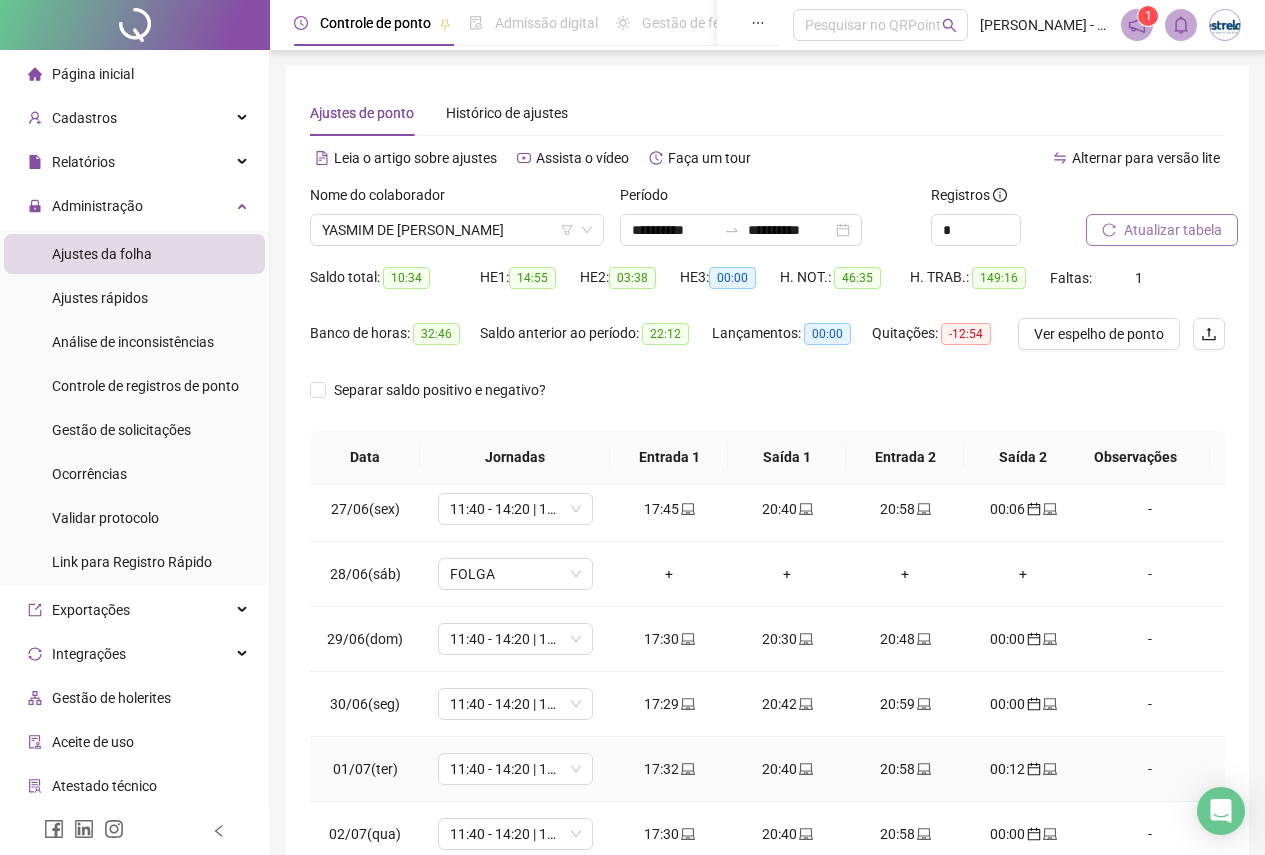 scroll, scrollTop: 400, scrollLeft: 0, axis: vertical 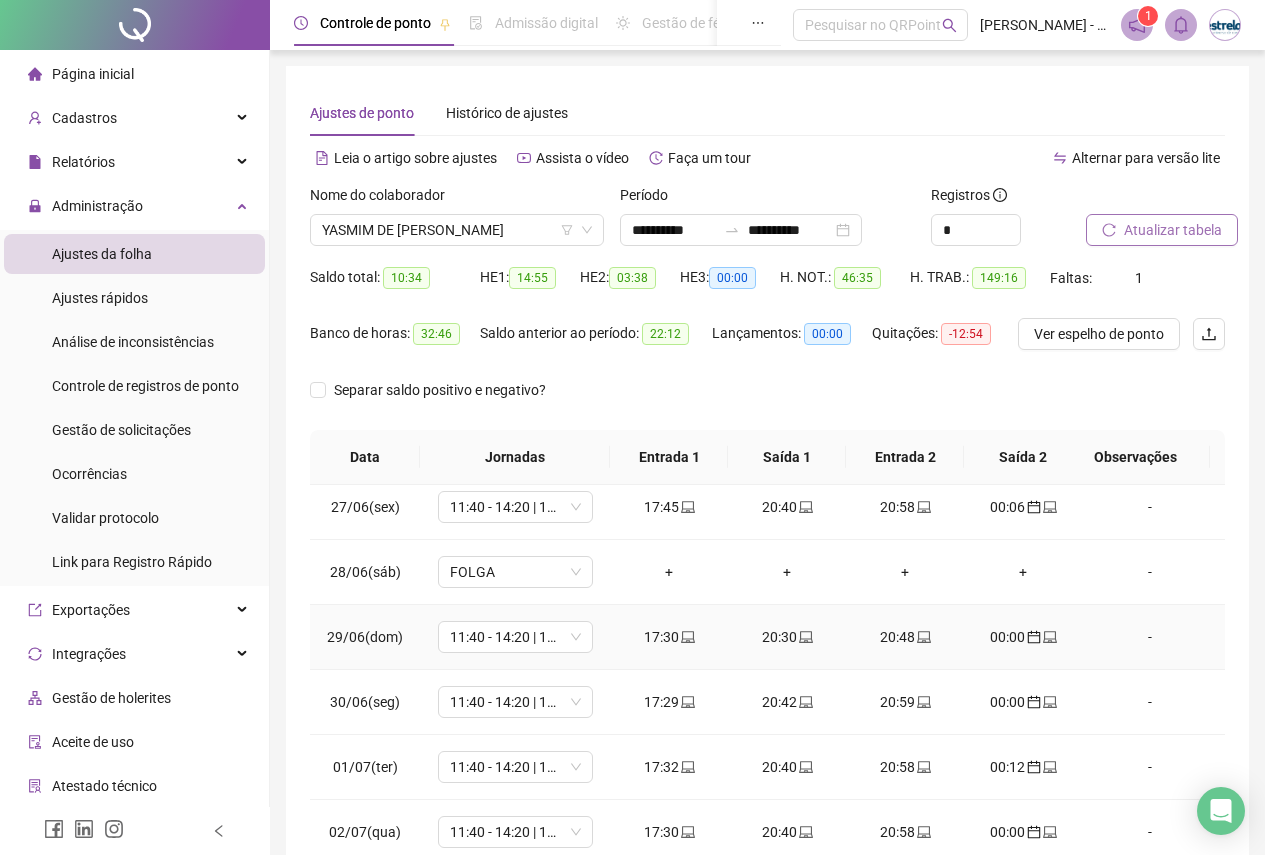 click on "00:00" at bounding box center [1023, 637] 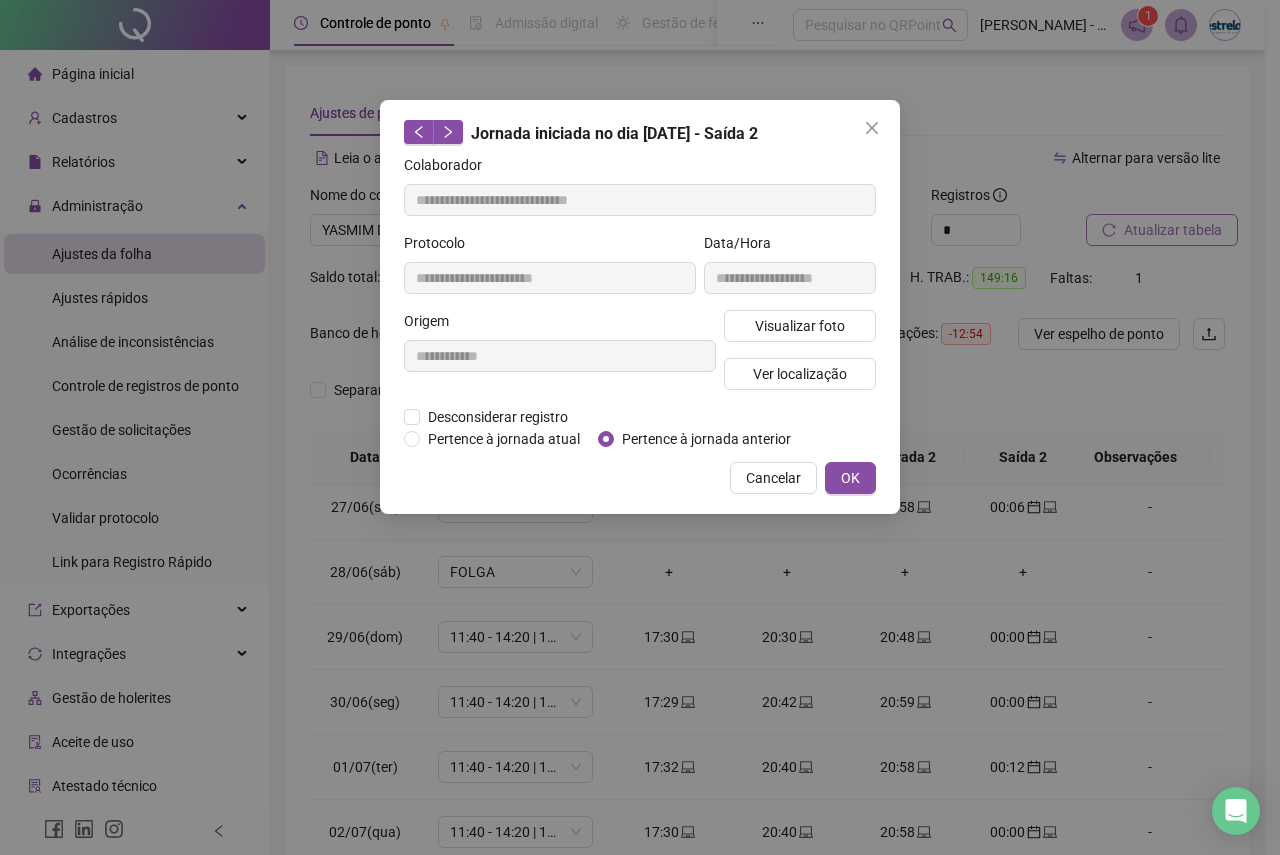type on "**********" 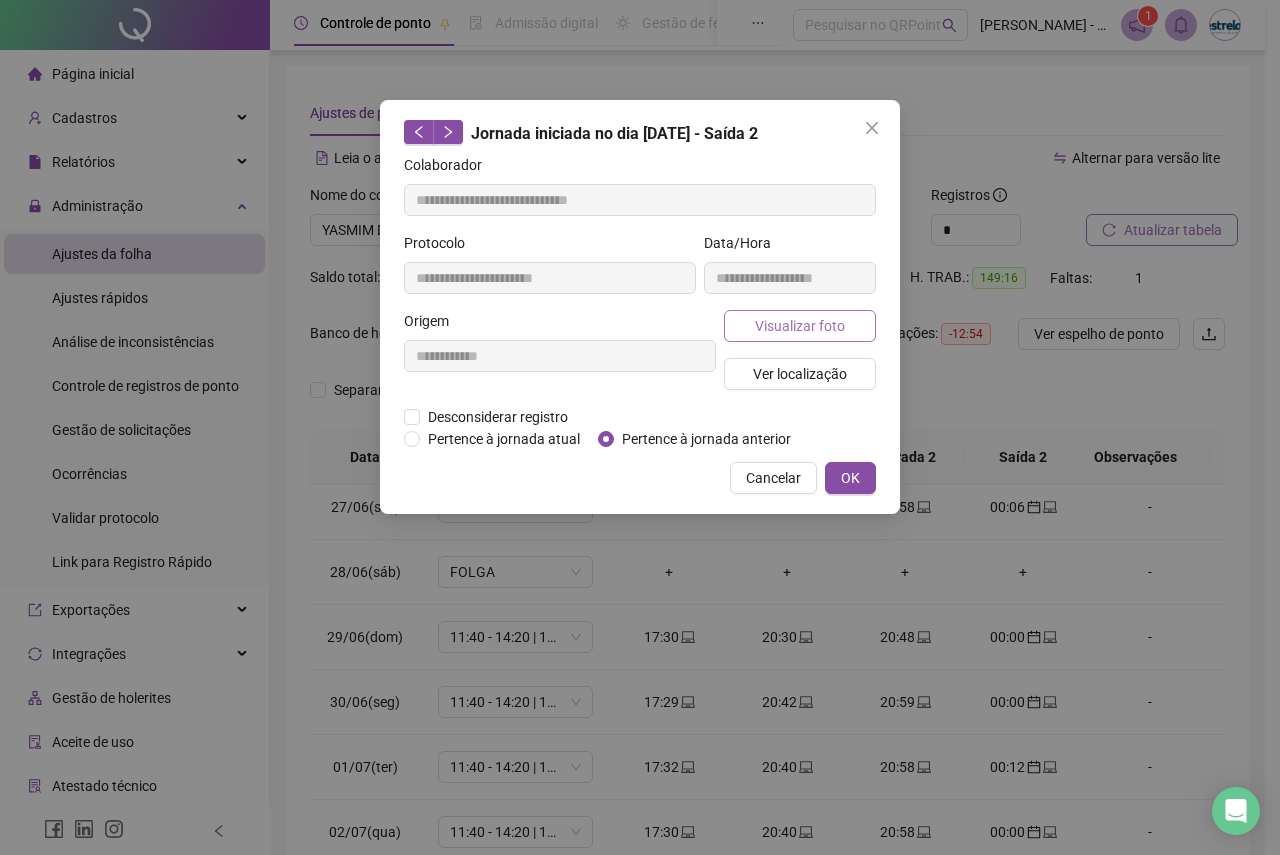 click on "Visualizar foto" at bounding box center (800, 326) 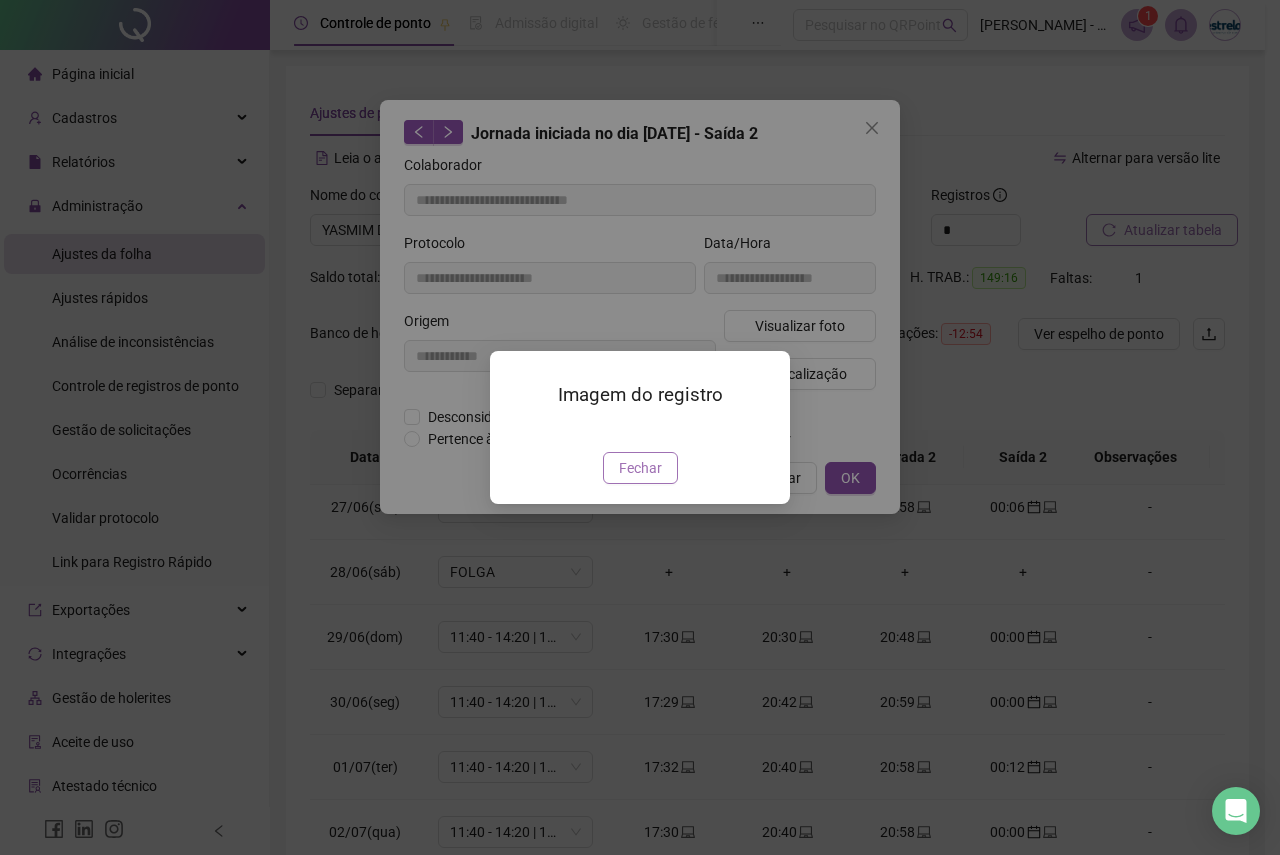 click on "Fechar" at bounding box center [640, 468] 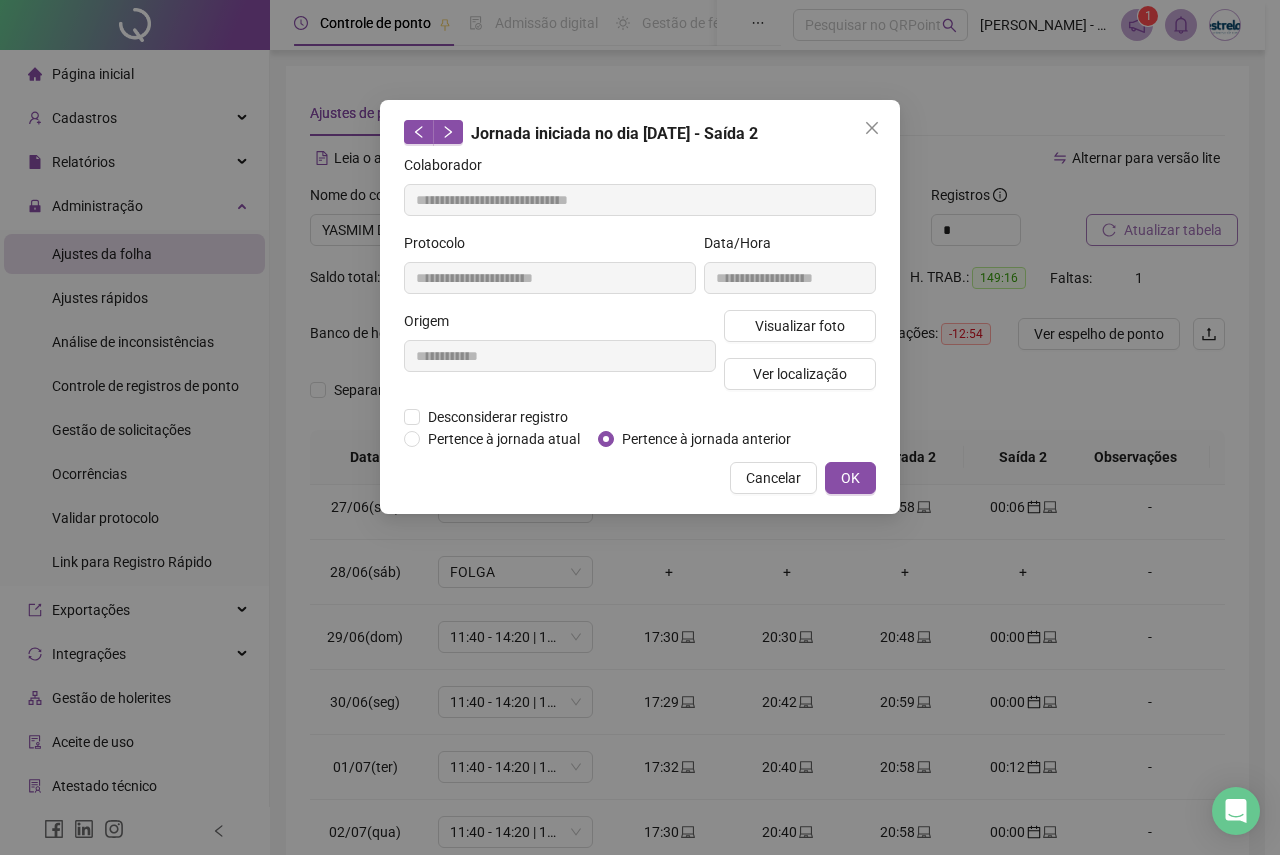 click on "Cancelar" at bounding box center [773, 478] 